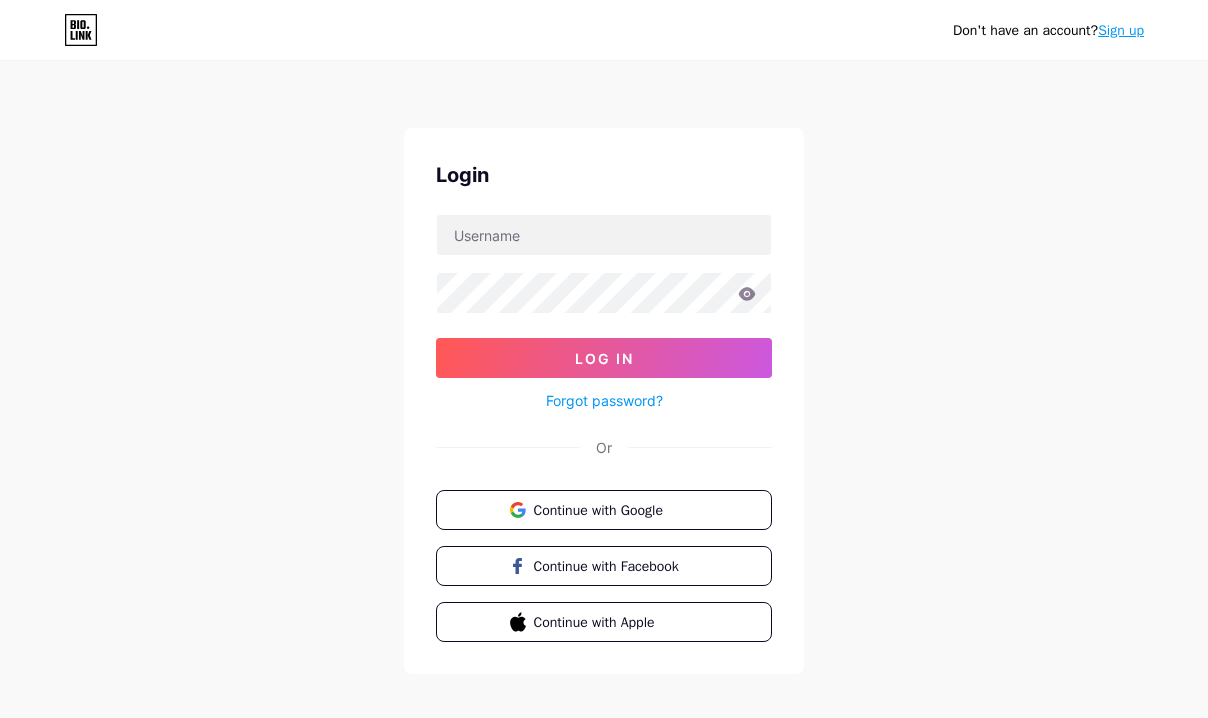 scroll, scrollTop: 0, scrollLeft: 0, axis: both 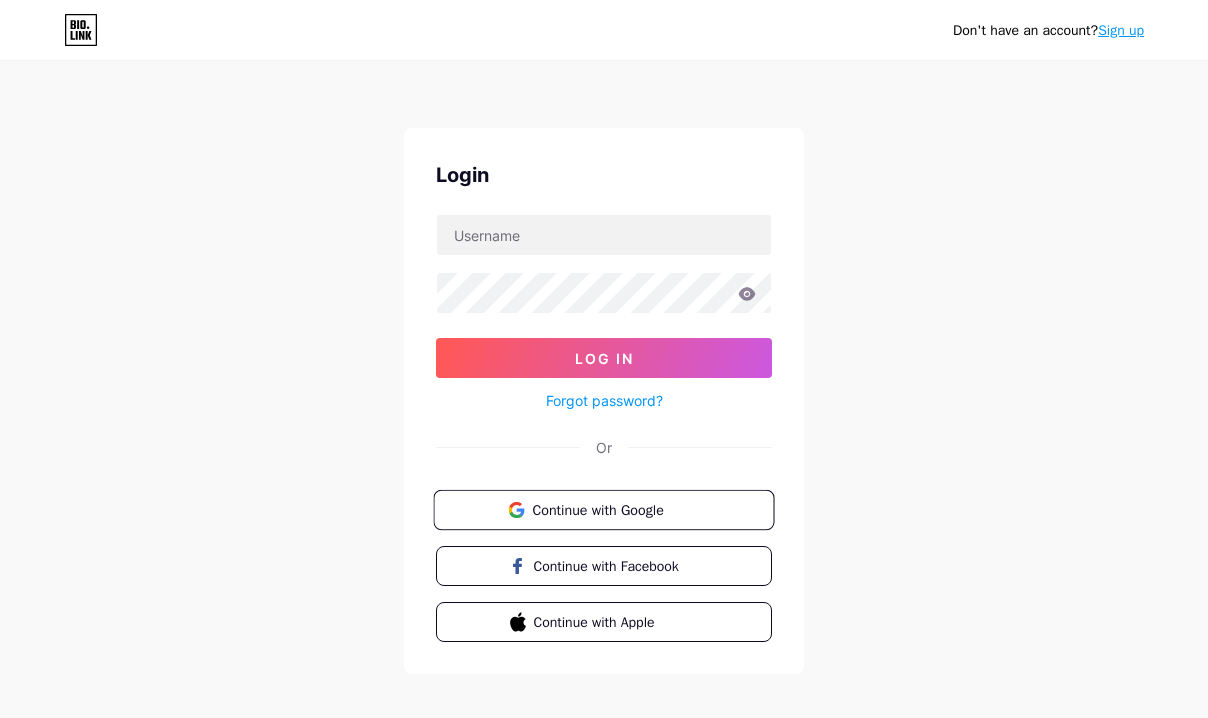 click on "Continue with Google" at bounding box center [615, 509] 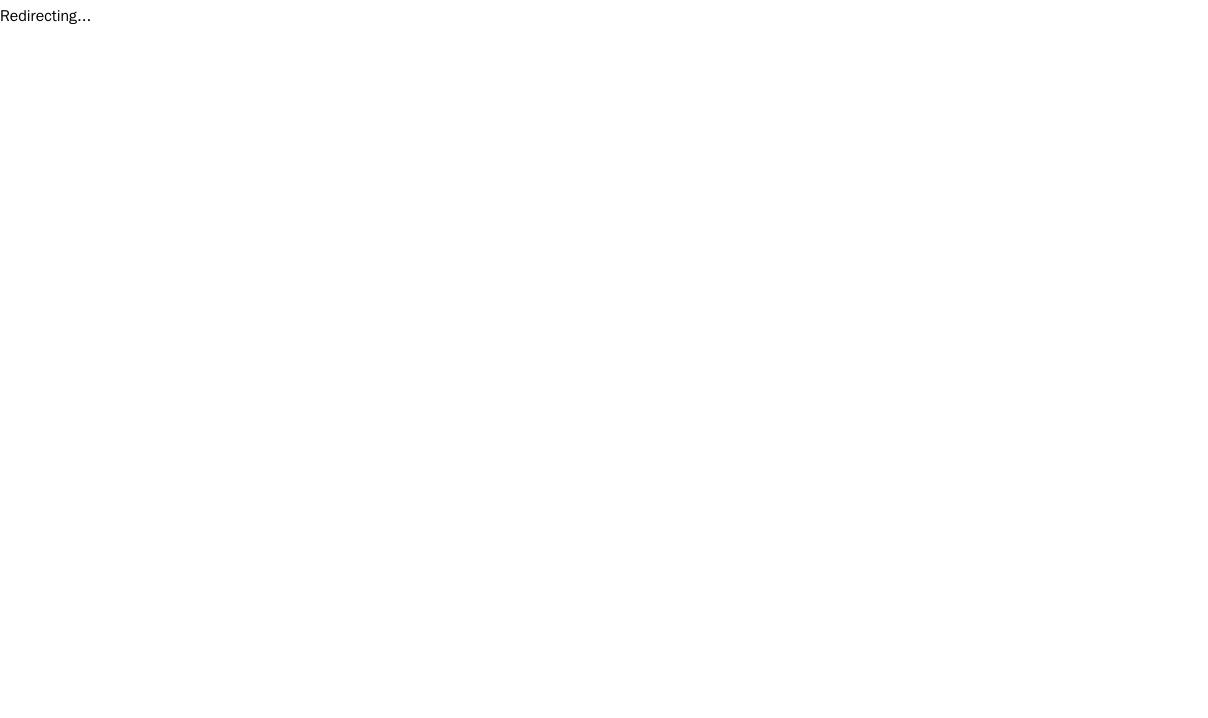 scroll, scrollTop: 0, scrollLeft: 0, axis: both 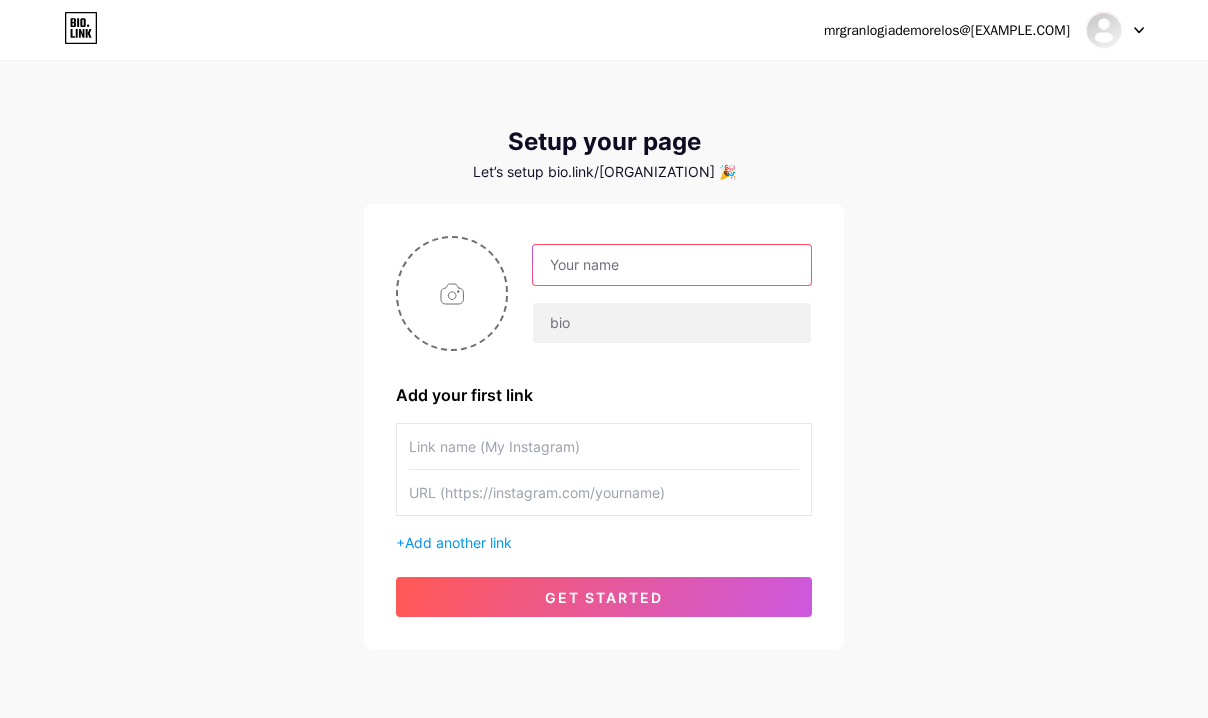 click at bounding box center [672, 265] 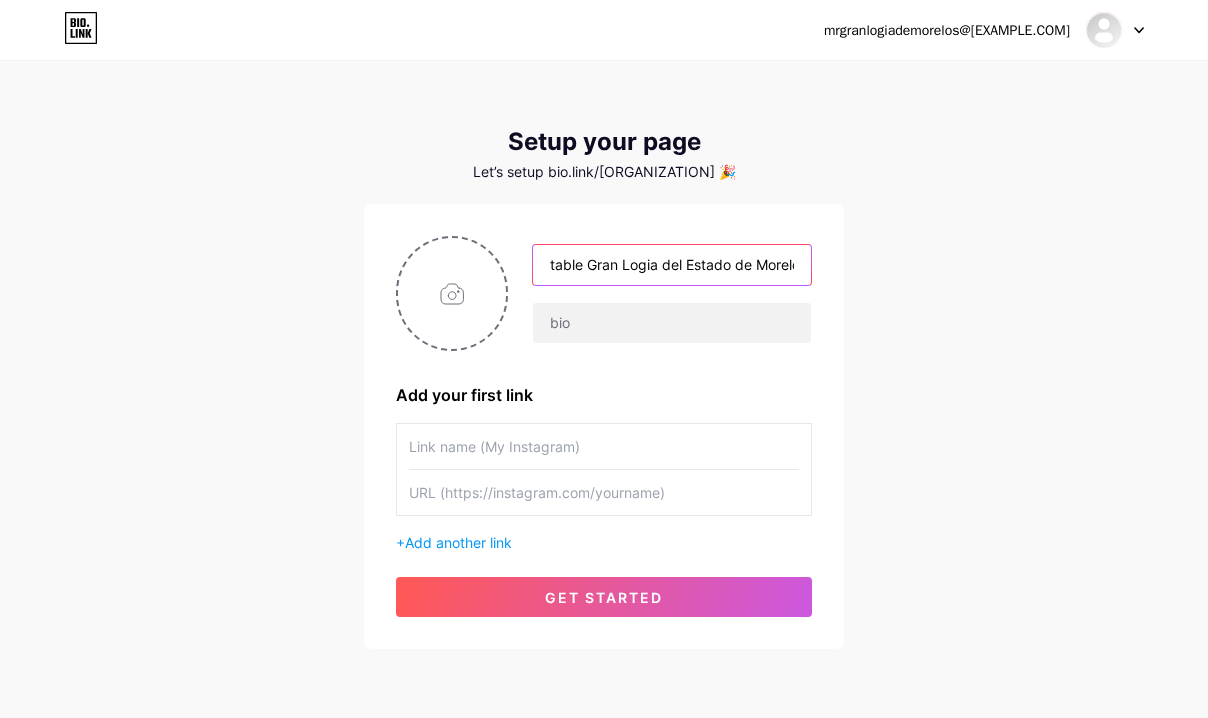 scroll, scrollTop: 0, scrollLeft: 89, axis: horizontal 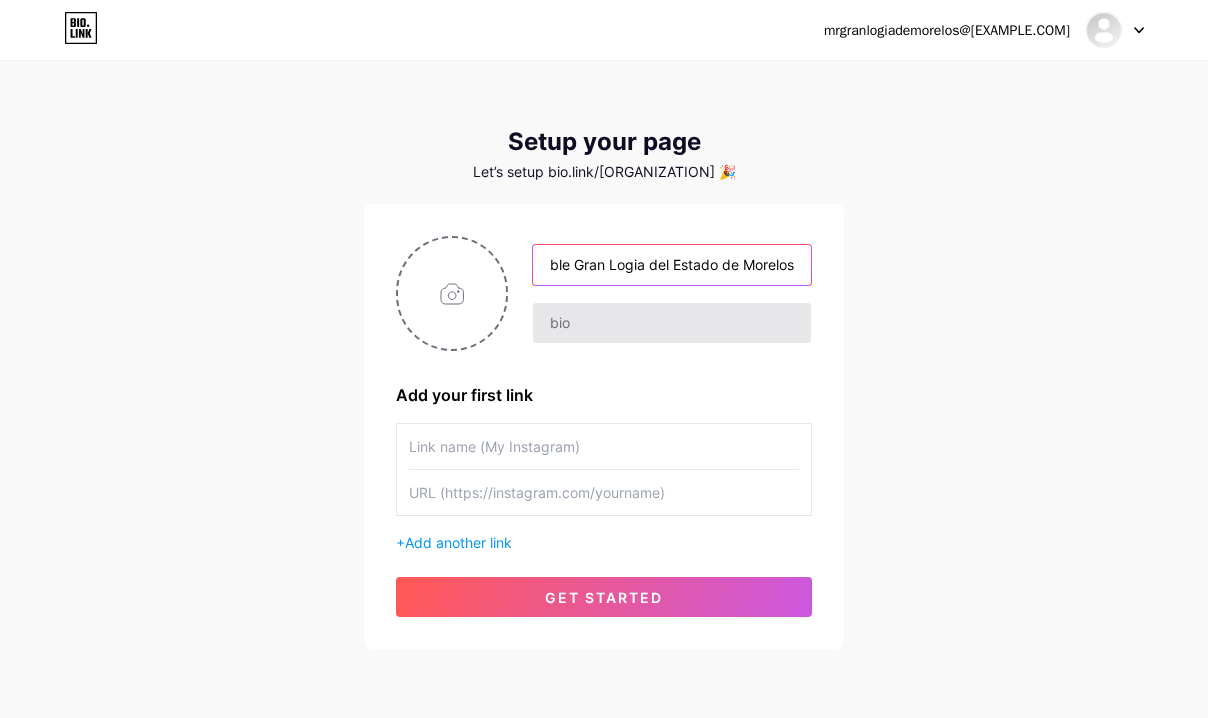 type on "Muy Respetable Gran Logia del Estado de Morelos" 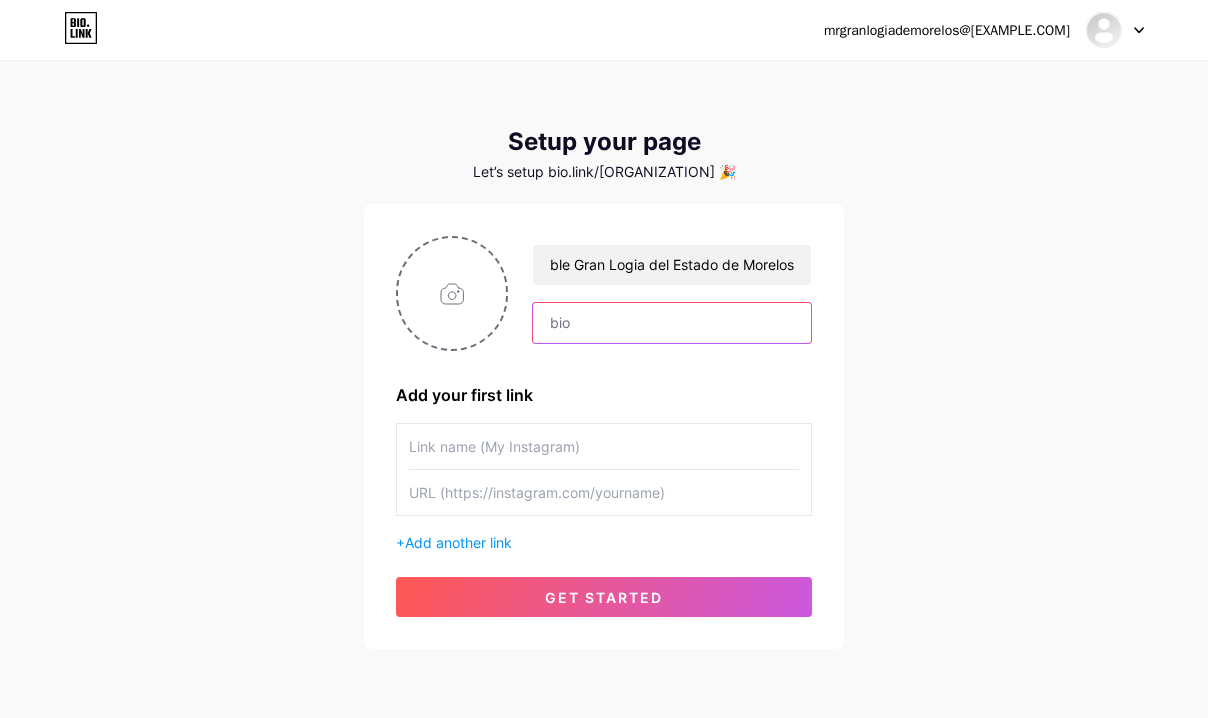 click at bounding box center (672, 323) 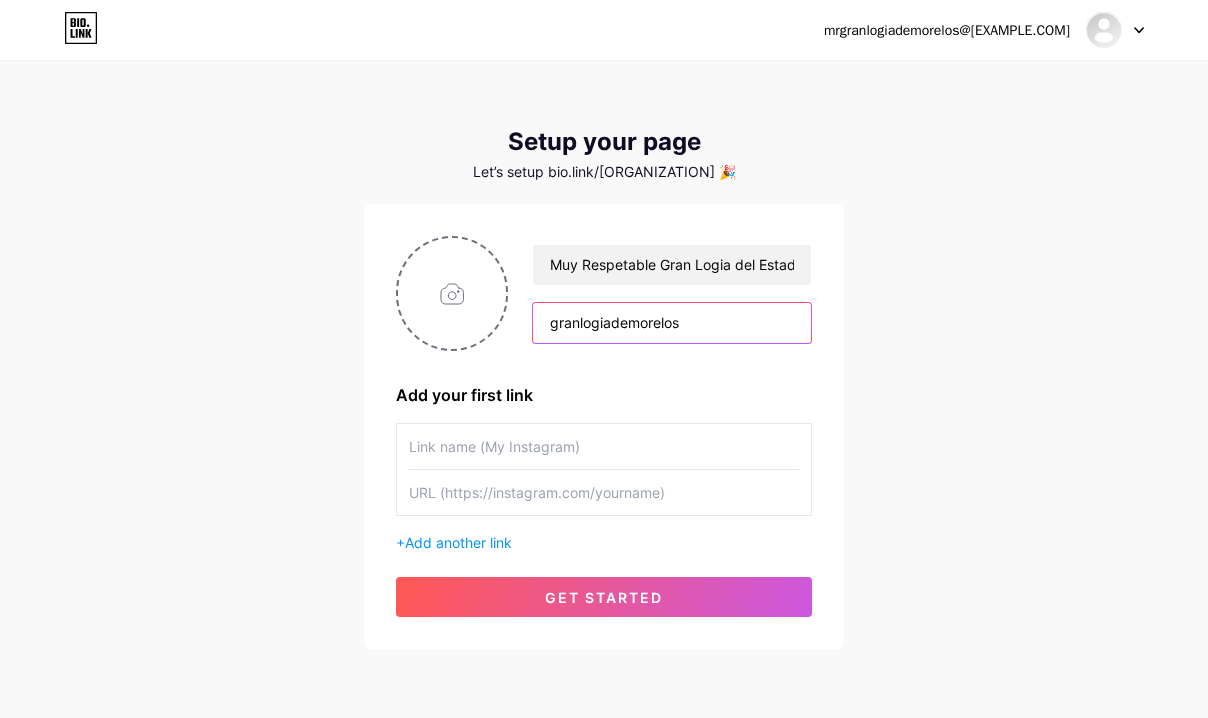 type on "[DOMAIN]" 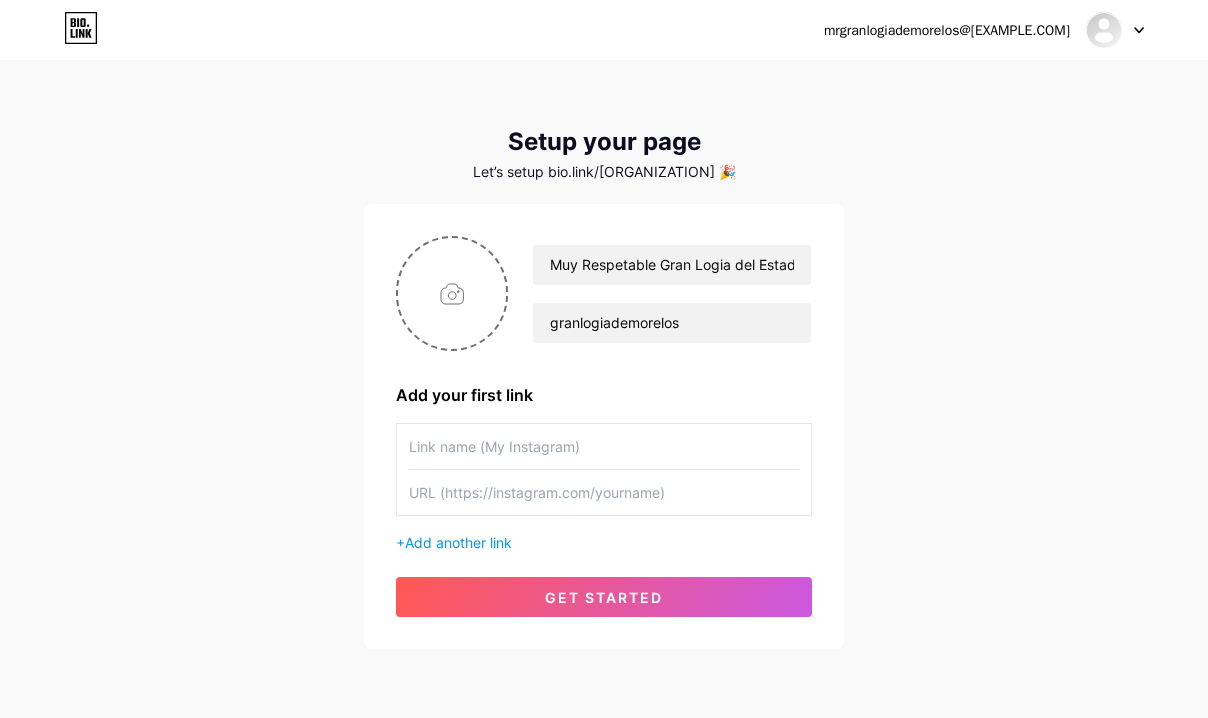 click on "mrgranlogiademorelos@gmail.com           Dashboard     Logout   Setup your page   Let’s setup bio.link/granlogi 🎉               Muy Respetable Gran Logia del Estado de Morelos     granlogiademorelos     Add your first link
+  Add another link     get started" at bounding box center [604, 356] 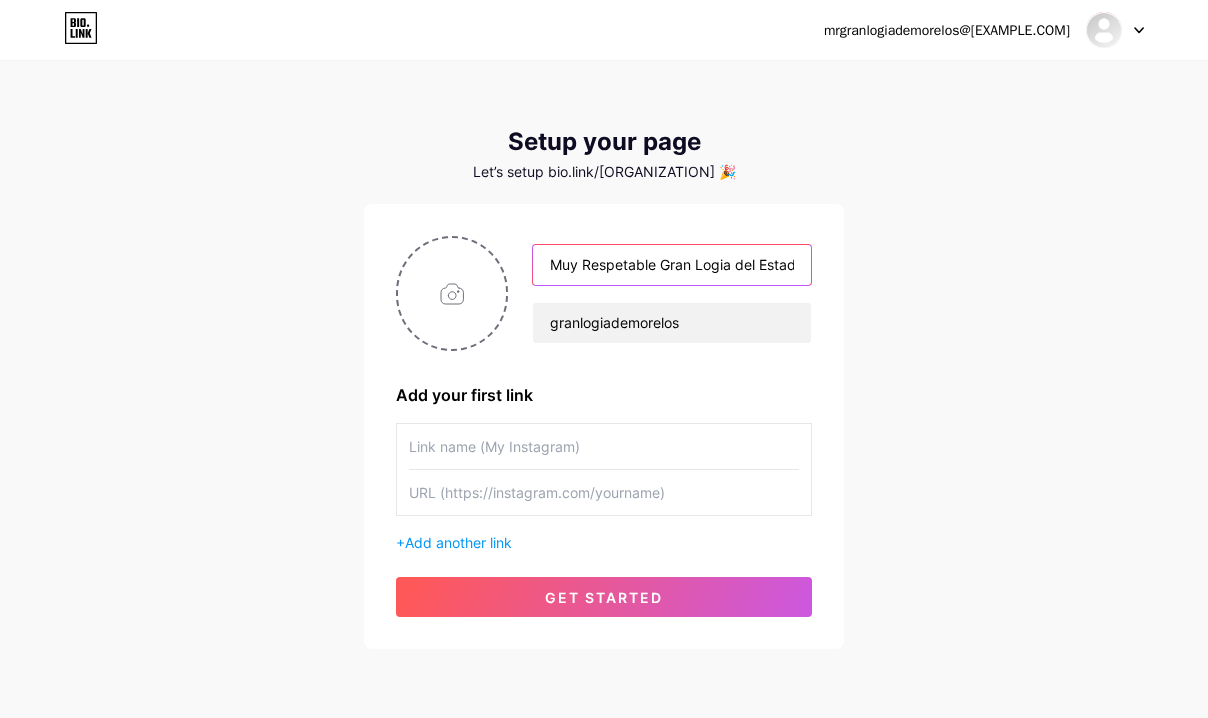 click on "Muy Respetable Gran Logia del Estado de Morelos" at bounding box center (672, 265) 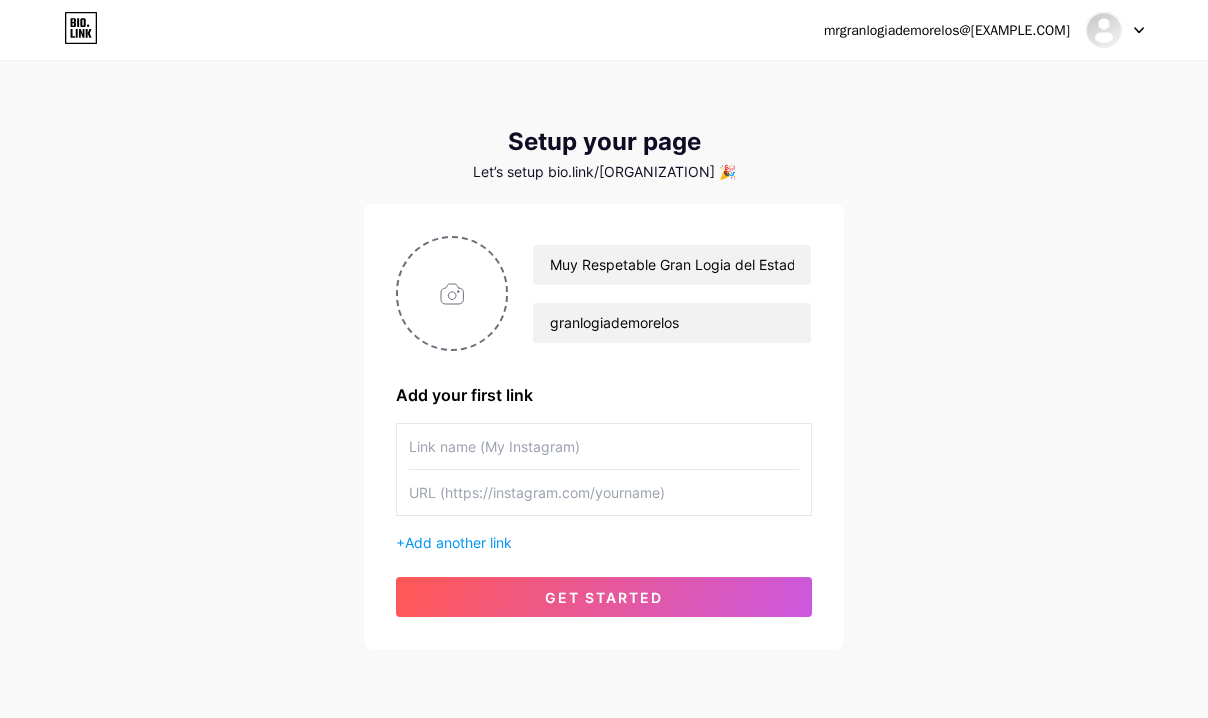 click at bounding box center (604, 446) 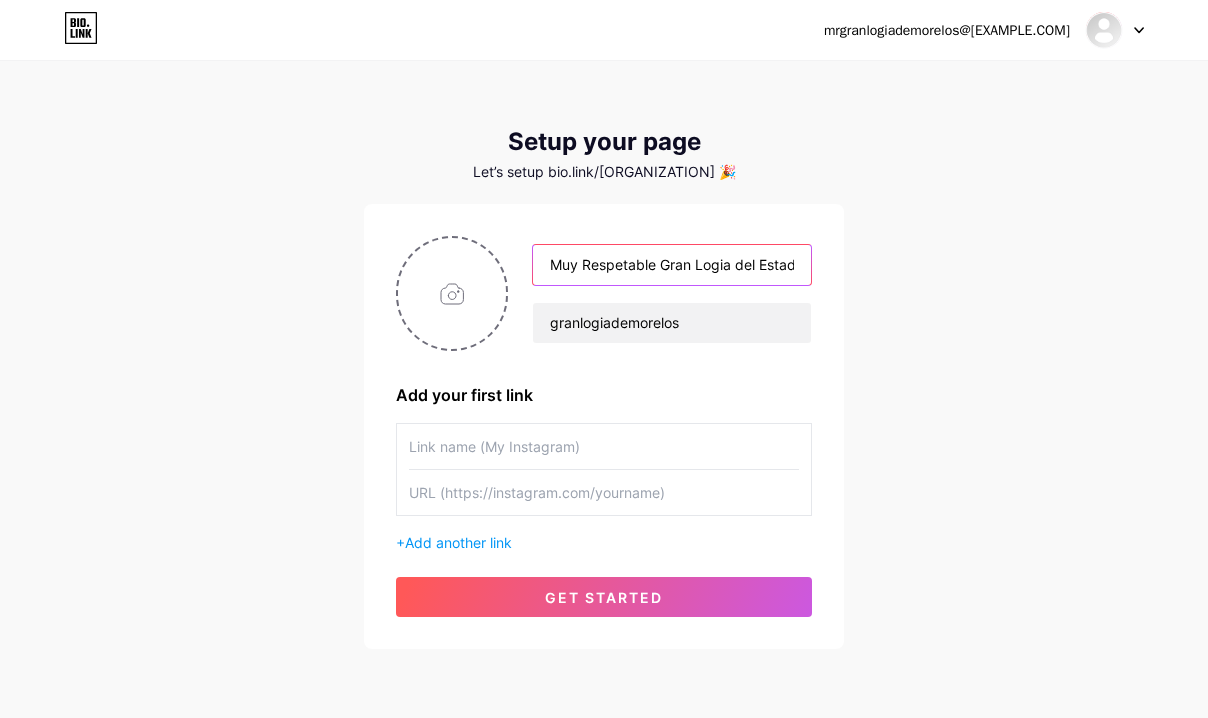click on "Muy Respetable Gran Logia del Estado de Morelos" at bounding box center [672, 265] 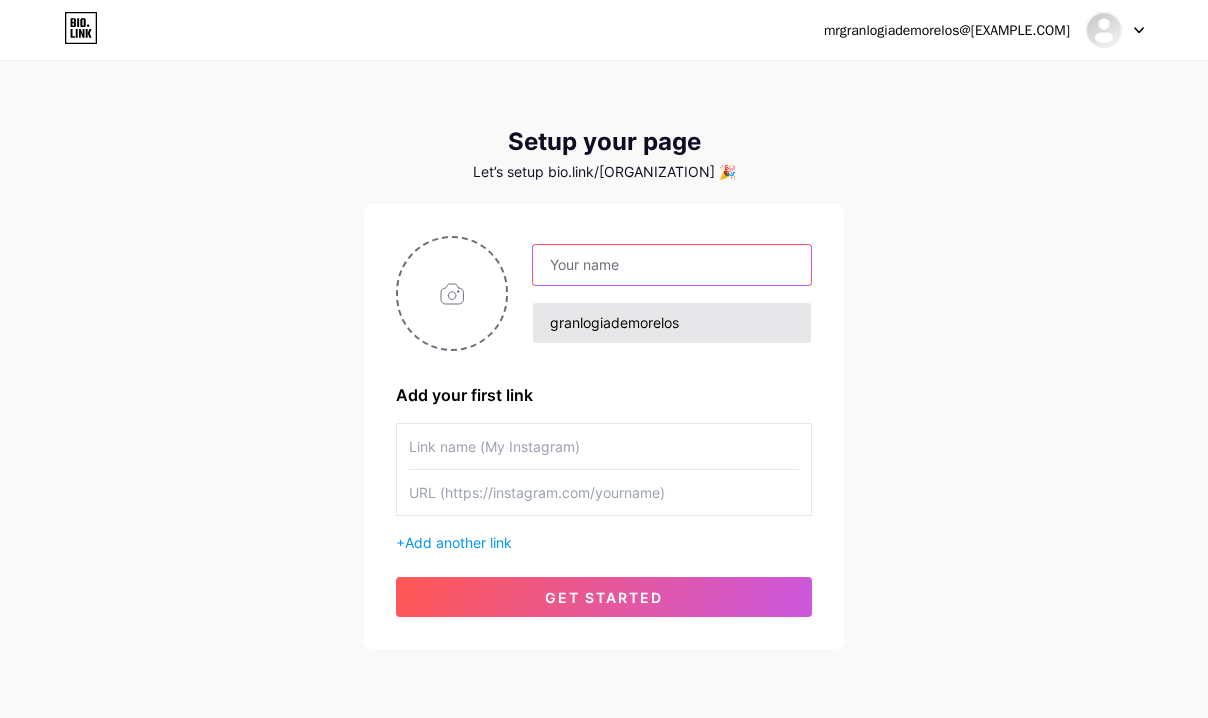 type 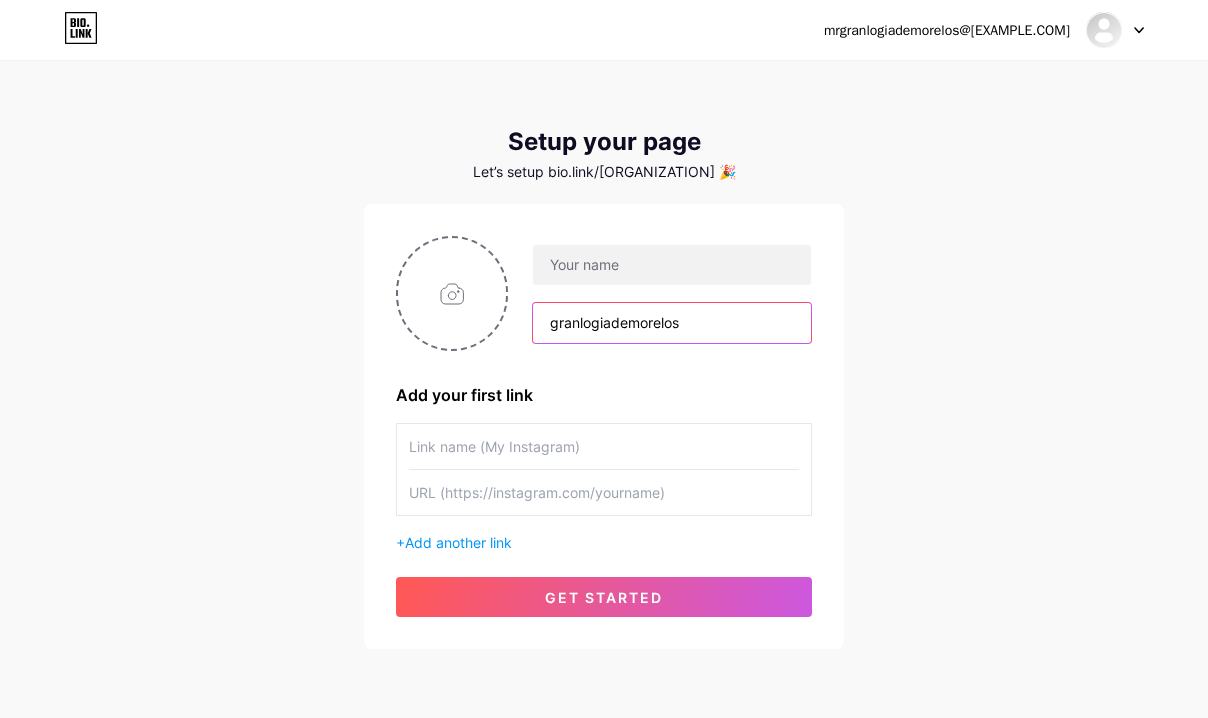 click on "[DOMAIN]" at bounding box center (672, 323) 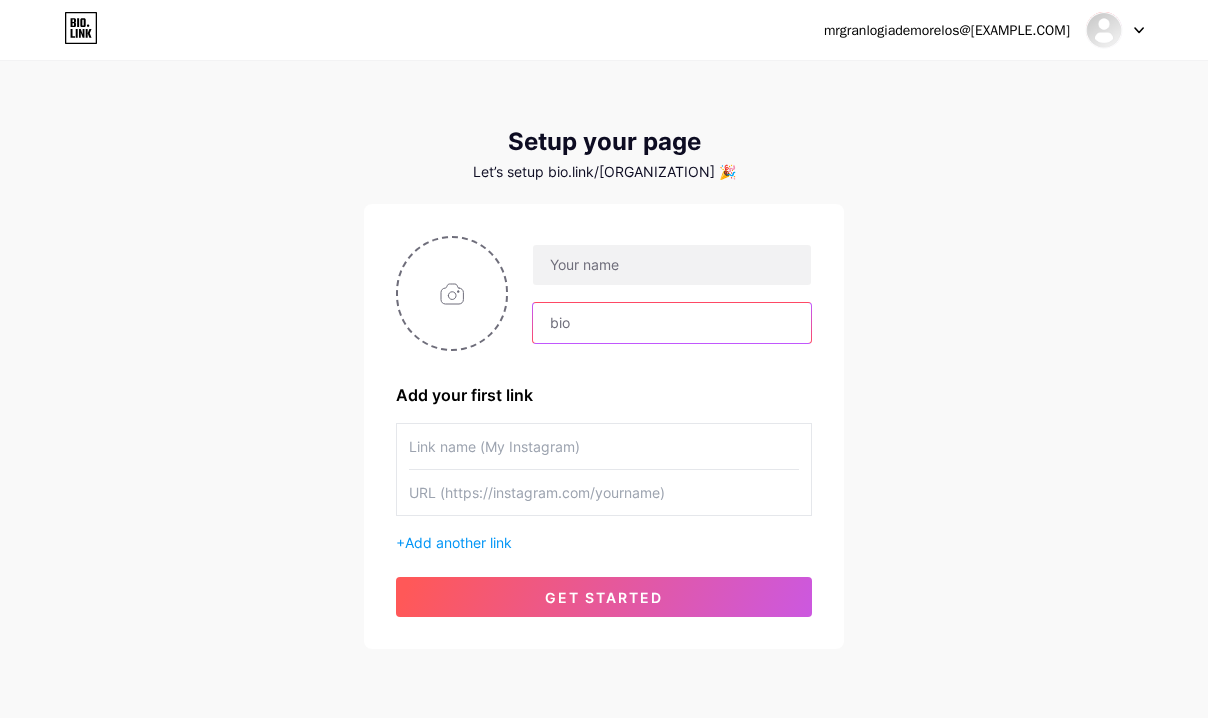 type 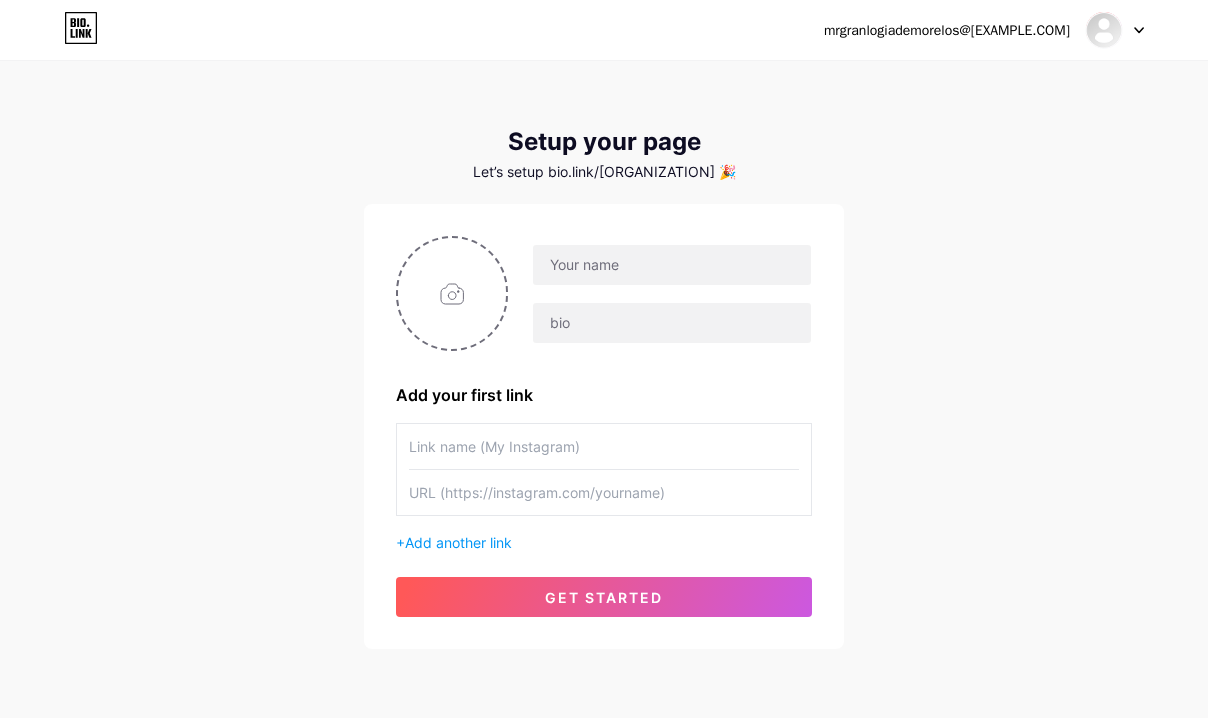 click on "Add your first link
+  Add another link     get started" at bounding box center [604, 426] 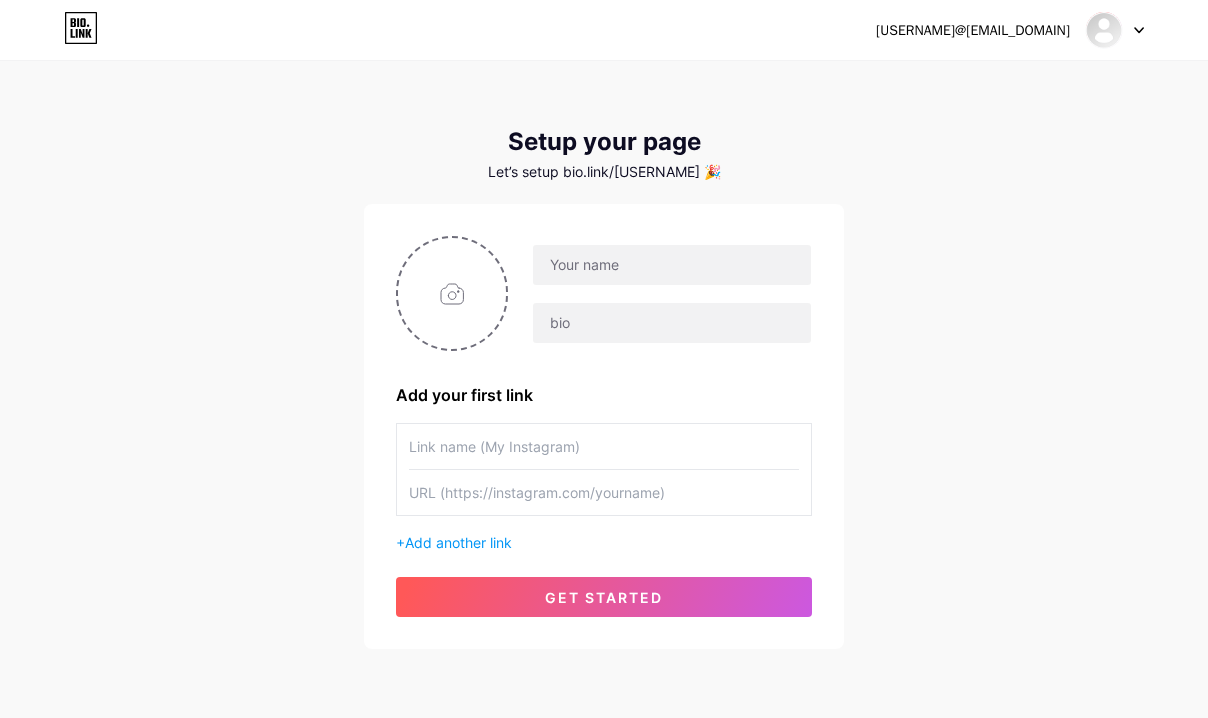 scroll, scrollTop: 0, scrollLeft: 0, axis: both 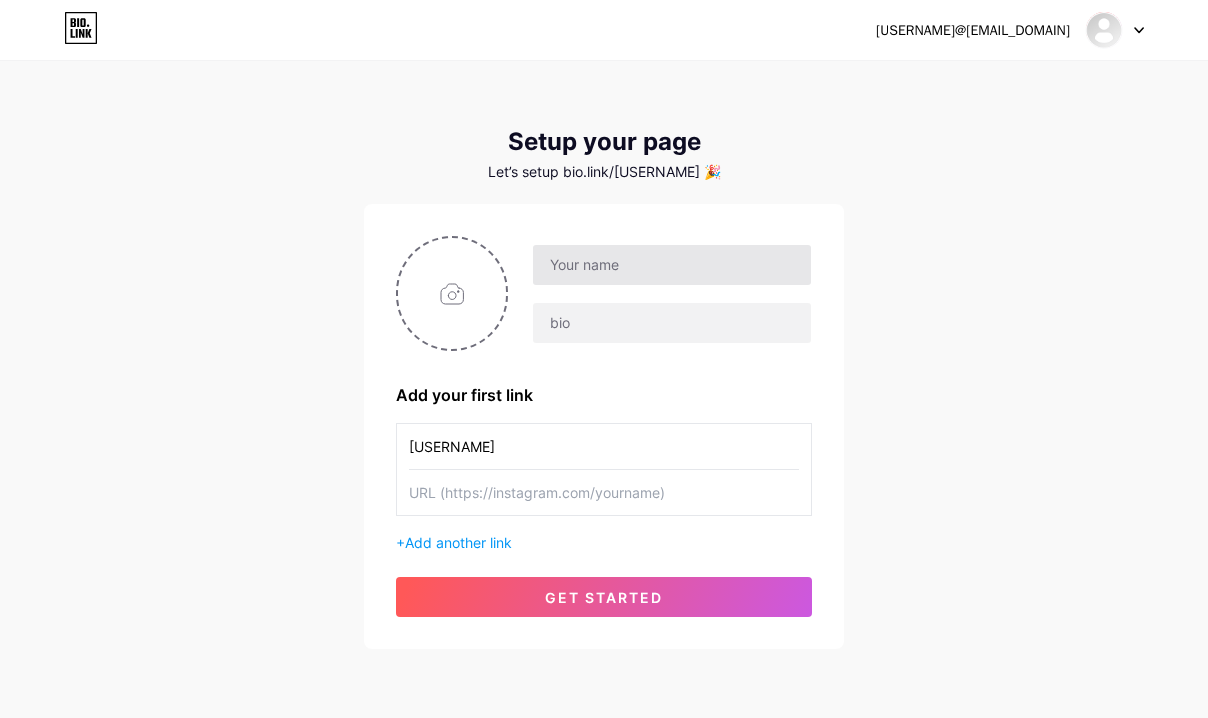 type on "[USERNAME]" 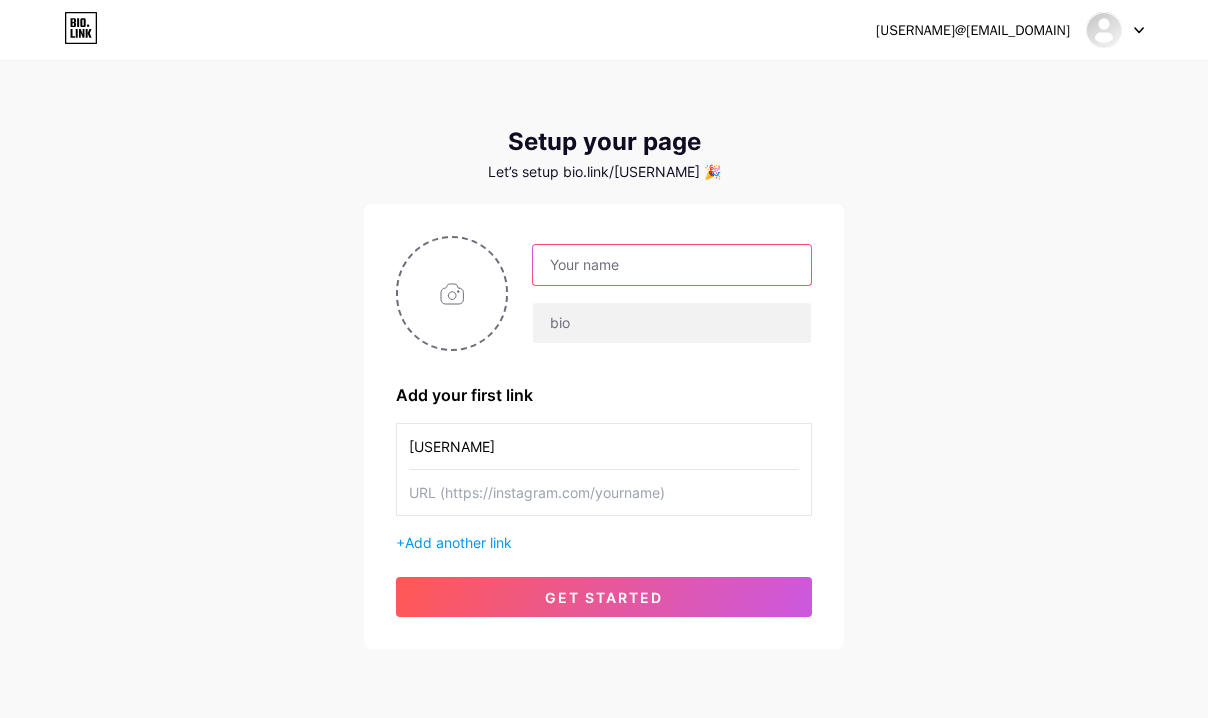 click at bounding box center [672, 265] 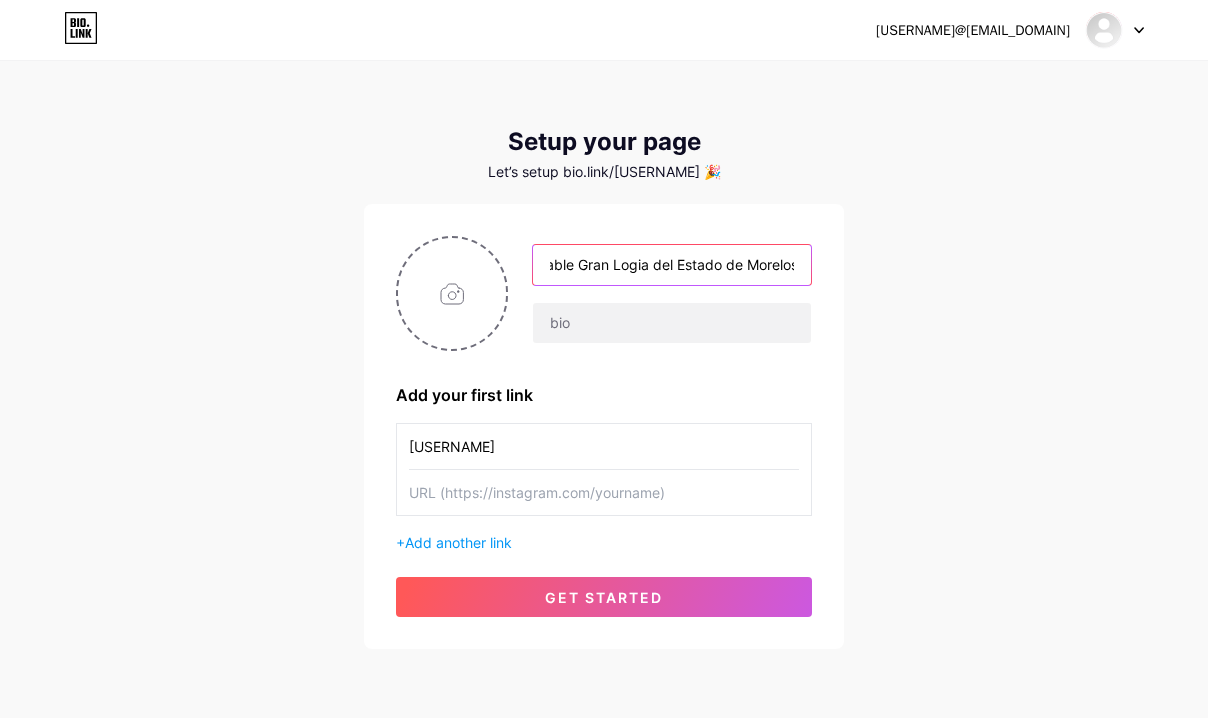 scroll, scrollTop: 0, scrollLeft: 89, axis: horizontal 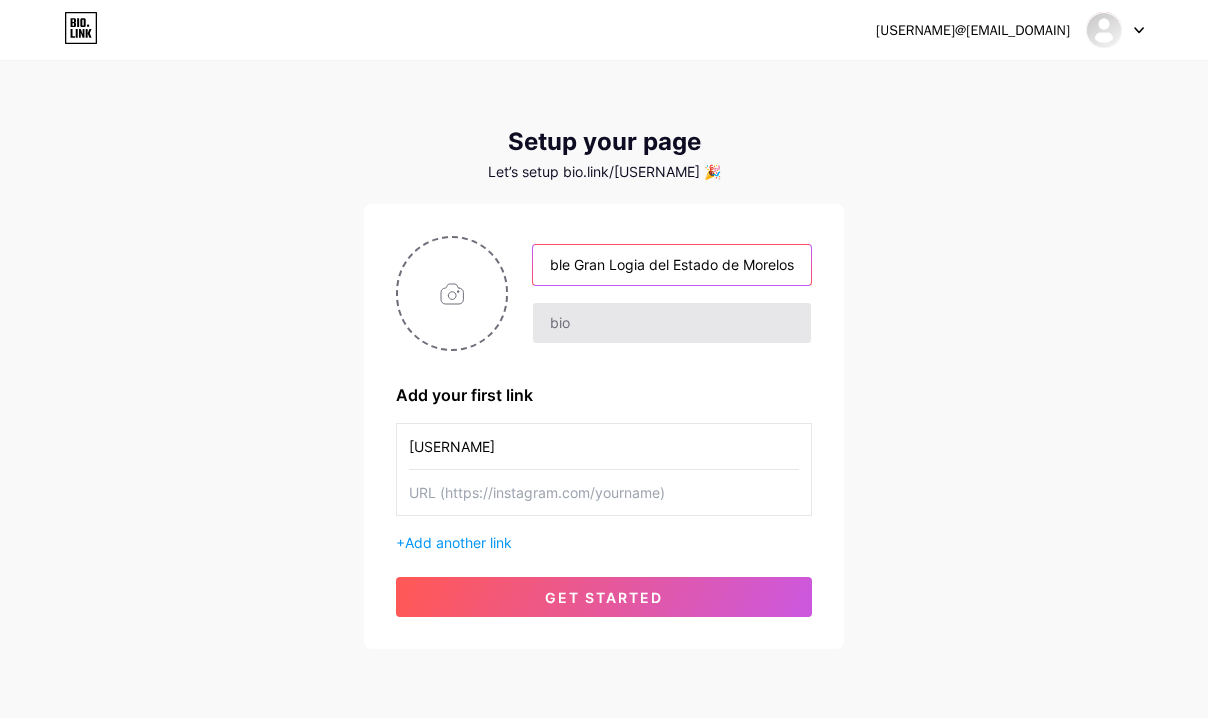 type on "Muy Respetable Gran Logia del Estado de Morelos" 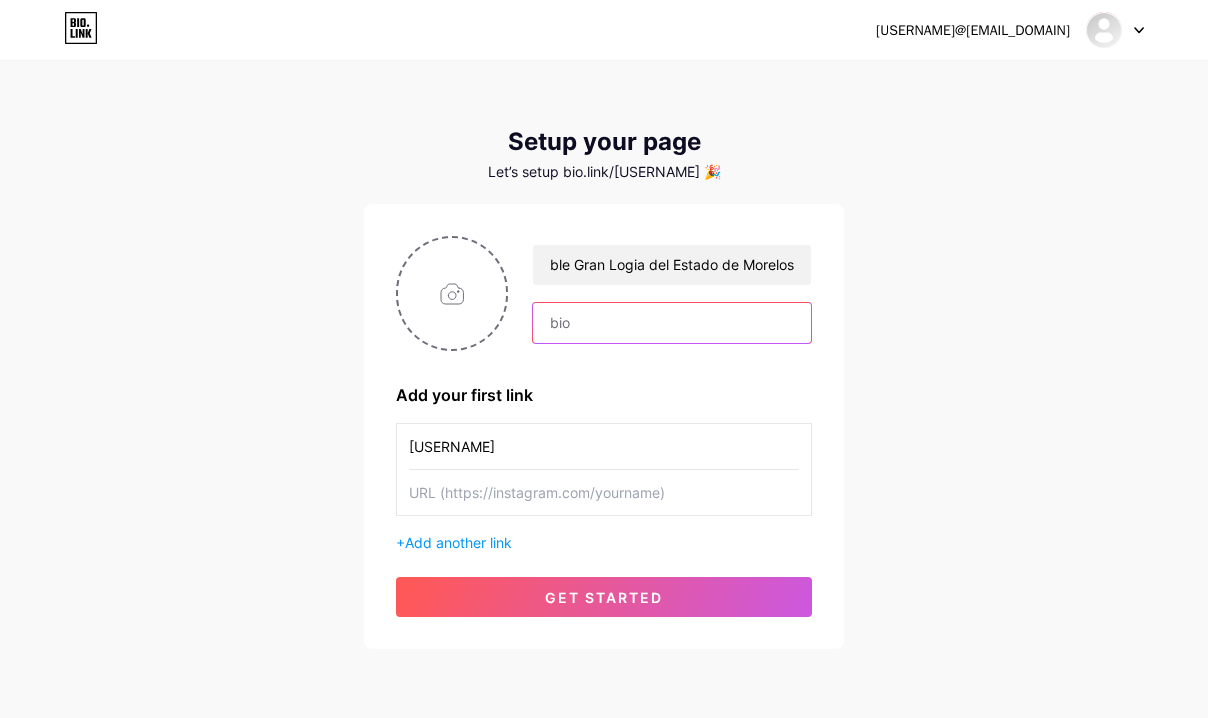 click at bounding box center [672, 323] 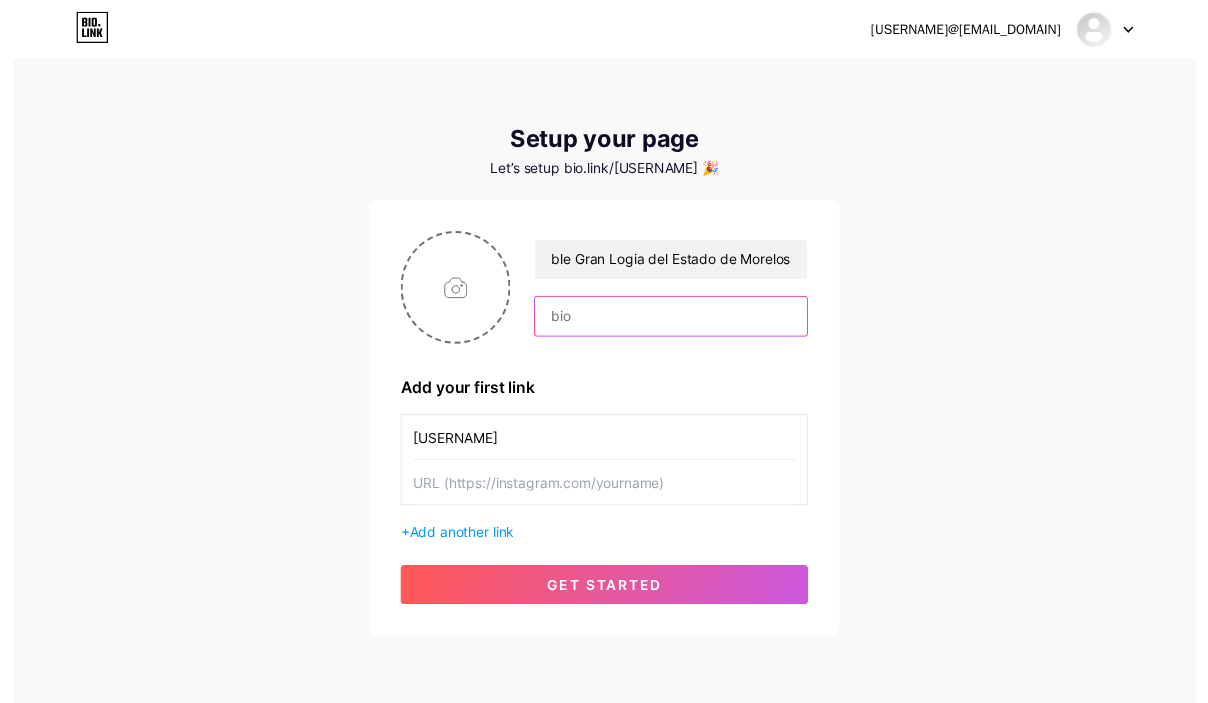 scroll, scrollTop: 0, scrollLeft: 0, axis: both 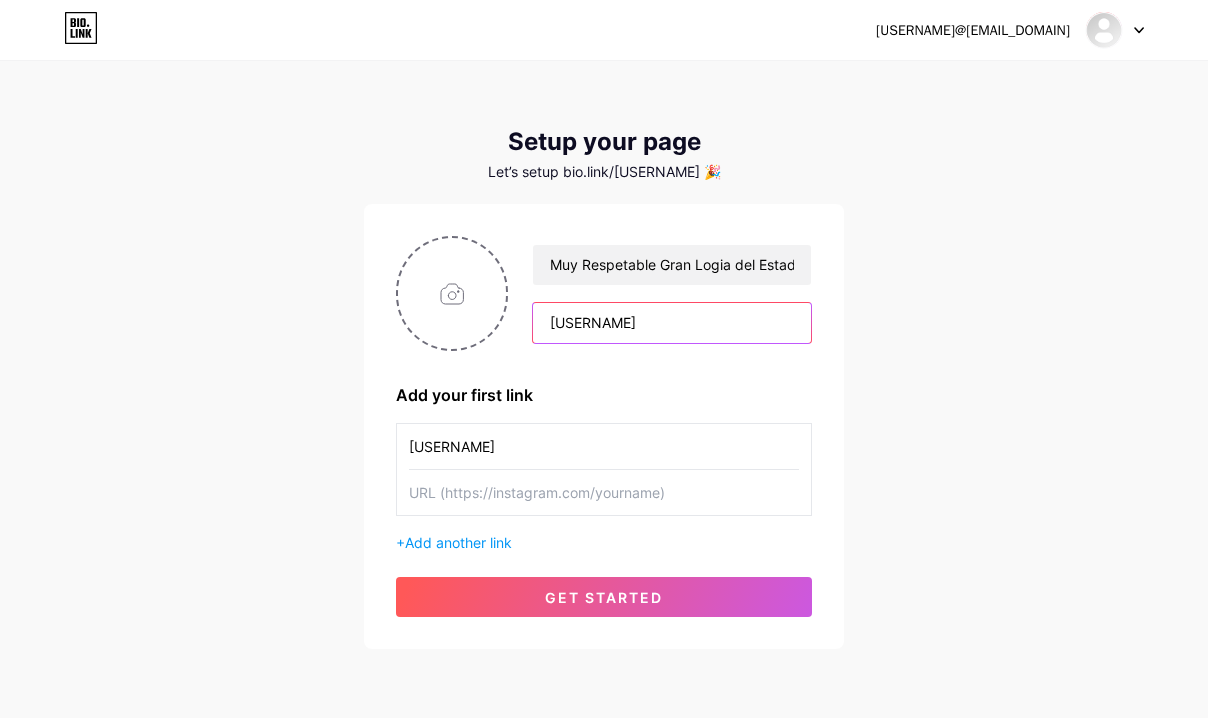 type on "granlogiademorelos" 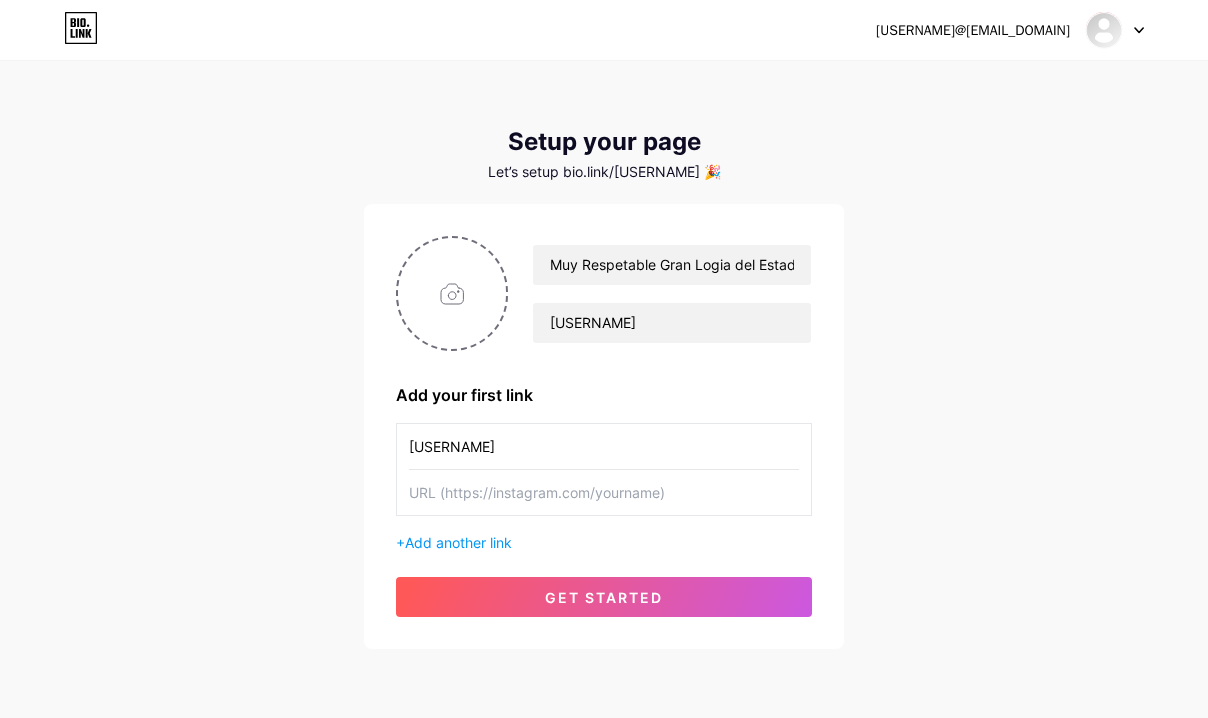 click at bounding box center (604, 492) 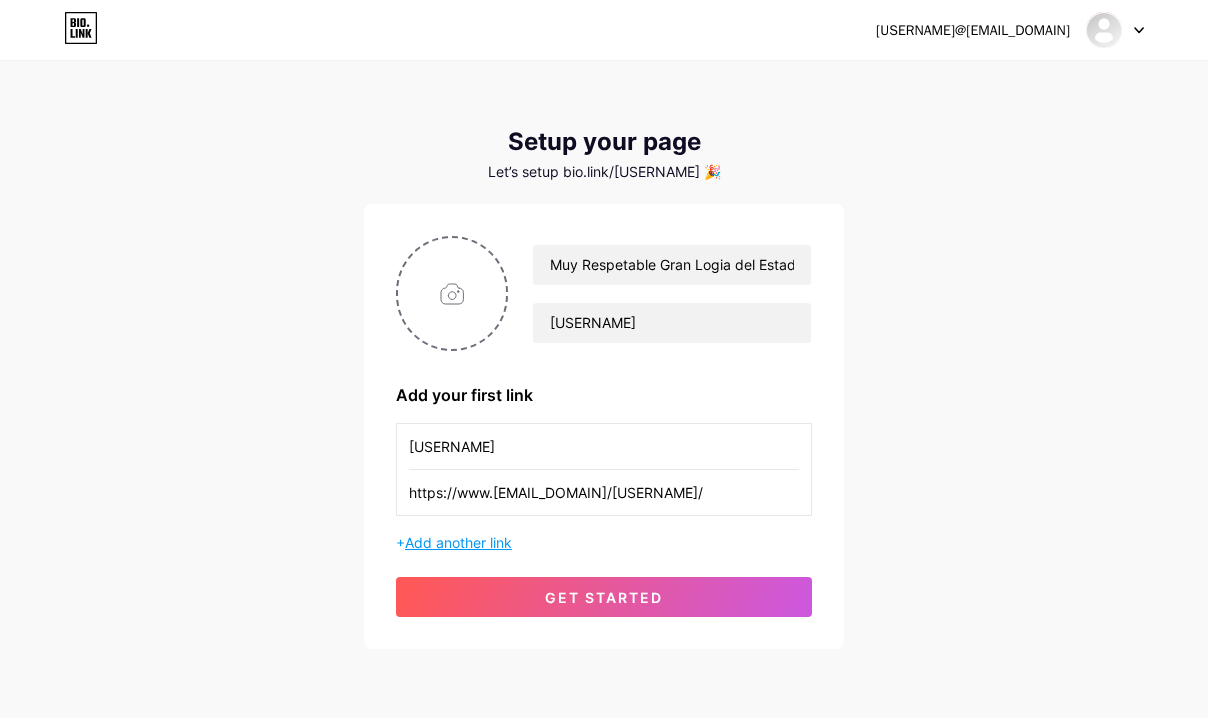 type on "https://www.instagram.com/granlogiademorelos/" 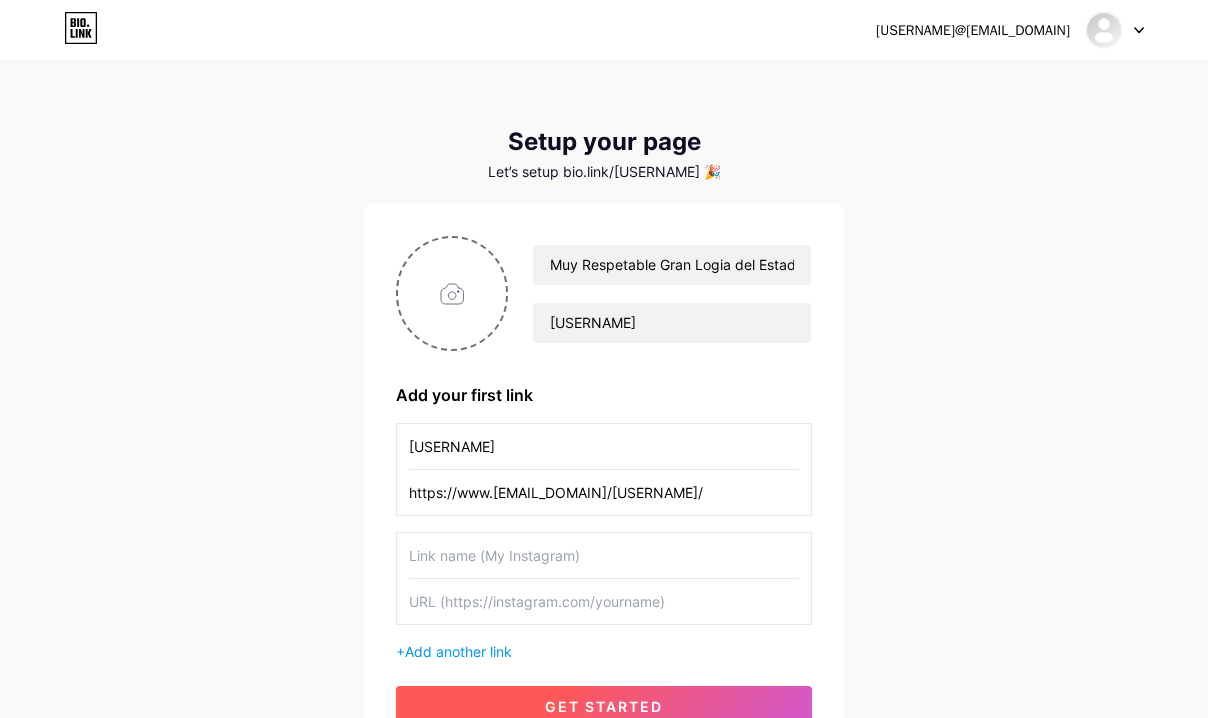 click on "get started" at bounding box center [604, 706] 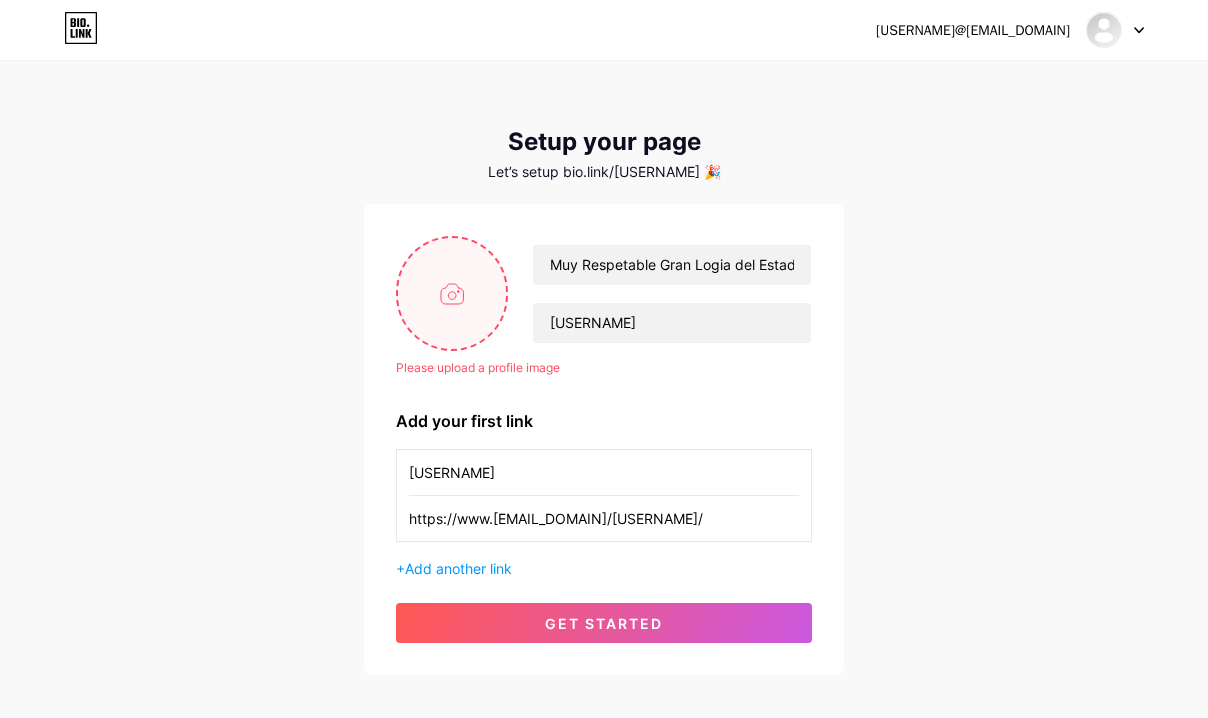 click at bounding box center (452, 293) 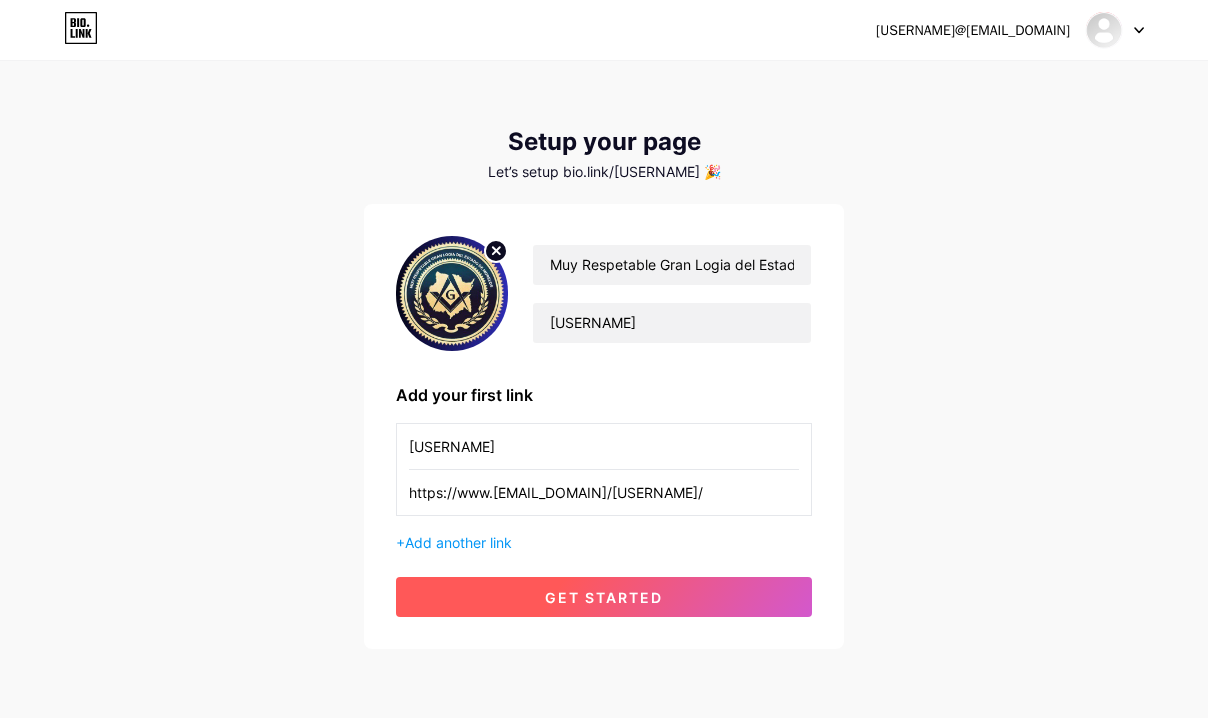click on "get started" at bounding box center [604, 597] 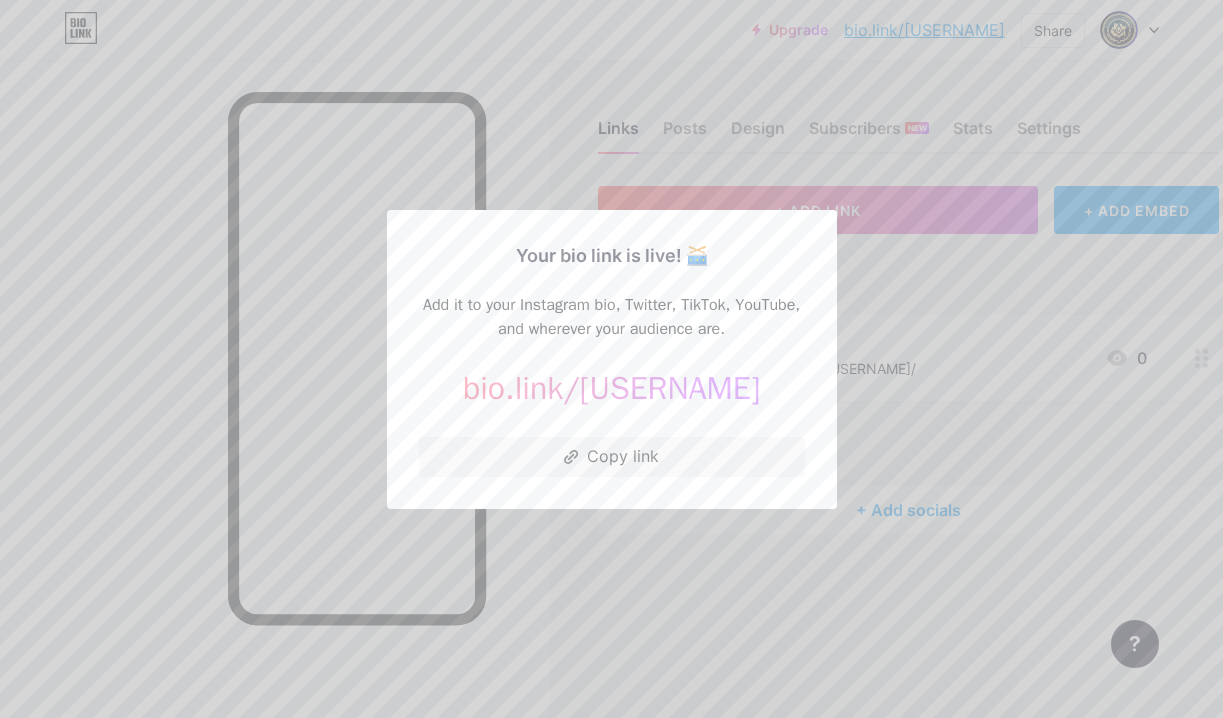click at bounding box center (611, 359) 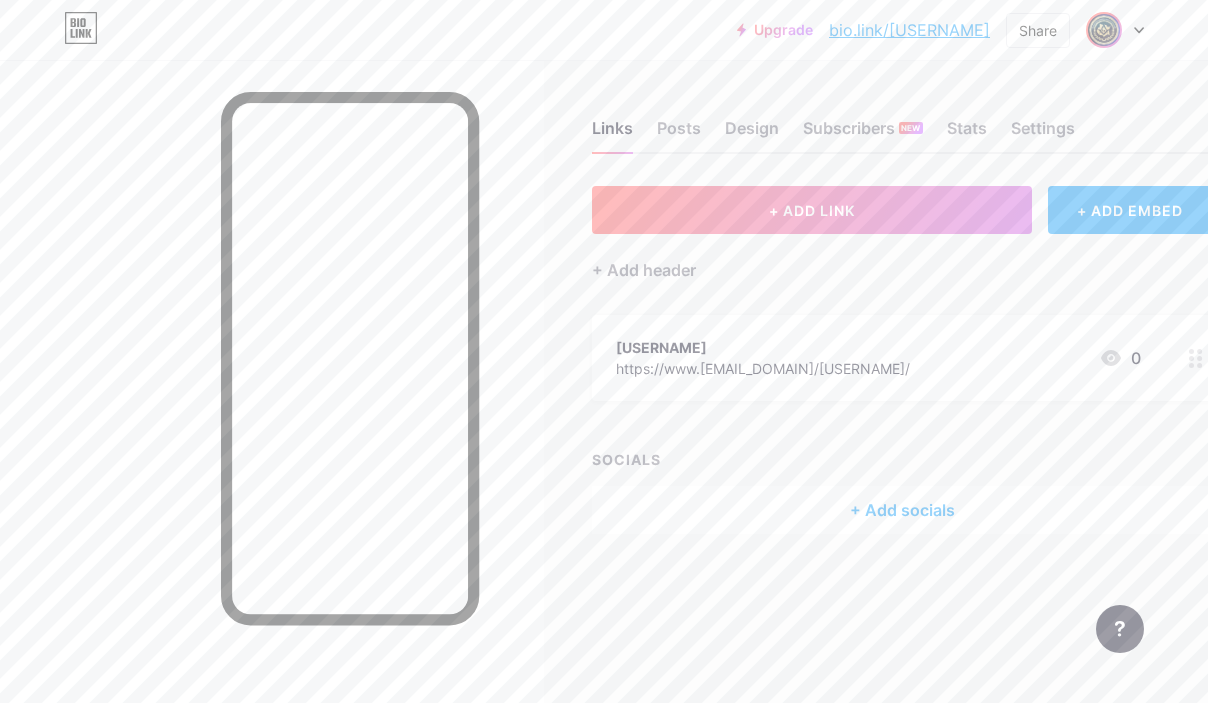 click at bounding box center [1104, 30] 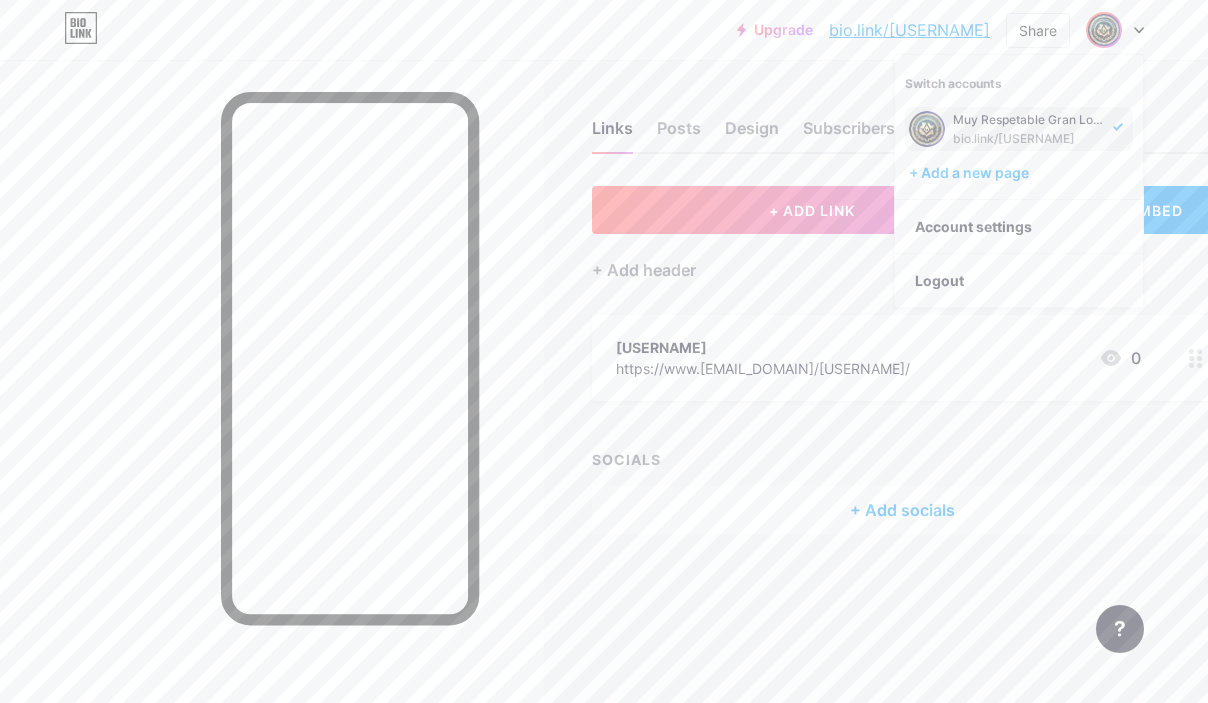 click on "Muy Respetable Gran Logia del Estado de Morelos" at bounding box center [1030, 120] 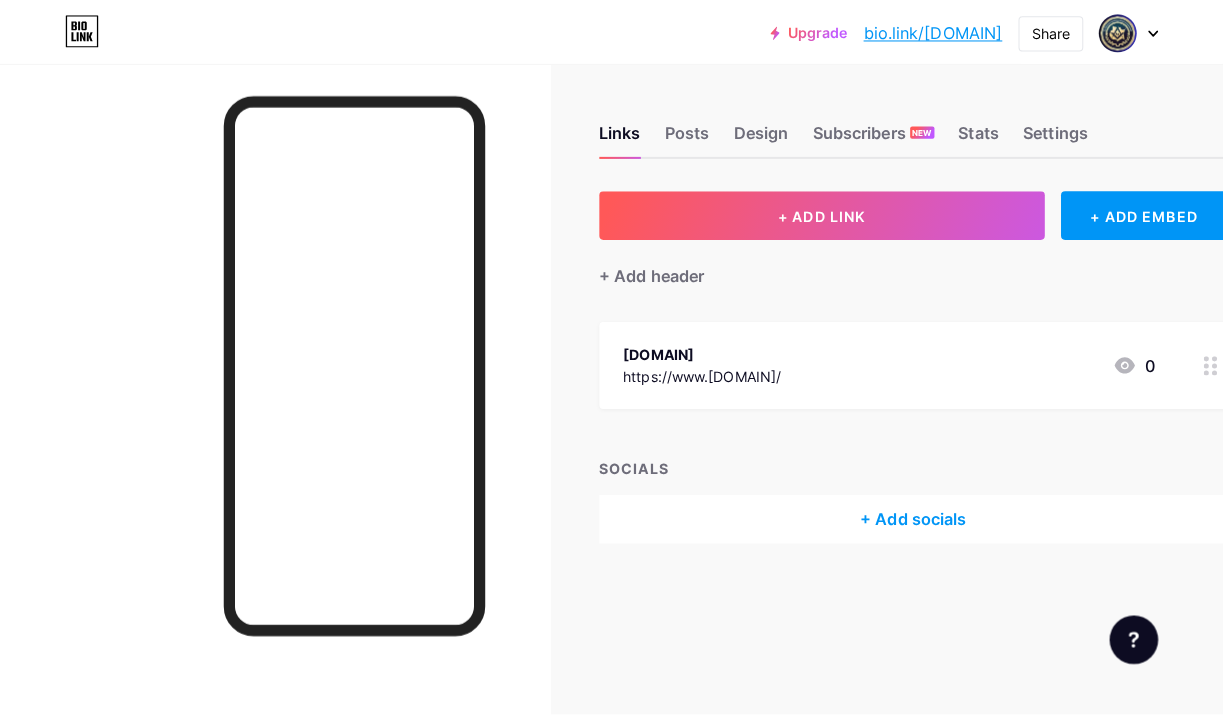 scroll, scrollTop: 0, scrollLeft: 0, axis: both 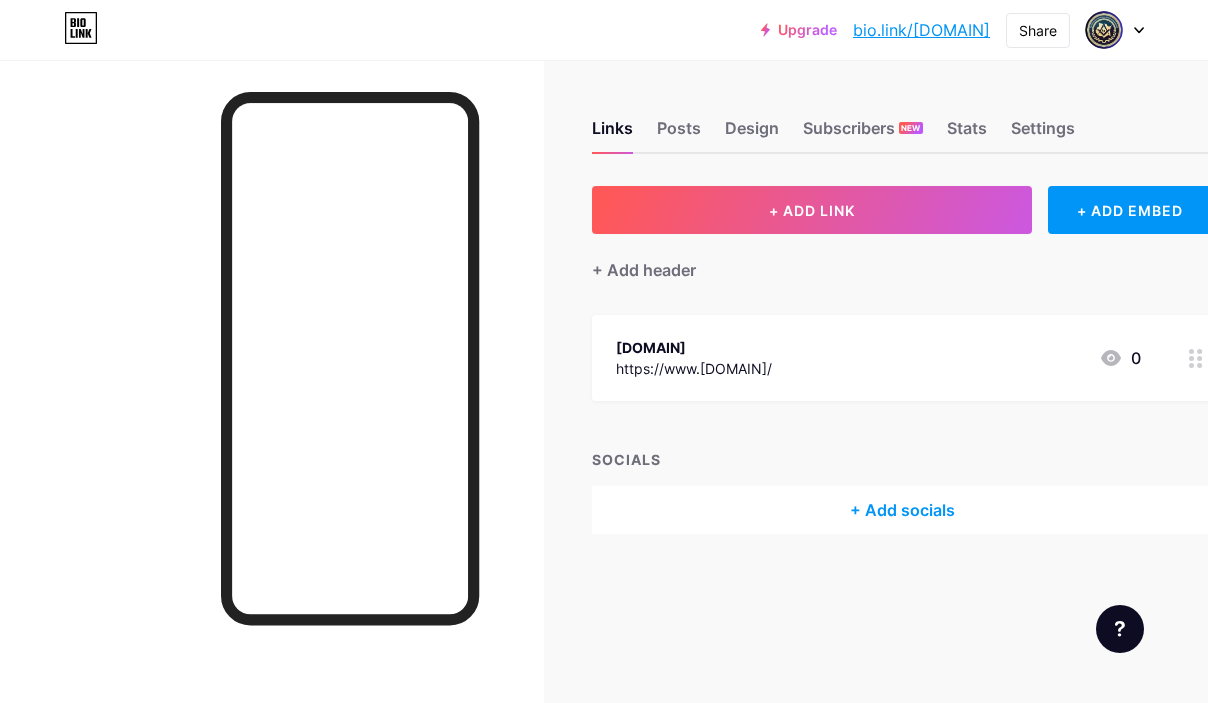 click 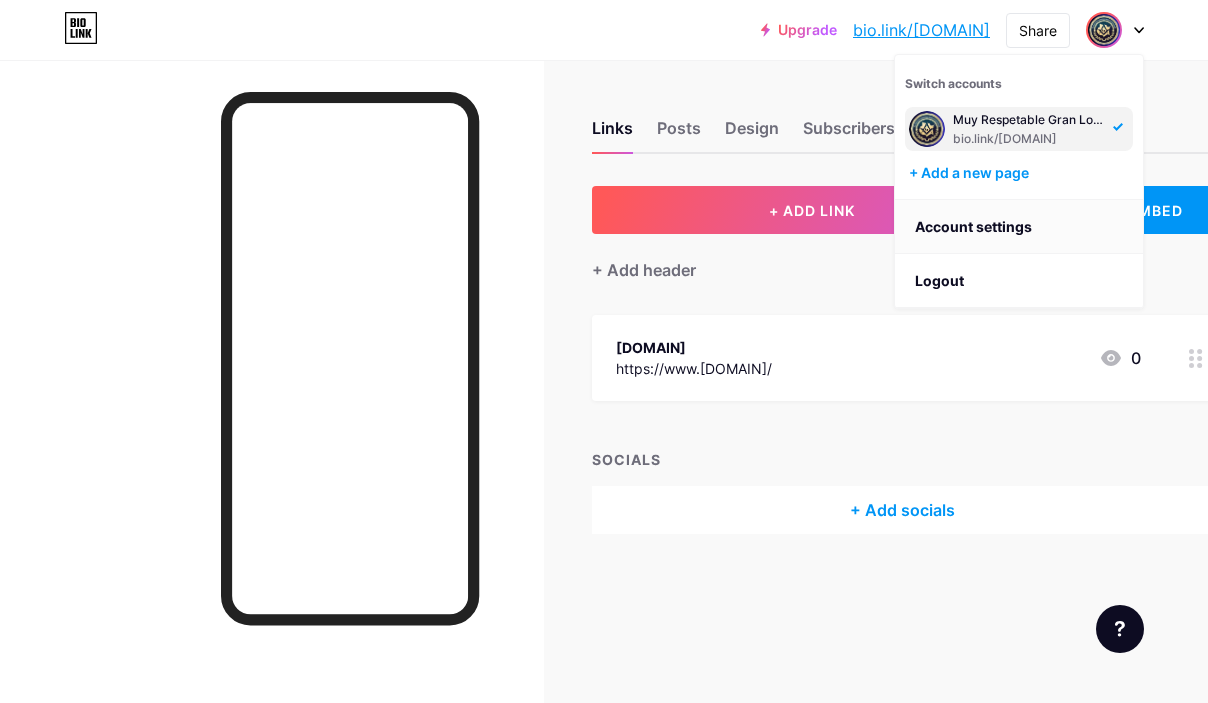 click on "Account settings" at bounding box center [1019, 227] 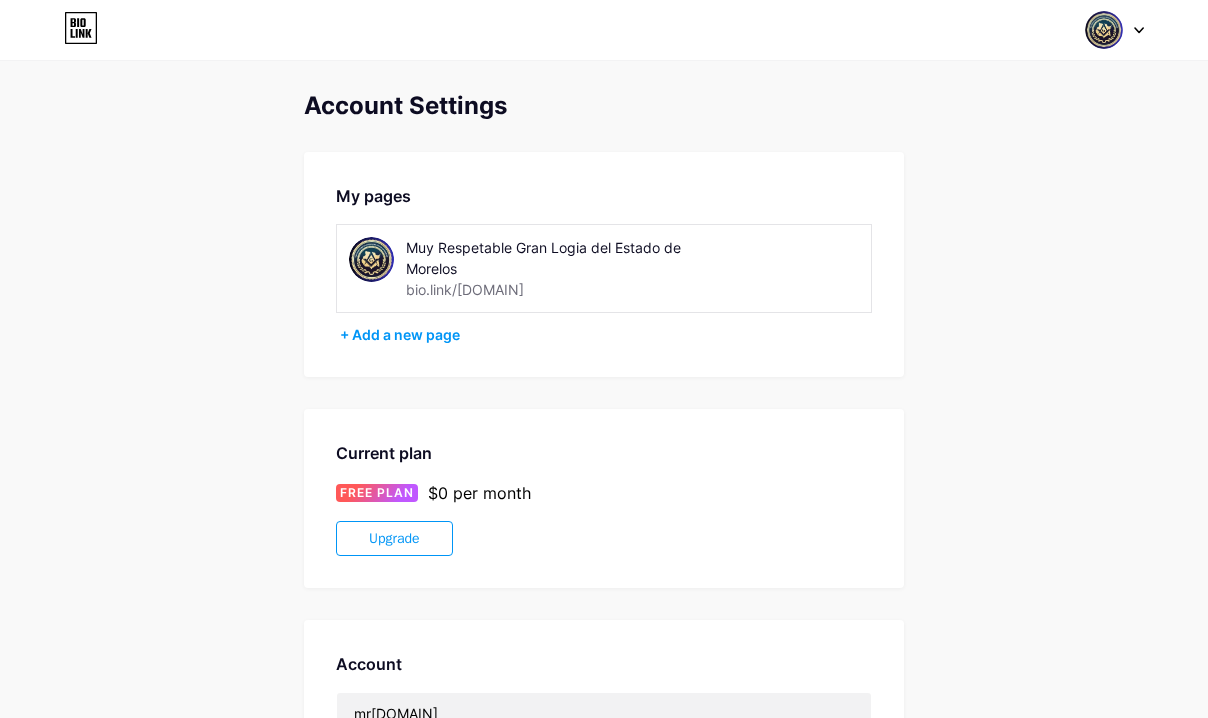 click on "bio.link/[DOMAIN]" at bounding box center (465, 289) 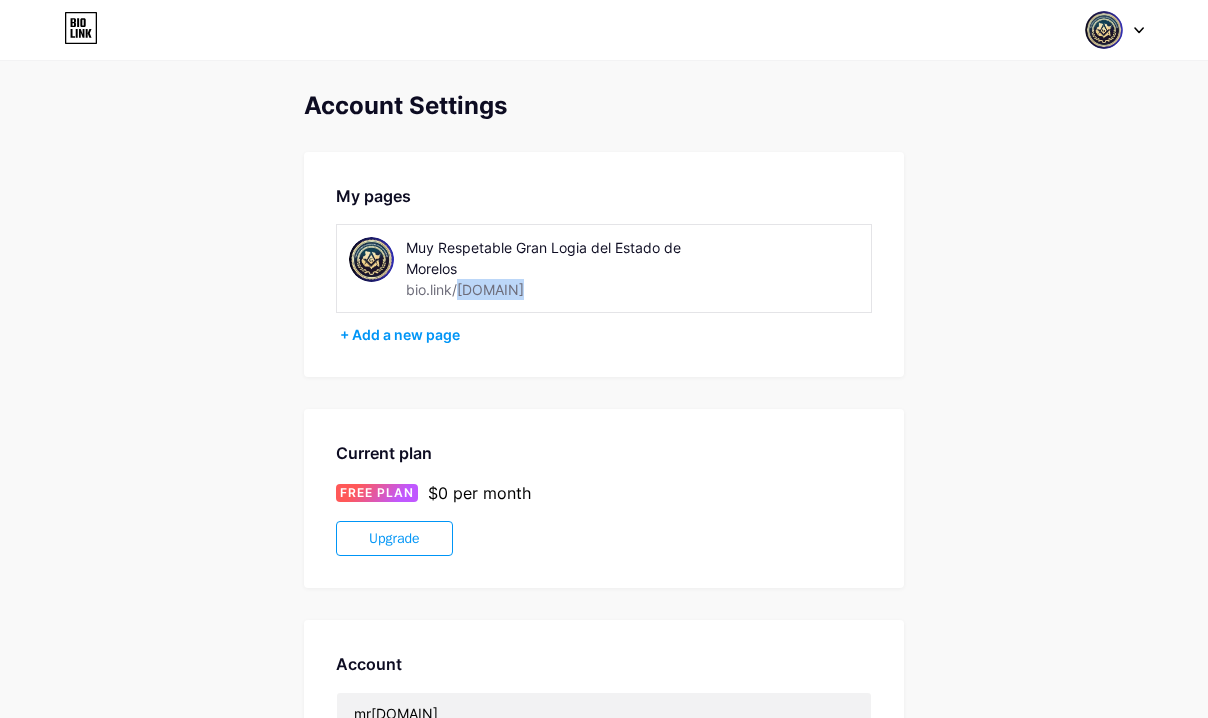 click on "bio.link/[DOMAIN]" at bounding box center [465, 289] 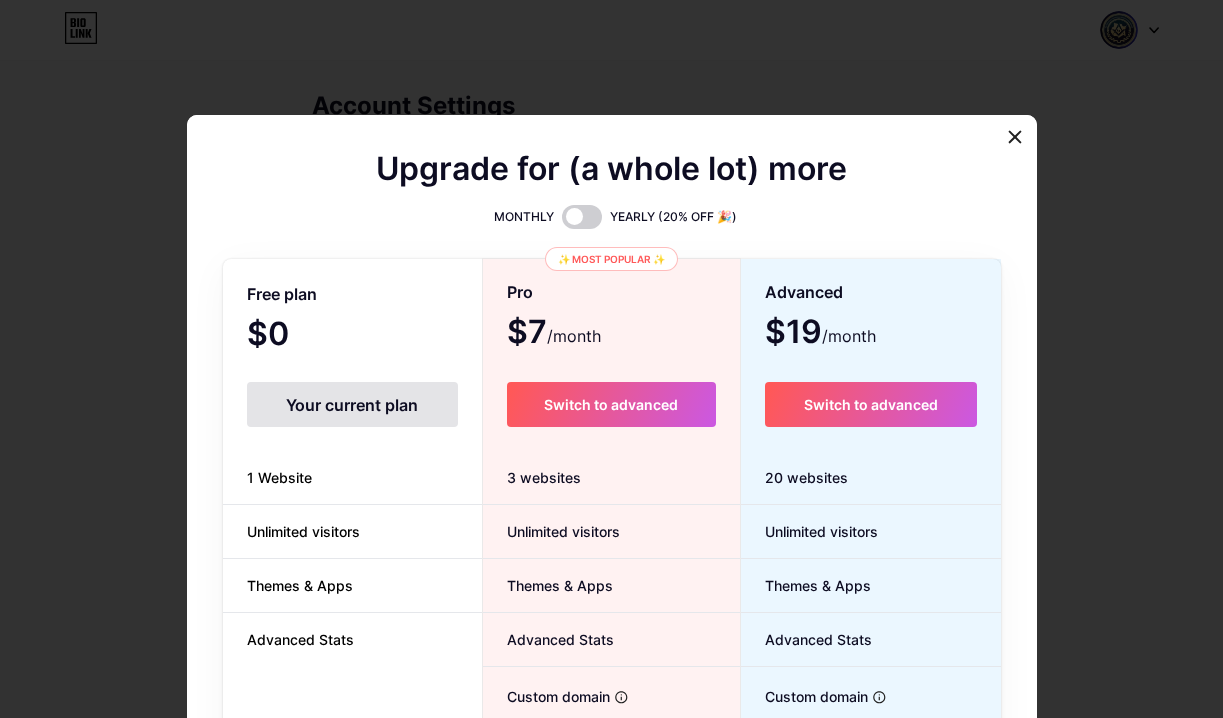 click on "Your current plan" at bounding box center (352, 404) 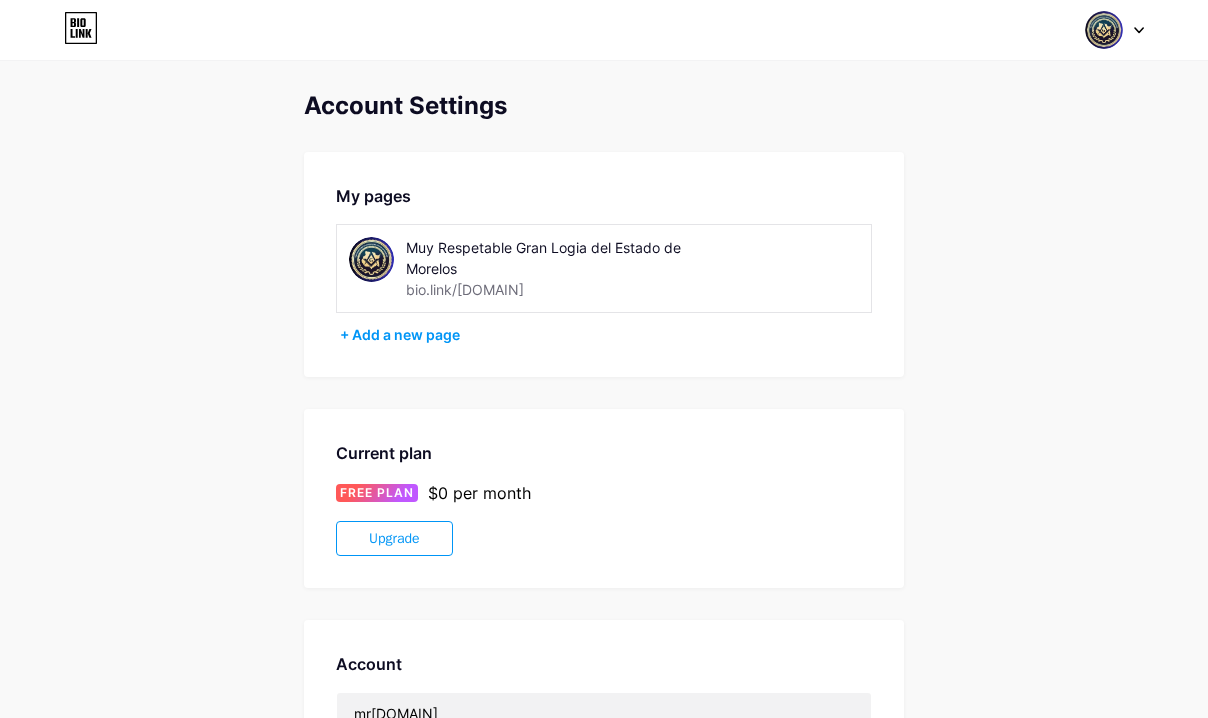 click on "bio.link/[DOMAIN]" at bounding box center [465, 289] 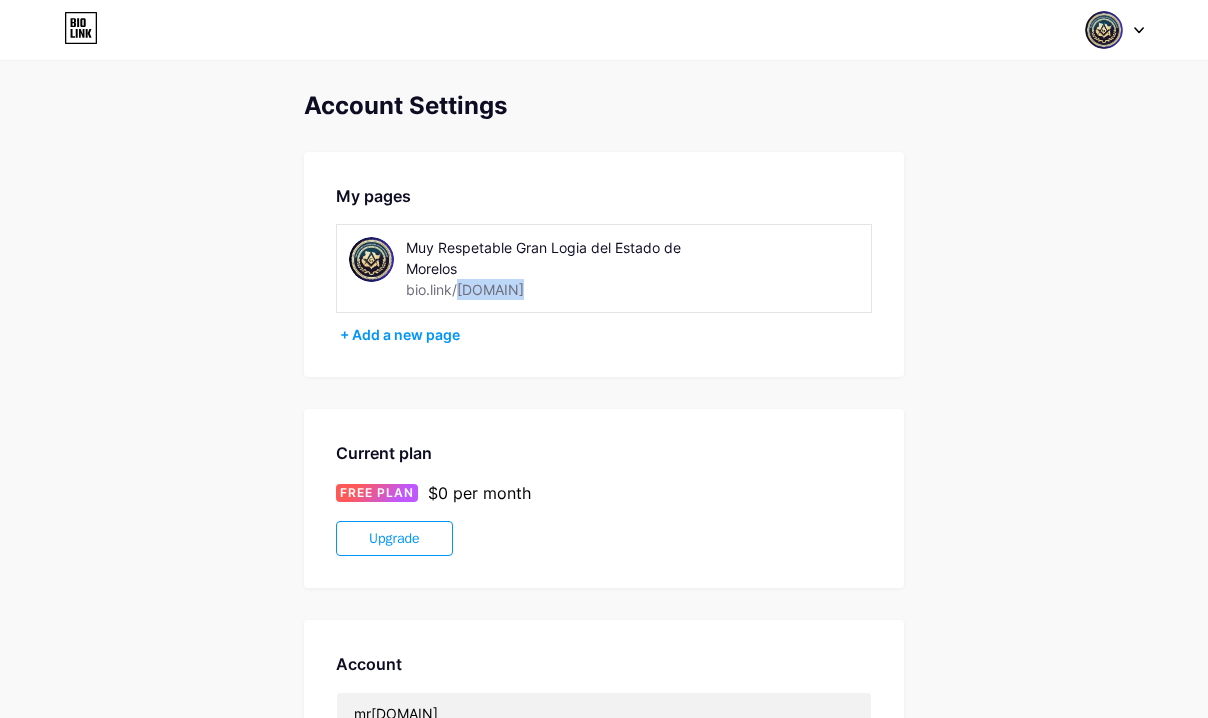 click on "bio.link/[DOMAIN]" at bounding box center (465, 289) 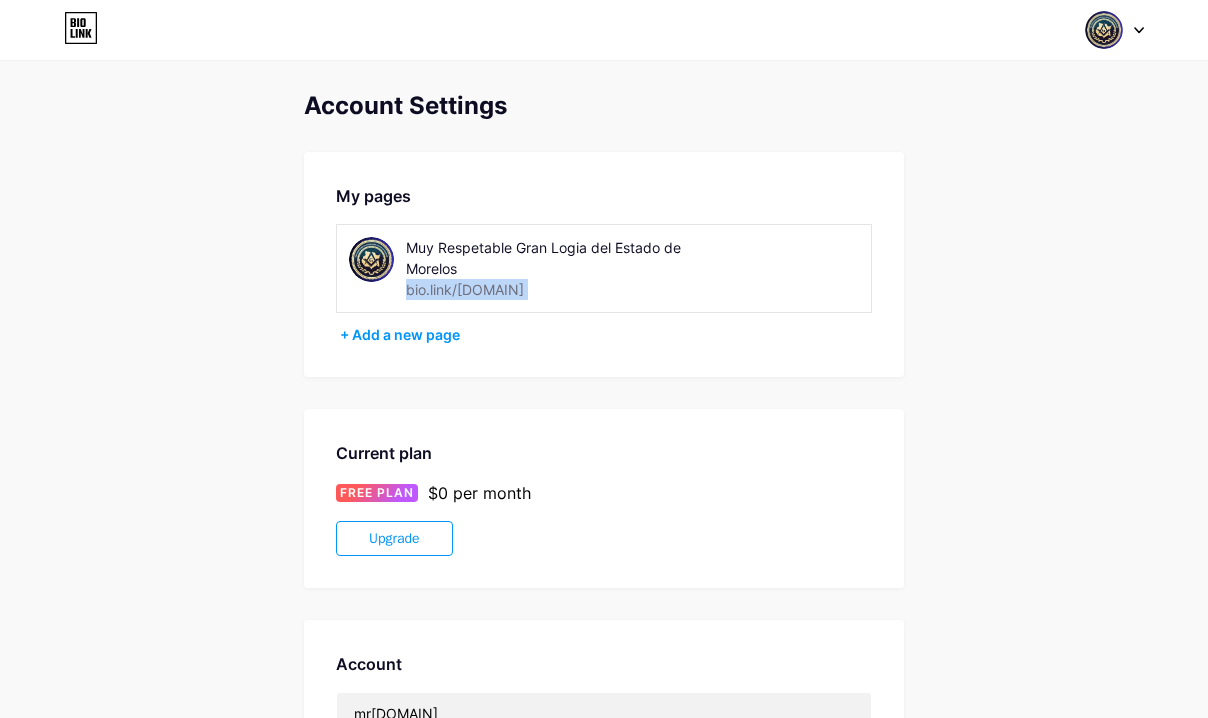click on "bio.link/[DOMAIN]" at bounding box center [465, 289] 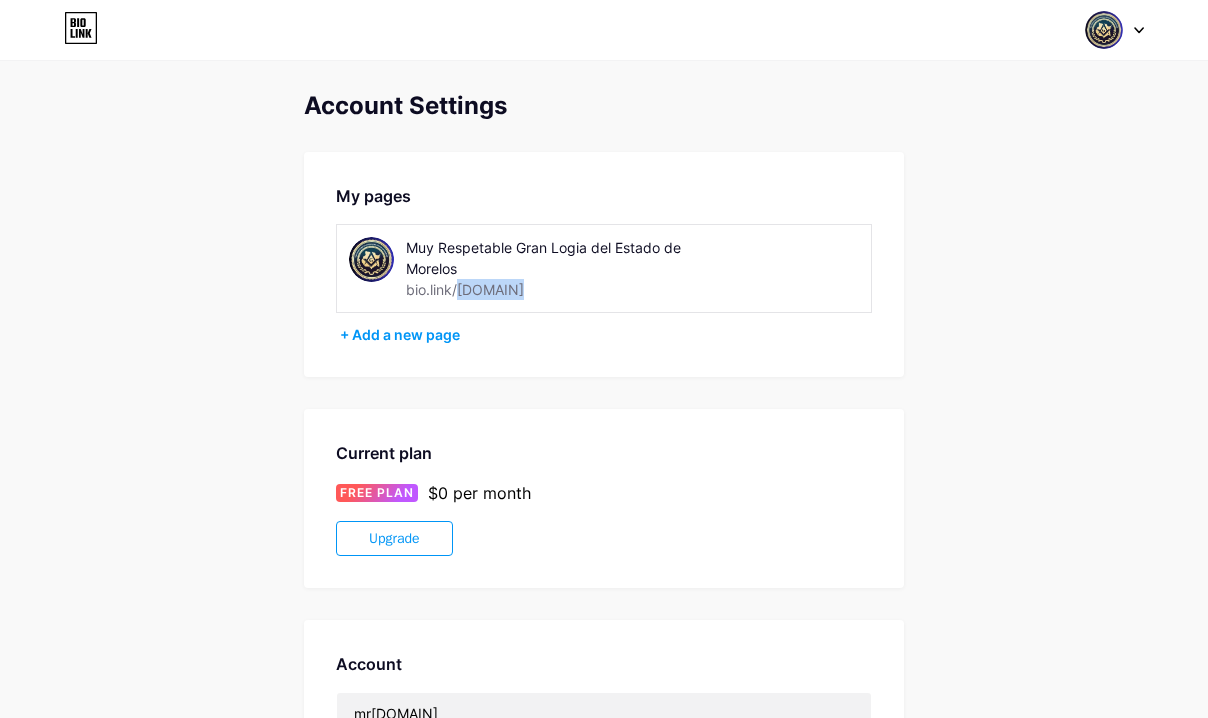 click on "bio.link/[DOMAIN]" at bounding box center [465, 289] 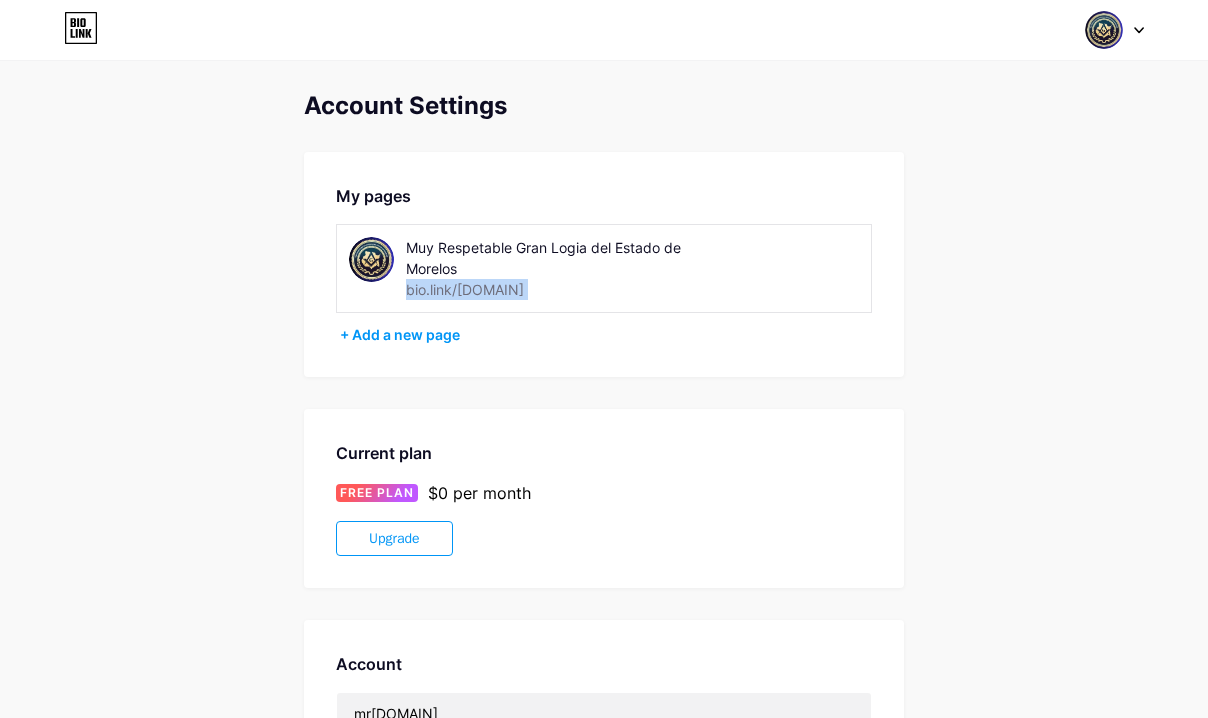 click on "bio.link/[DOMAIN]" at bounding box center (465, 289) 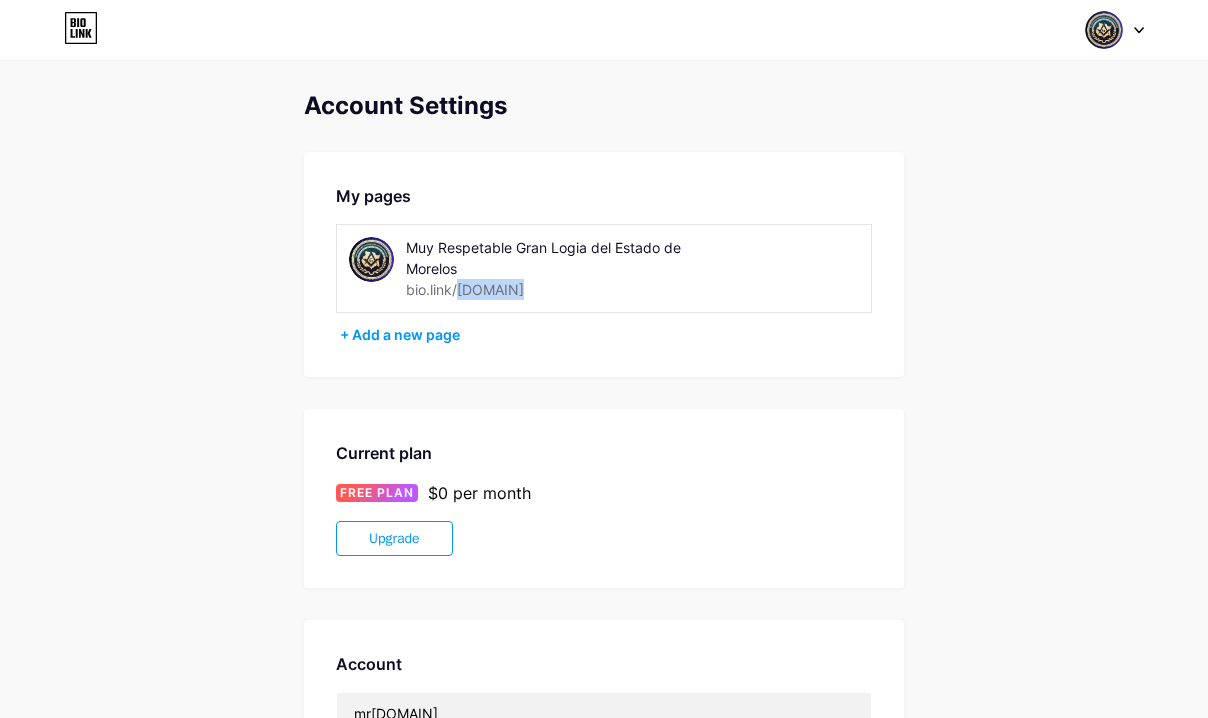 click on "bio.link/[DOMAIN]" at bounding box center [465, 289] 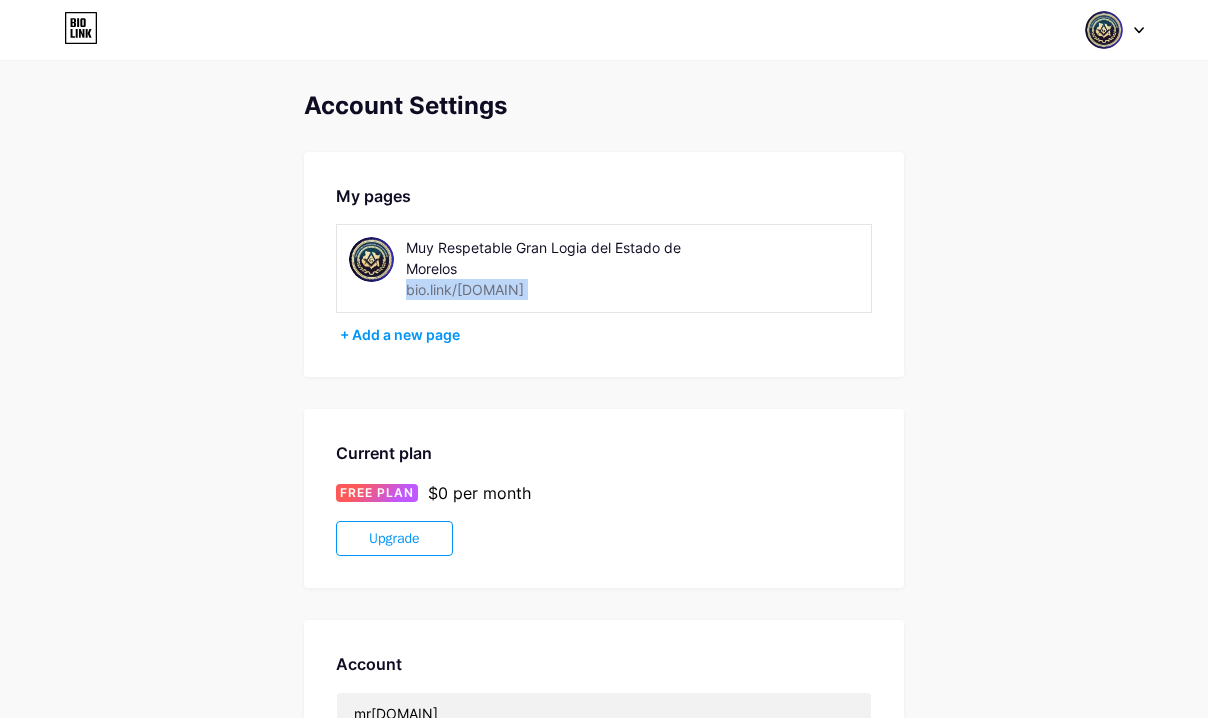 click on "bio.link/[DOMAIN]" at bounding box center (465, 289) 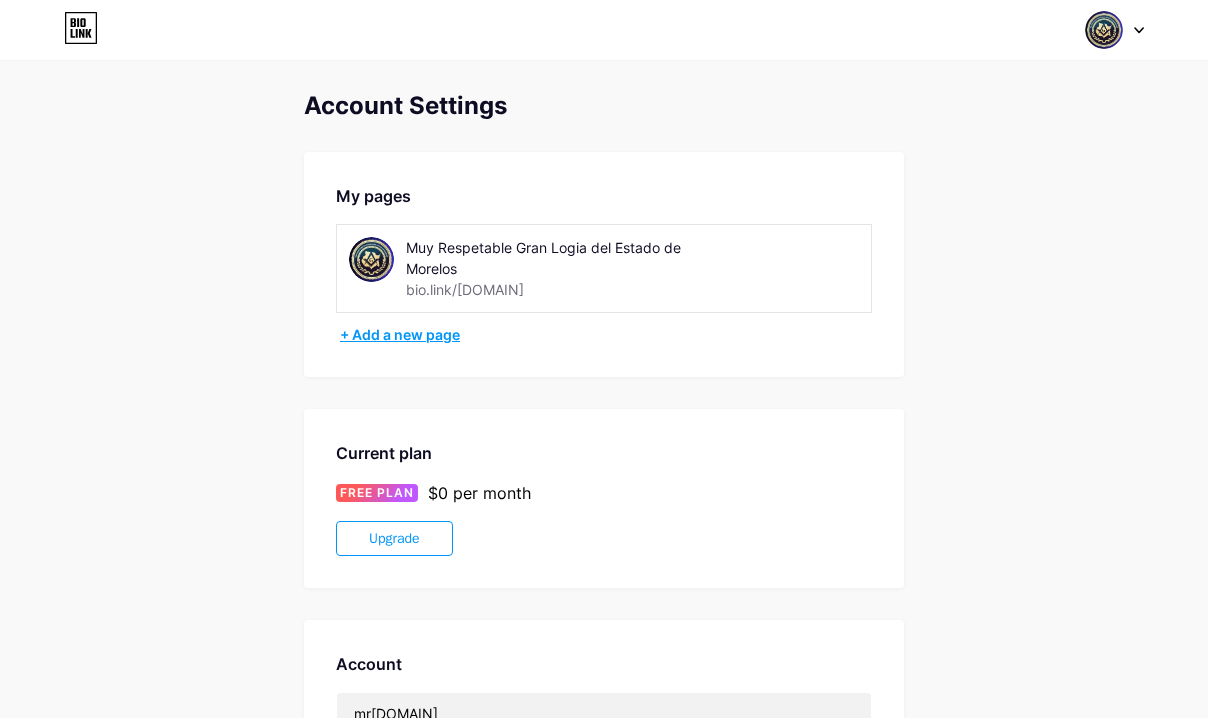 click on "+ Add a new page" at bounding box center [606, 335] 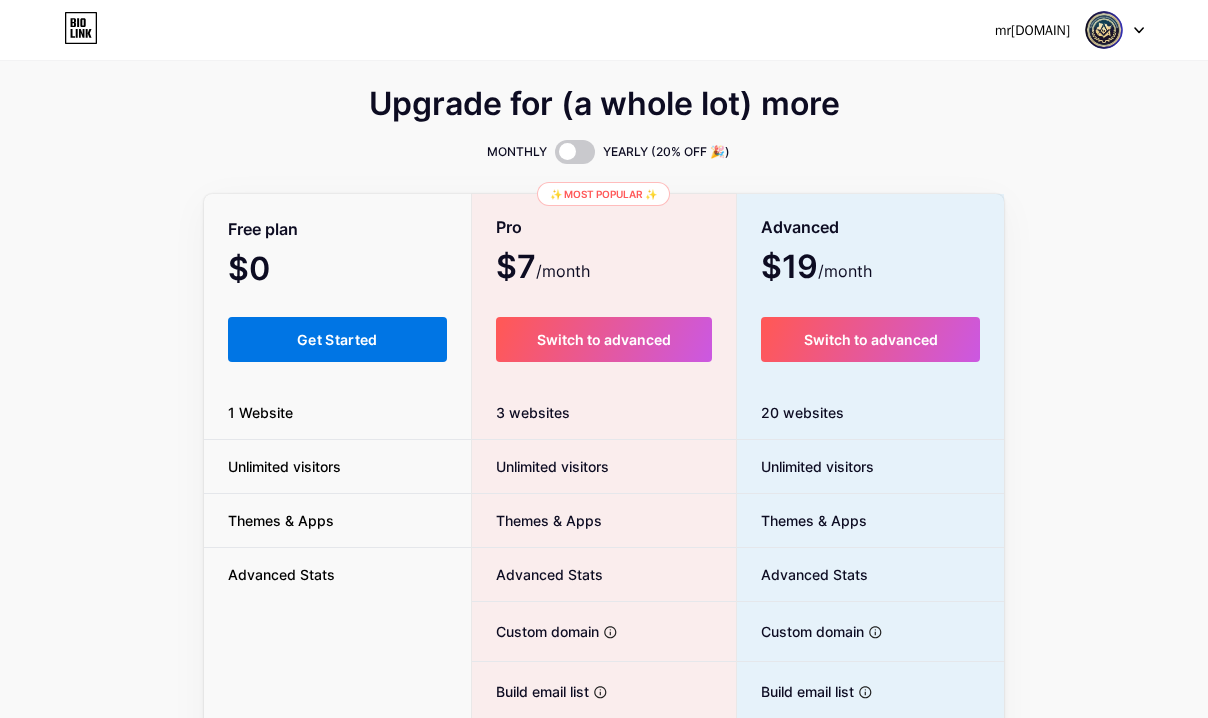 click on "Get Started" at bounding box center [337, 339] 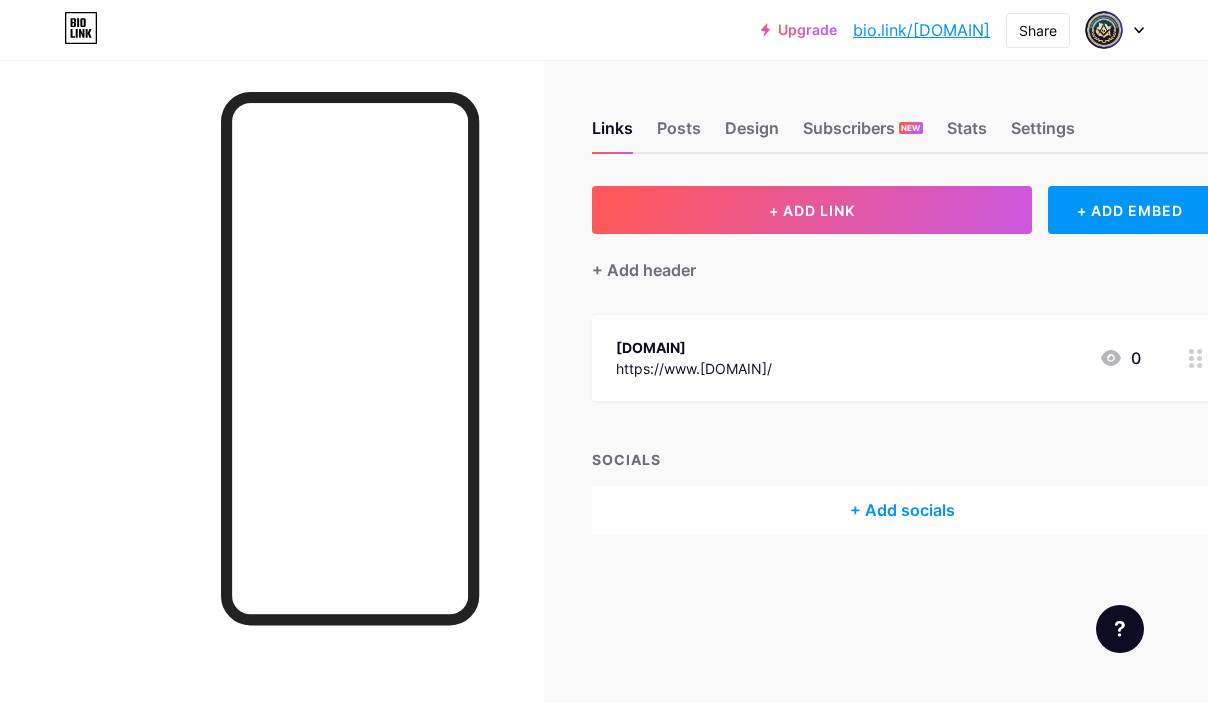 click on "https://www.[DOMAIN]/" at bounding box center [694, 368] 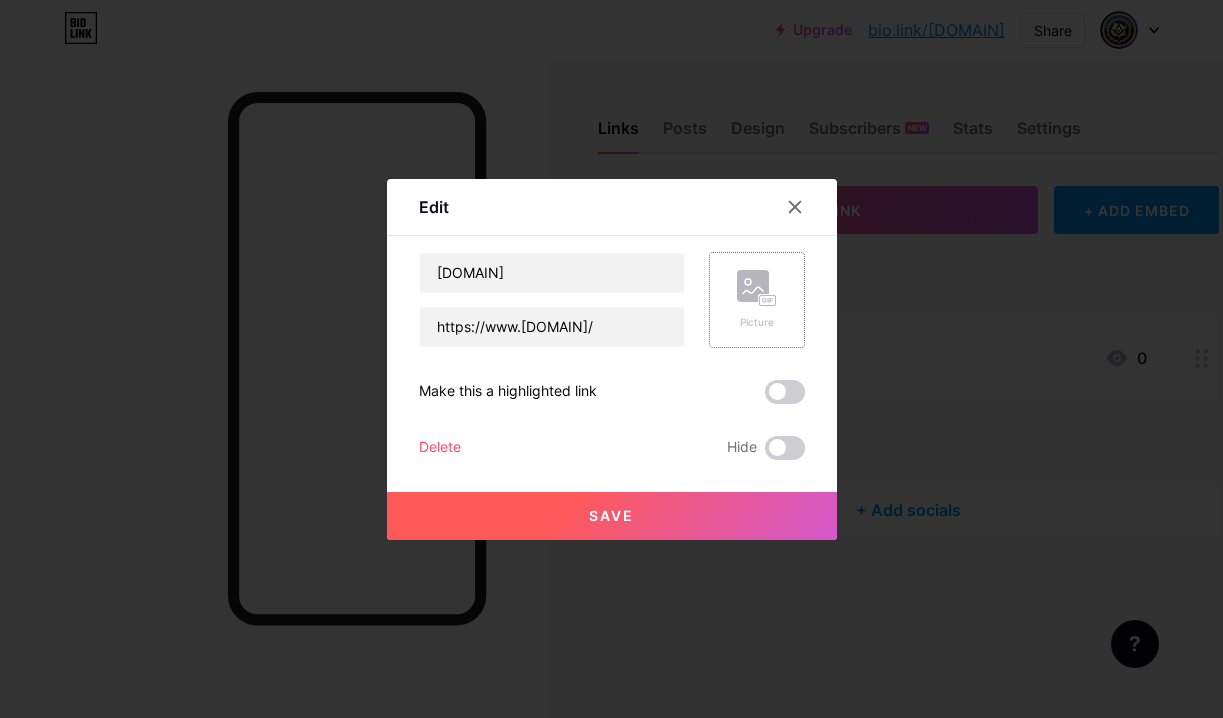 click on "Picture" at bounding box center (757, 300) 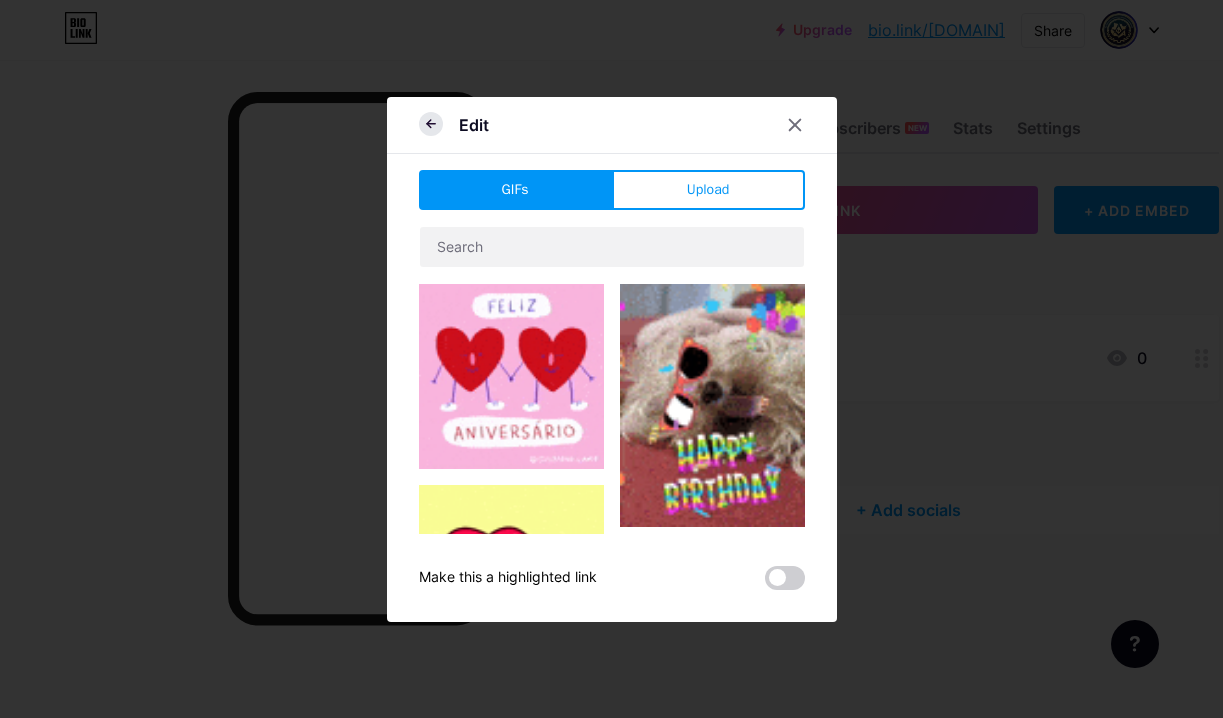 click 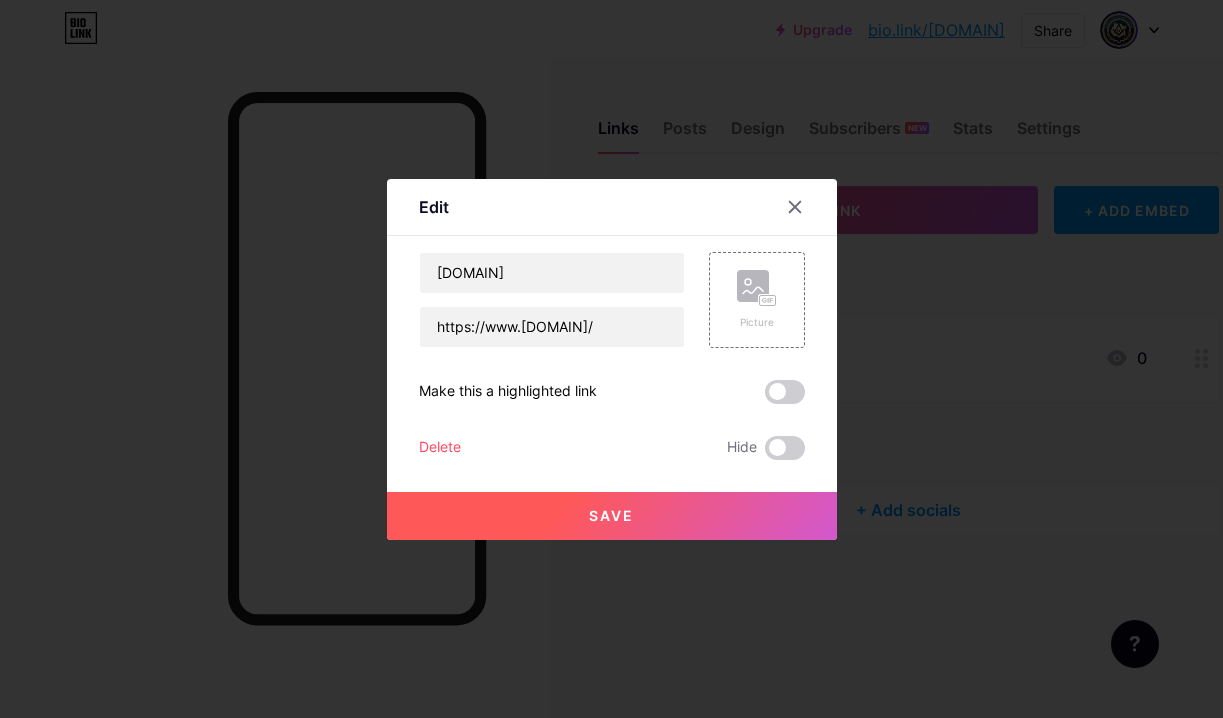 click on "Save" at bounding box center [611, 515] 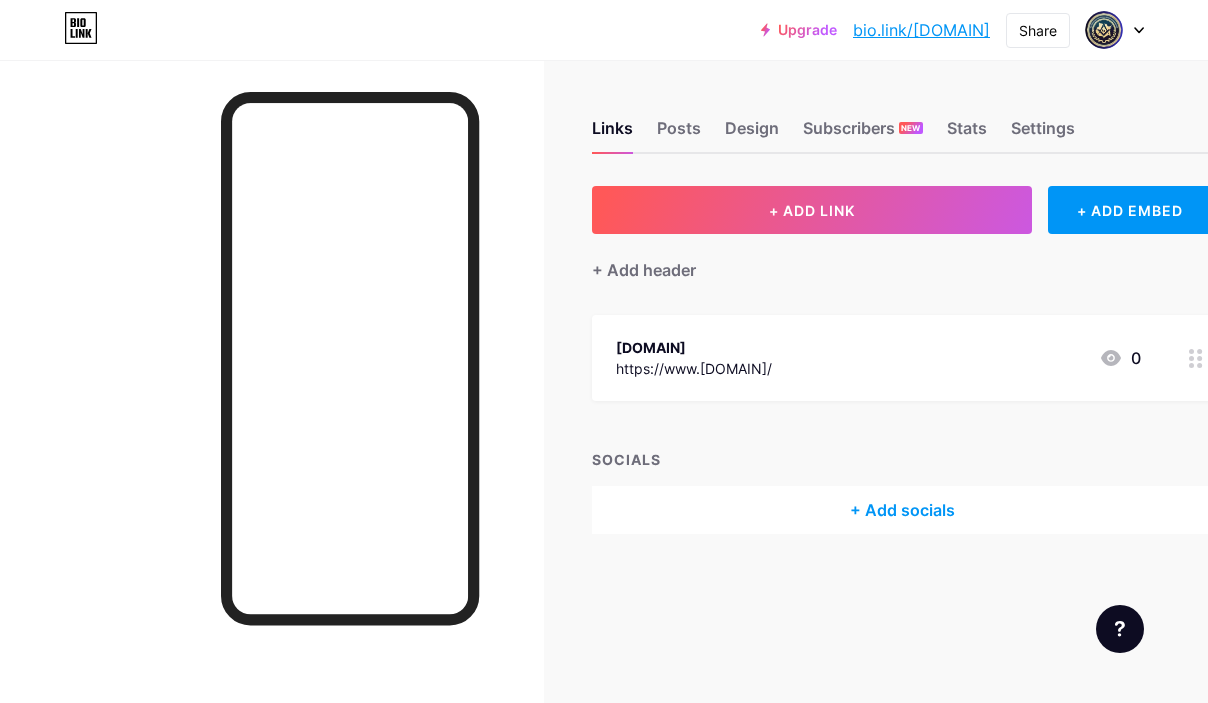 click on "[DOMAIN]" at bounding box center (694, 347) 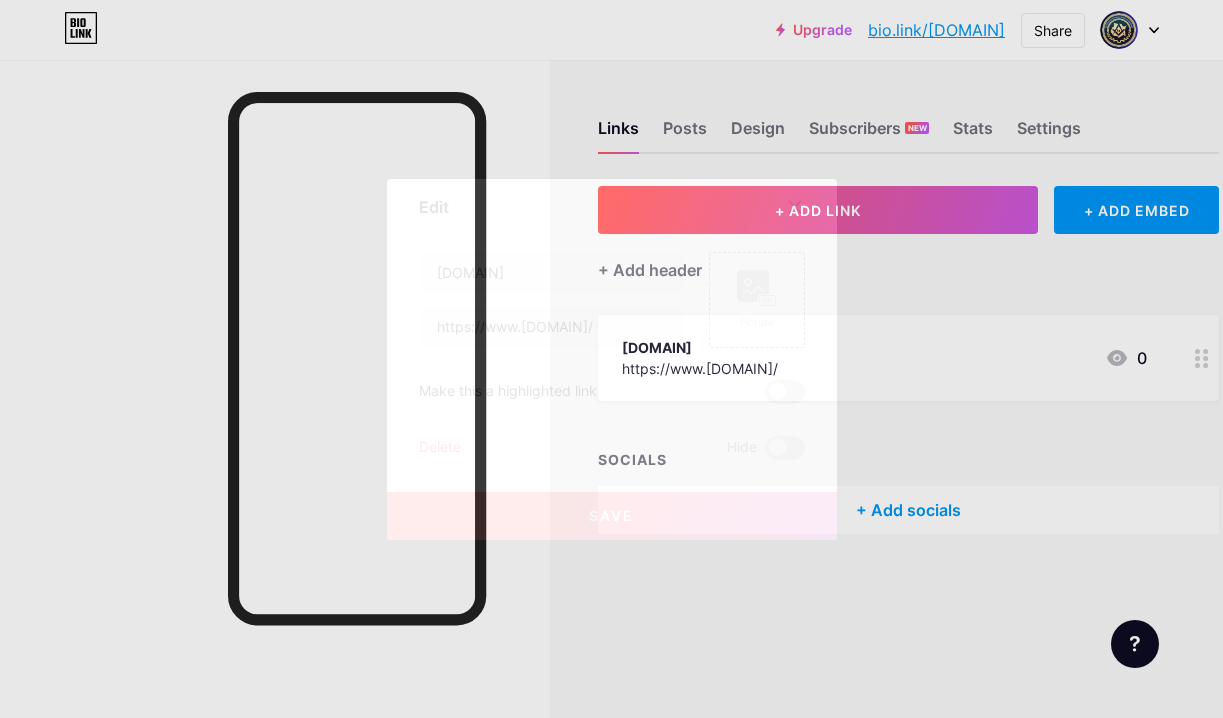 click on "Save" at bounding box center [612, 516] 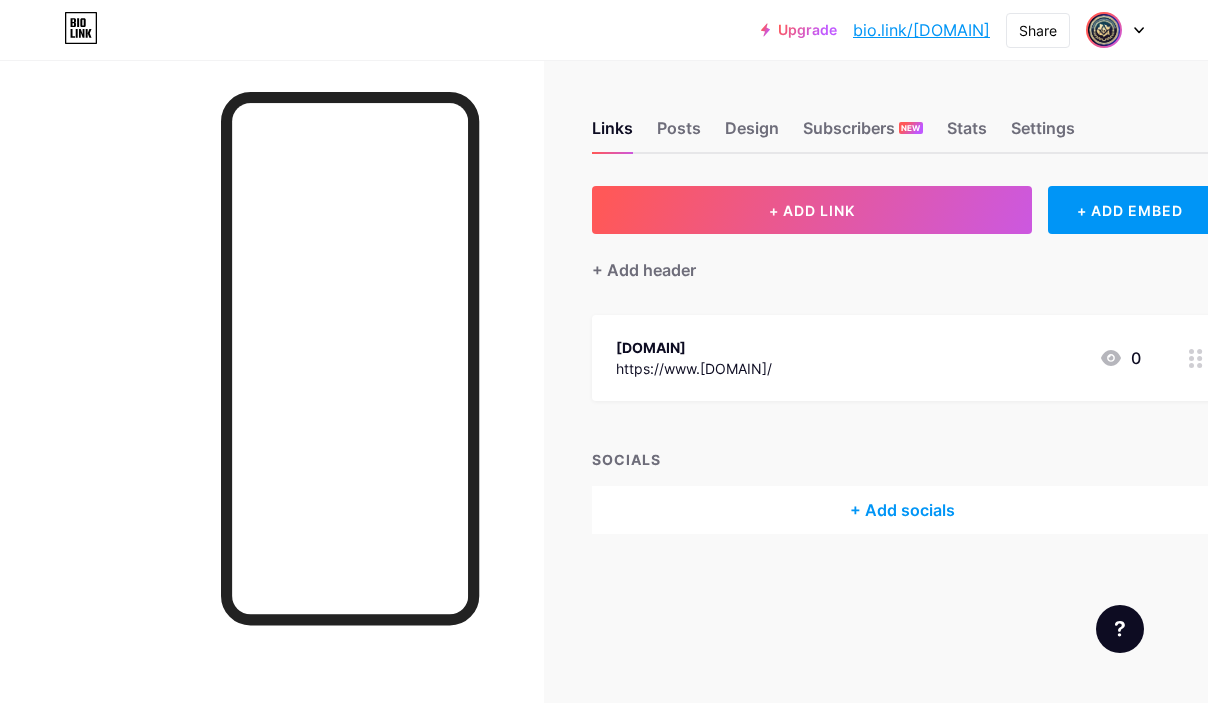 click at bounding box center (1104, 30) 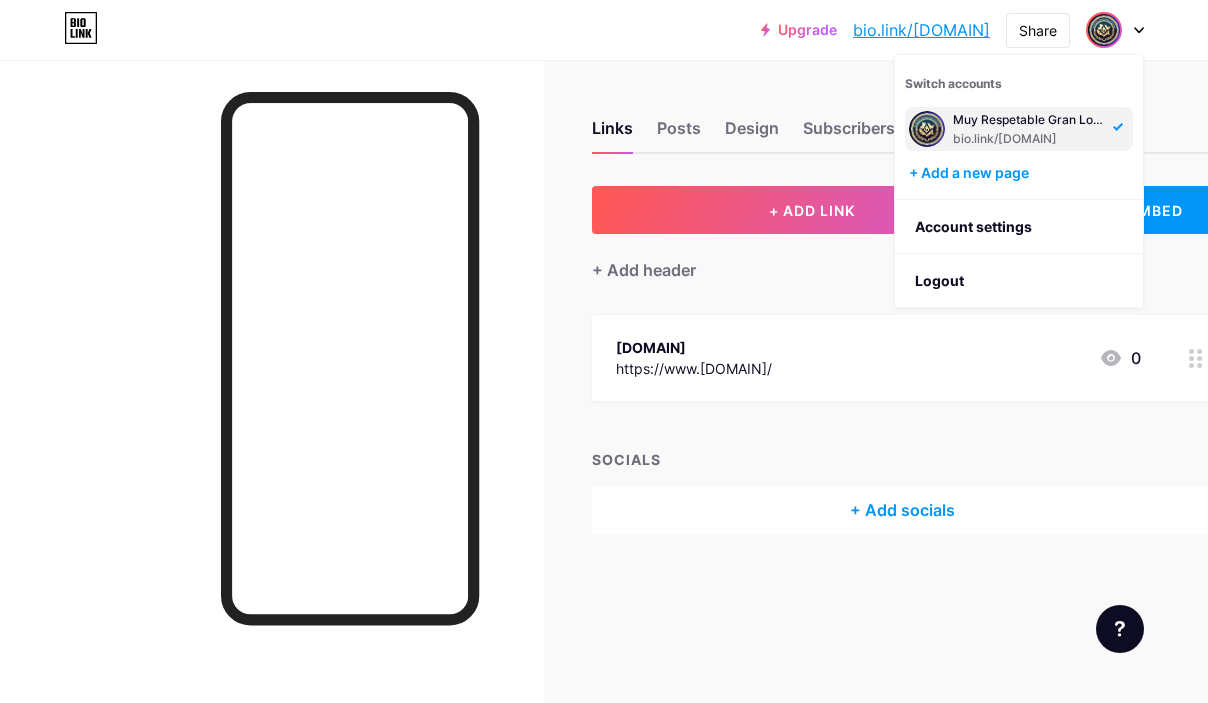 click on "SOCIALS" at bounding box center [902, 459] 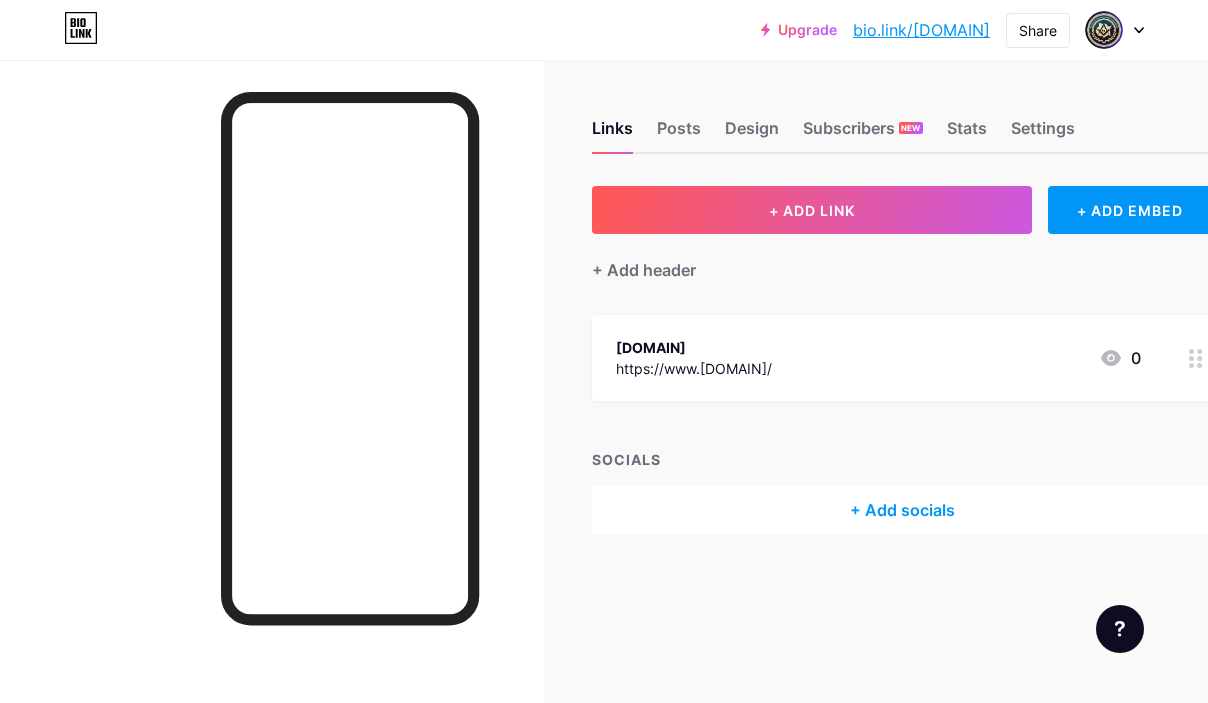 click on "+ Add socials" at bounding box center [902, 510] 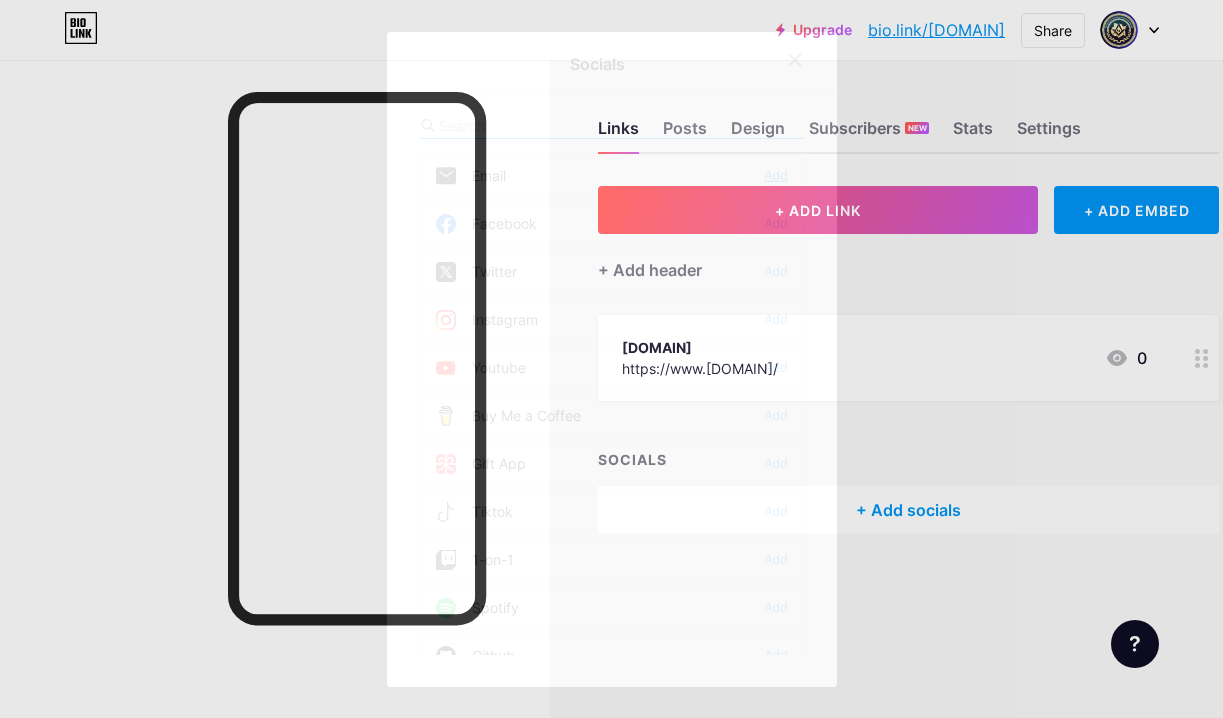 click on "Add" at bounding box center [776, 176] 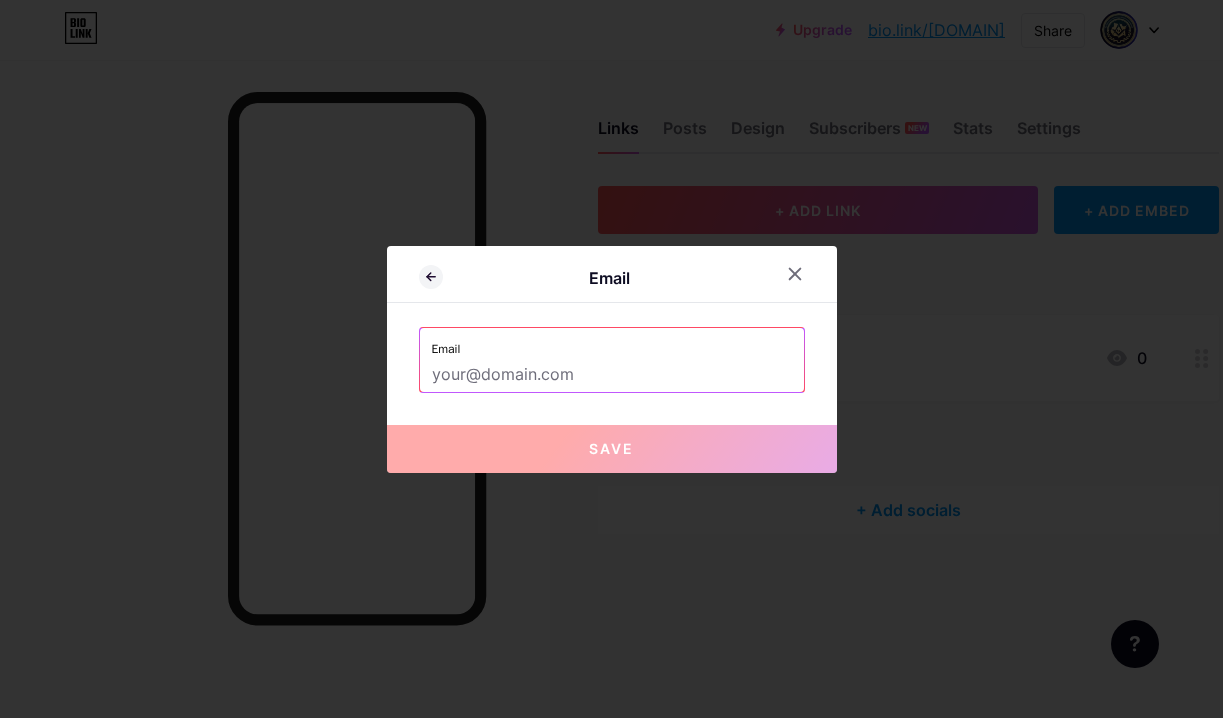 click at bounding box center [612, 375] 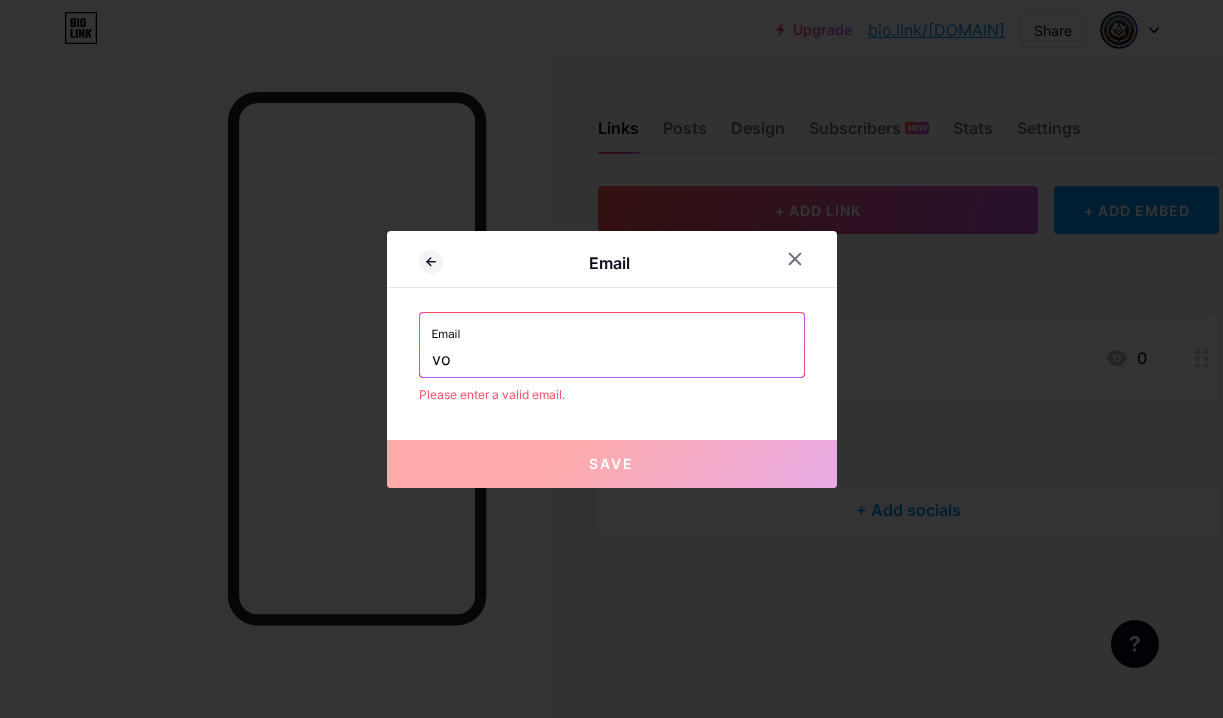 type on "v" 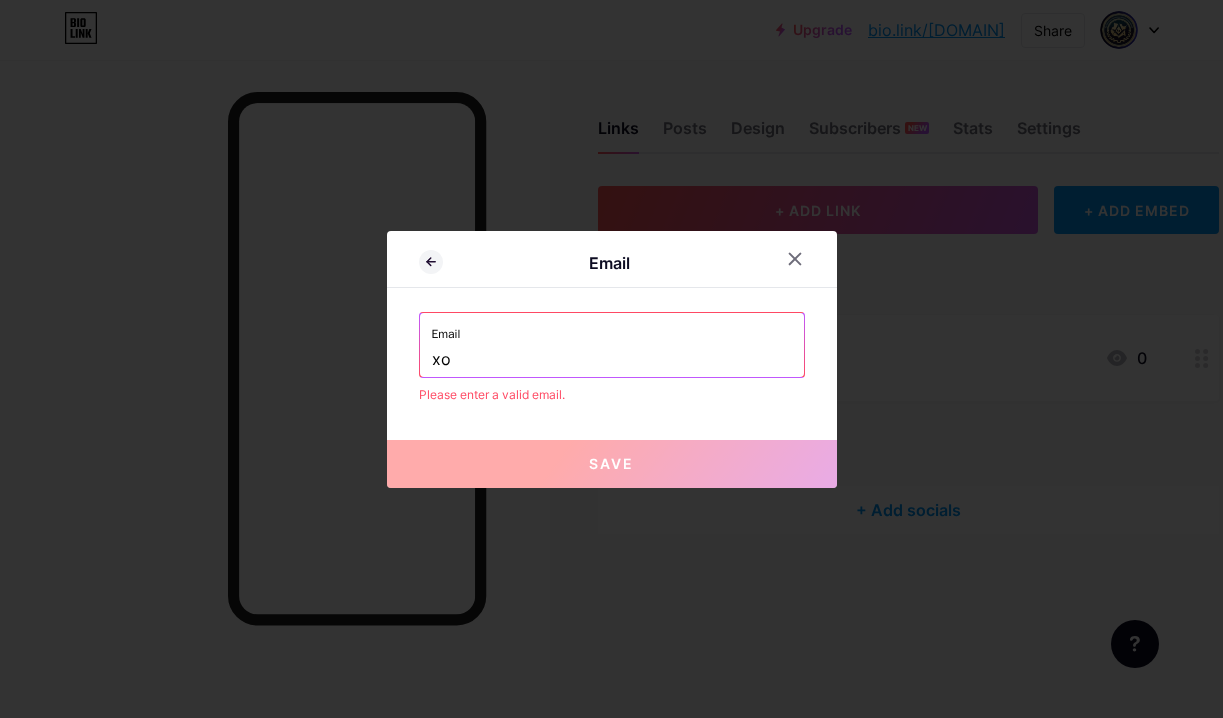 type on "x" 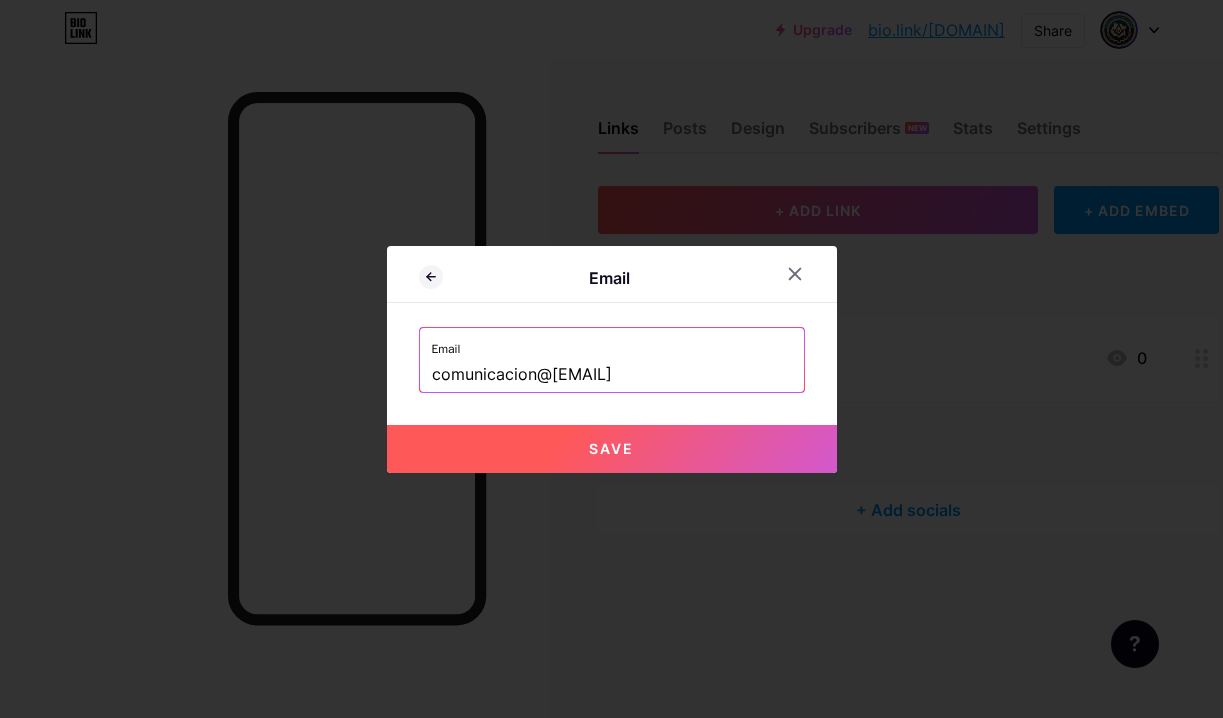 click on "Save" at bounding box center [612, 449] 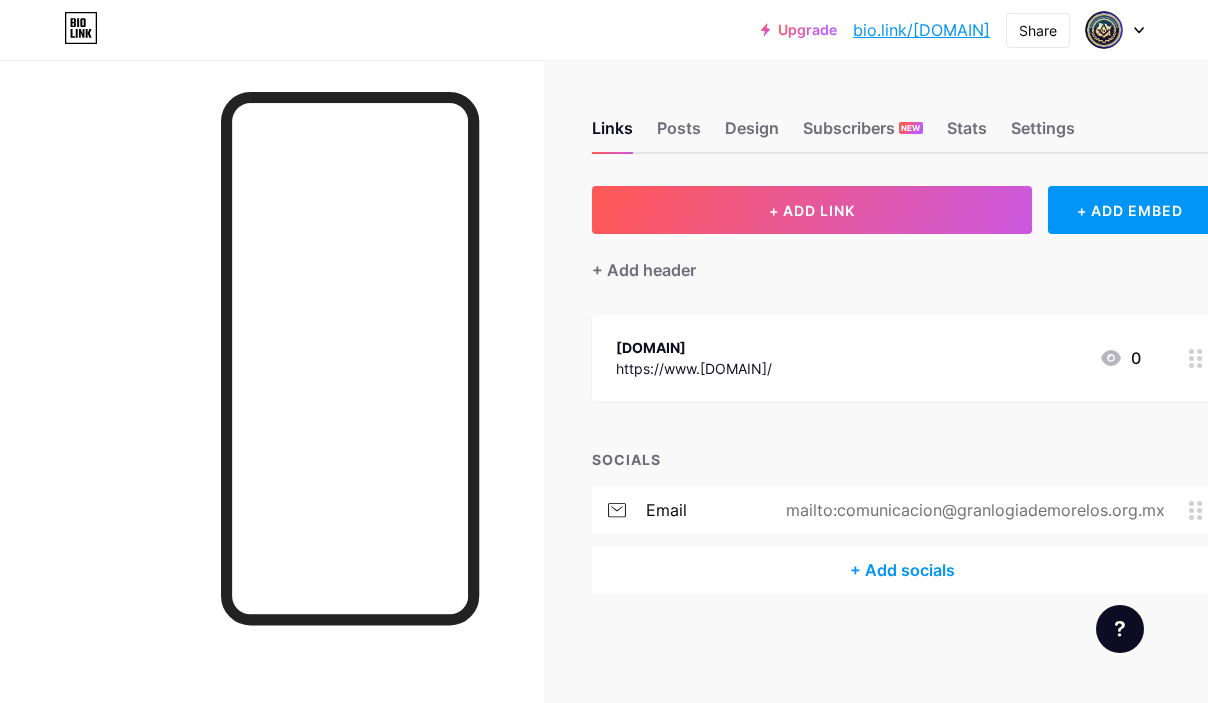 click on "+ Add socials" at bounding box center (902, 570) 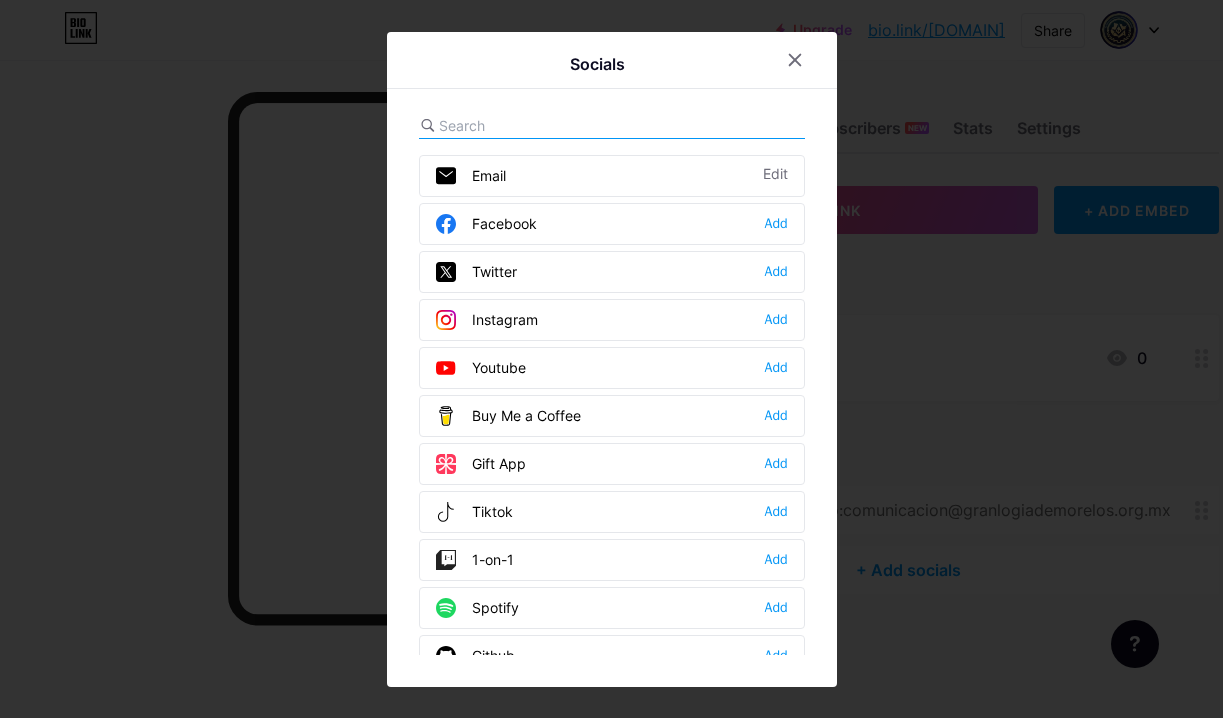 click on "Facebook" at bounding box center (486, 224) 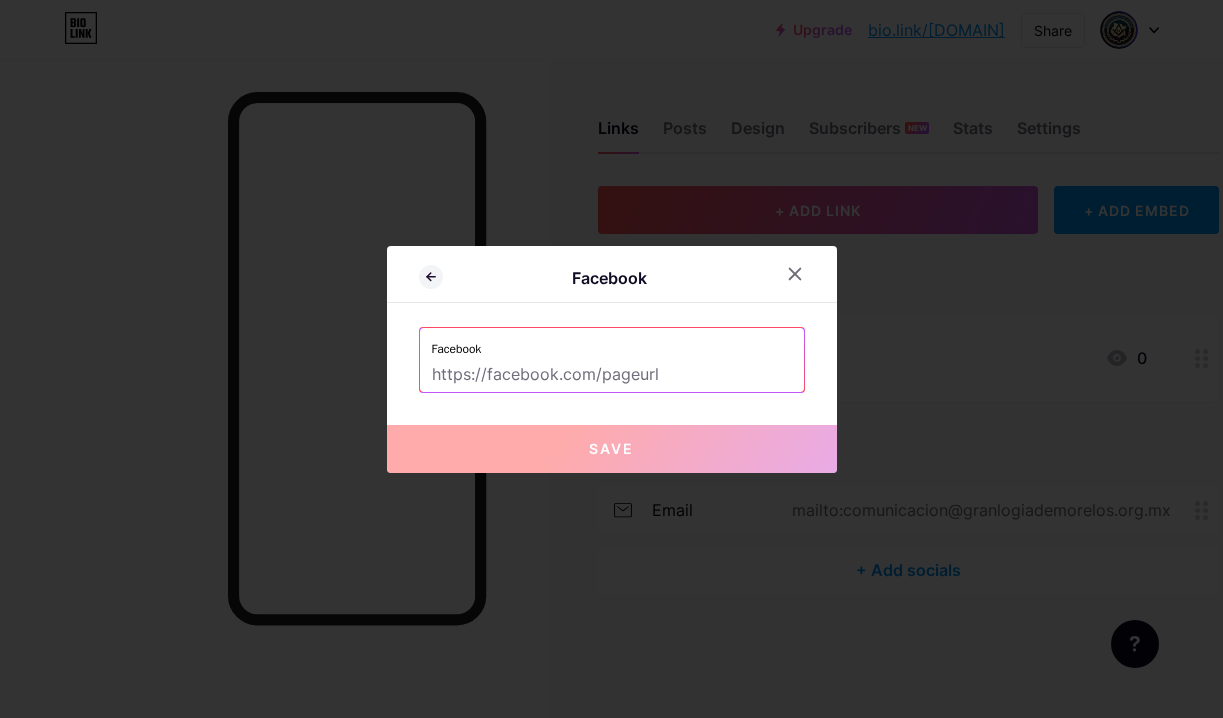 click at bounding box center (612, 375) 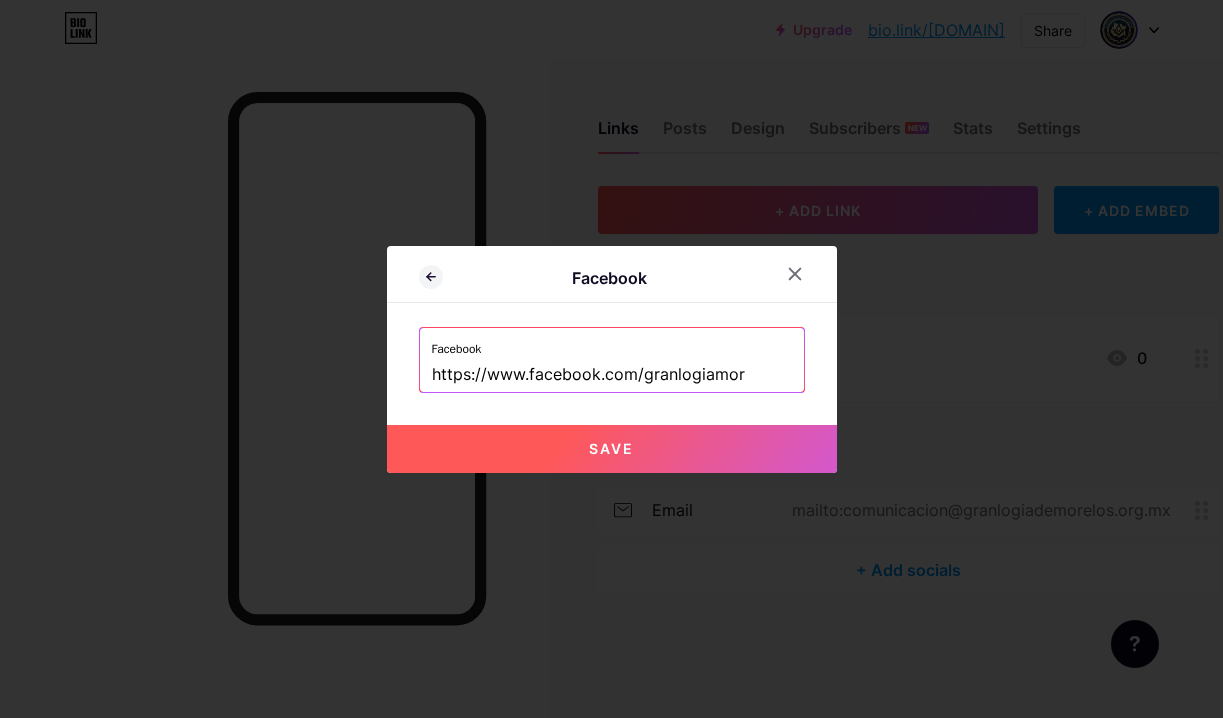 type on "https://www.facebook.com/granlogiamor" 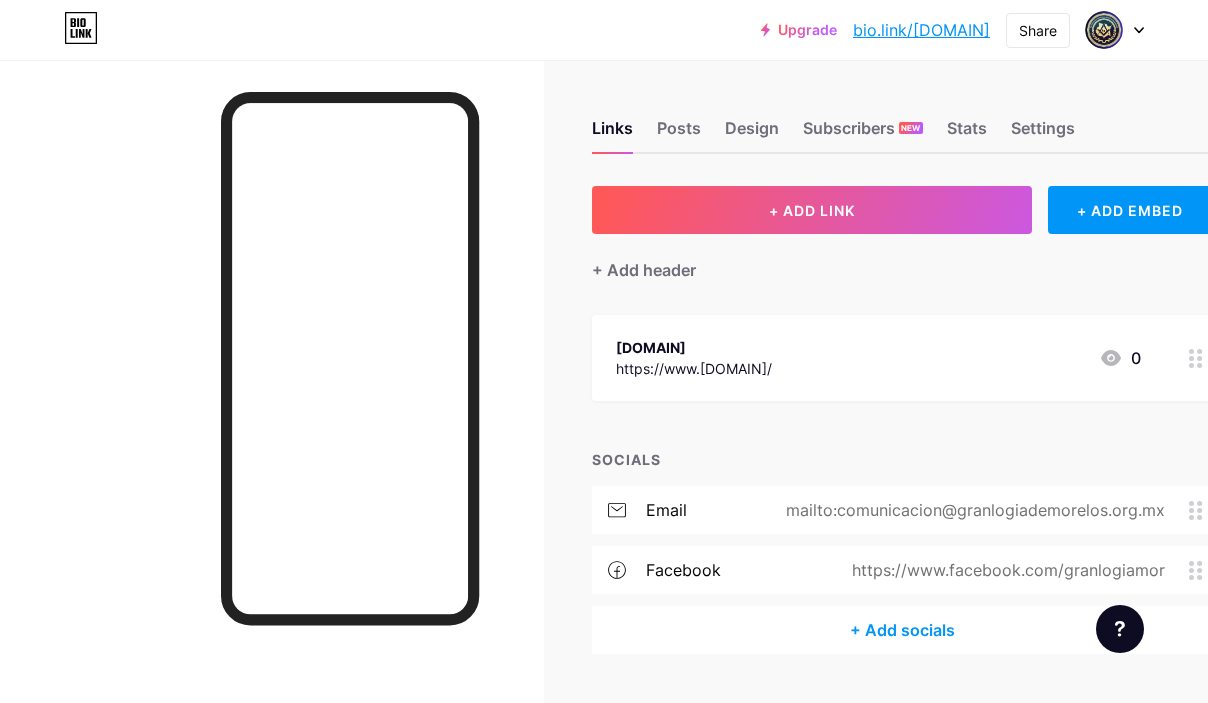 click on "+ Add socials" at bounding box center (902, 630) 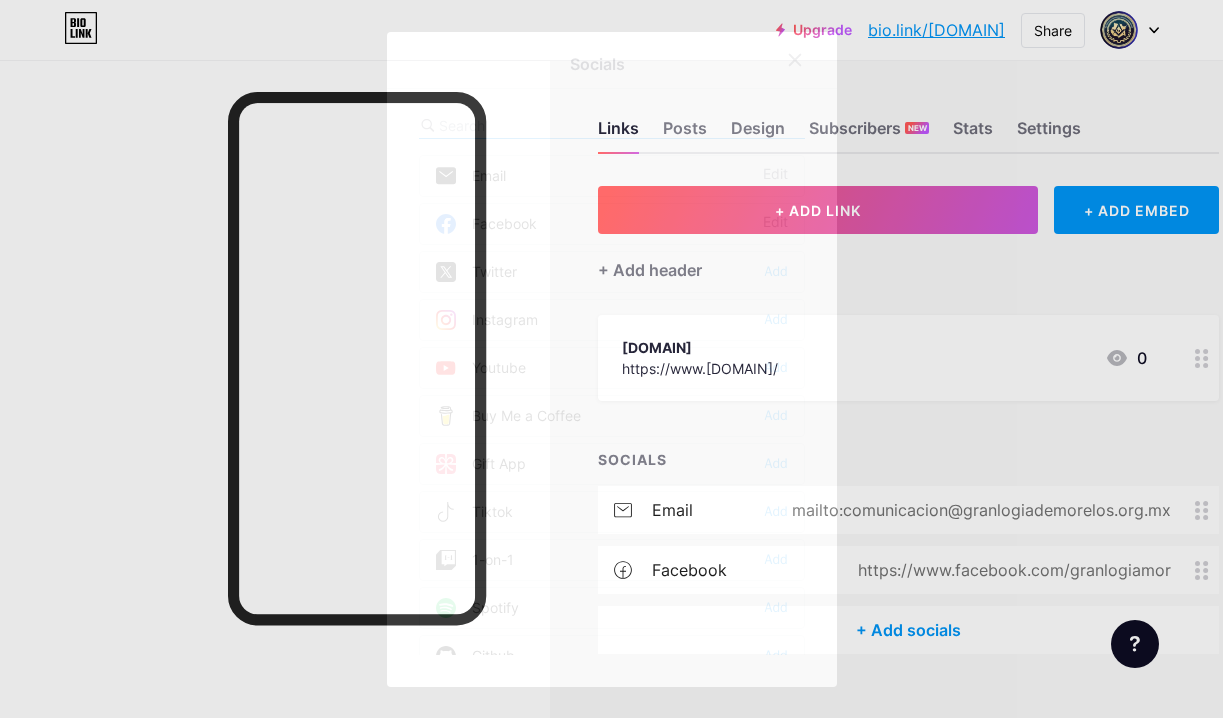 click on "Instagram" at bounding box center [487, 320] 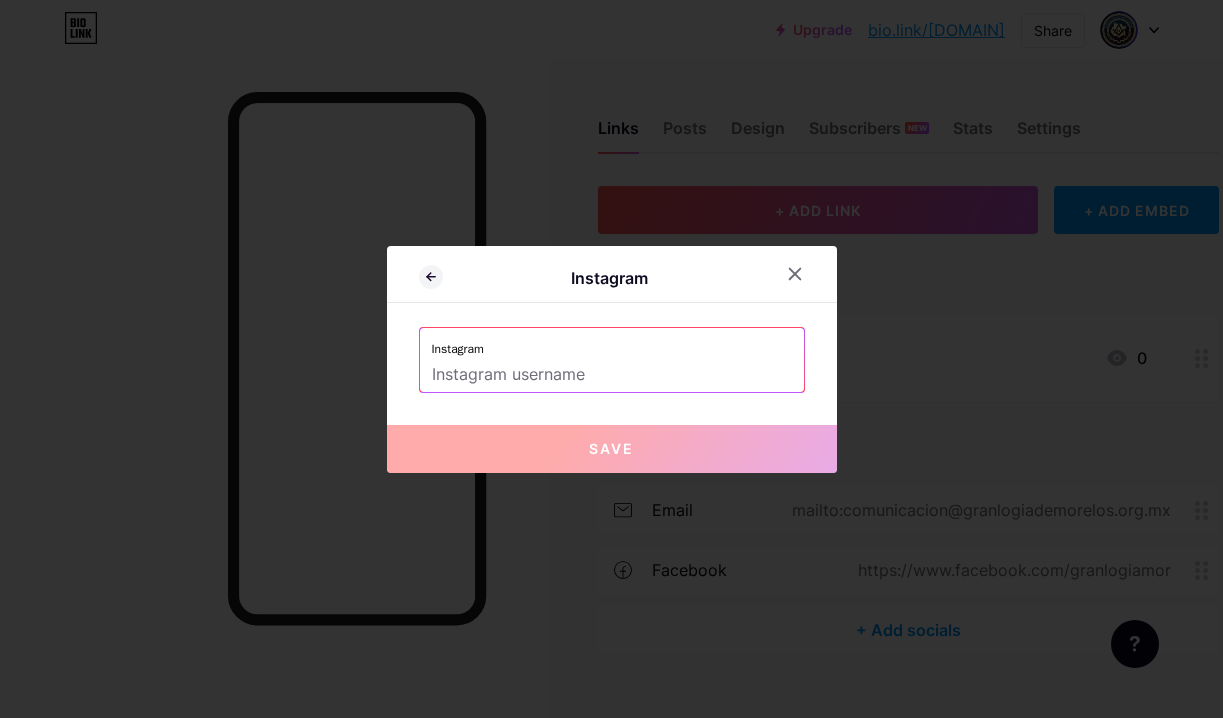 click at bounding box center (612, 375) 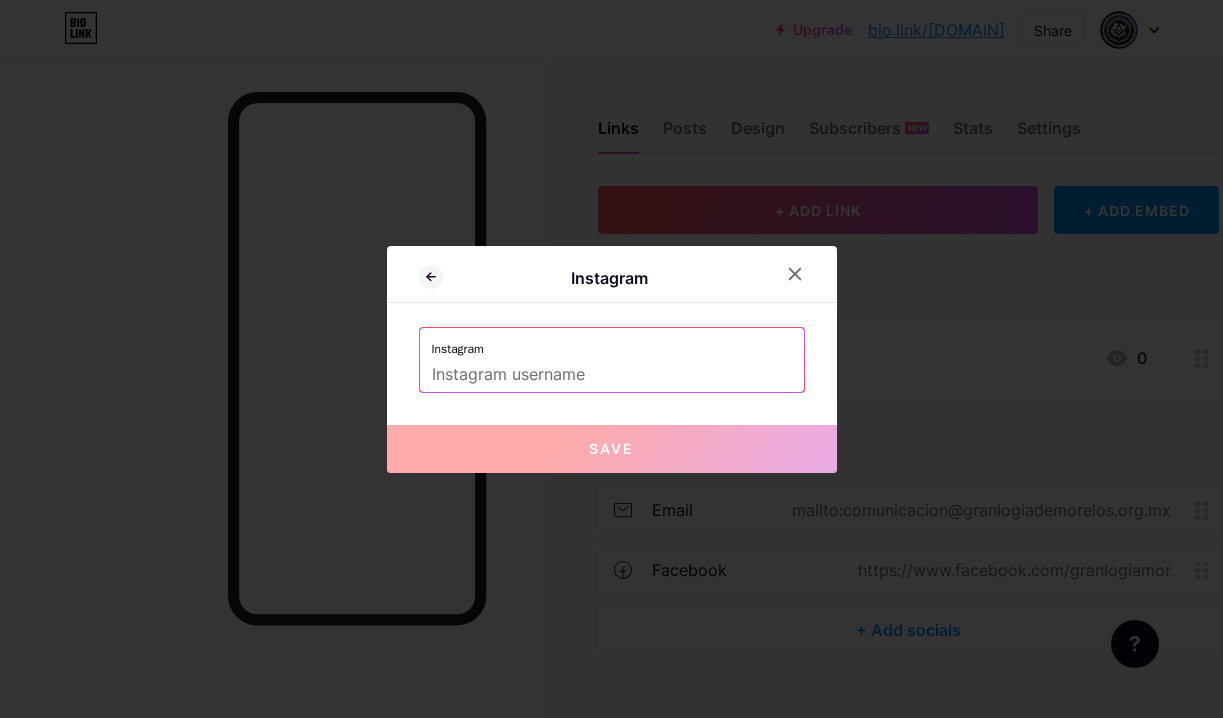 paste on "https://www.[DOMAIN]/" 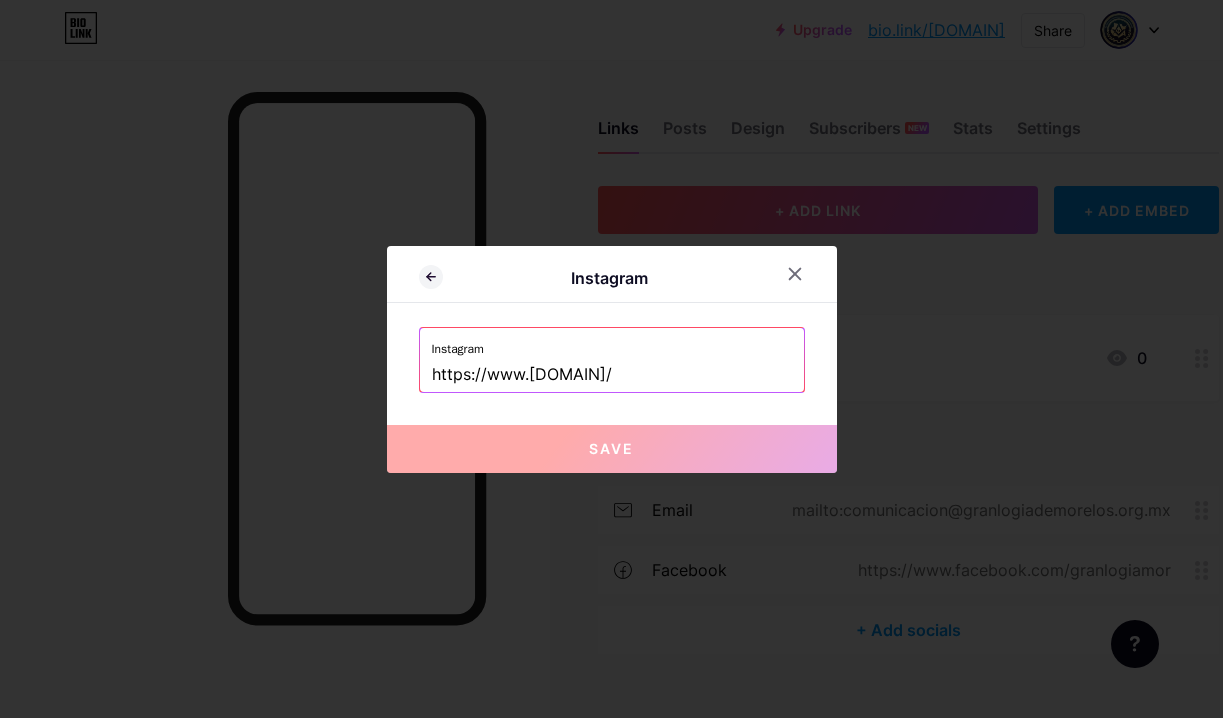 scroll, scrollTop: 0, scrollLeft: 9, axis: horizontal 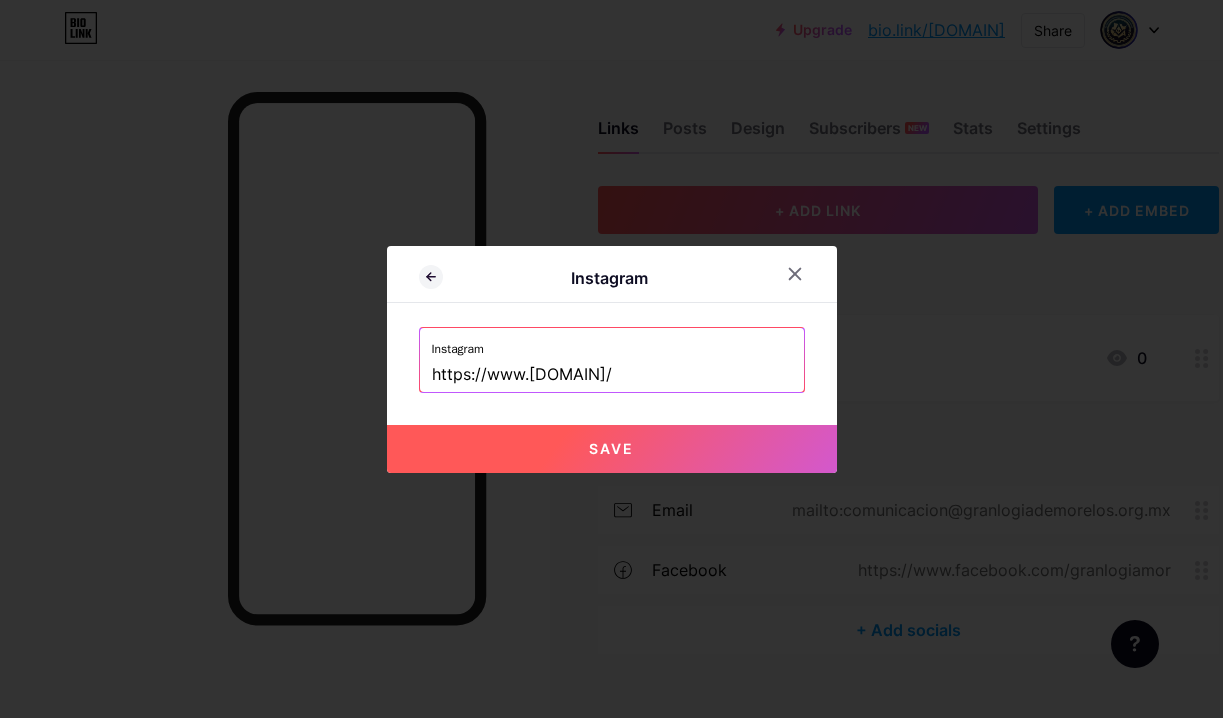 click on "Save" at bounding box center [612, 449] 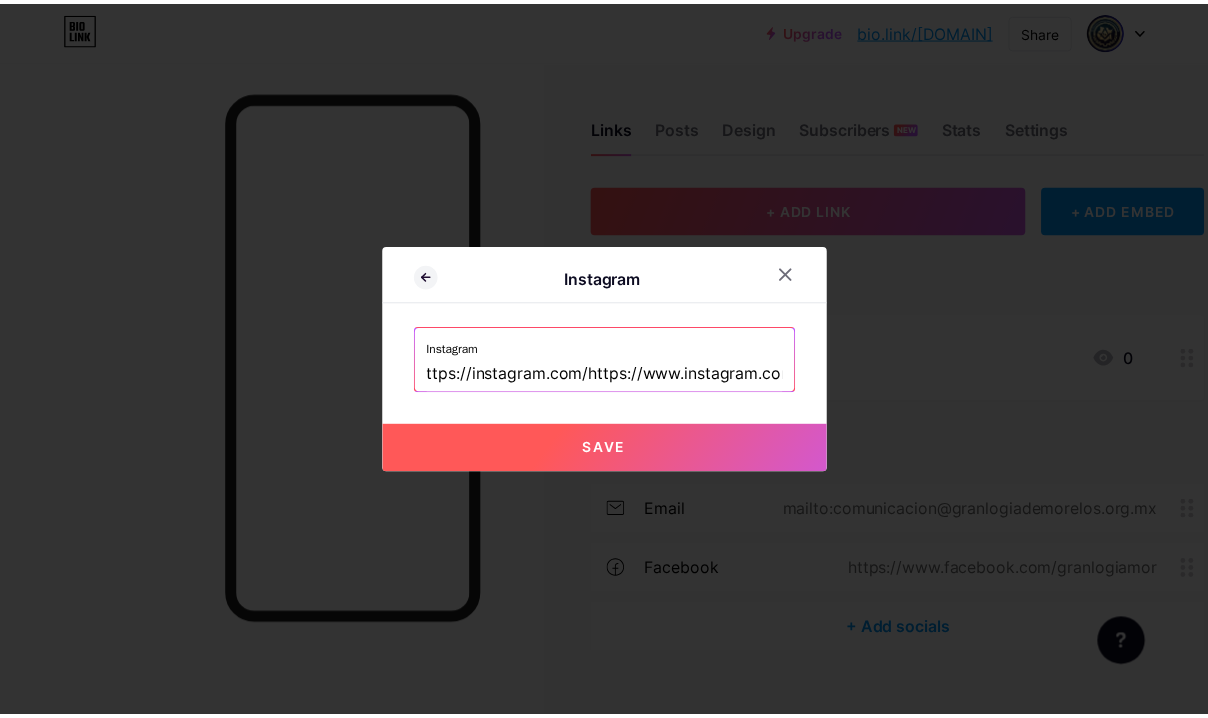 scroll, scrollTop: 0, scrollLeft: 0, axis: both 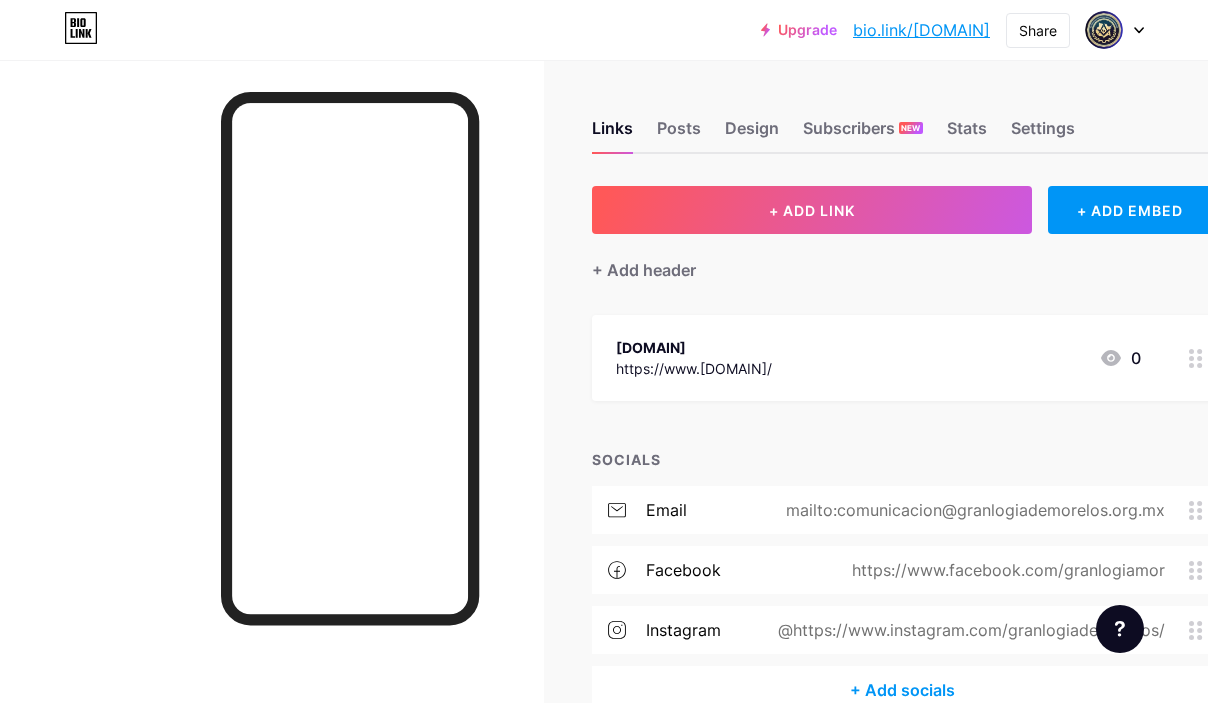 click on "bio.link/[DOMAIN]" at bounding box center [921, 30] 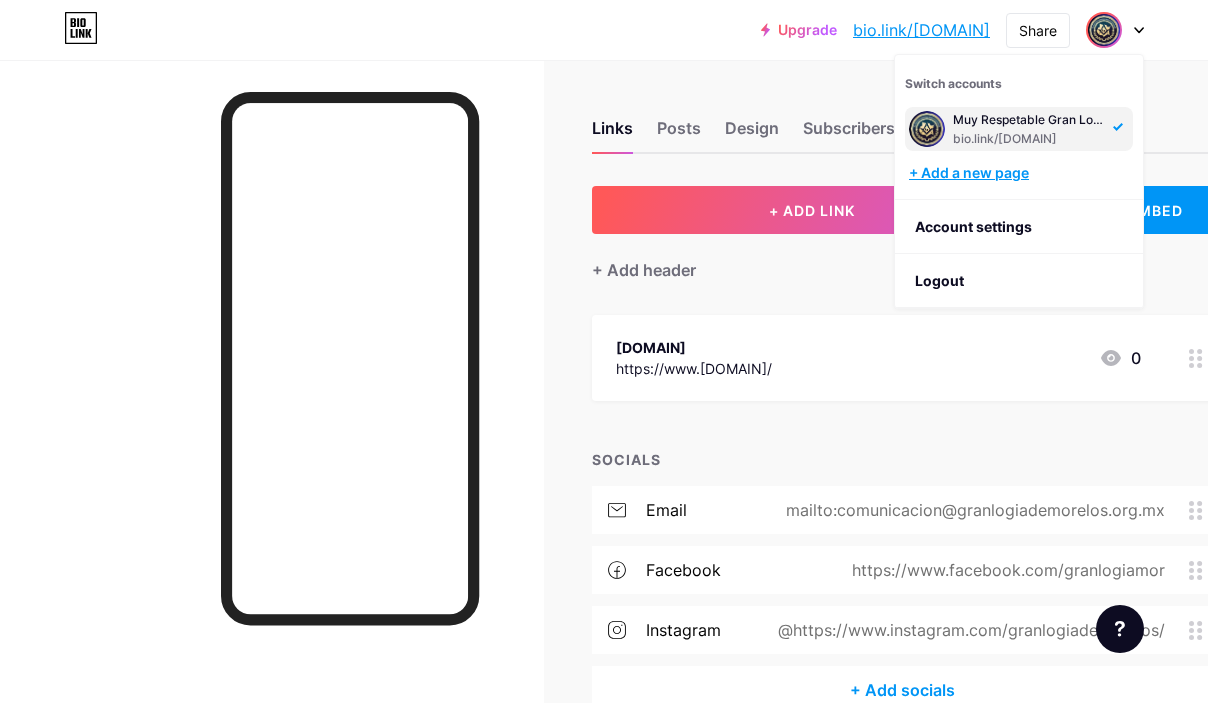 click on "+ Add a new page" at bounding box center (1021, 173) 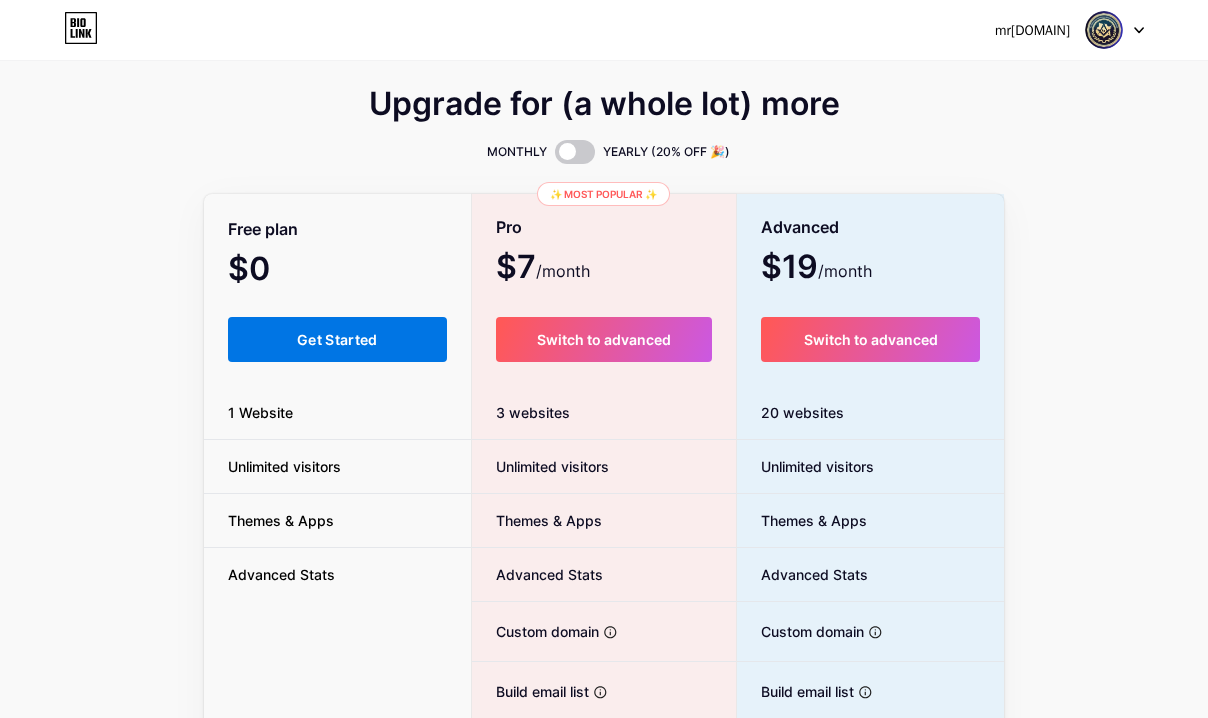click on "Get Started" at bounding box center [337, 339] 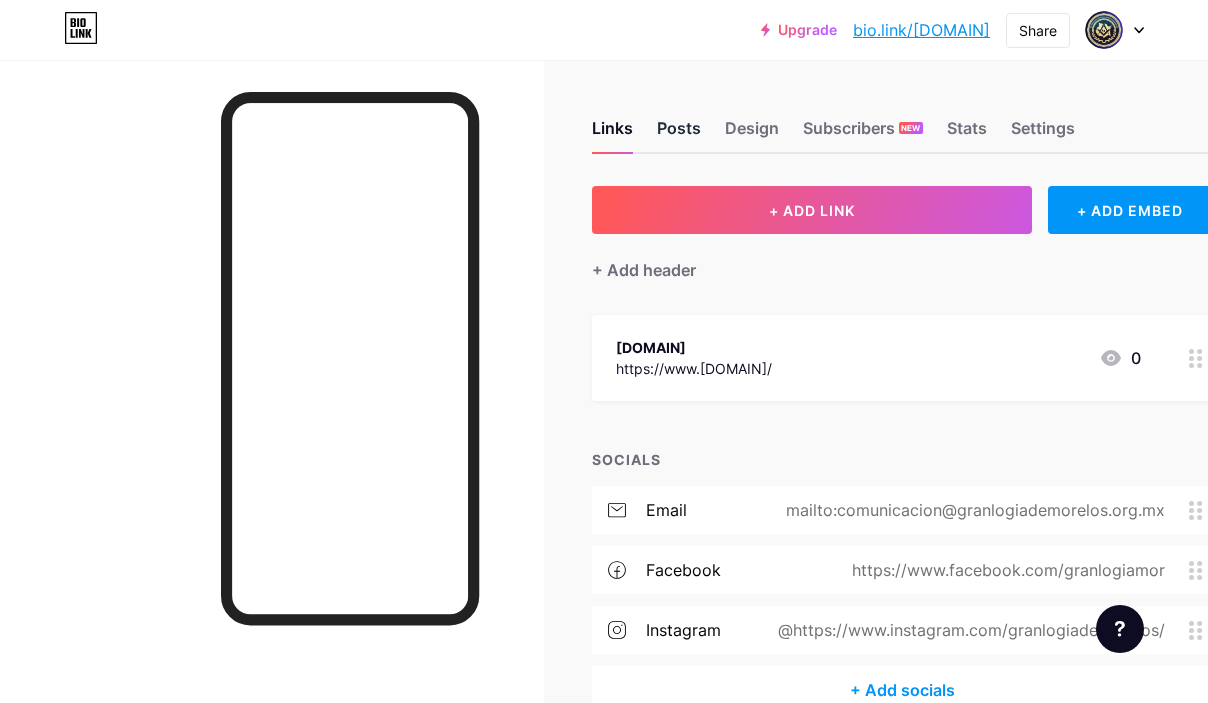 click on "Posts" at bounding box center [679, 134] 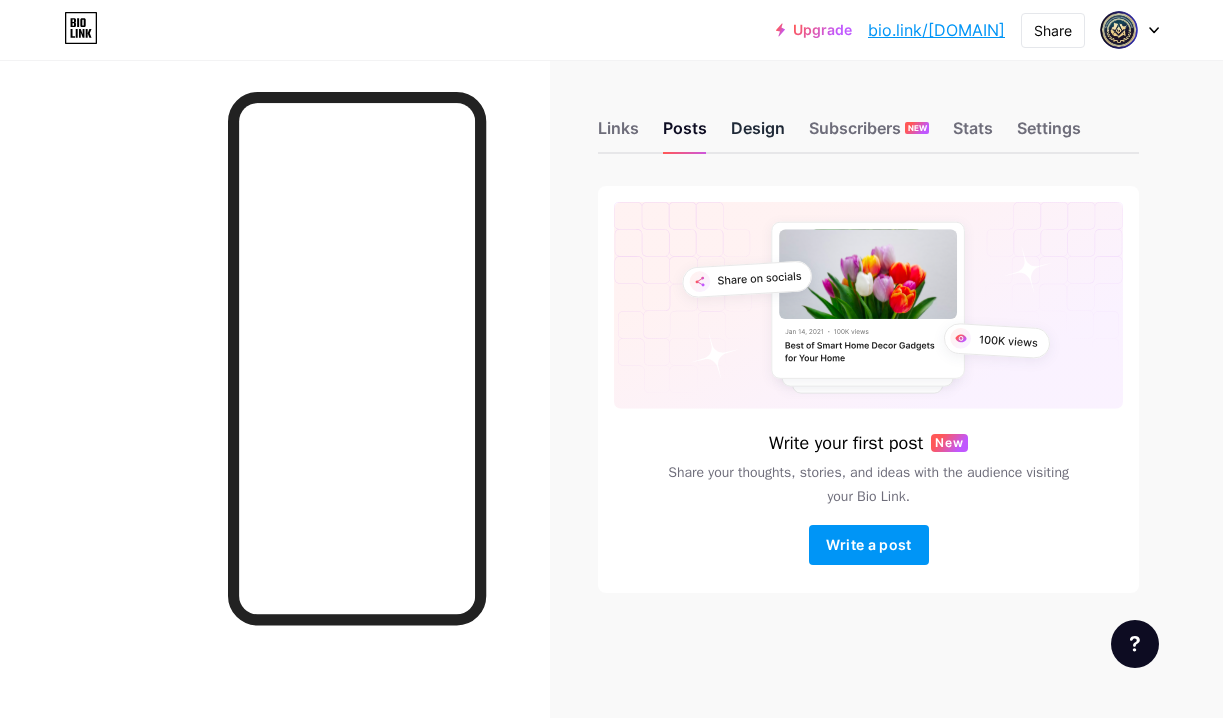 click on "Design" at bounding box center [758, 134] 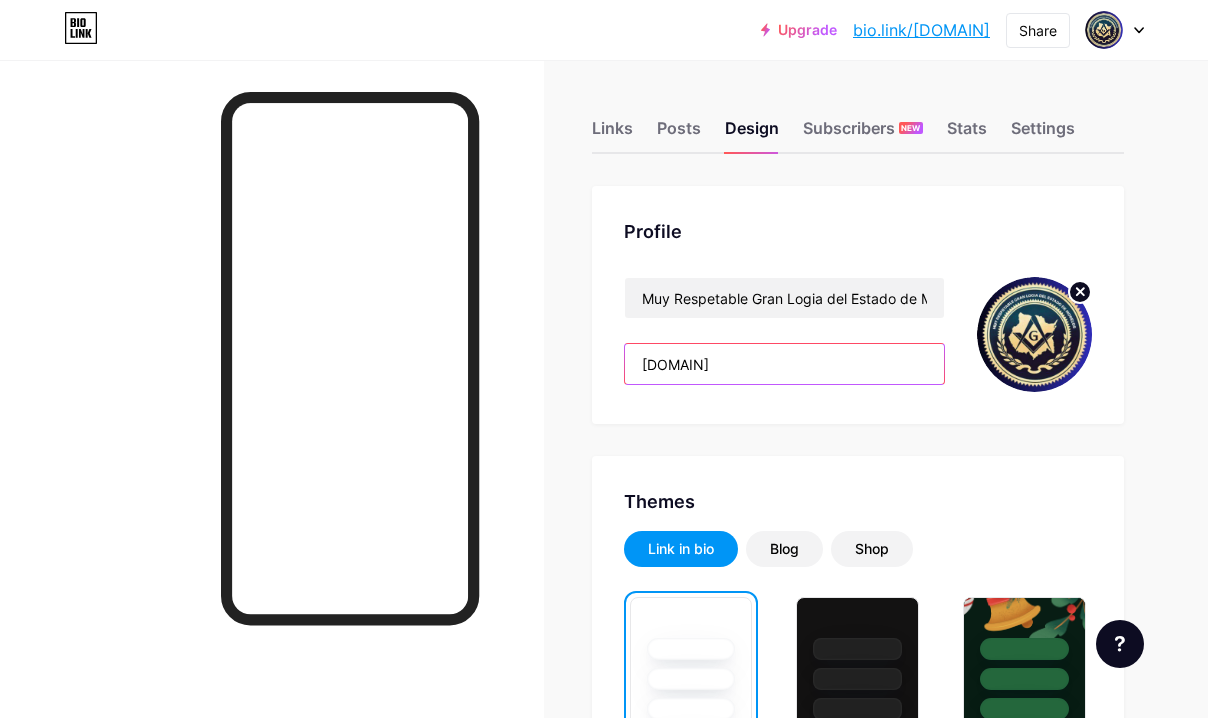 click on "[DOMAIN]" at bounding box center (784, 364) 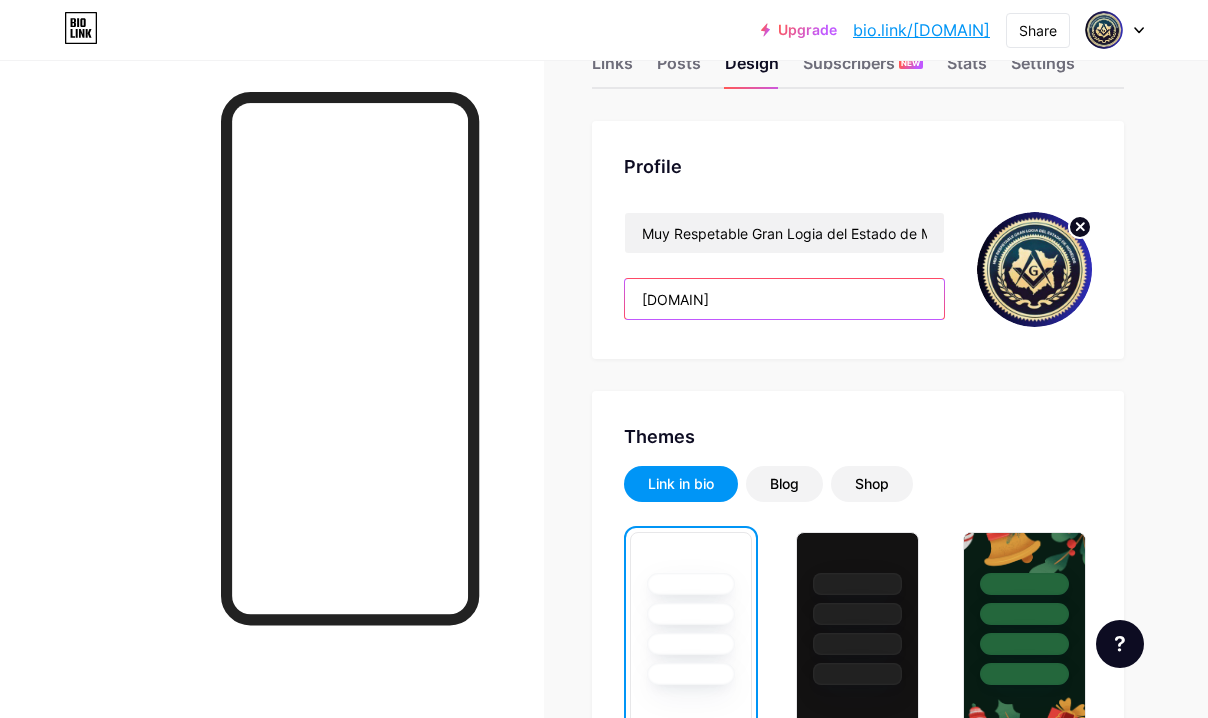 scroll, scrollTop: 67, scrollLeft: 0, axis: vertical 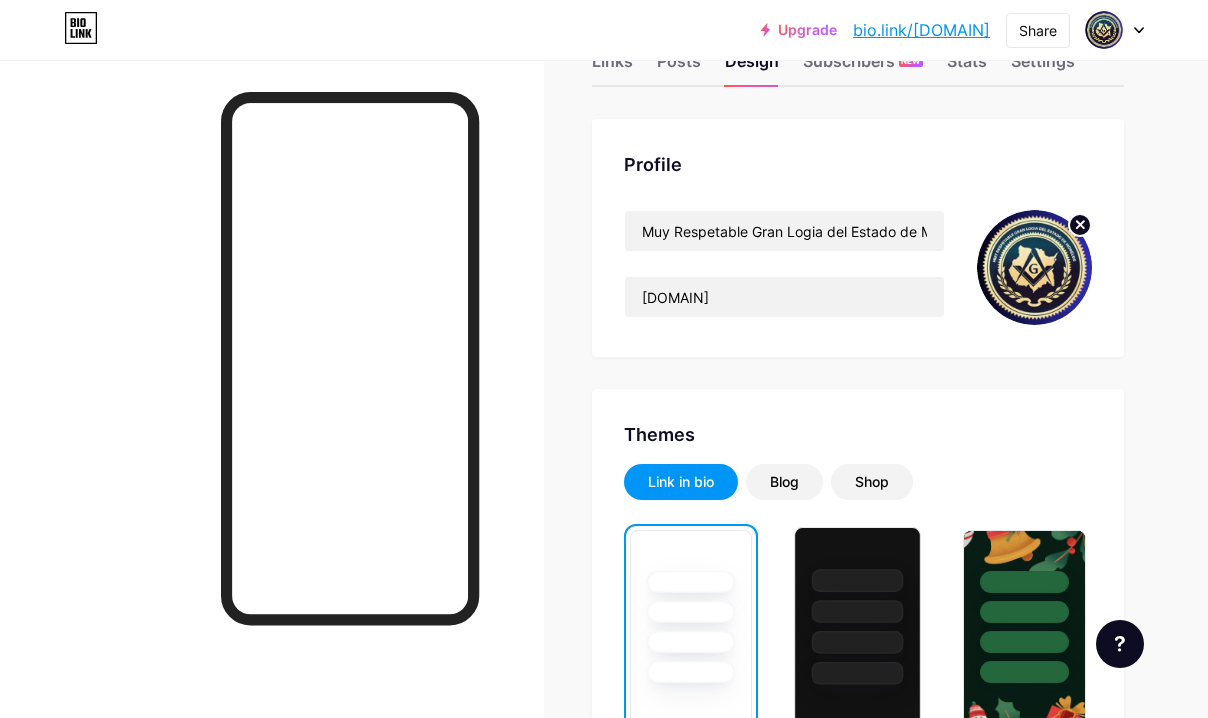 click at bounding box center [858, 606] 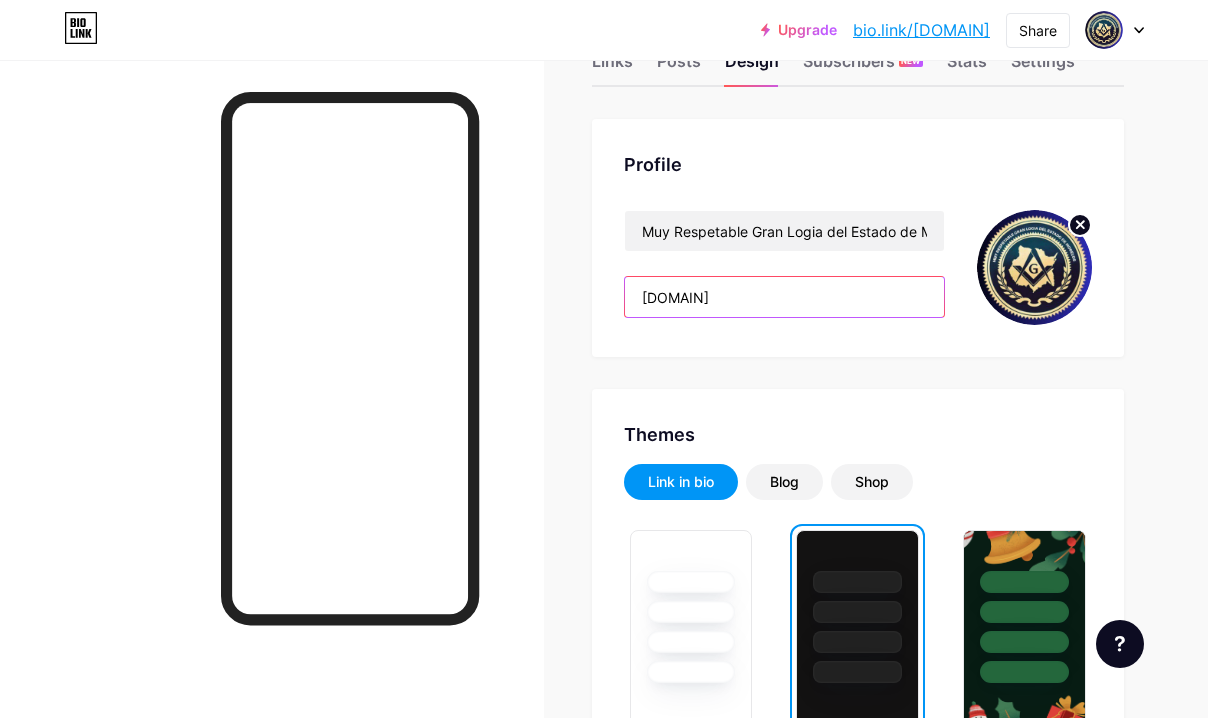 click on "[DOMAIN]" at bounding box center [784, 297] 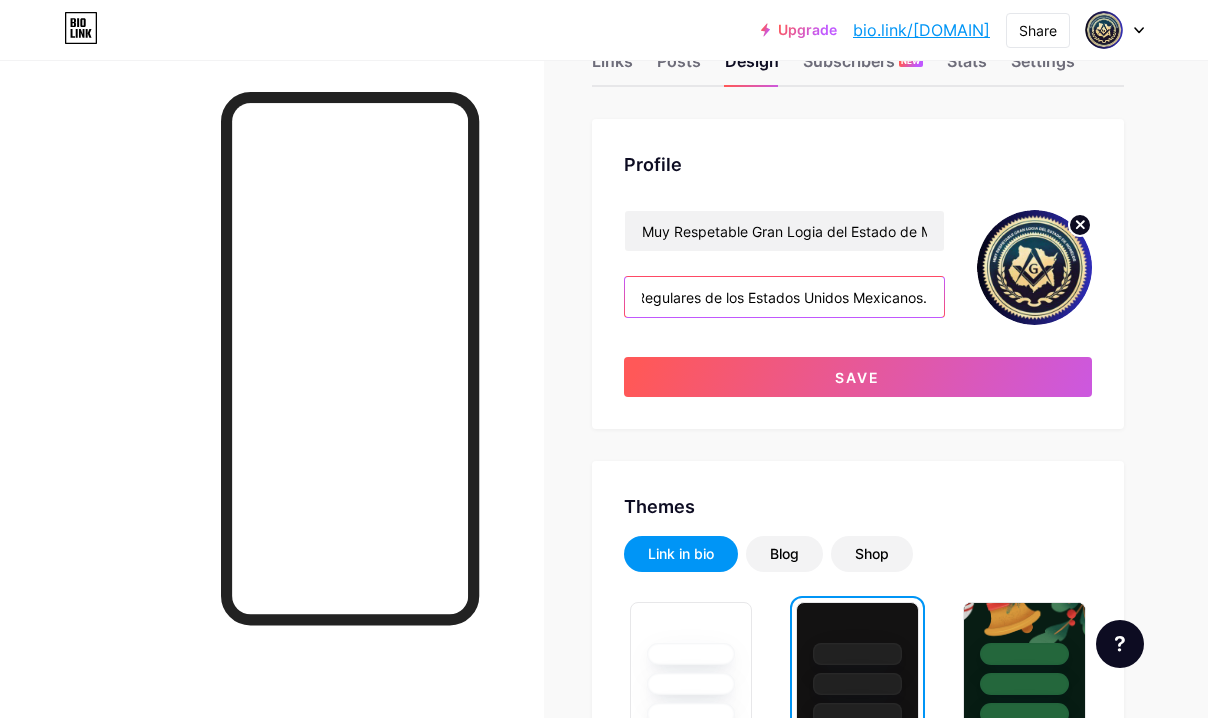 scroll, scrollTop: 0, scrollLeft: 1303, axis: horizontal 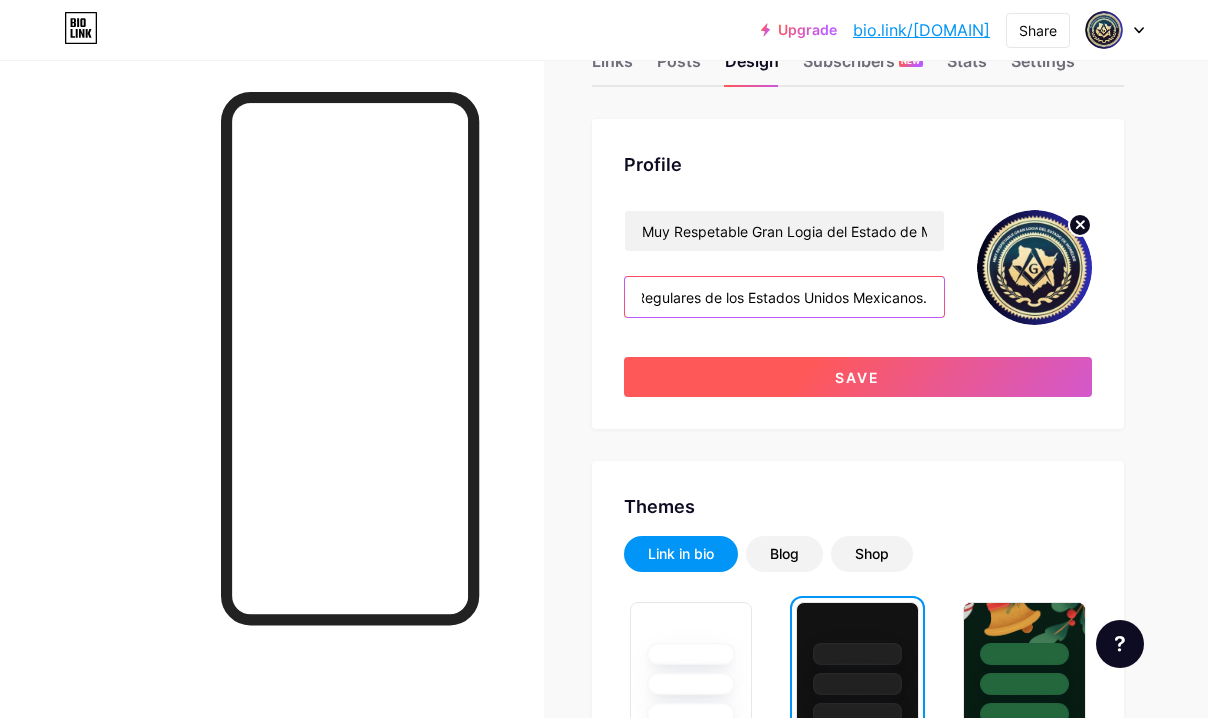 type on "[ORG_NAME] con Carta Patente expedida por la [ORG_NAME] de Veracruz el [DATE]. Constituyente de la Confederación de Grandes Logias Regulares de los Estados Unidos Mexicanos." 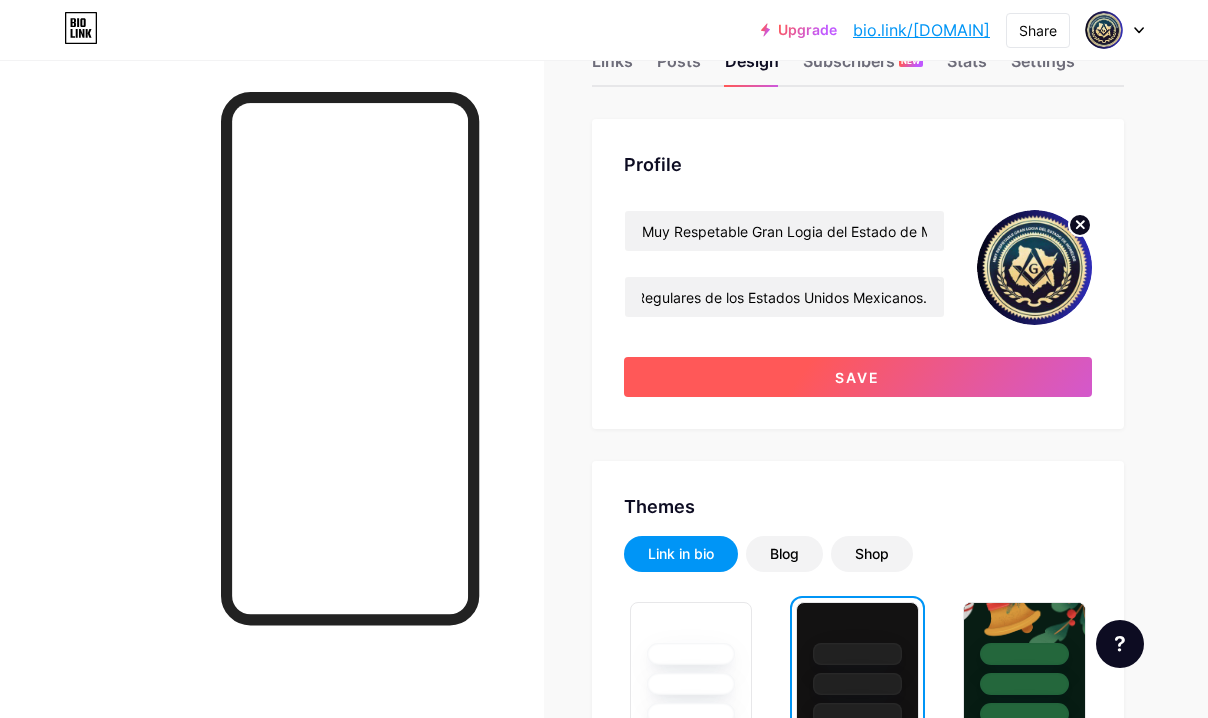 click on "Save" at bounding box center (858, 377) 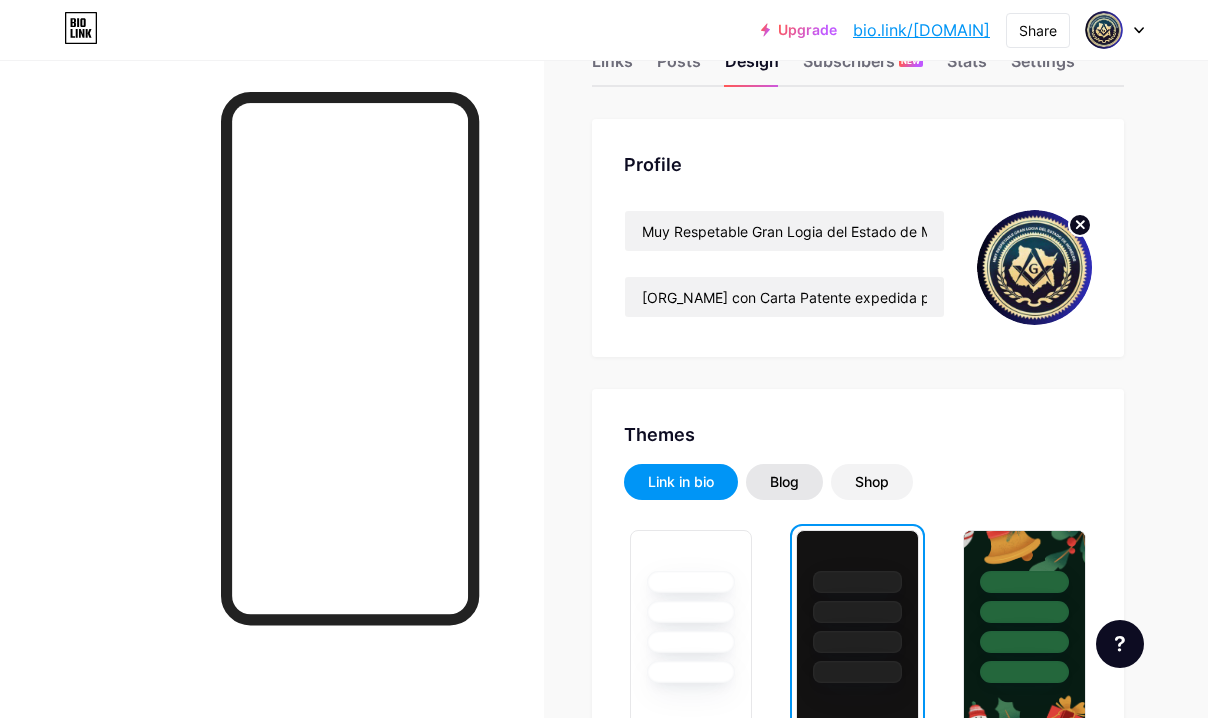 click on "Blog" at bounding box center (784, 482) 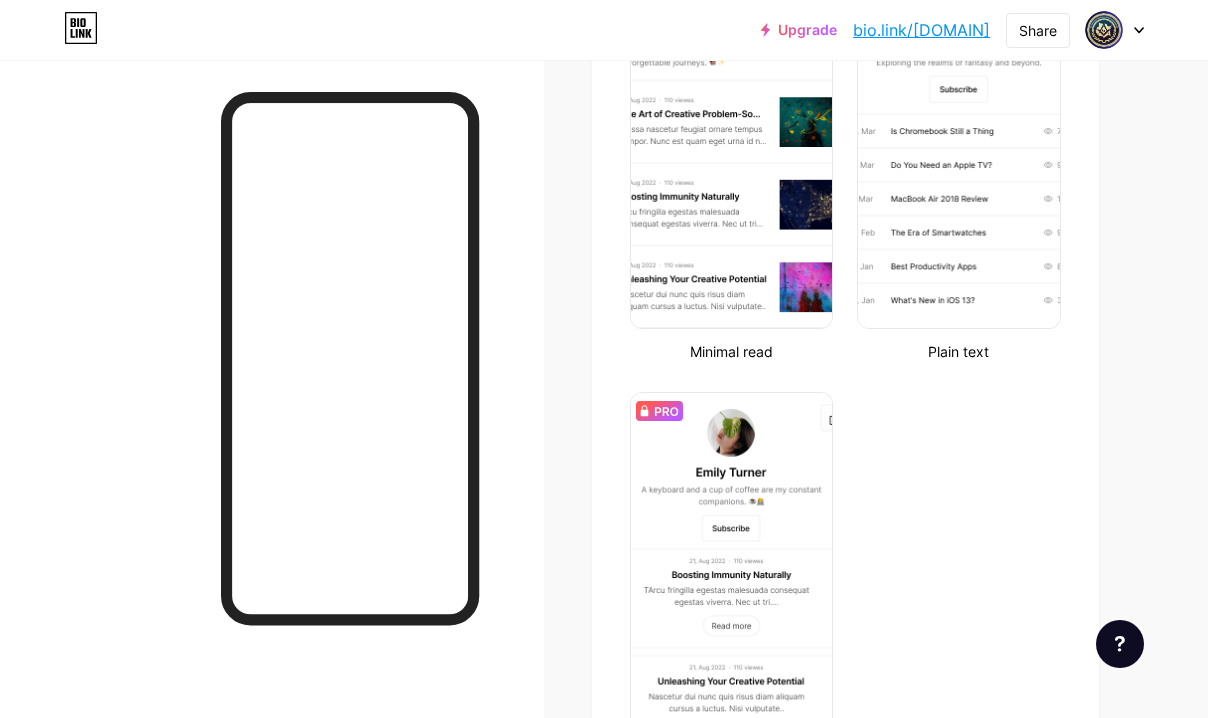 scroll, scrollTop: 644, scrollLeft: 0, axis: vertical 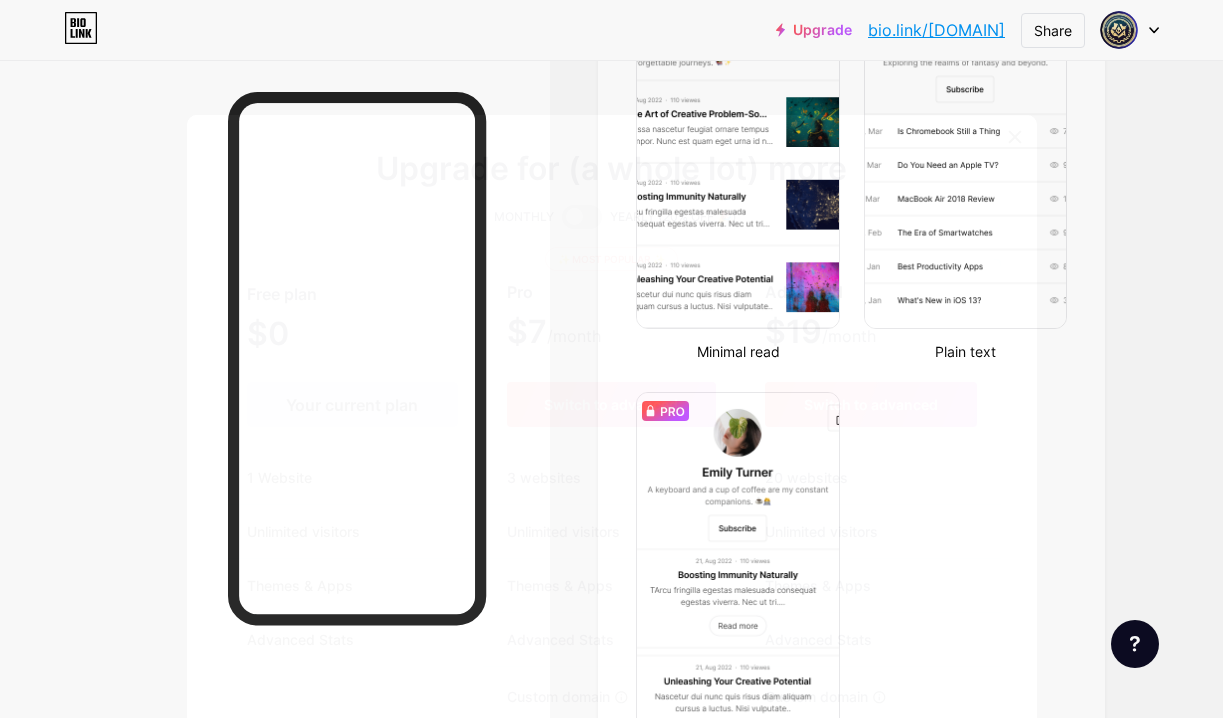 click at bounding box center (582, 217) 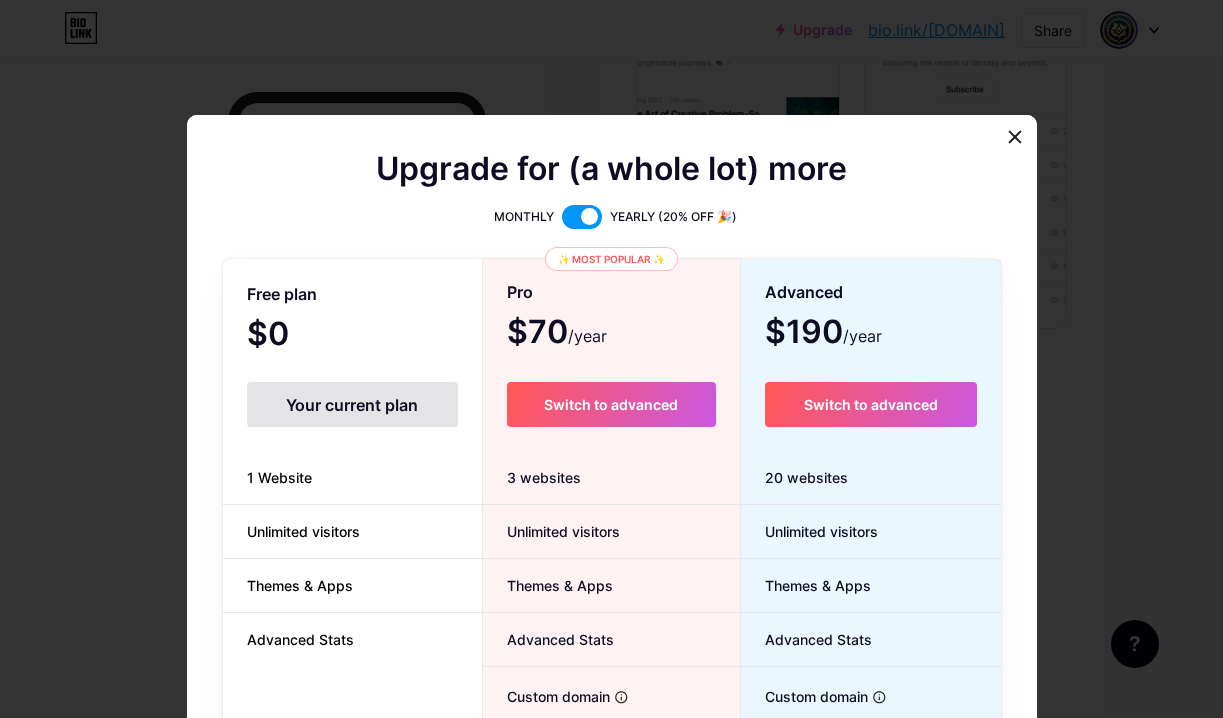 click at bounding box center [582, 217] 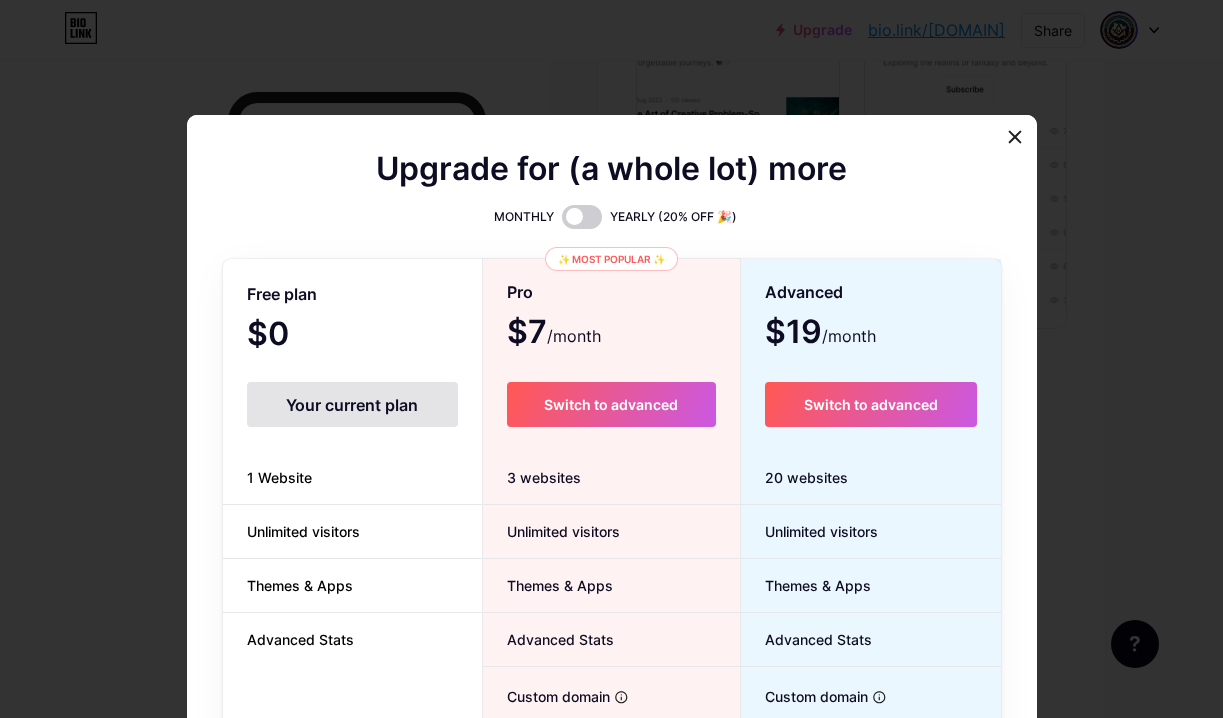 click at bounding box center (611, 359) 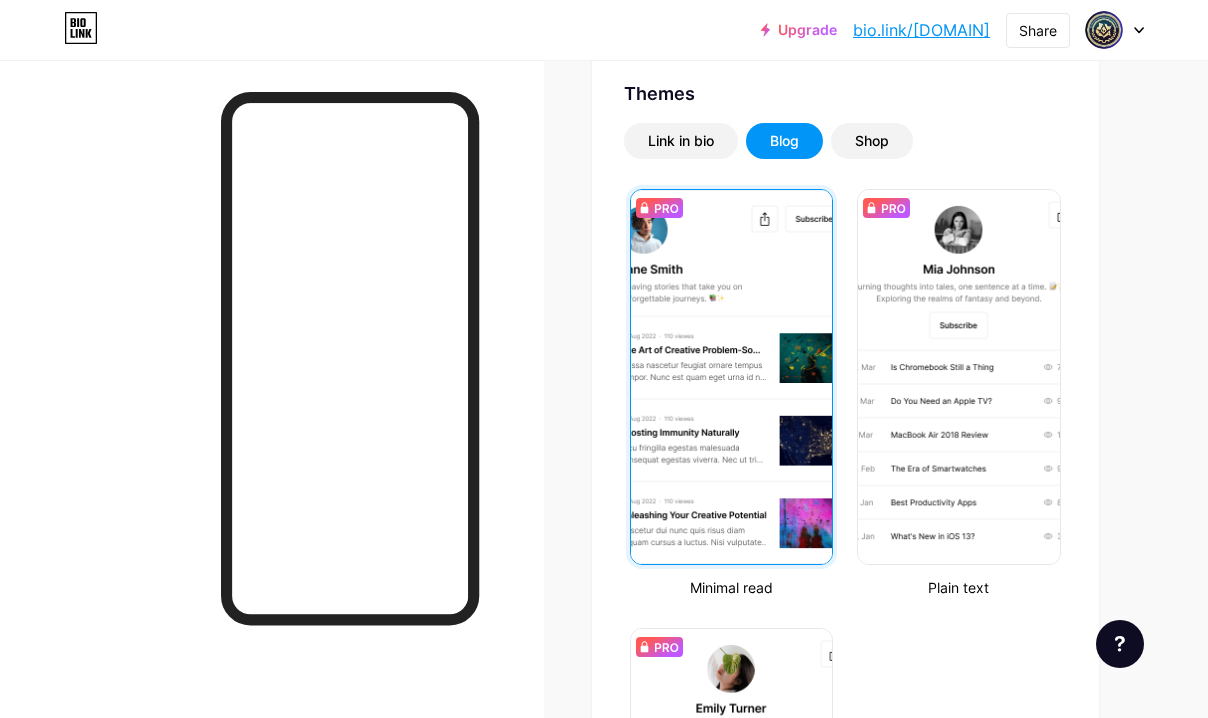 scroll, scrollTop: 382, scrollLeft: 0, axis: vertical 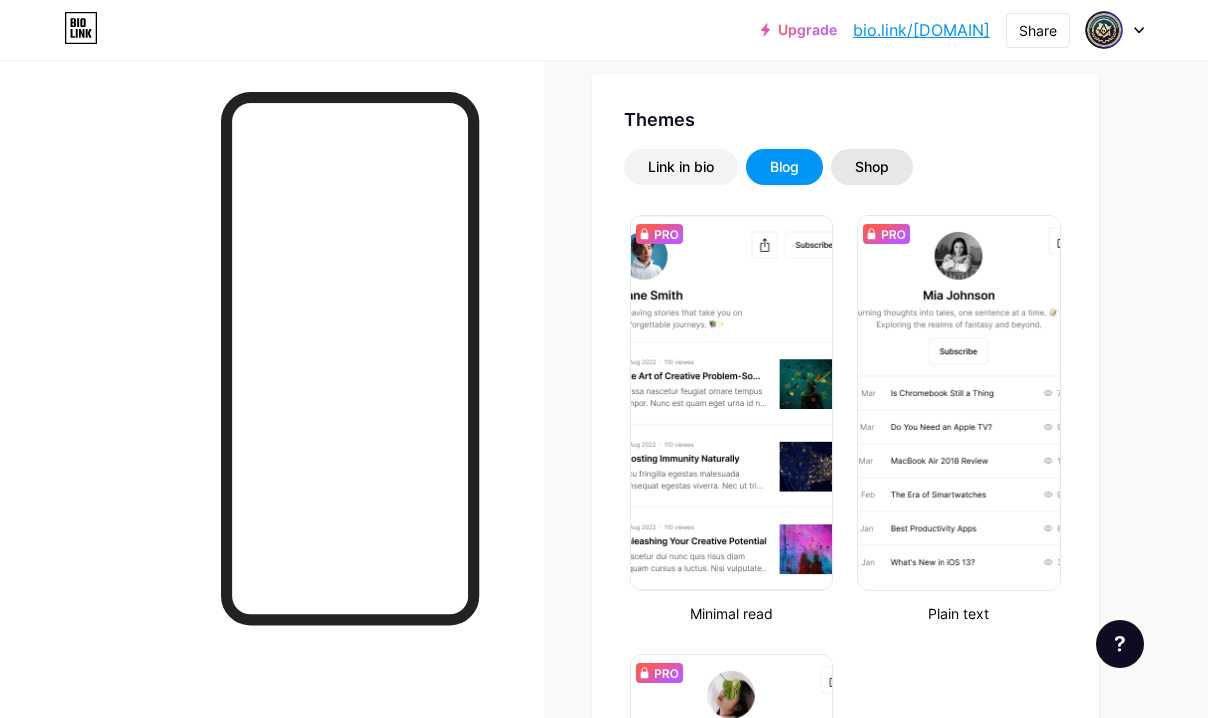 click on "Shop" at bounding box center [872, 167] 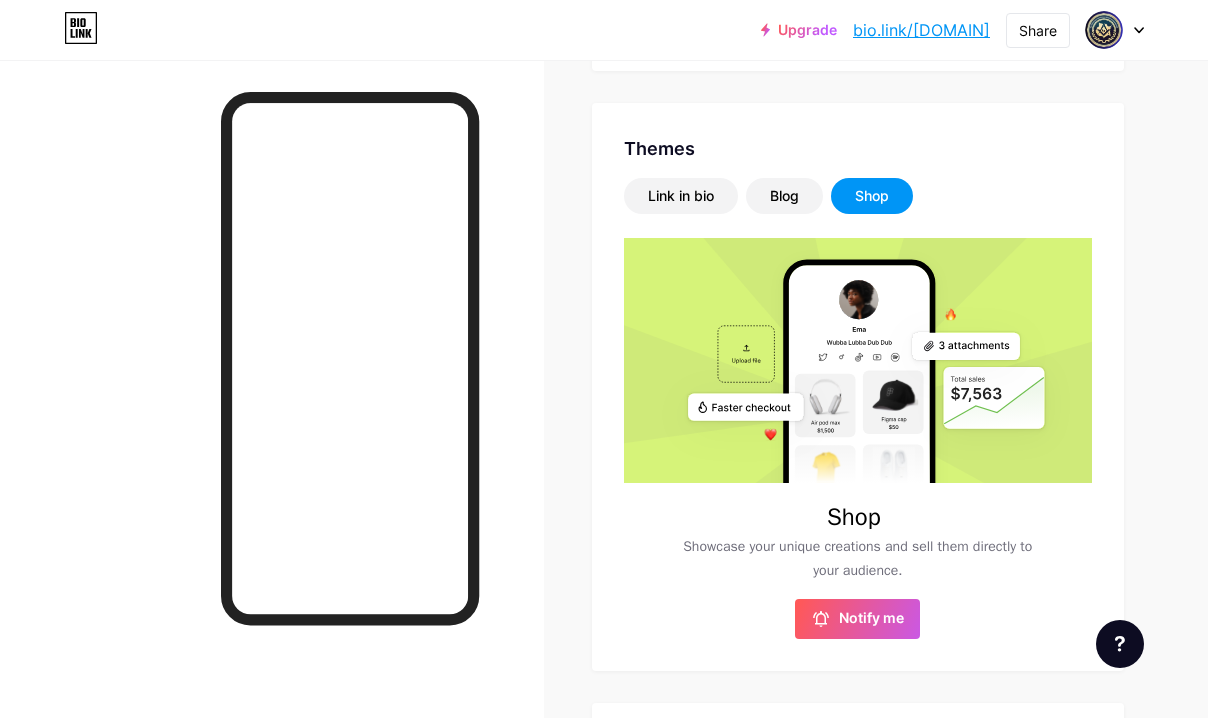 scroll, scrollTop: 244, scrollLeft: 0, axis: vertical 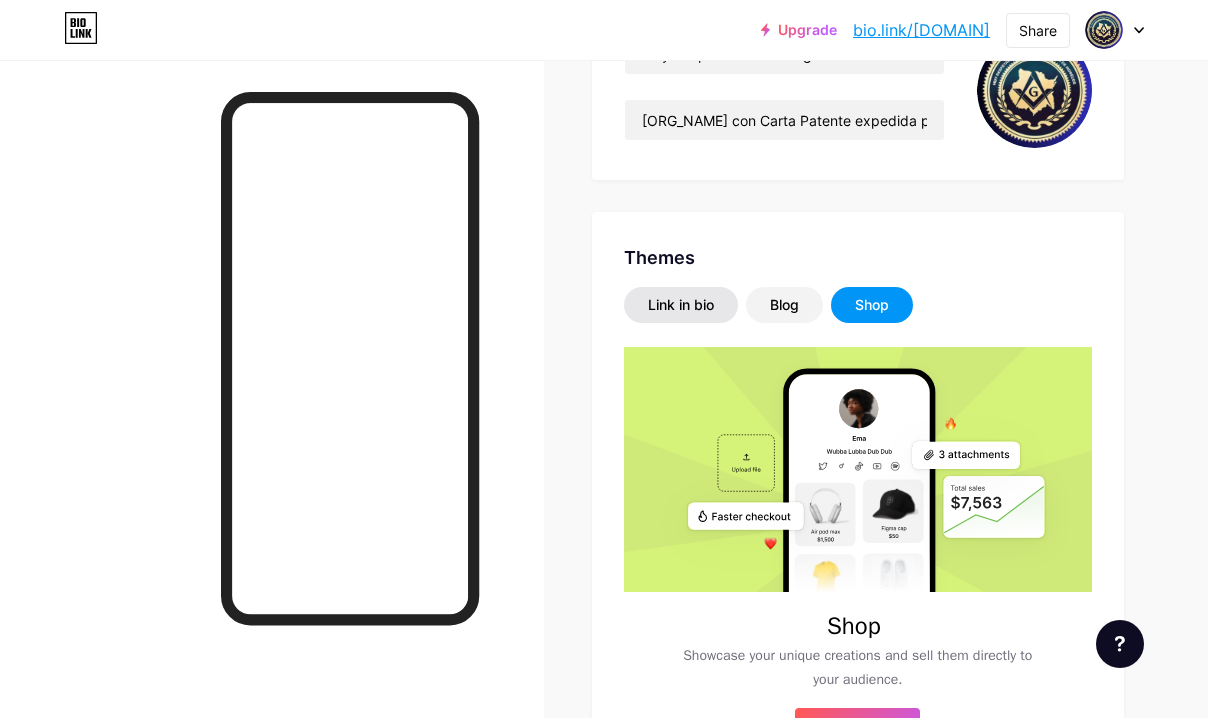 click on "Link in bio" at bounding box center (681, 305) 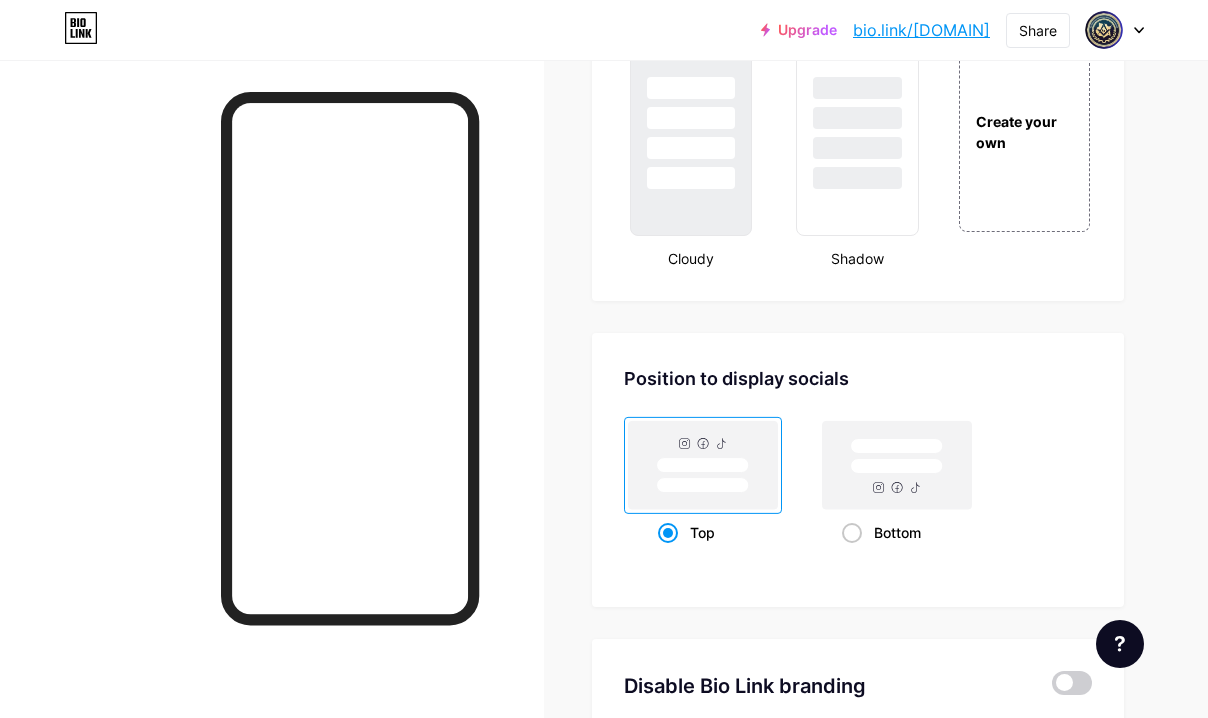 scroll, scrollTop: 2387, scrollLeft: 0, axis: vertical 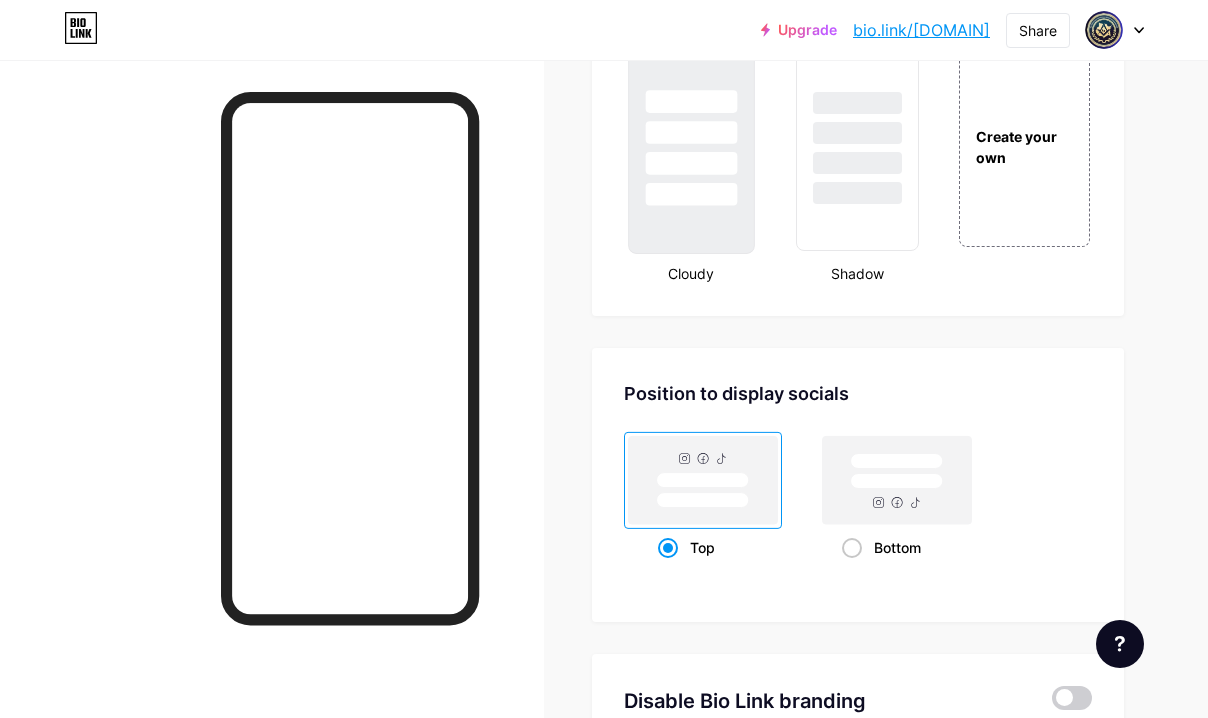 click at bounding box center [691, 151] 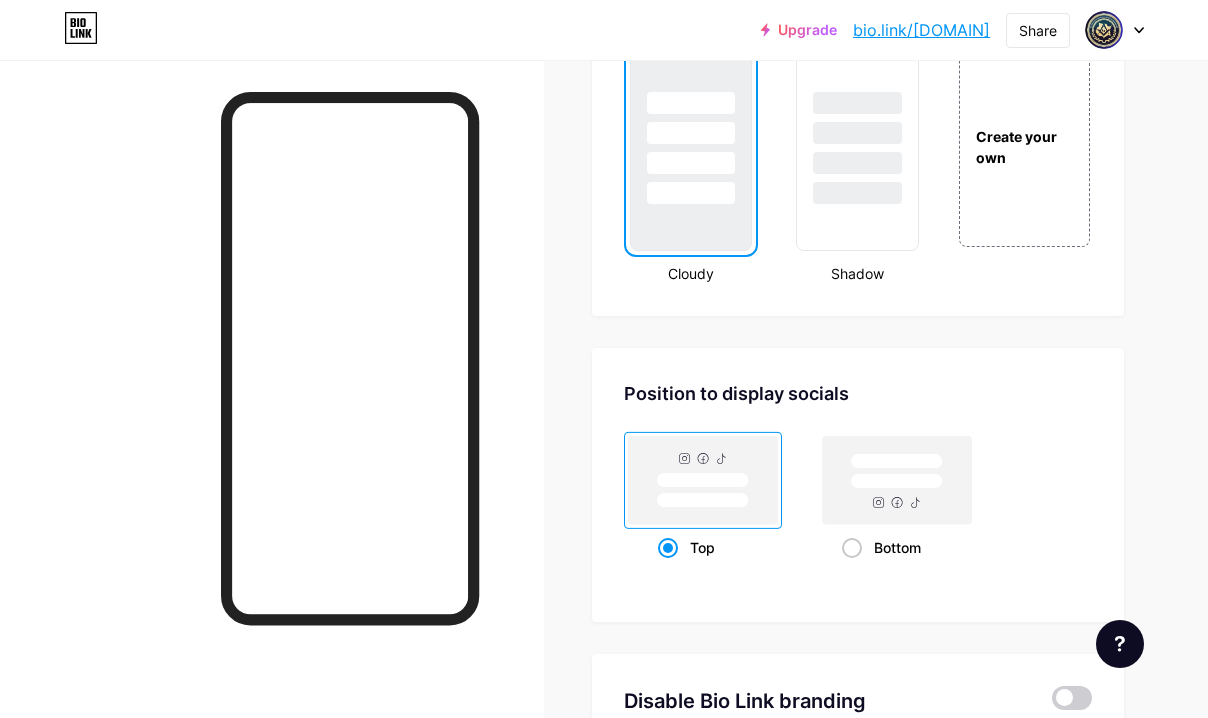click at bounding box center [691, 151] 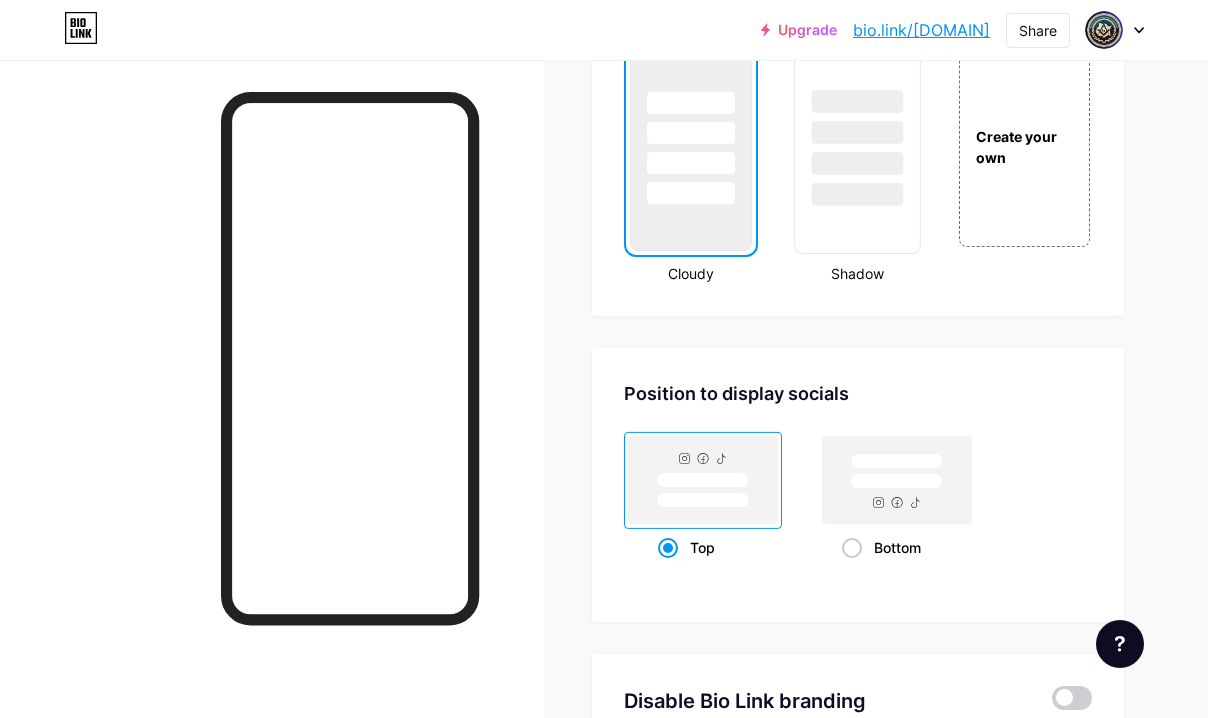 click at bounding box center (858, 127) 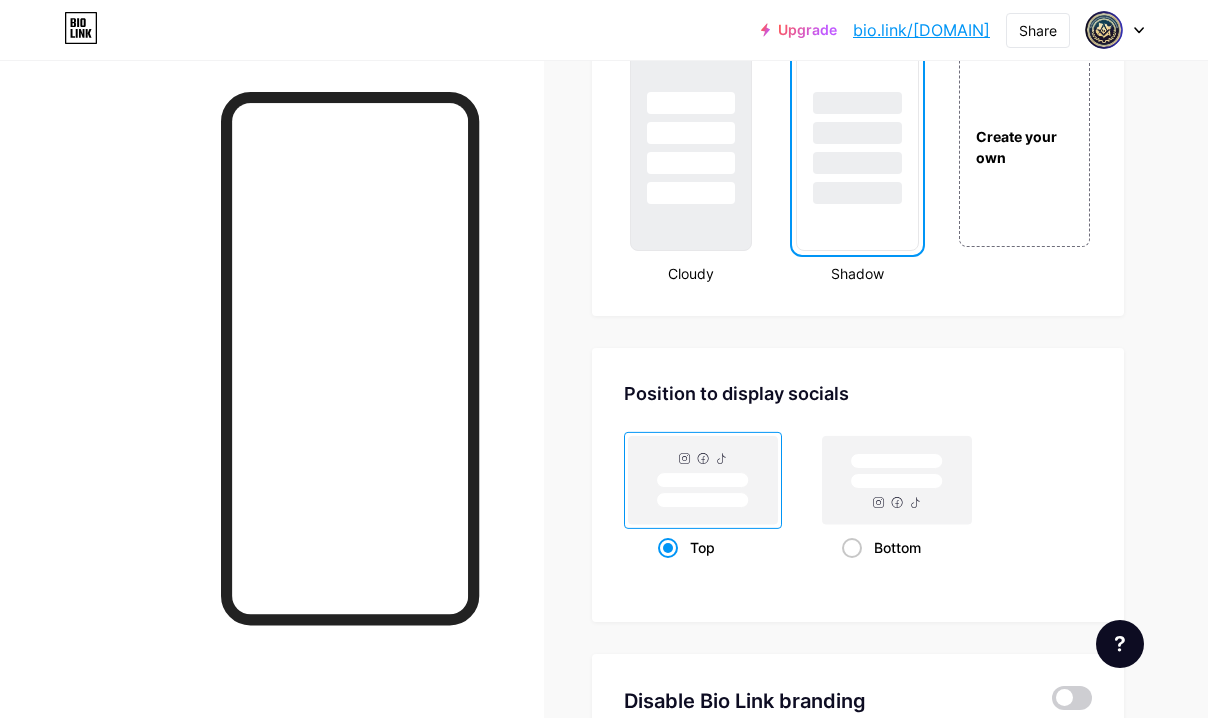 click at bounding box center [857, 193] 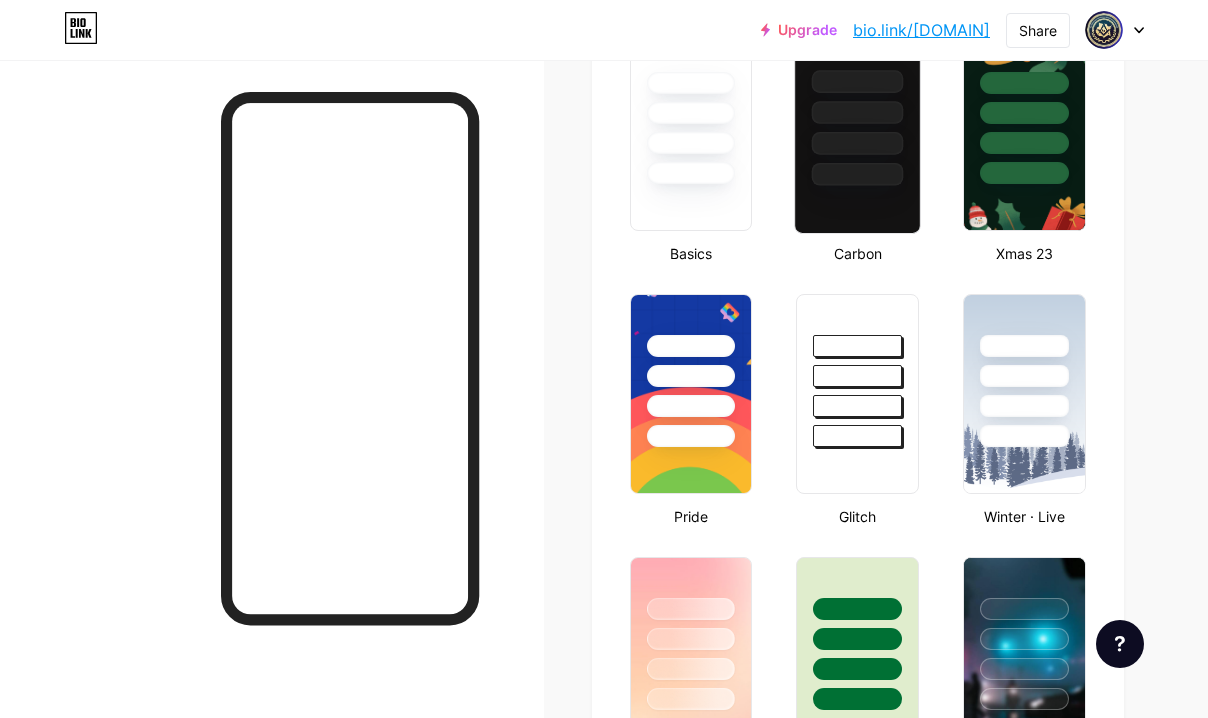 scroll, scrollTop: 568, scrollLeft: 0, axis: vertical 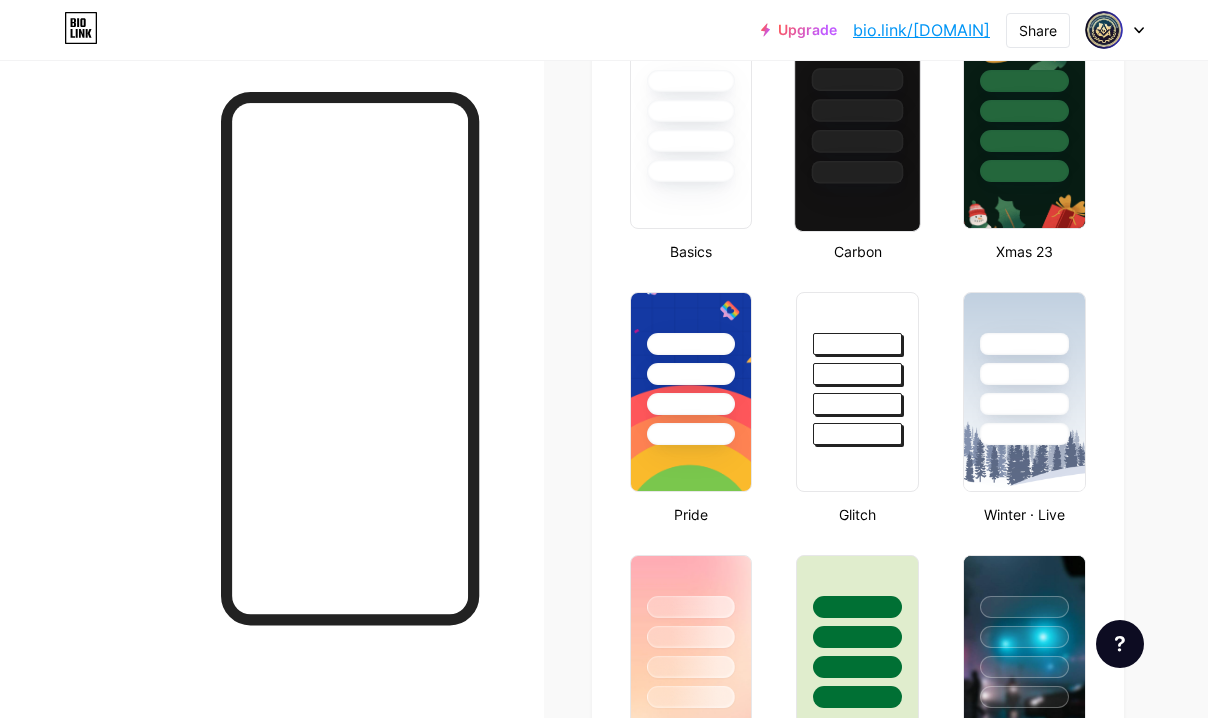 click at bounding box center [858, 129] 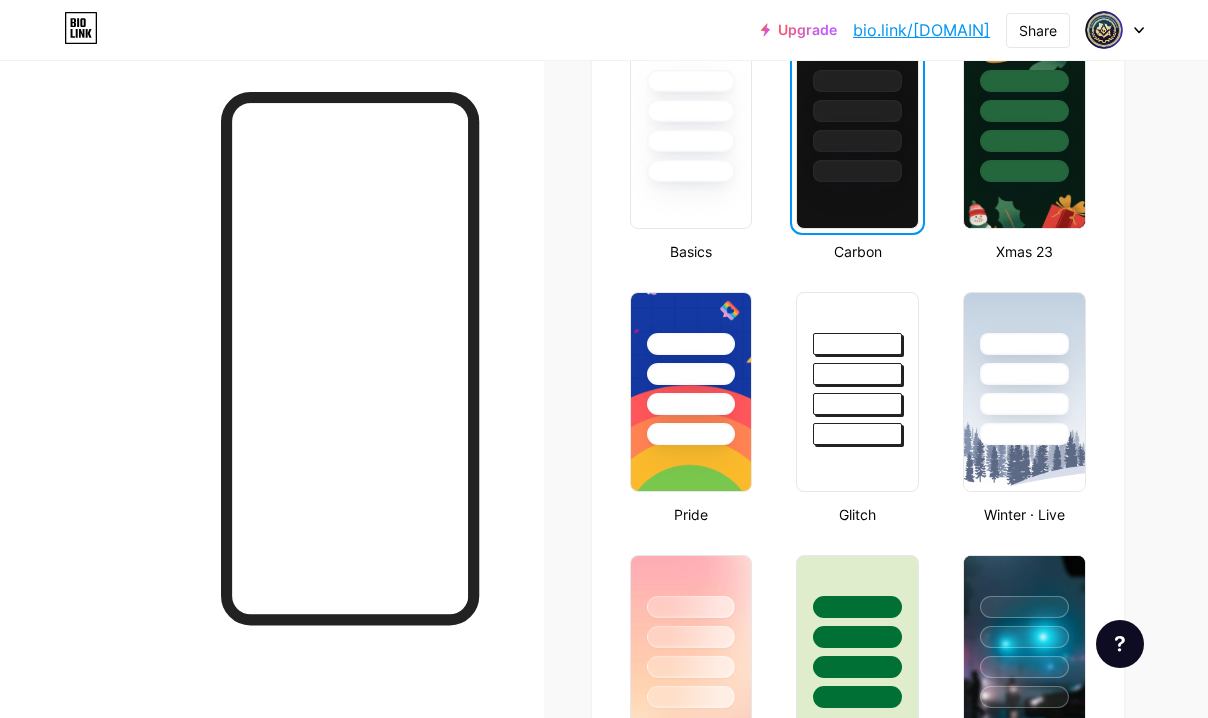 click at bounding box center (857, 129) 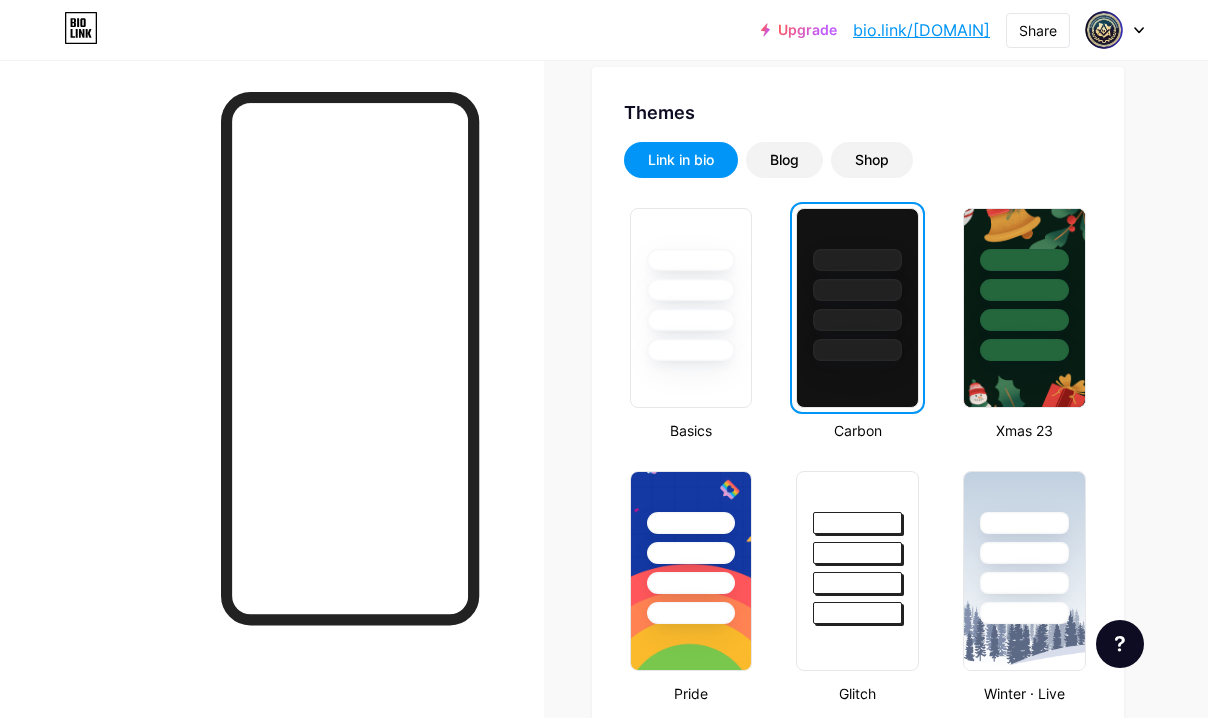 scroll, scrollTop: 388, scrollLeft: 0, axis: vertical 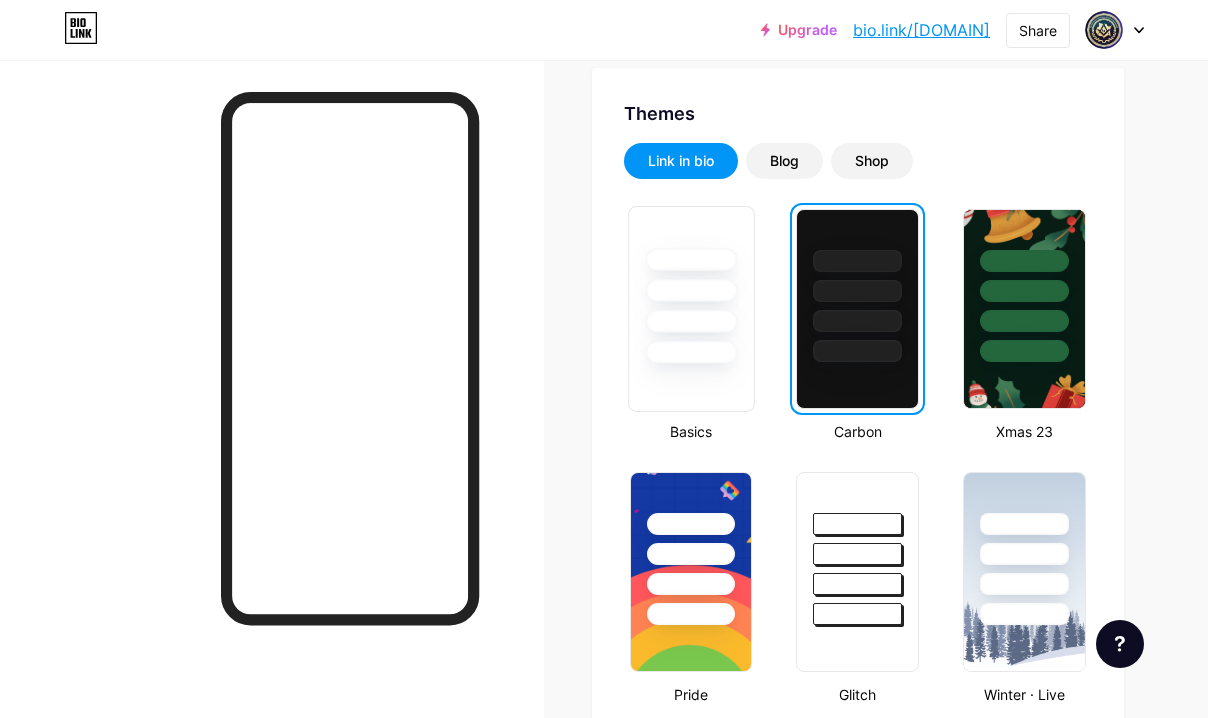 click at bounding box center (690, 259) 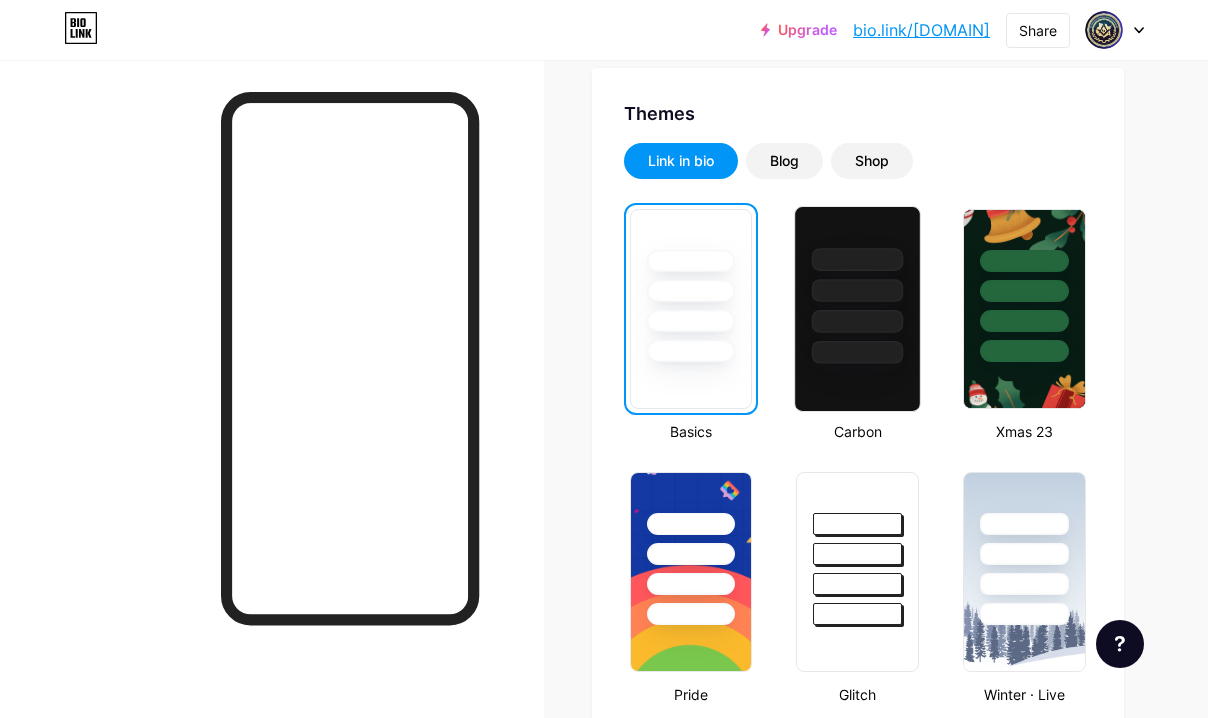 click at bounding box center (857, 321) 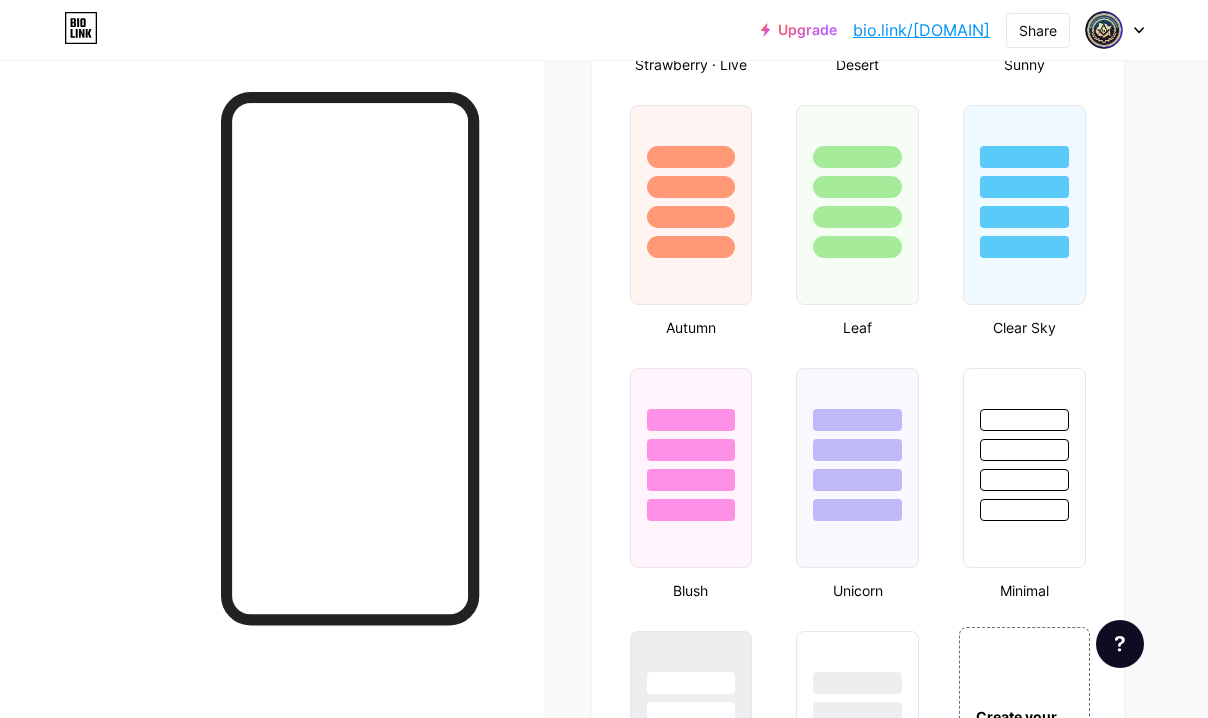 scroll, scrollTop: 1874, scrollLeft: 0, axis: vertical 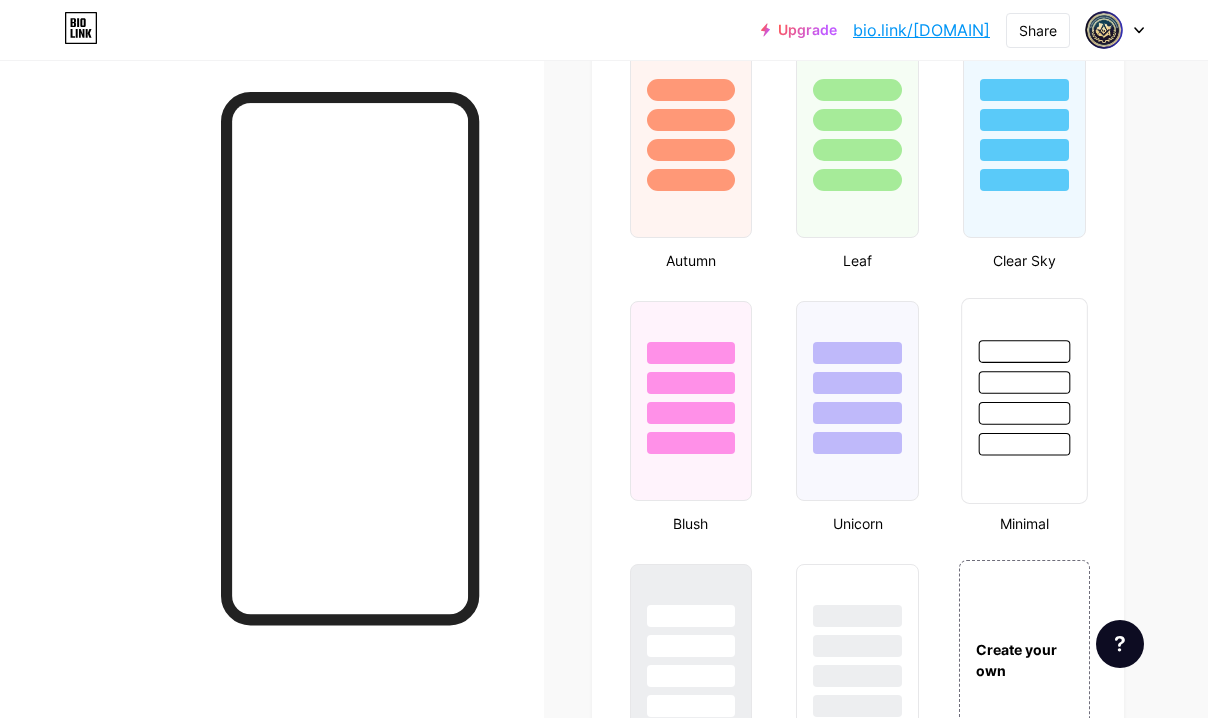 click at bounding box center (1024, 413) 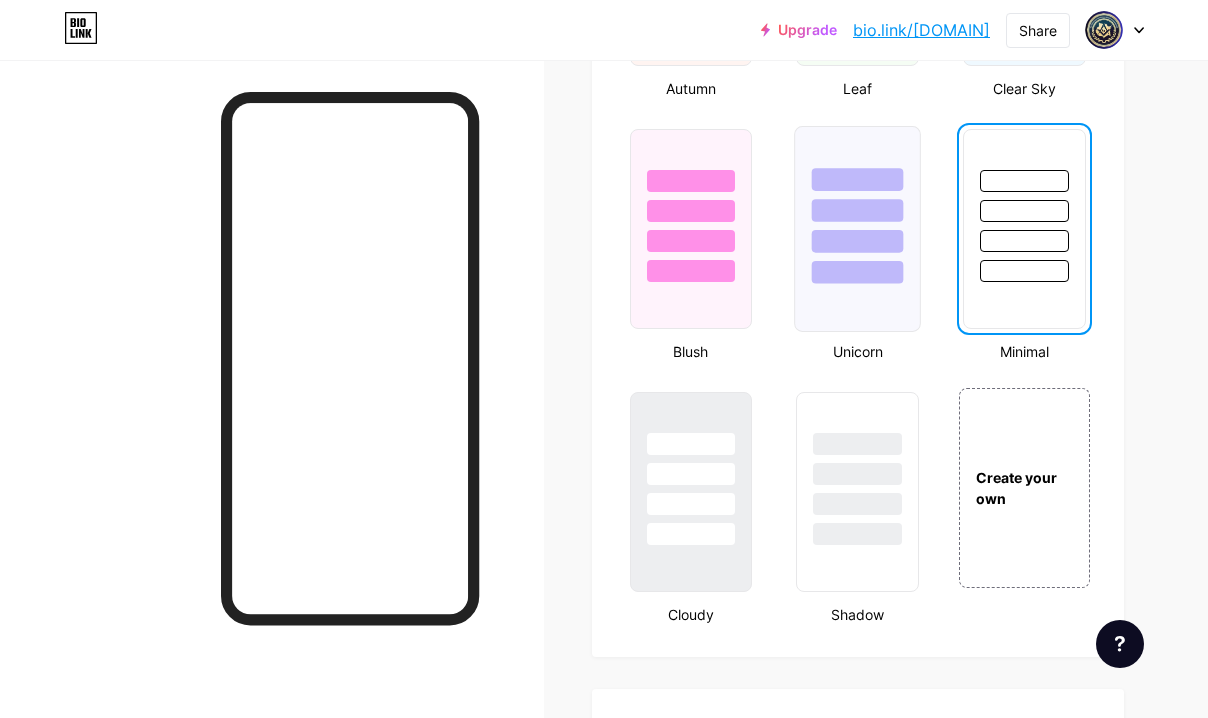 scroll, scrollTop: 2190, scrollLeft: 0, axis: vertical 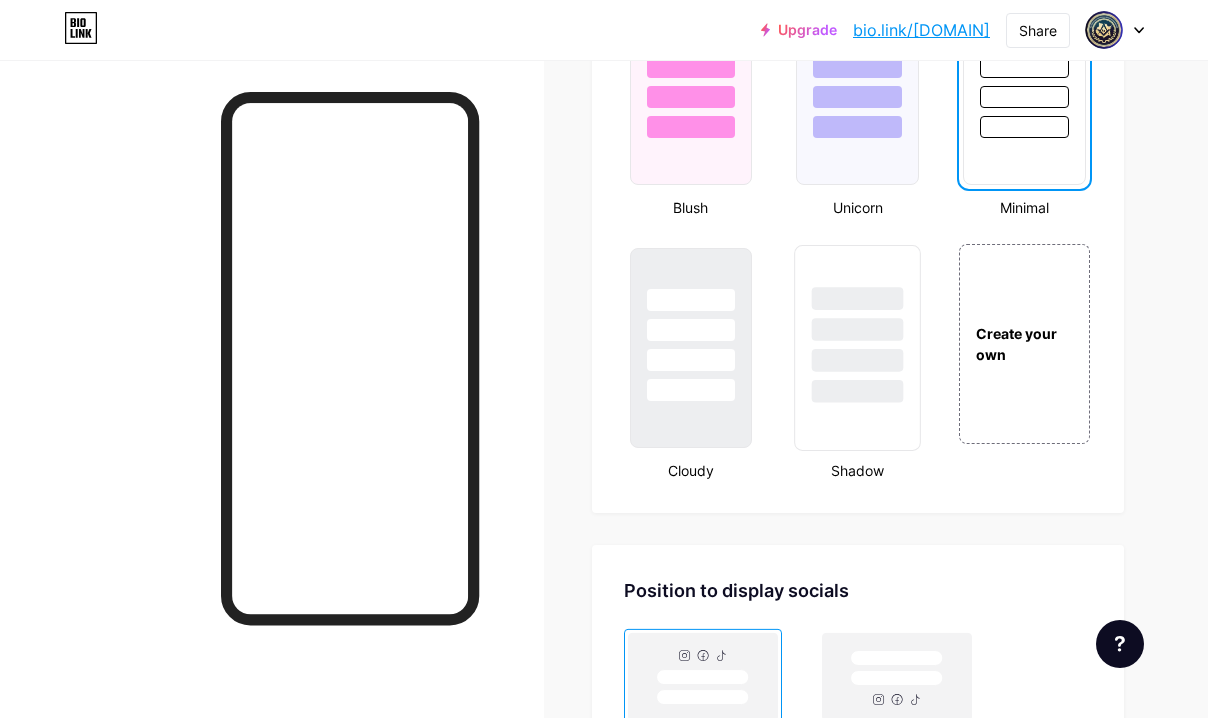 click at bounding box center [857, 391] 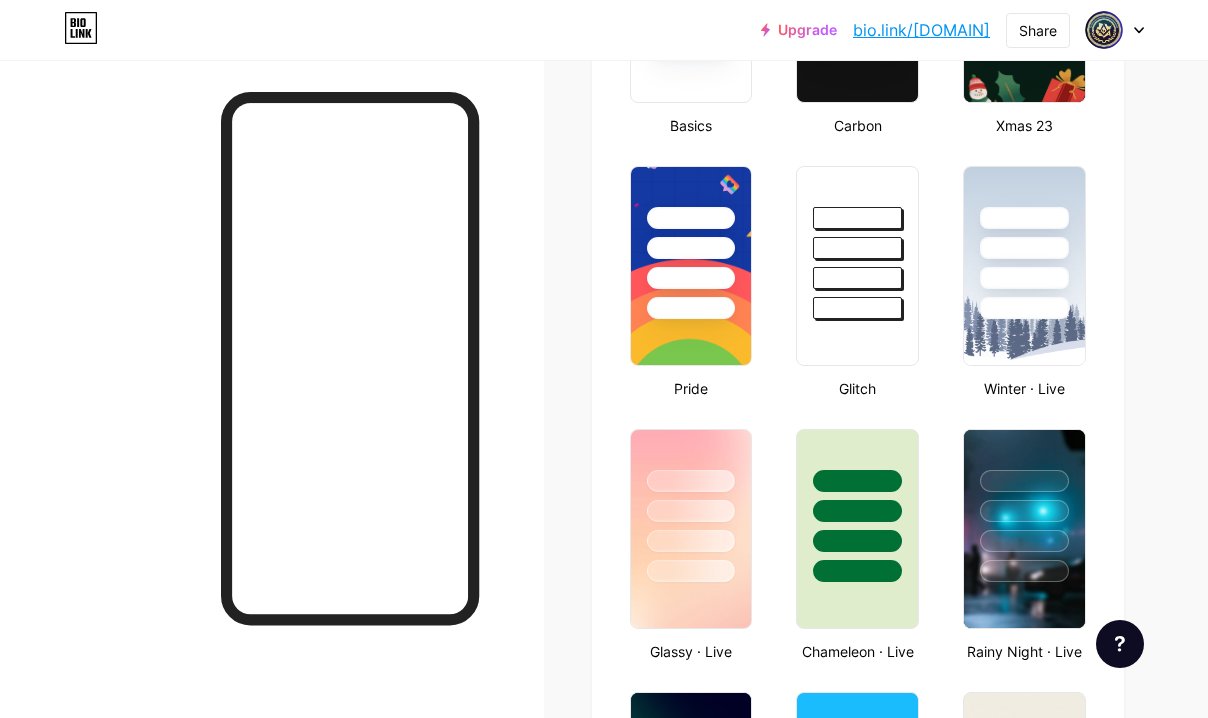 scroll, scrollTop: 0, scrollLeft: 0, axis: both 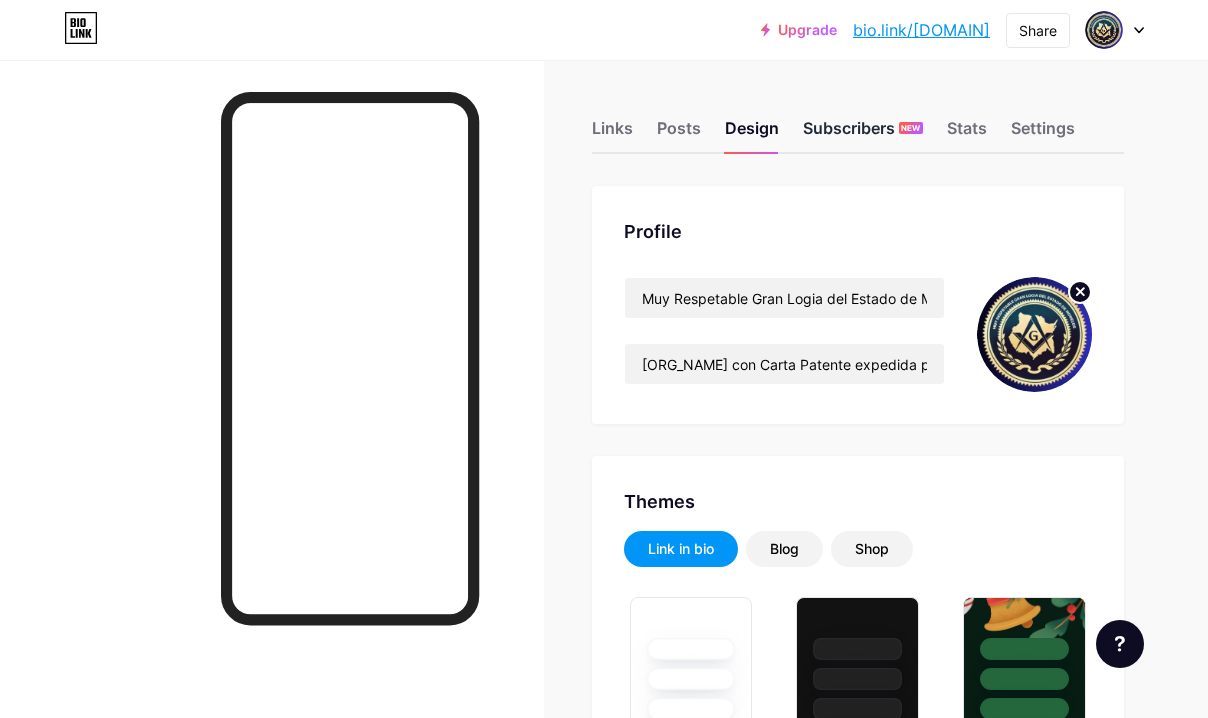 click on "Subscribers
NEW" at bounding box center [863, 134] 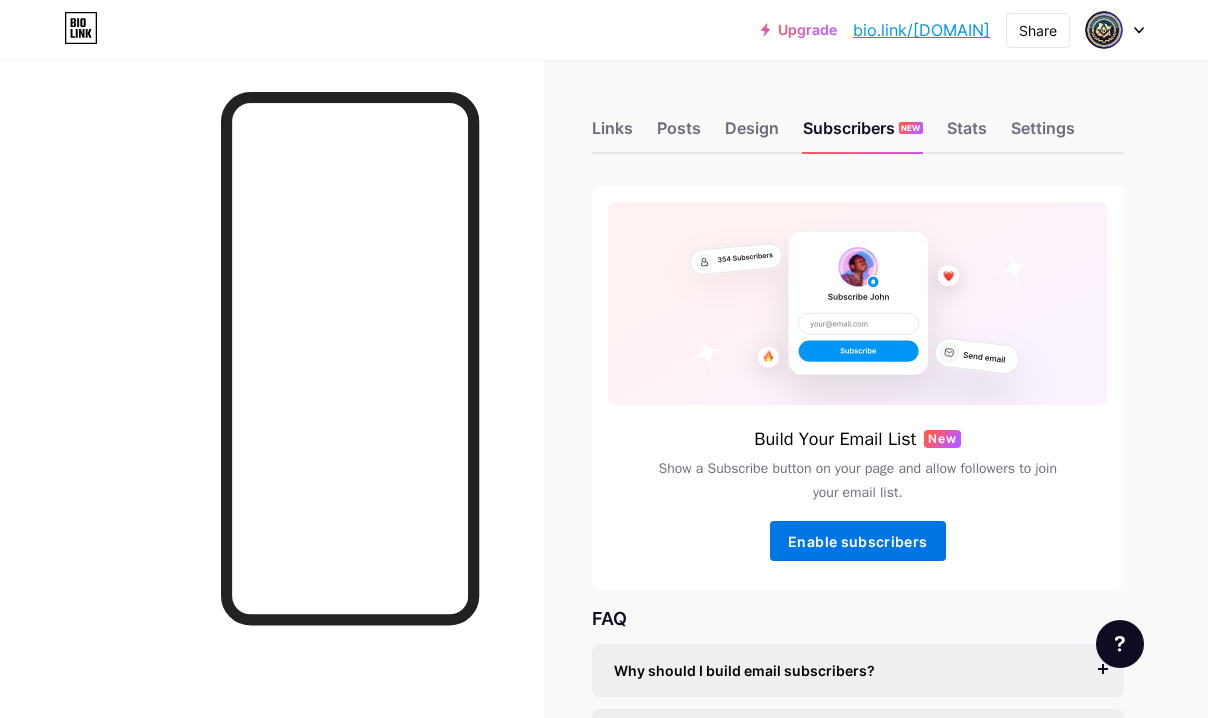 click on "Enable subscribers" at bounding box center [858, 541] 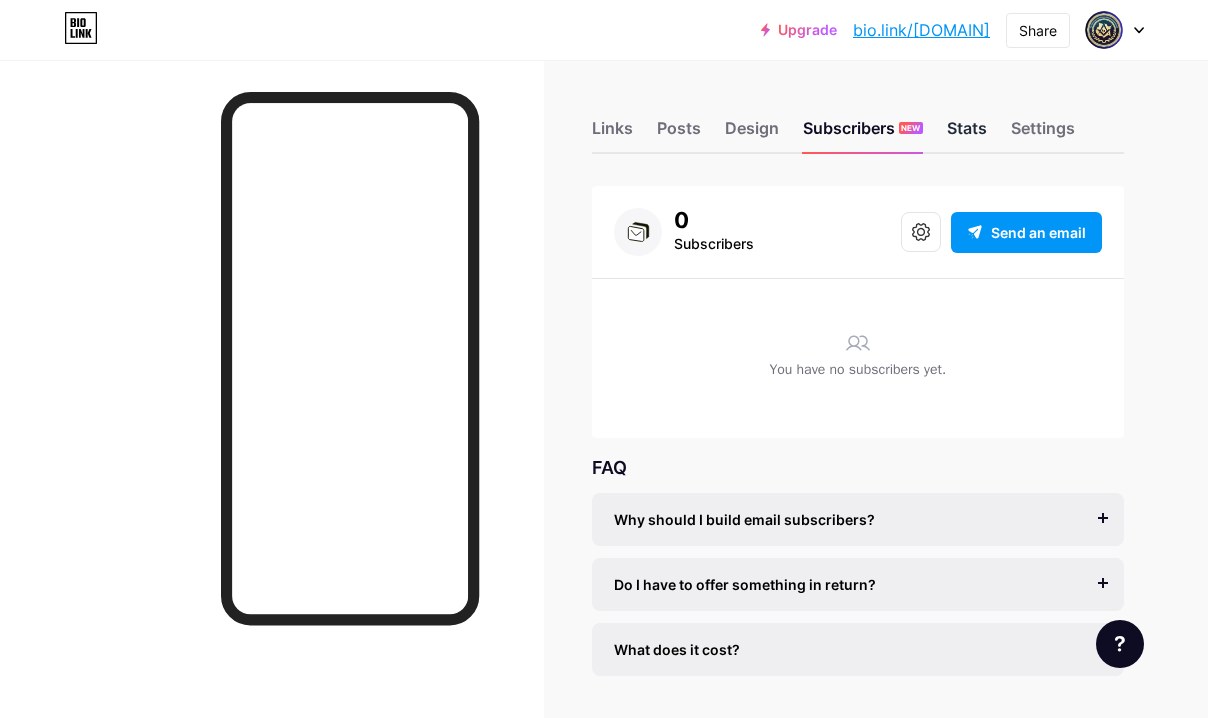 click on "Stats" at bounding box center (967, 134) 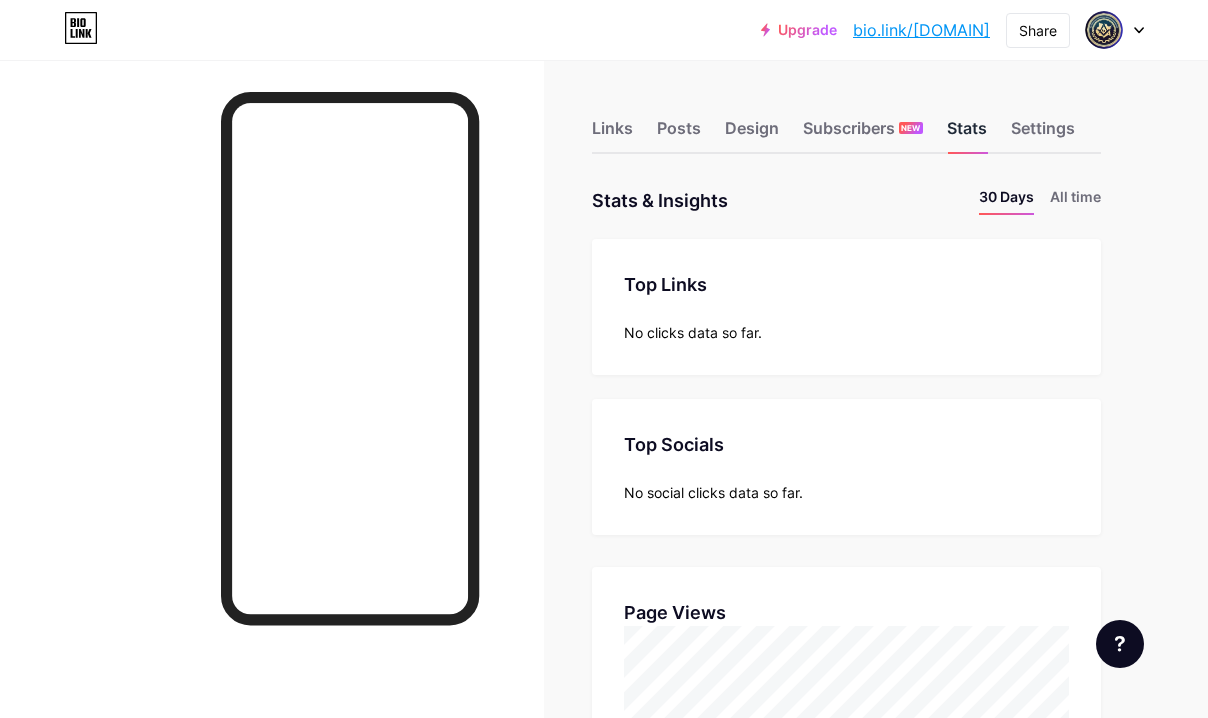 scroll, scrollTop: 999282, scrollLeft: 998792, axis: both 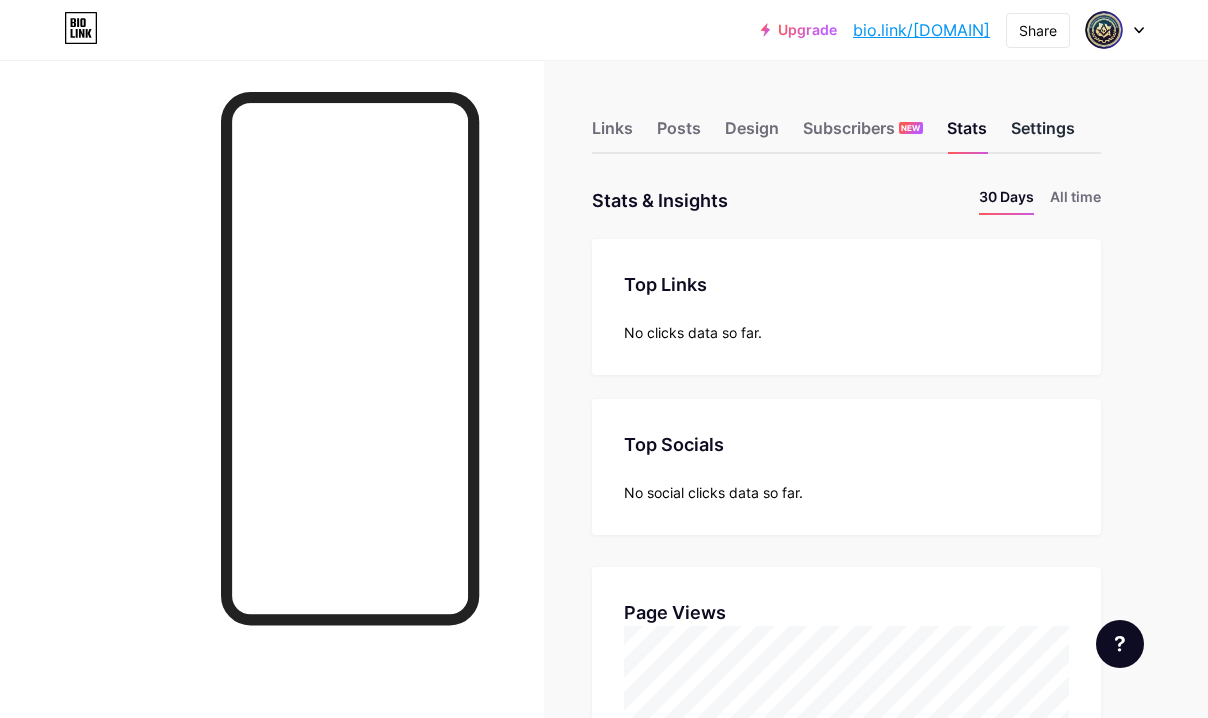 click on "Settings" at bounding box center (1043, 134) 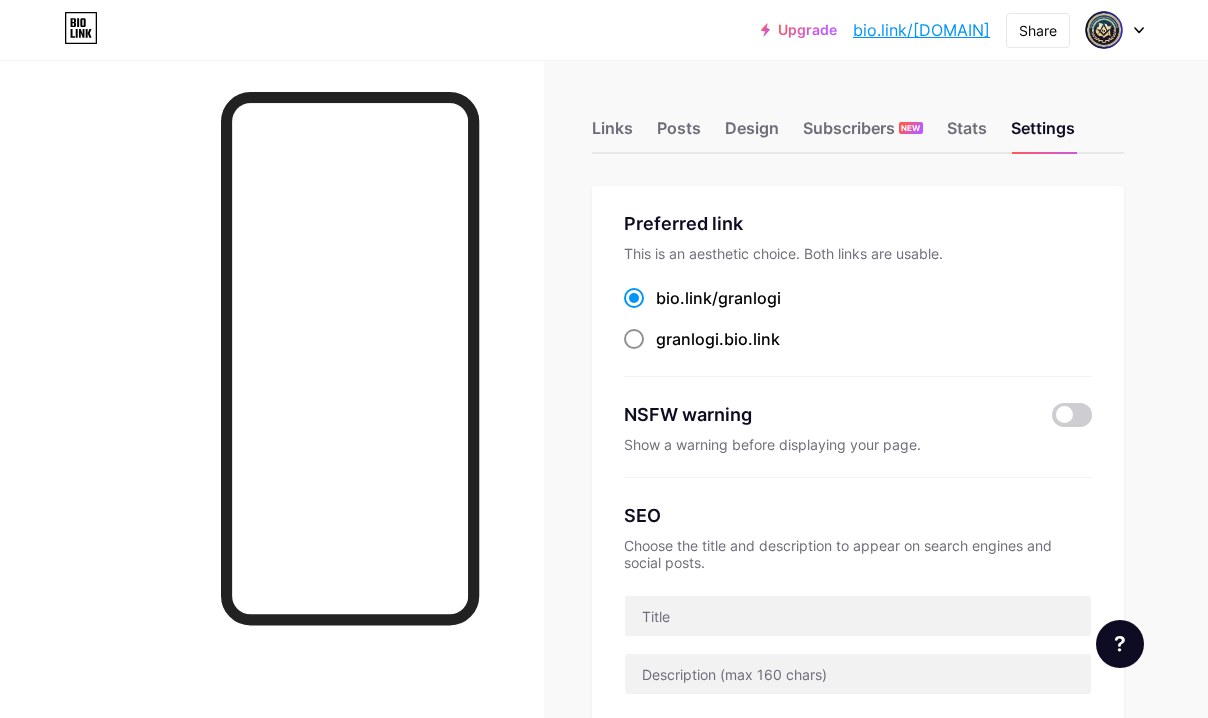 click on "[DOMAIN] .bio.link" at bounding box center (702, 339) 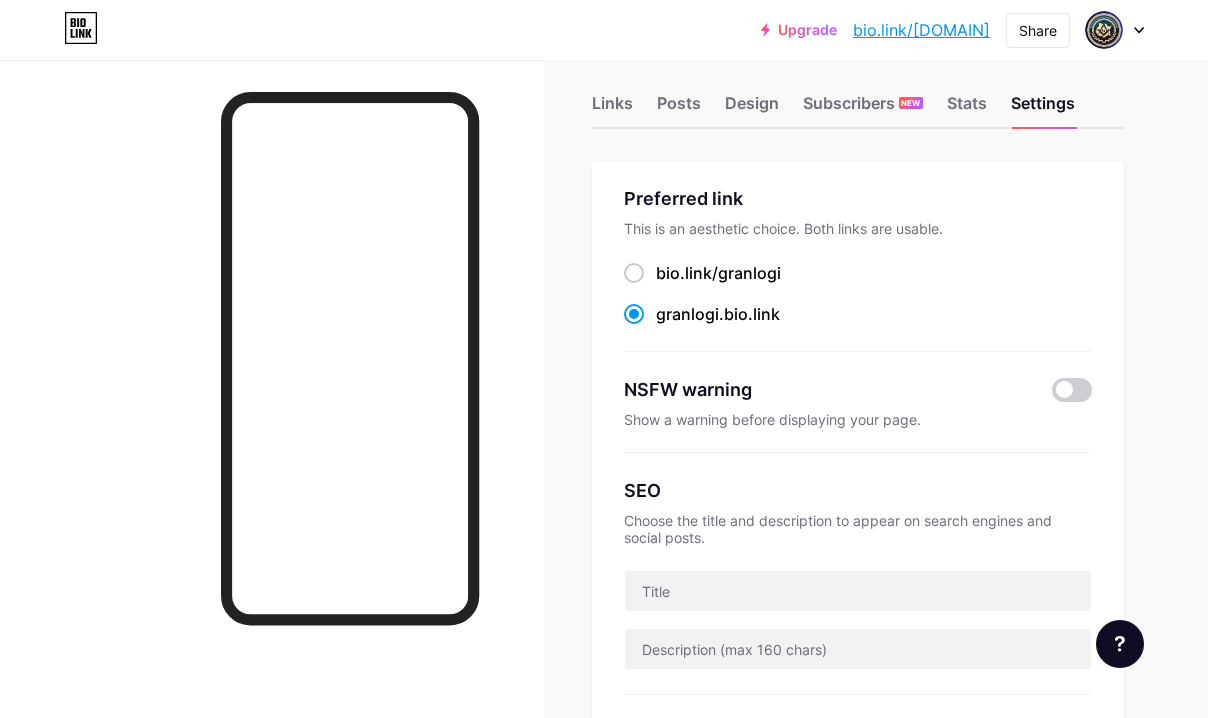 scroll, scrollTop: 38, scrollLeft: 0, axis: vertical 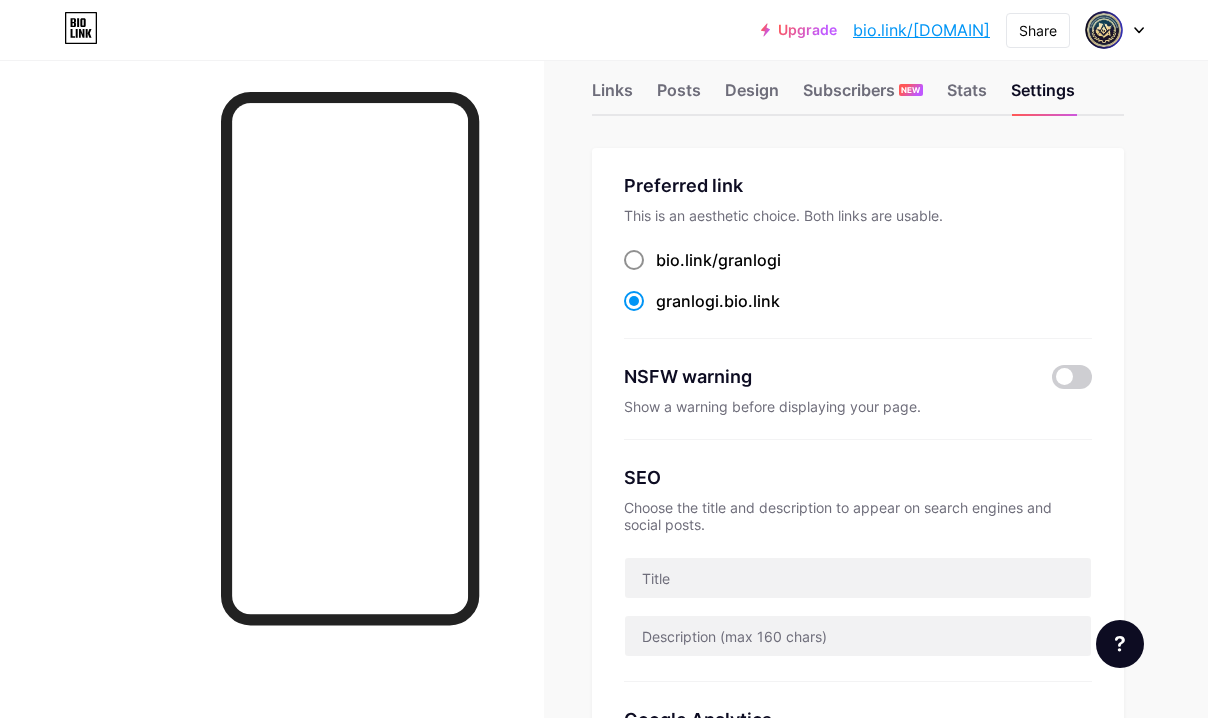 click at bounding box center (634, 260) 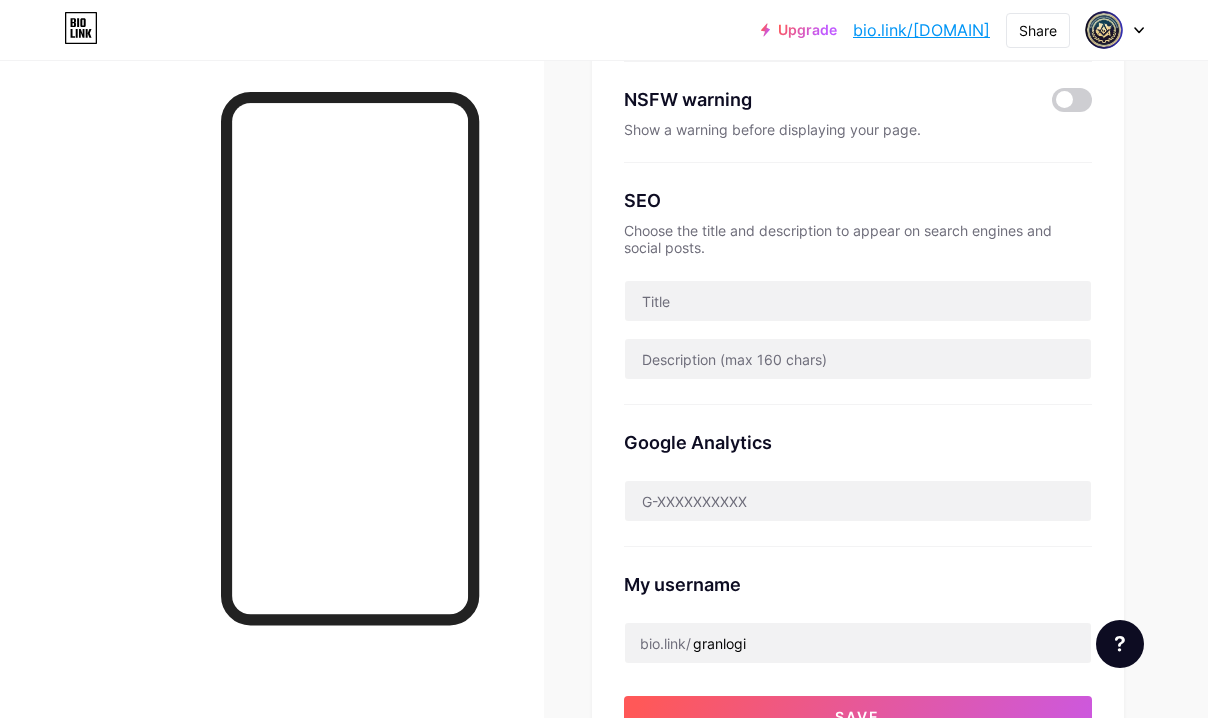scroll, scrollTop: 316, scrollLeft: 0, axis: vertical 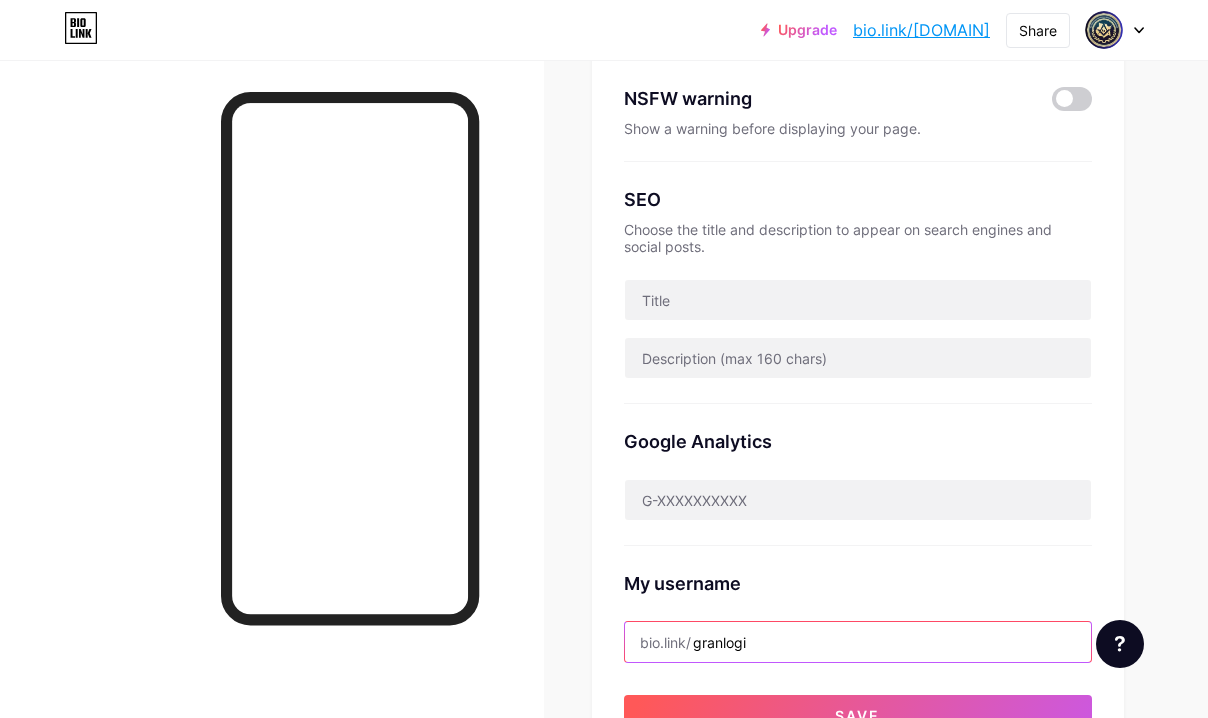 click on "granlogi" at bounding box center (858, 642) 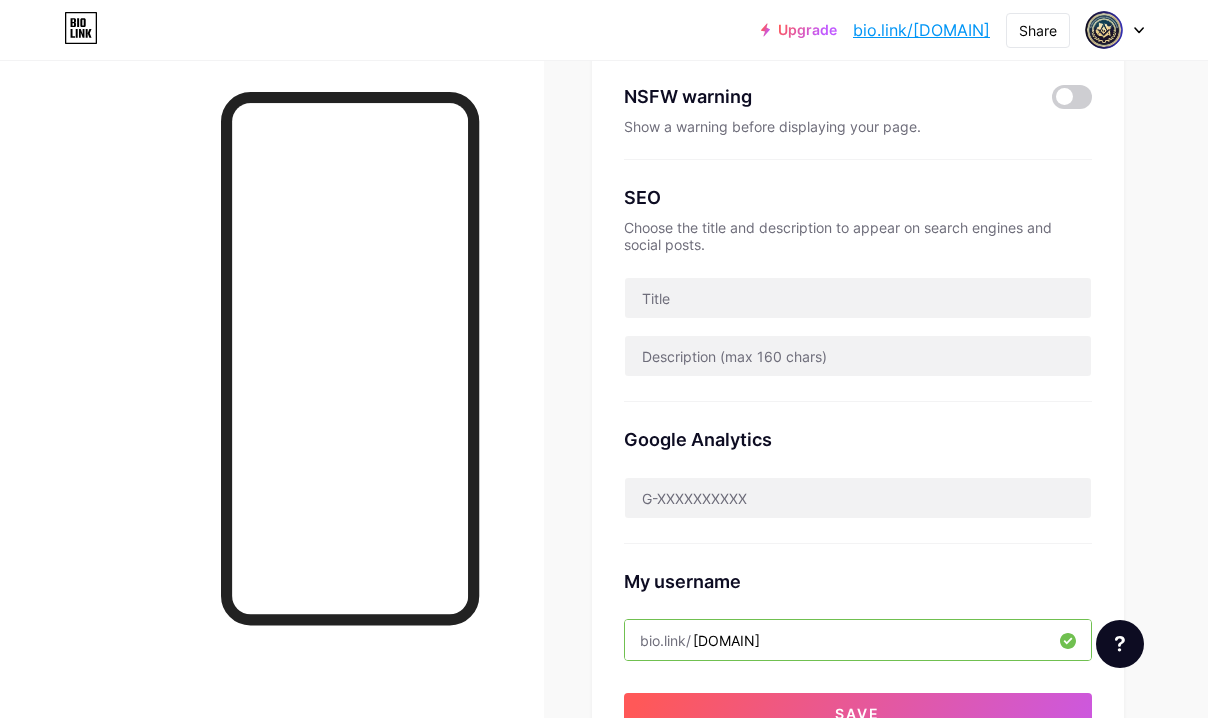 scroll, scrollTop: 344, scrollLeft: 0, axis: vertical 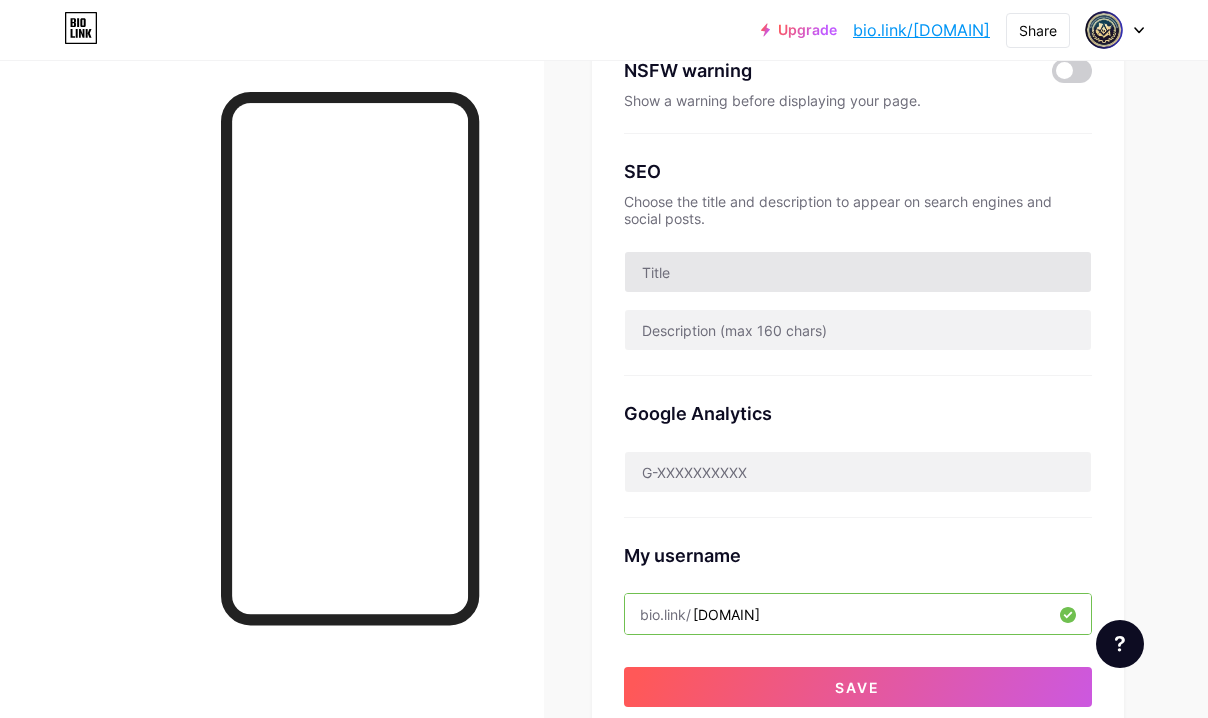 type on "[DOMAIN]" 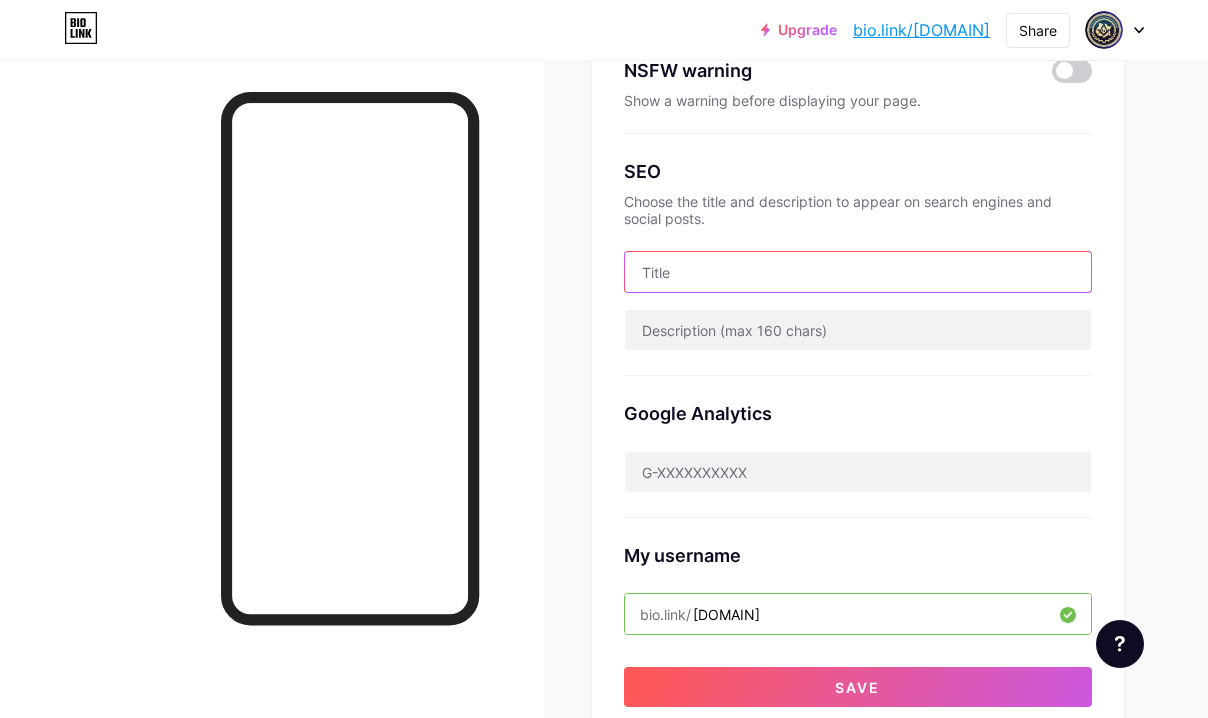 click at bounding box center (858, 272) 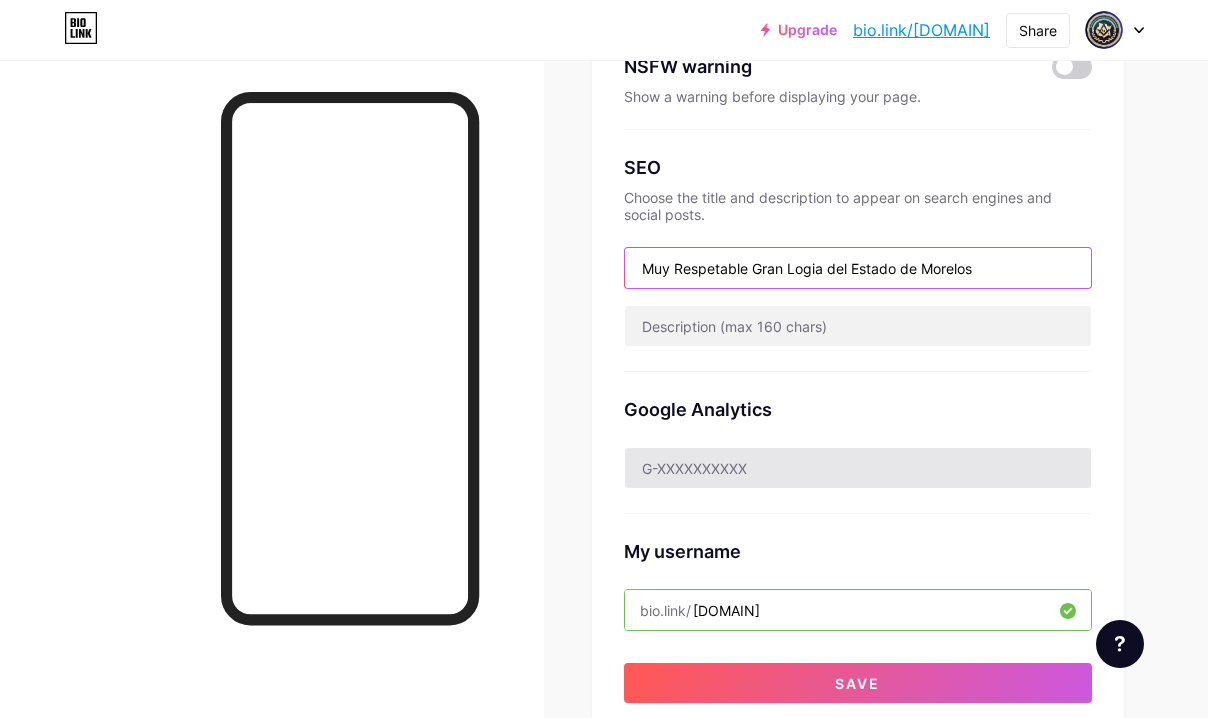 scroll, scrollTop: 354, scrollLeft: 0, axis: vertical 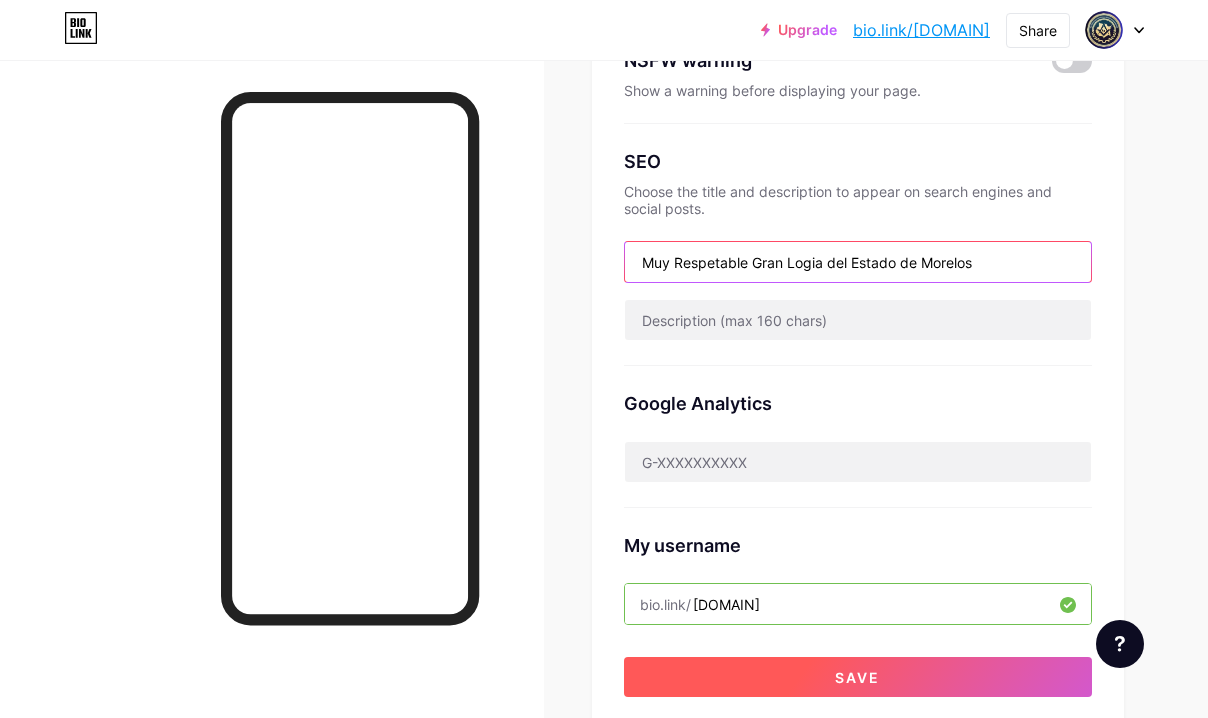 type on "Muy Respetable Gran Logia del Estado de Morelos" 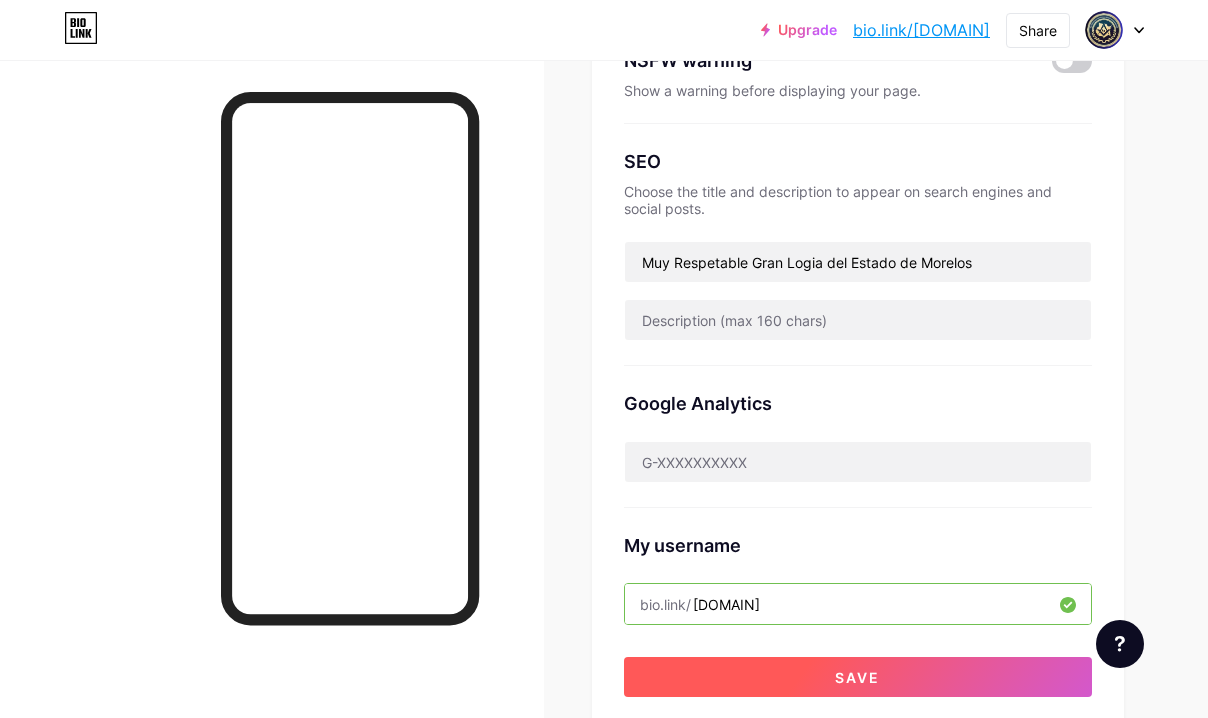 click on "Save" at bounding box center (858, 677) 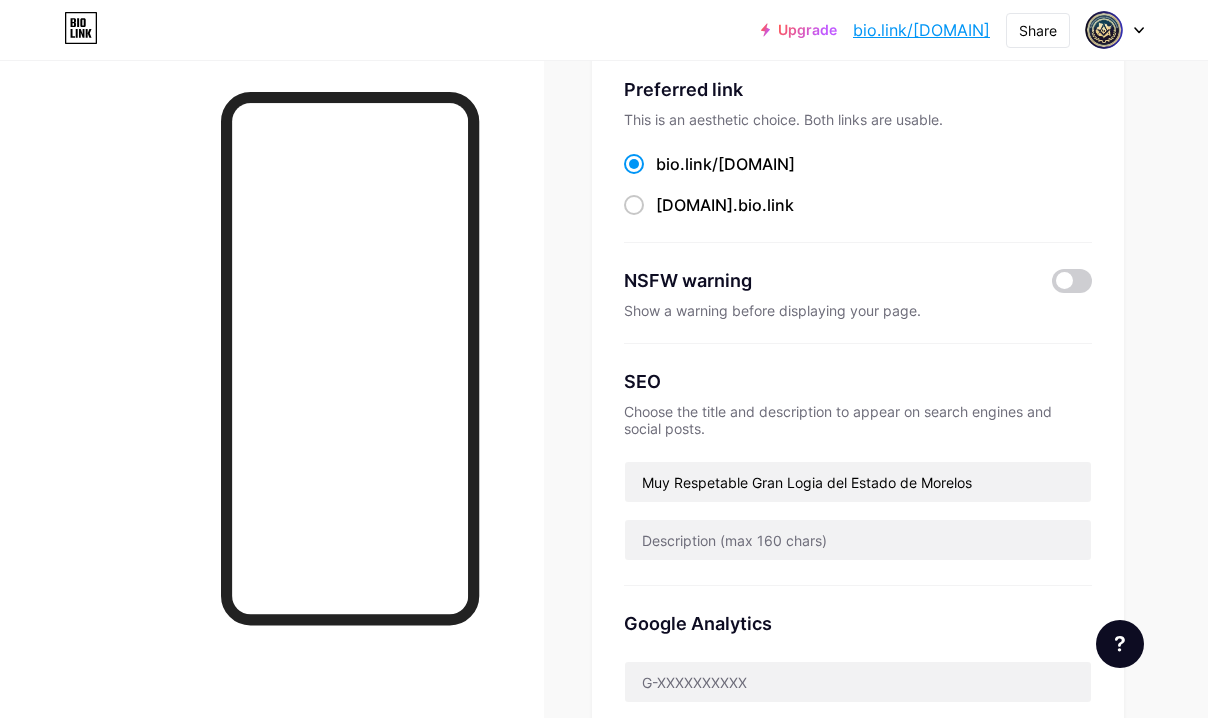 scroll, scrollTop: 133, scrollLeft: 0, axis: vertical 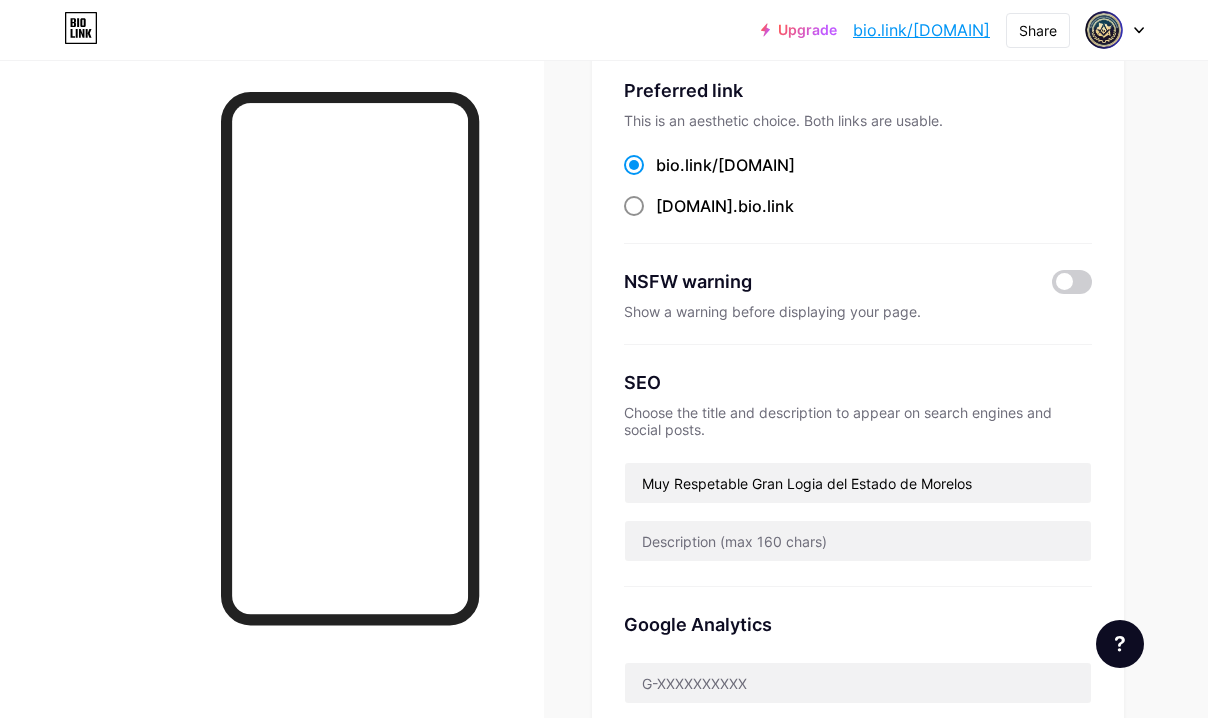 click at bounding box center [634, 206] 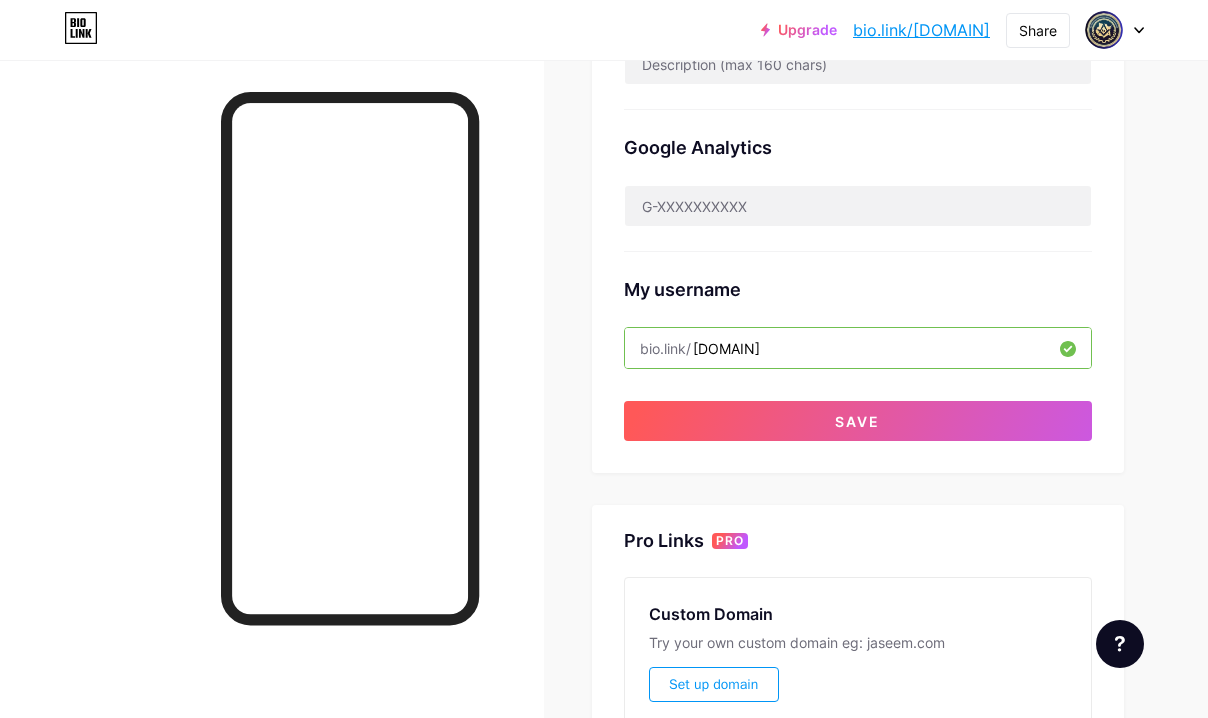 scroll, scrollTop: 622, scrollLeft: 0, axis: vertical 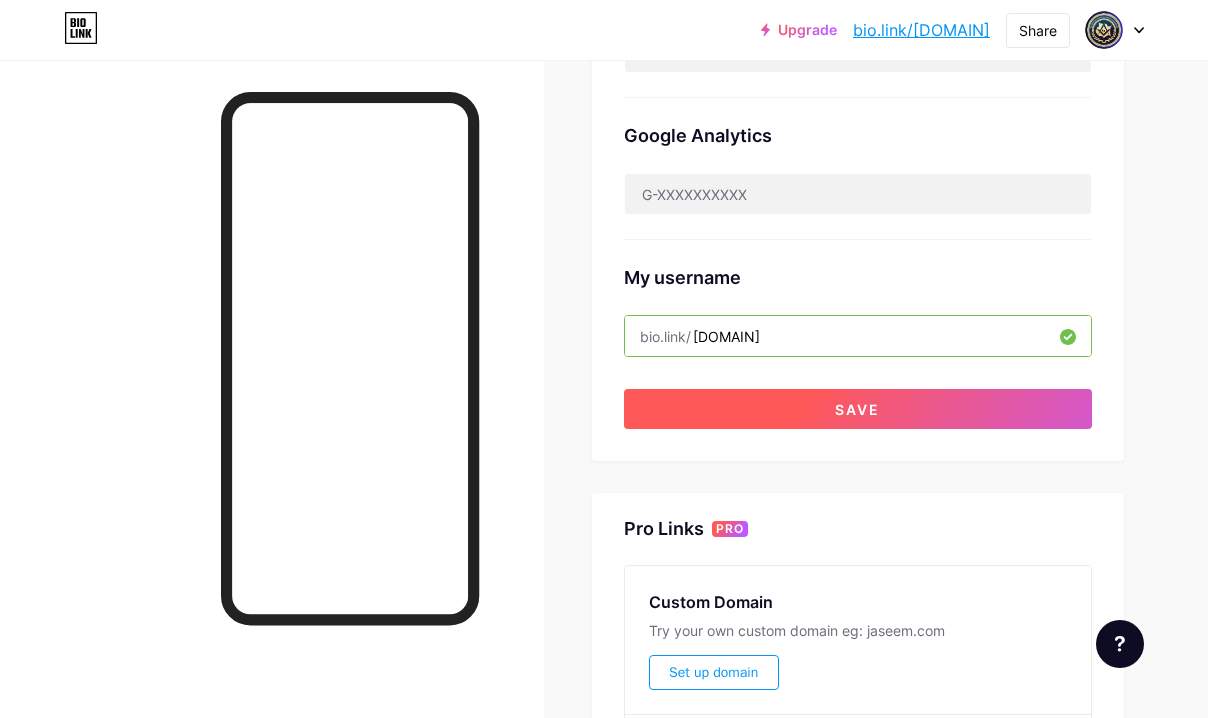click on "Save" at bounding box center (858, 409) 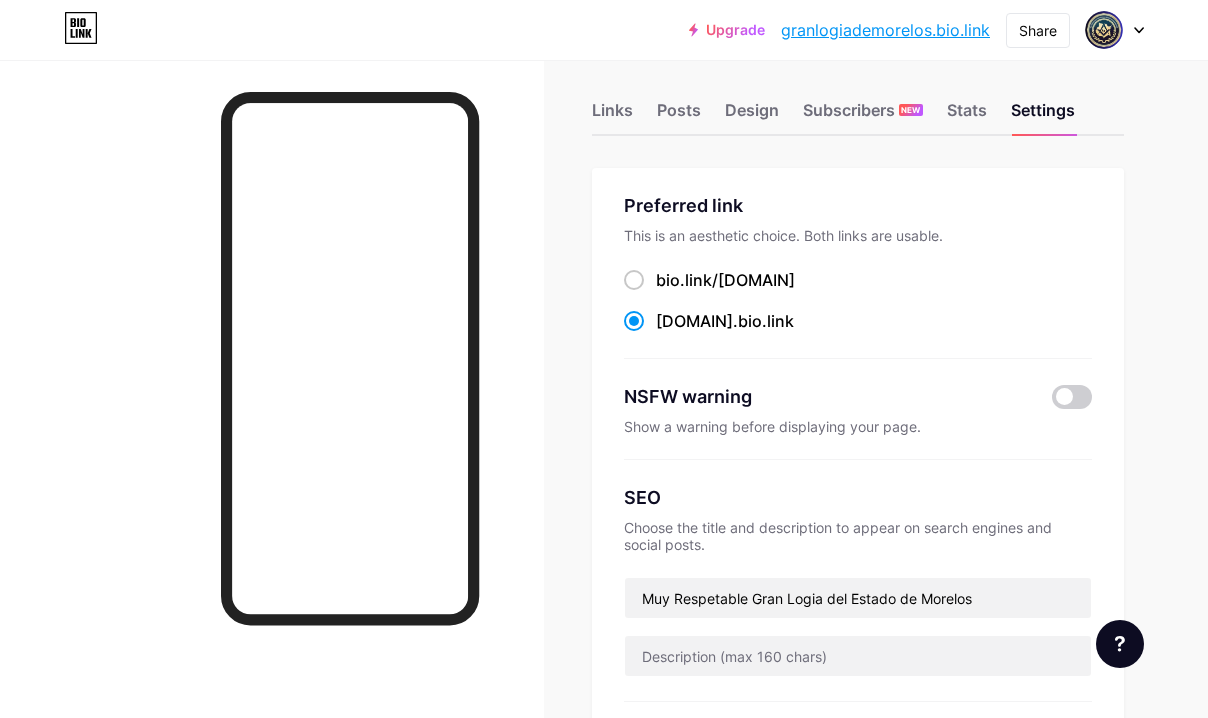 scroll, scrollTop: 0, scrollLeft: 0, axis: both 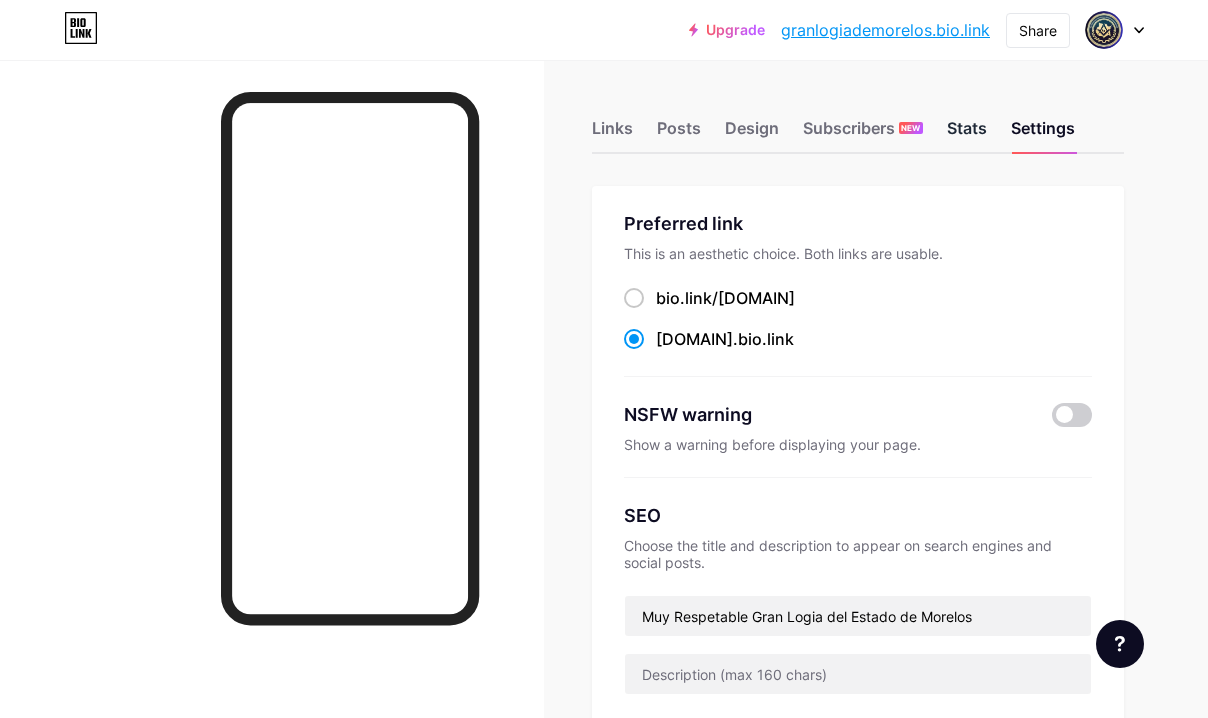 click on "Stats" at bounding box center (967, 134) 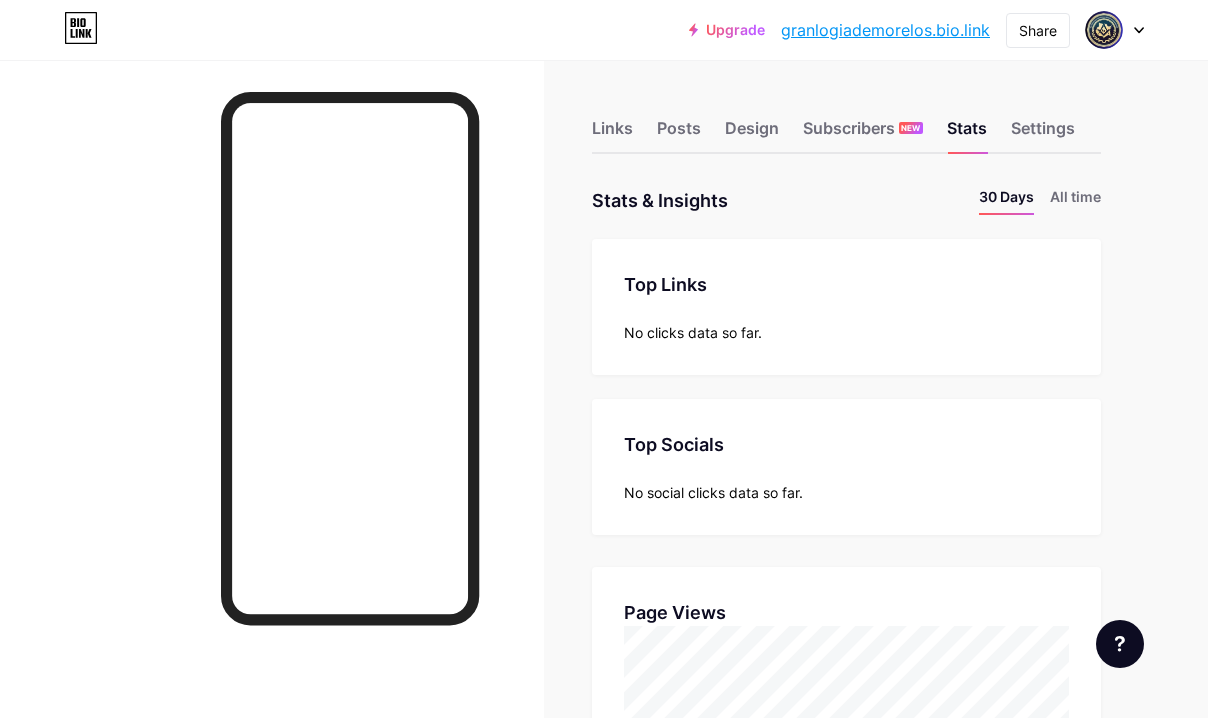 scroll, scrollTop: 999282, scrollLeft: 998792, axis: both 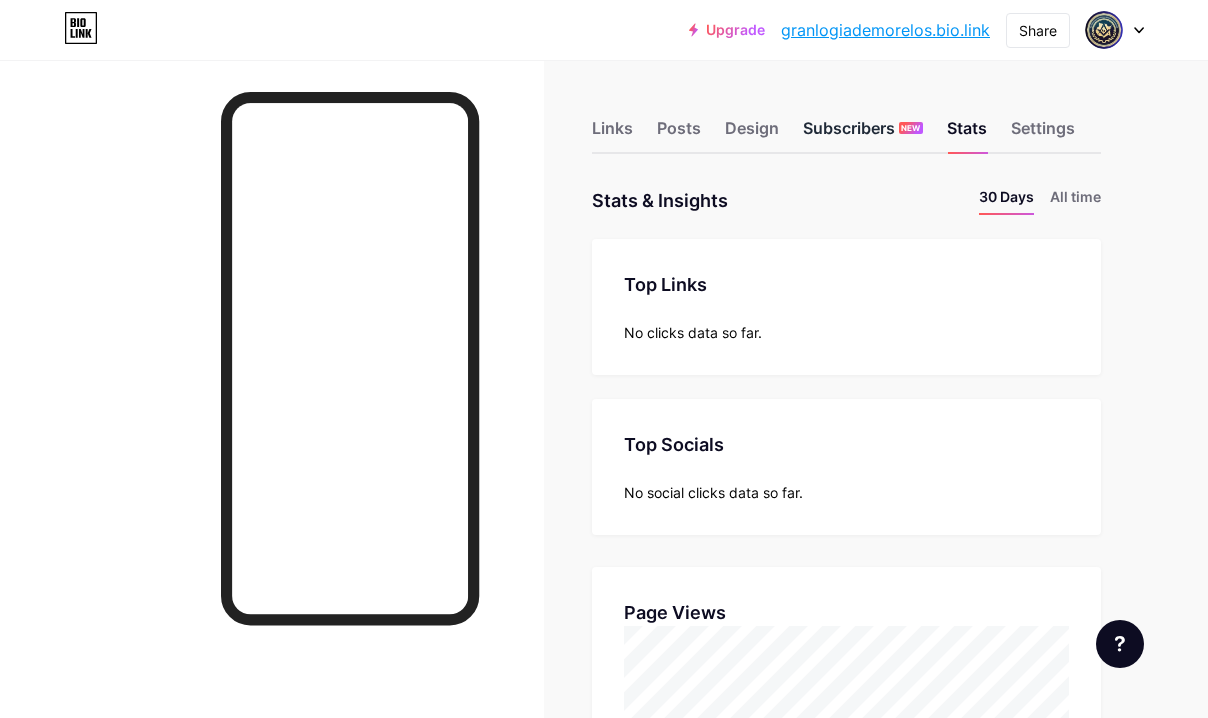 click on "Subscribers
NEW" at bounding box center [863, 134] 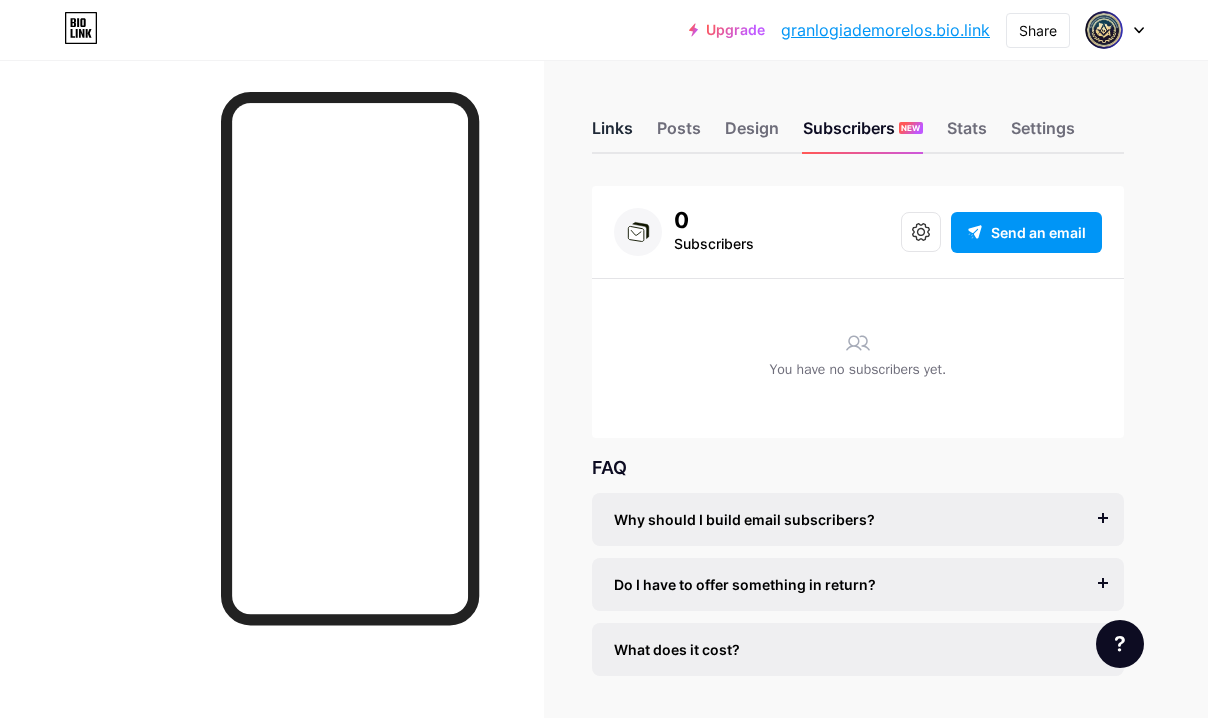 click on "Links" at bounding box center (612, 134) 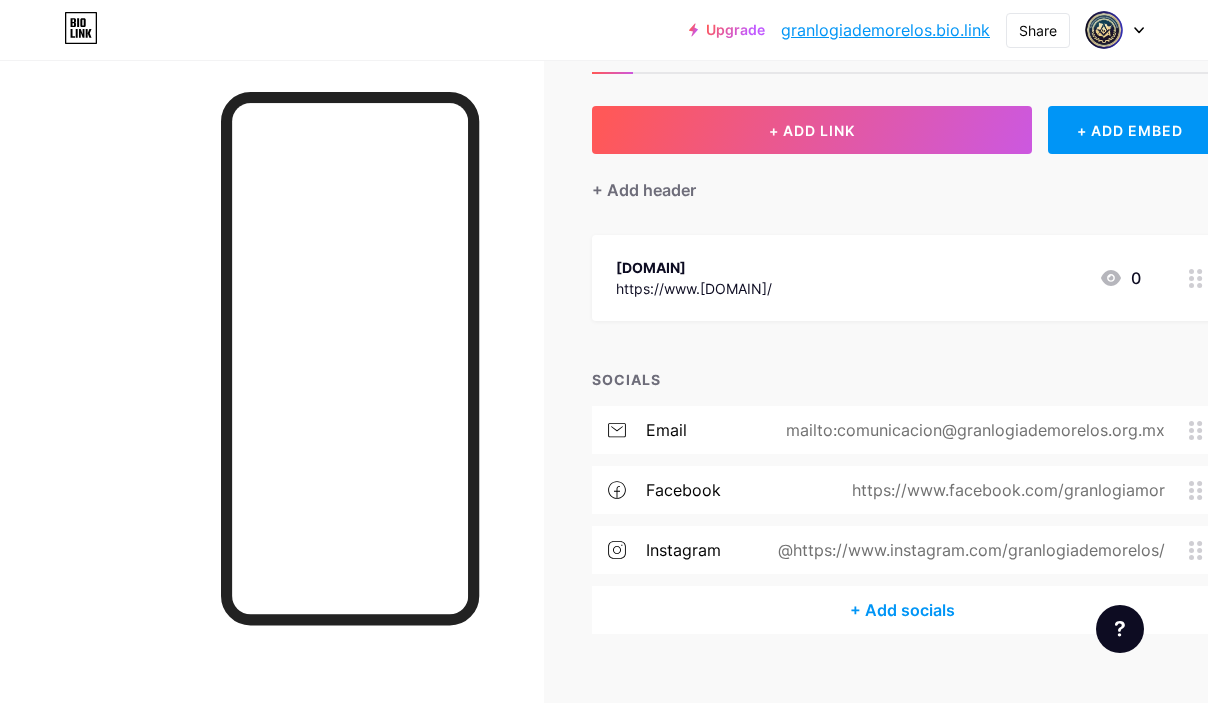 scroll, scrollTop: 99, scrollLeft: 0, axis: vertical 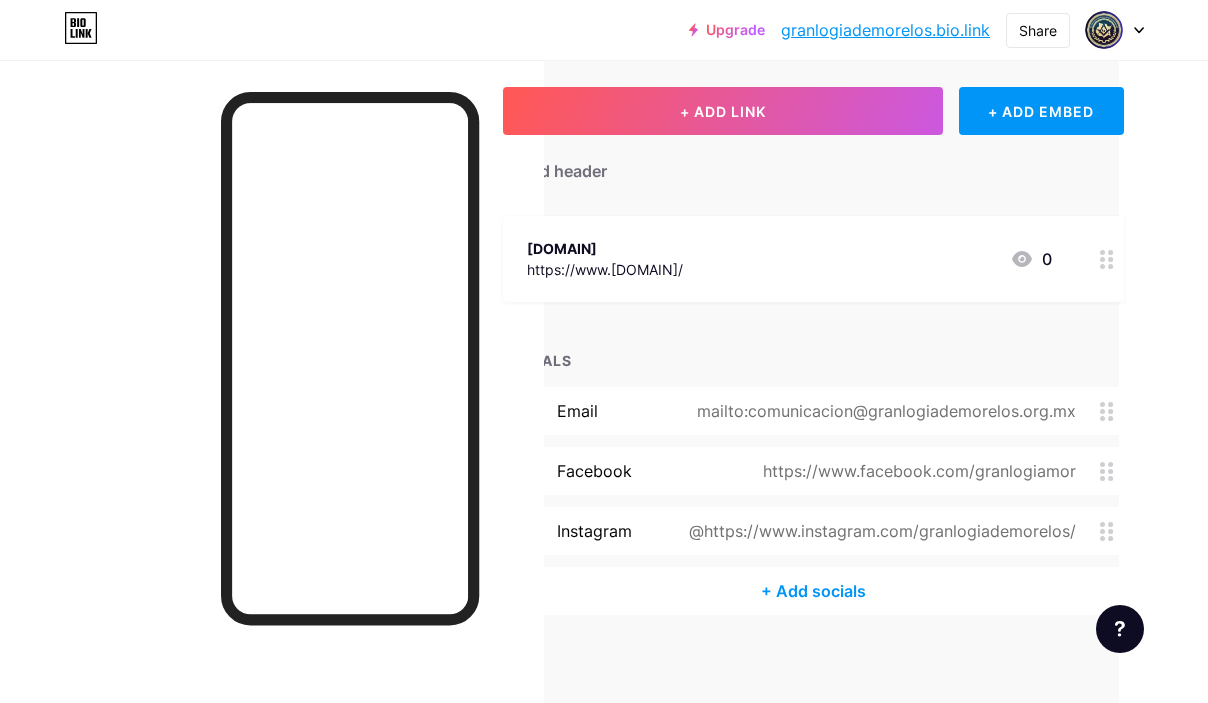 click 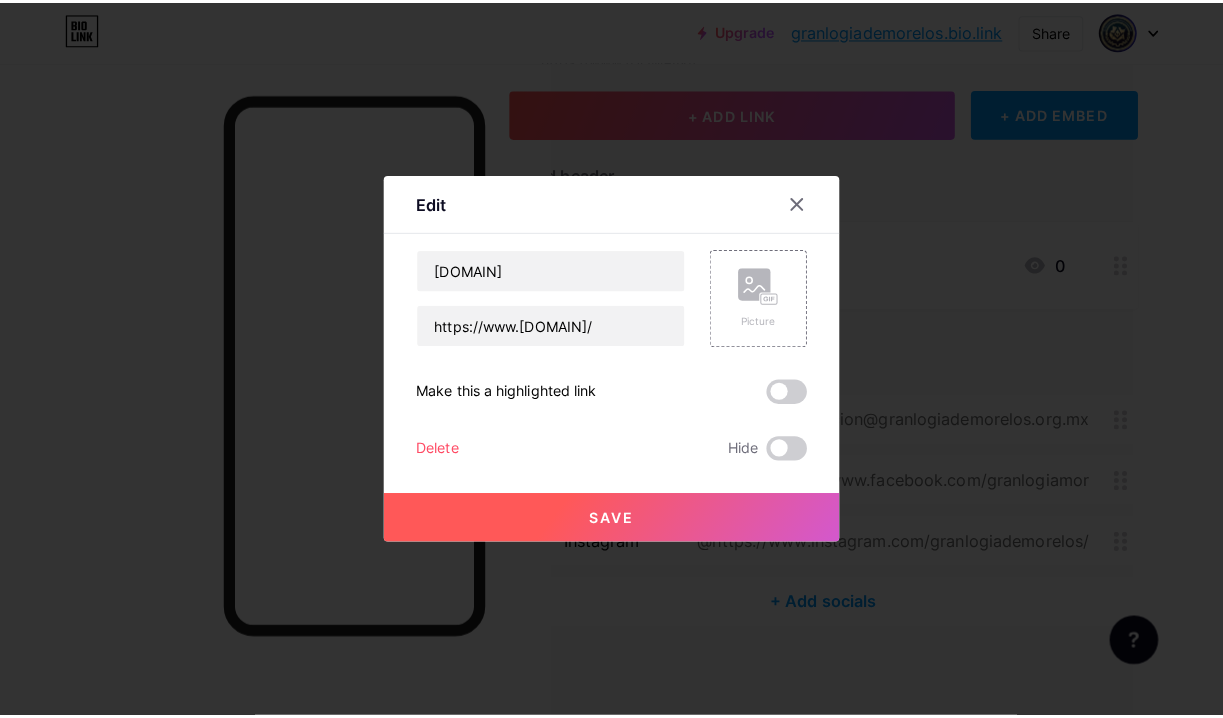 scroll, scrollTop: 95, scrollLeft: 80, axis: both 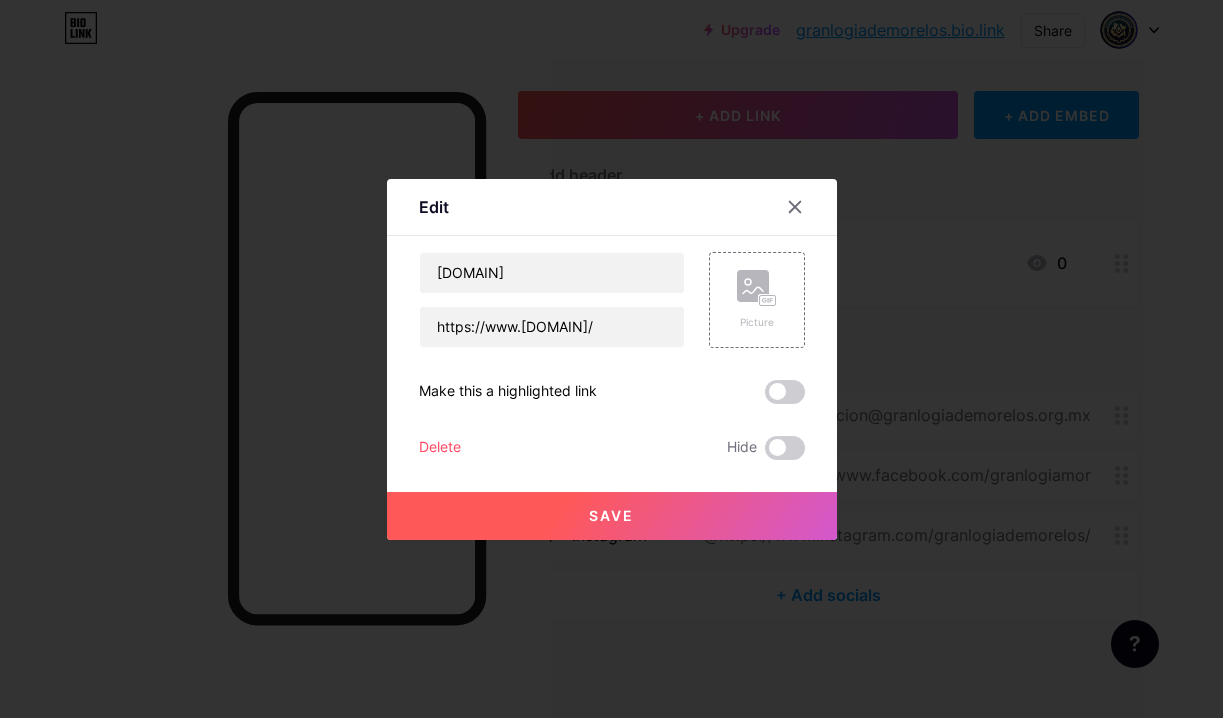 click on "Delete" at bounding box center [440, 448] 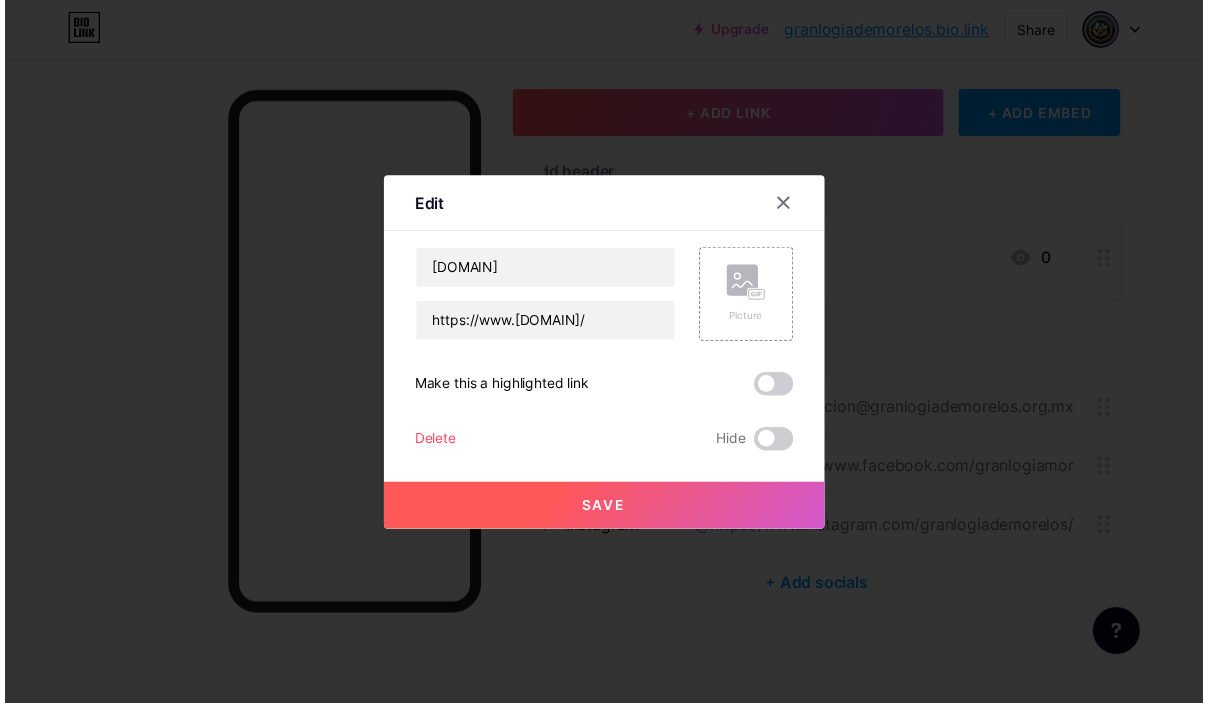 scroll, scrollTop: 99, scrollLeft: 80, axis: both 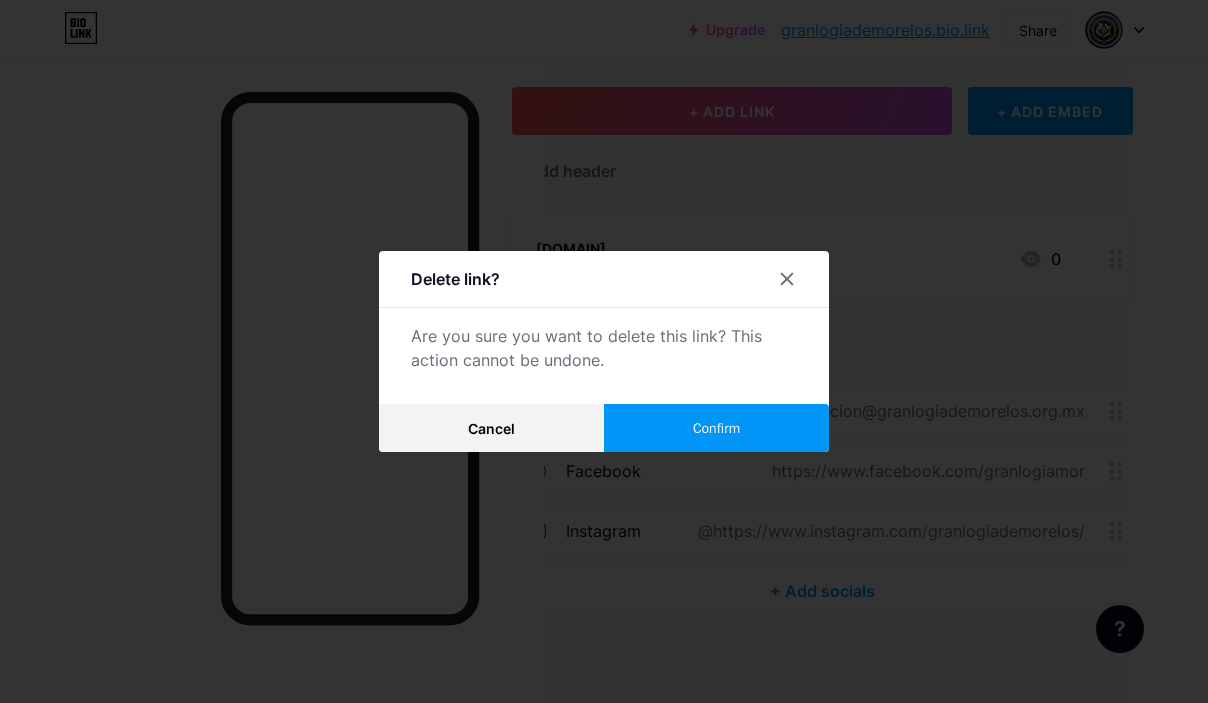 click on "Confirm" at bounding box center (716, 428) 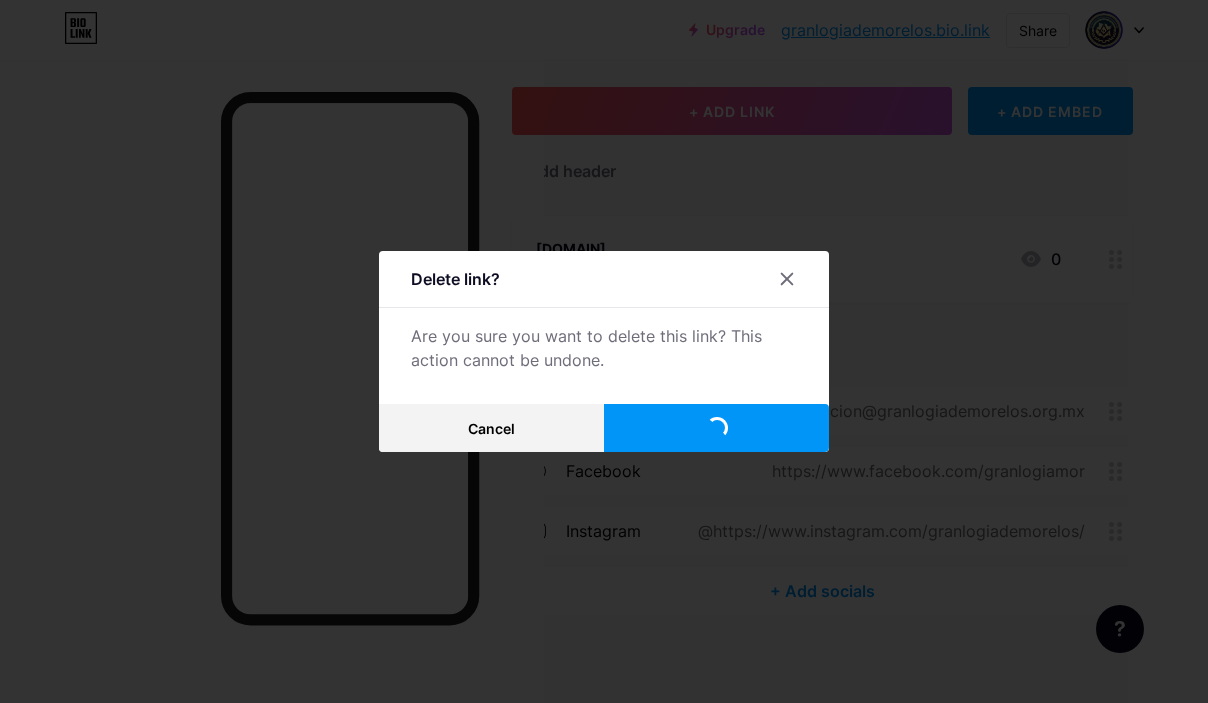 scroll, scrollTop: 15, scrollLeft: 80, axis: both 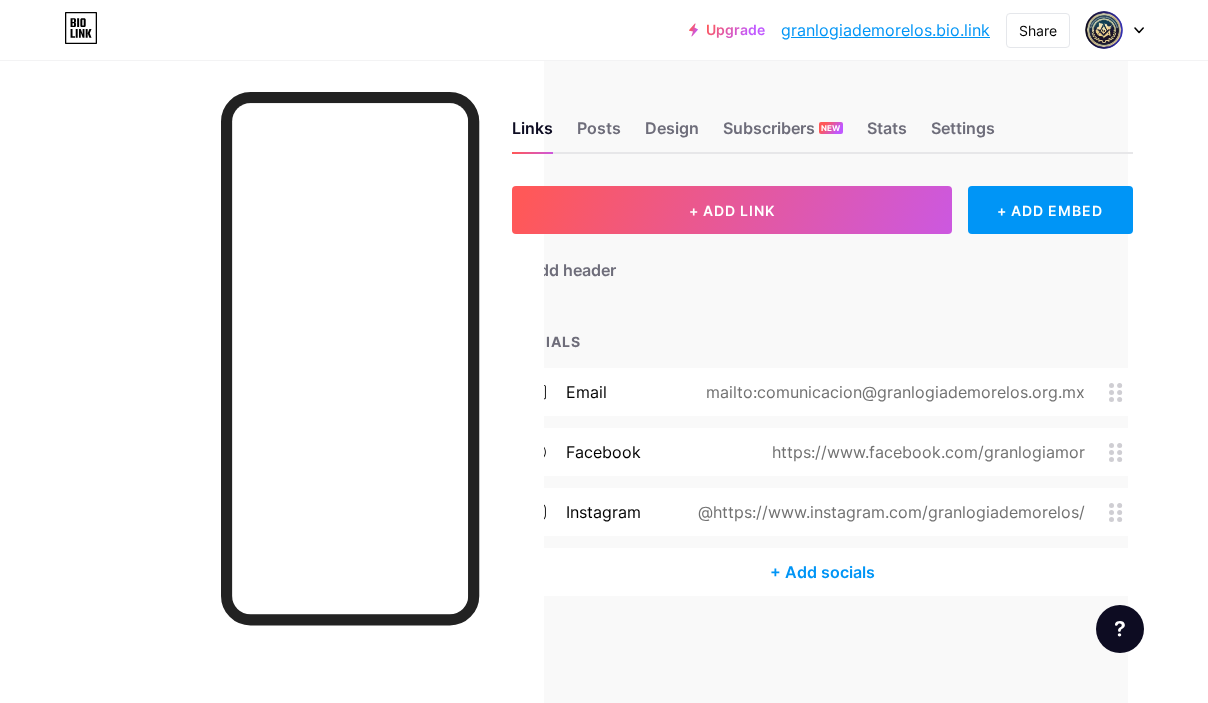 click on "+ Add socials" at bounding box center (822, 572) 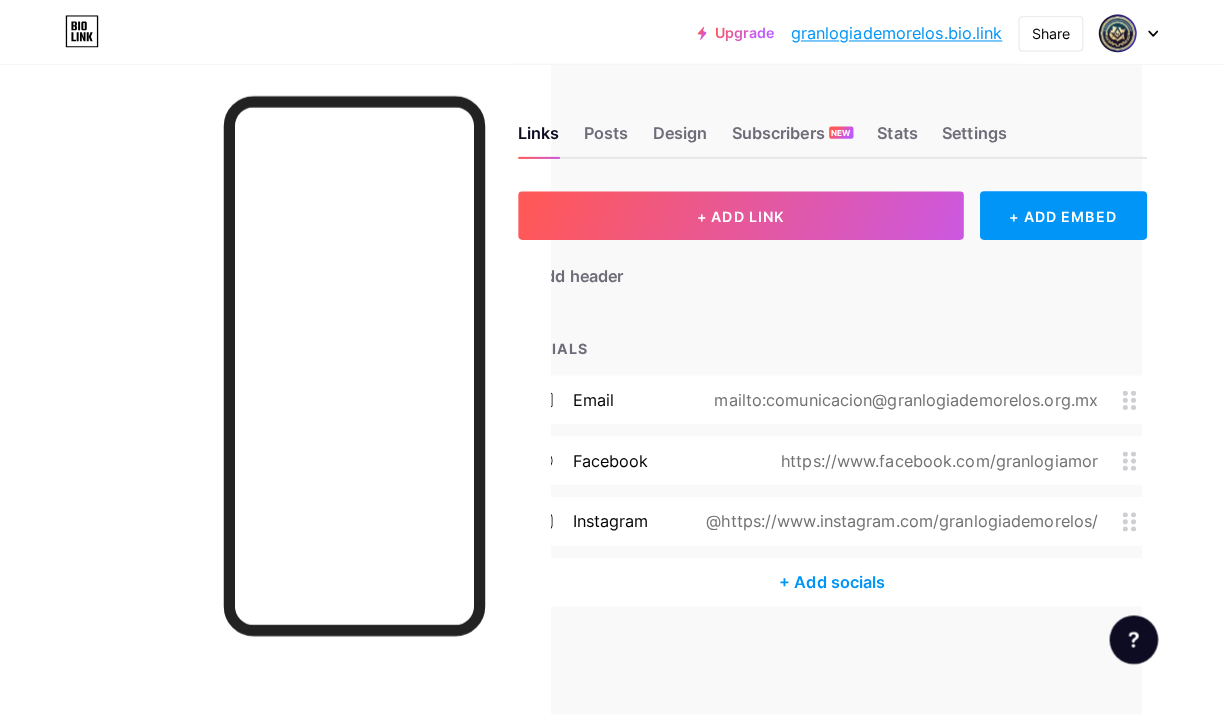 scroll, scrollTop: 0, scrollLeft: 80, axis: horizontal 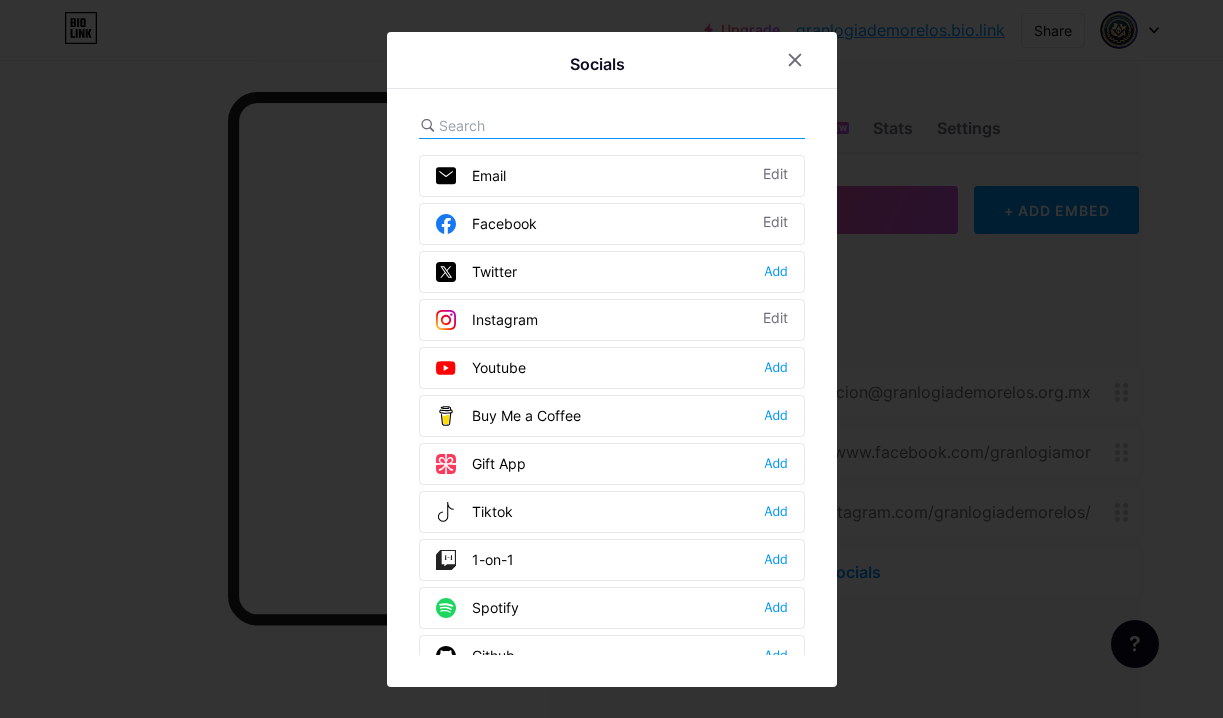 click on "Twitter" at bounding box center (476, 272) 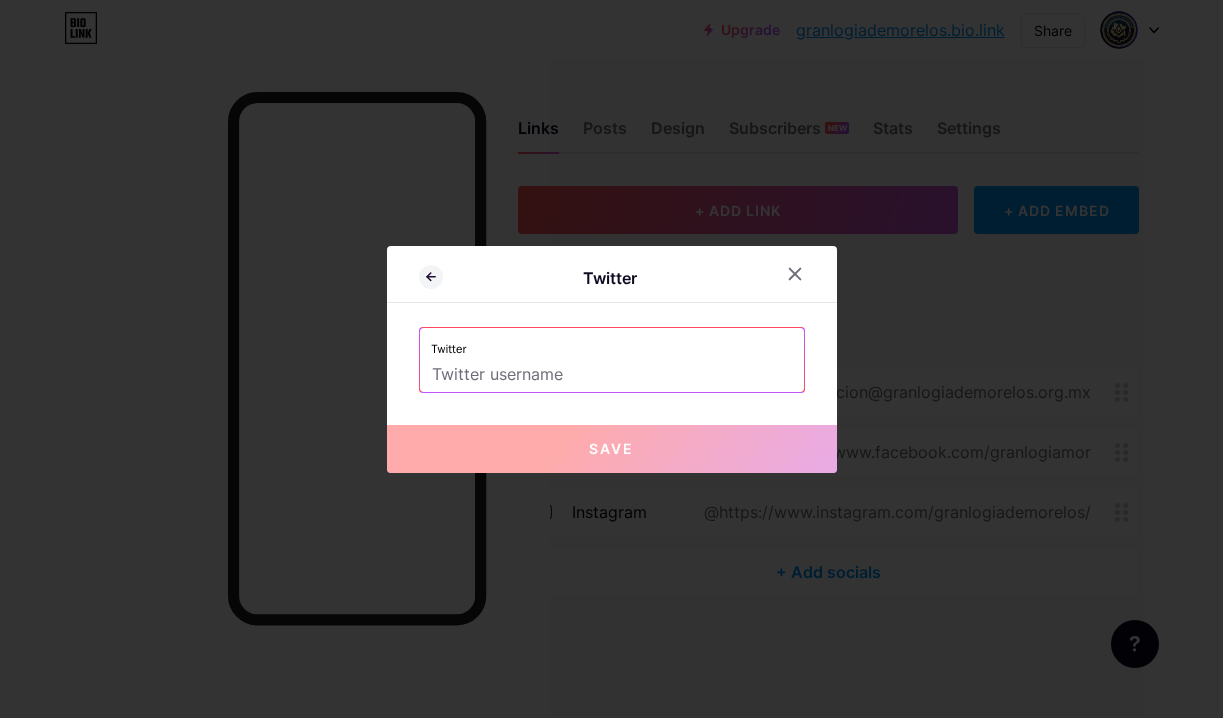 click at bounding box center (612, 375) 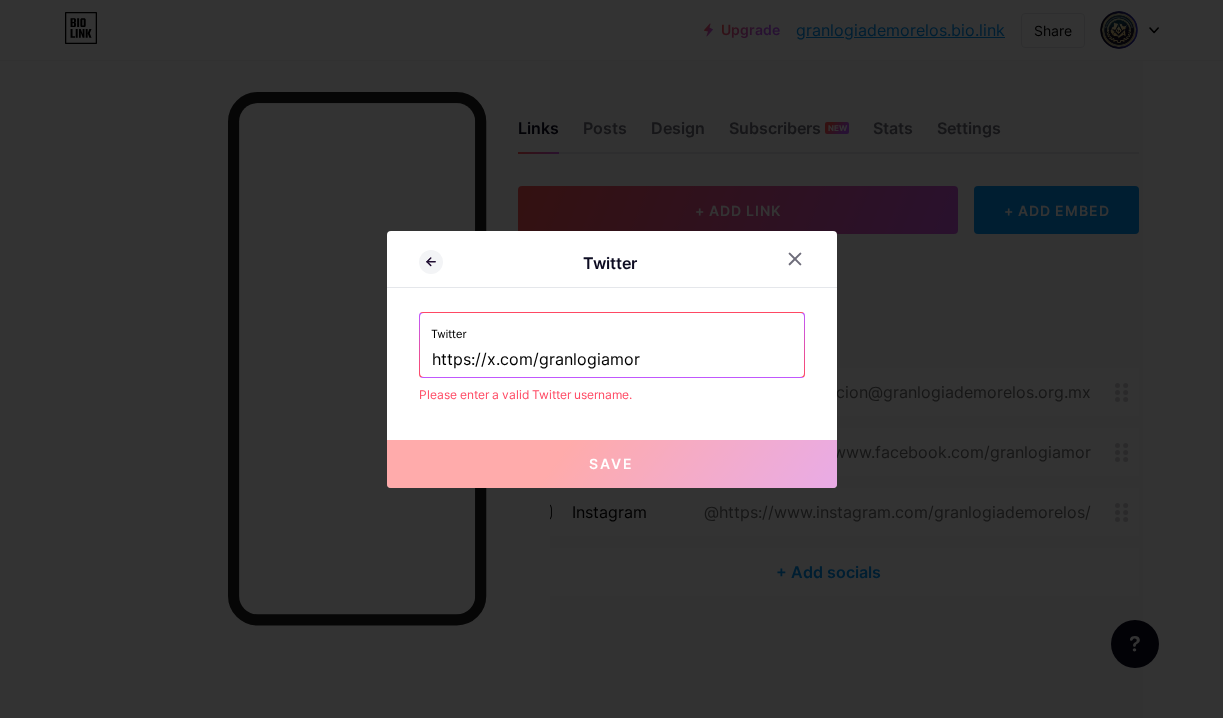 click on "https://x.com/granlogiamor" at bounding box center [612, 360] 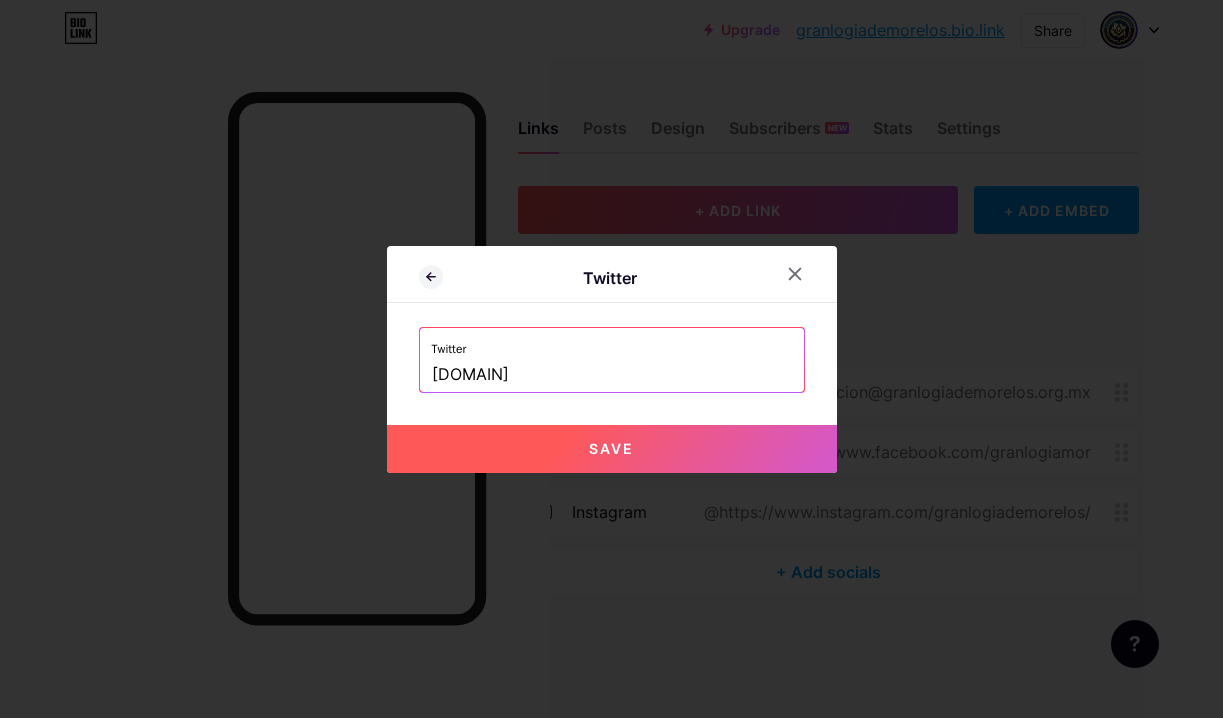 click on "Save" at bounding box center (612, 449) 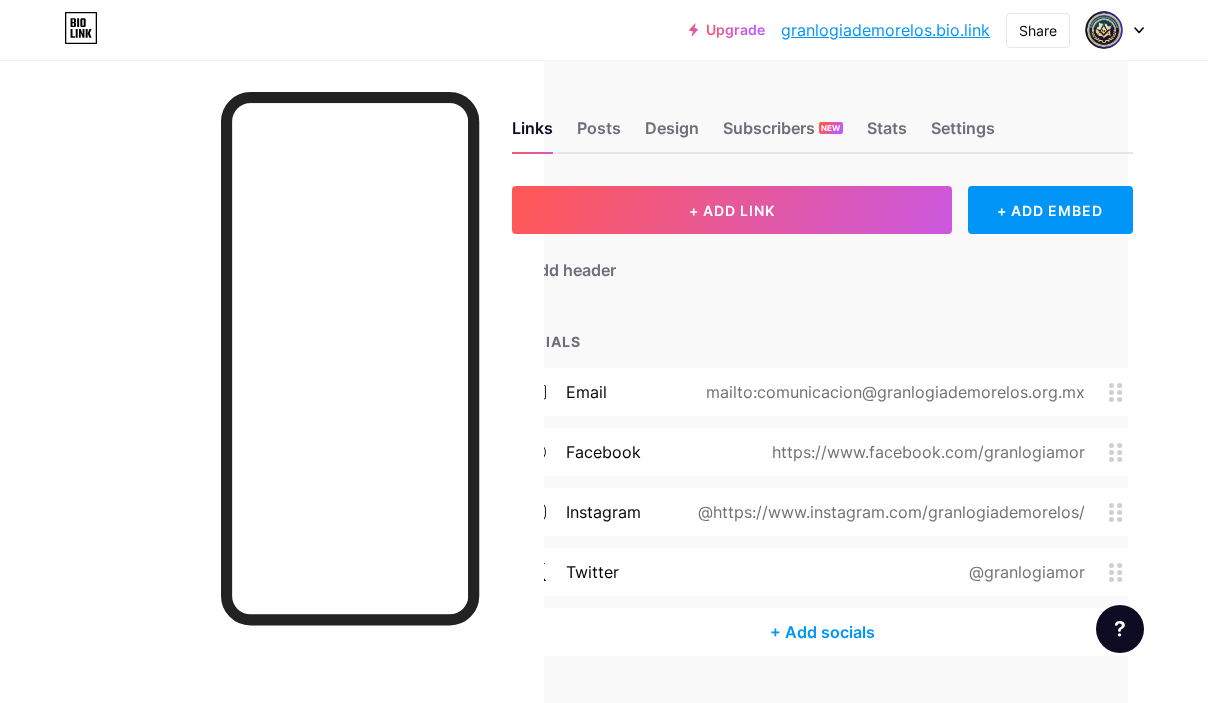 click on "+ Add socials" at bounding box center (822, 632) 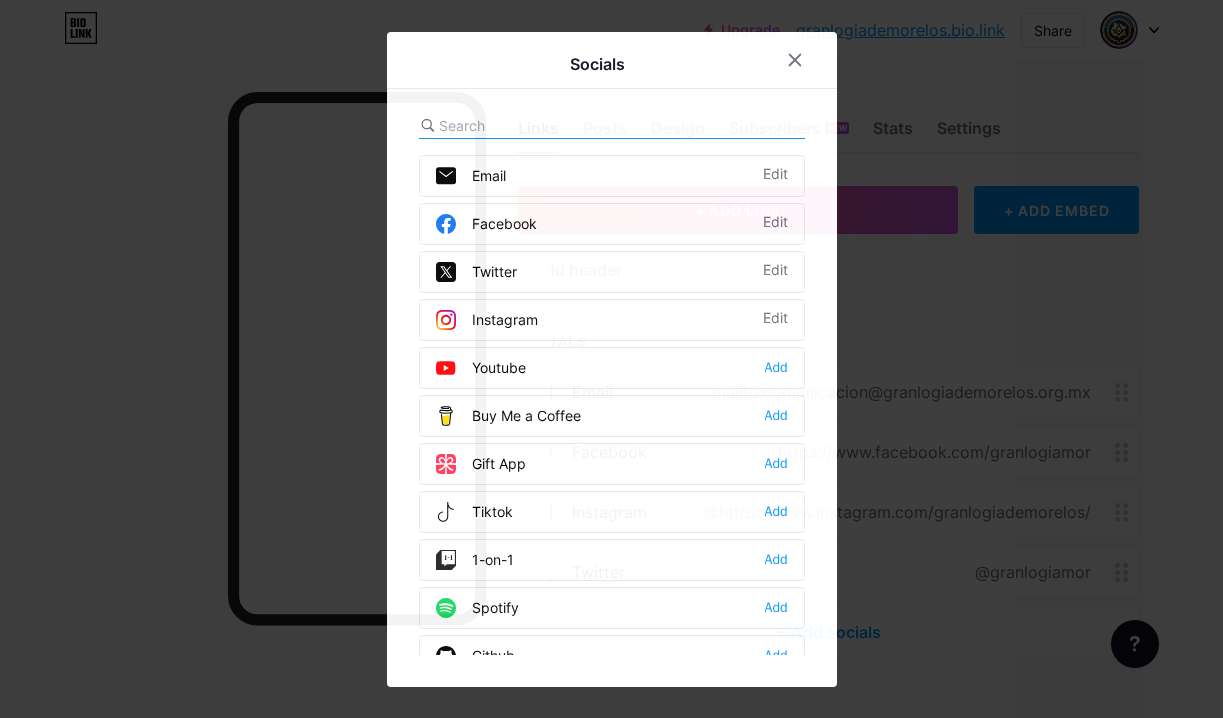 click on "Tiktok
Add" at bounding box center (612, 512) 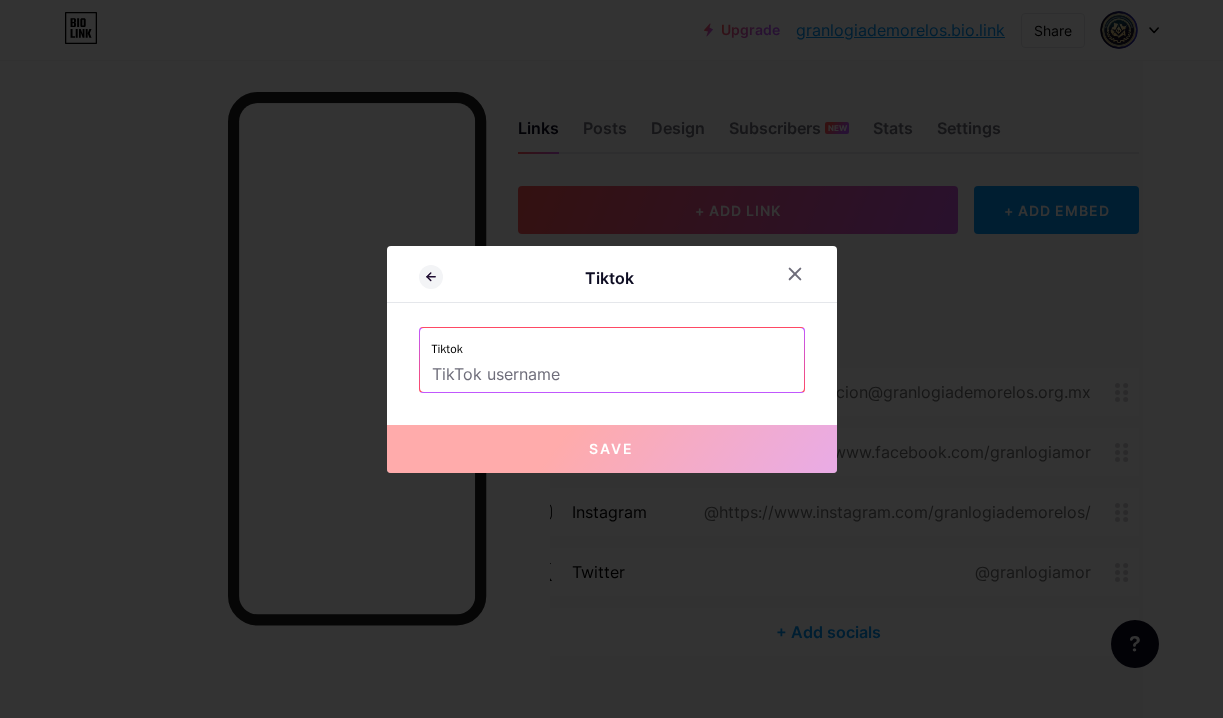 click at bounding box center (612, 375) 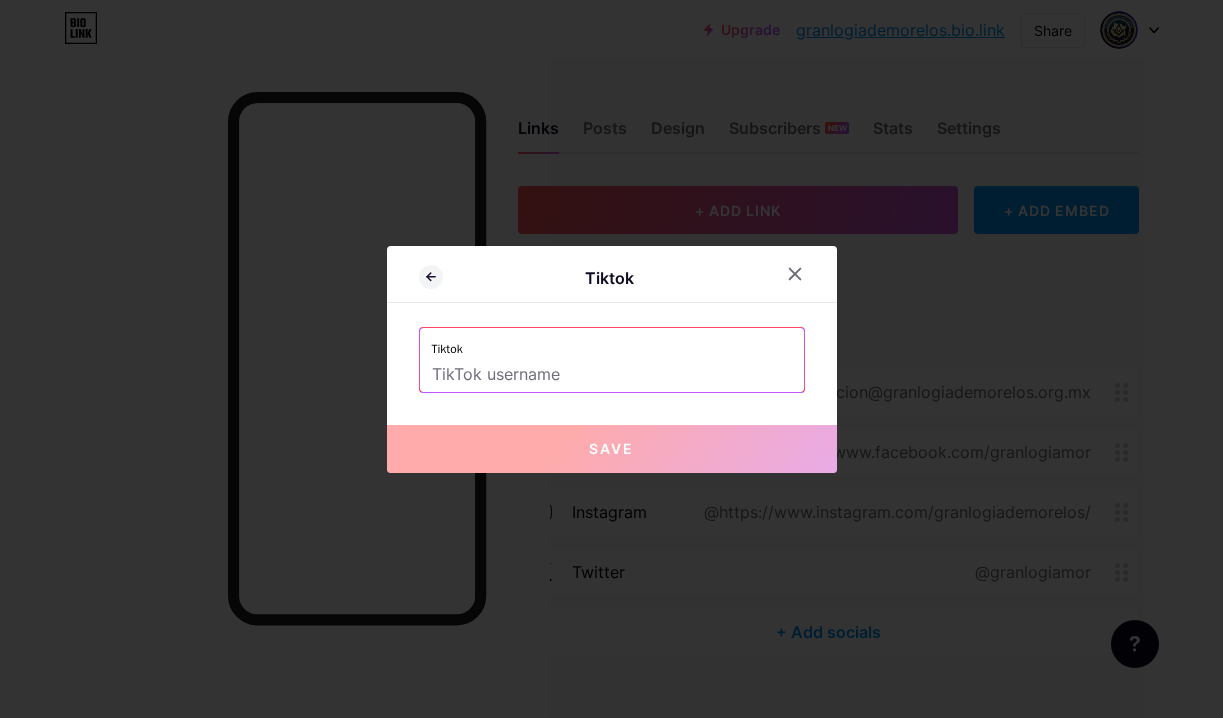 click at bounding box center (612, 375) 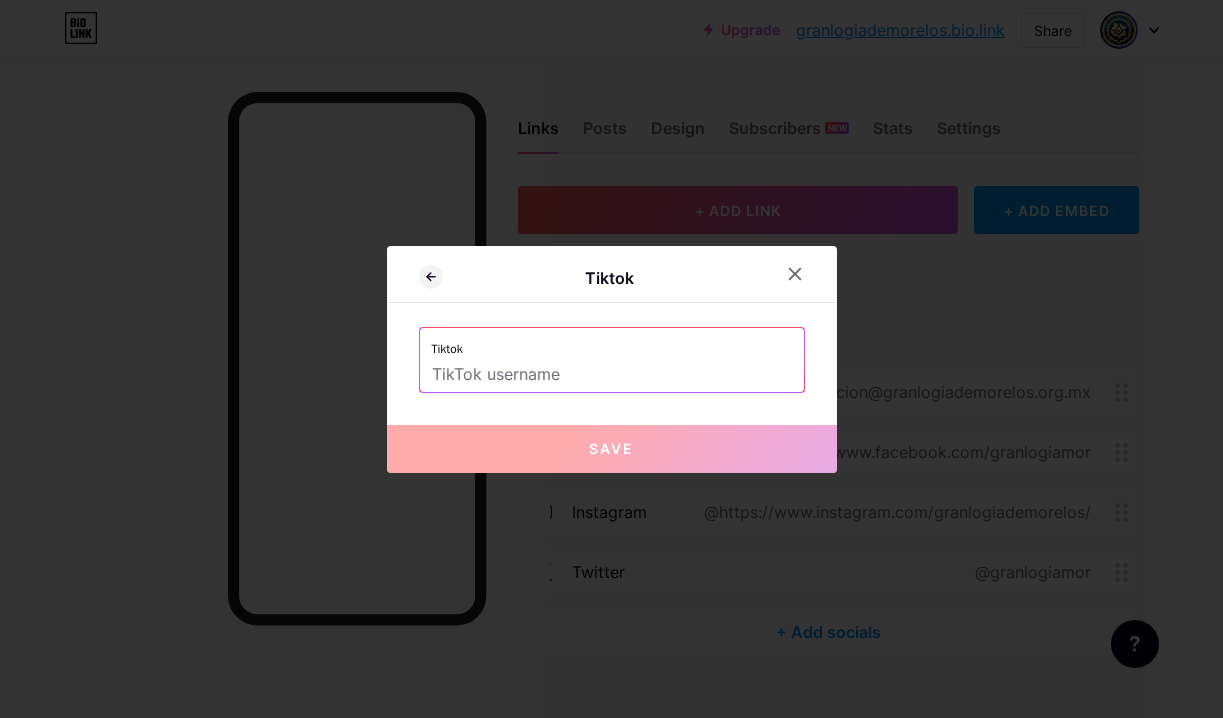 paste on "https://www.tiktok.com/@granlogiademorelos" 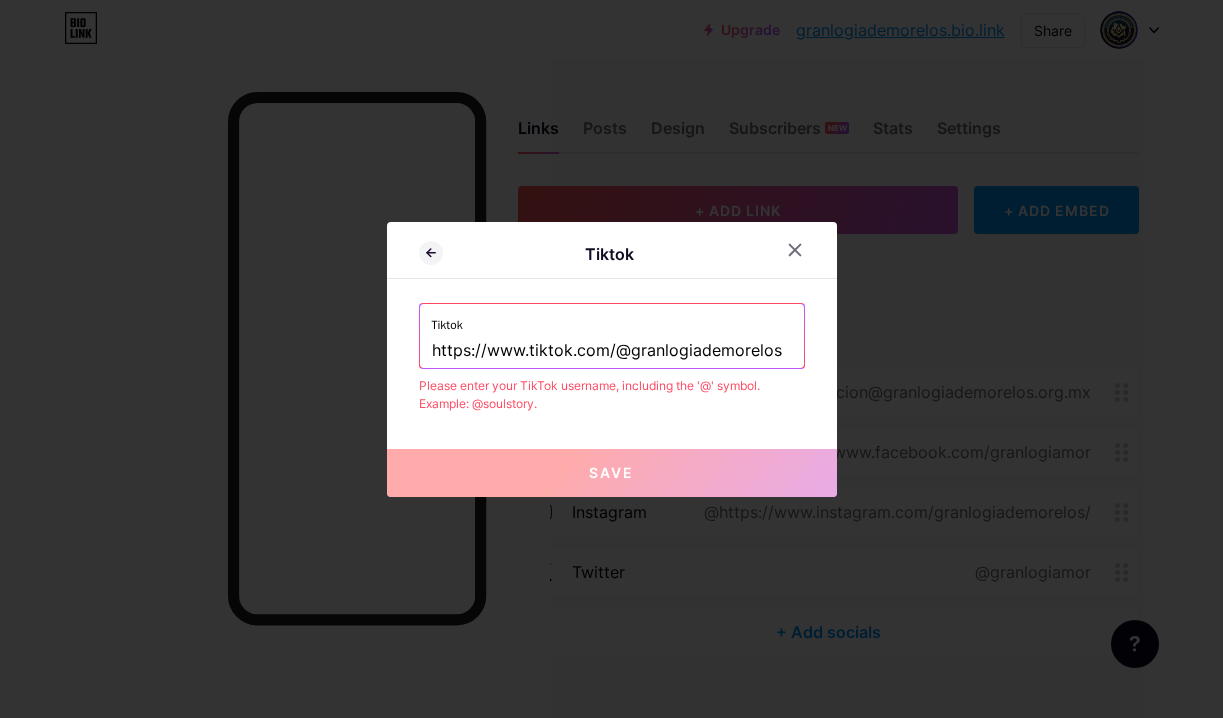 drag, startPoint x: 609, startPoint y: 346, endPoint x: 189, endPoint y: 289, distance: 423.85022 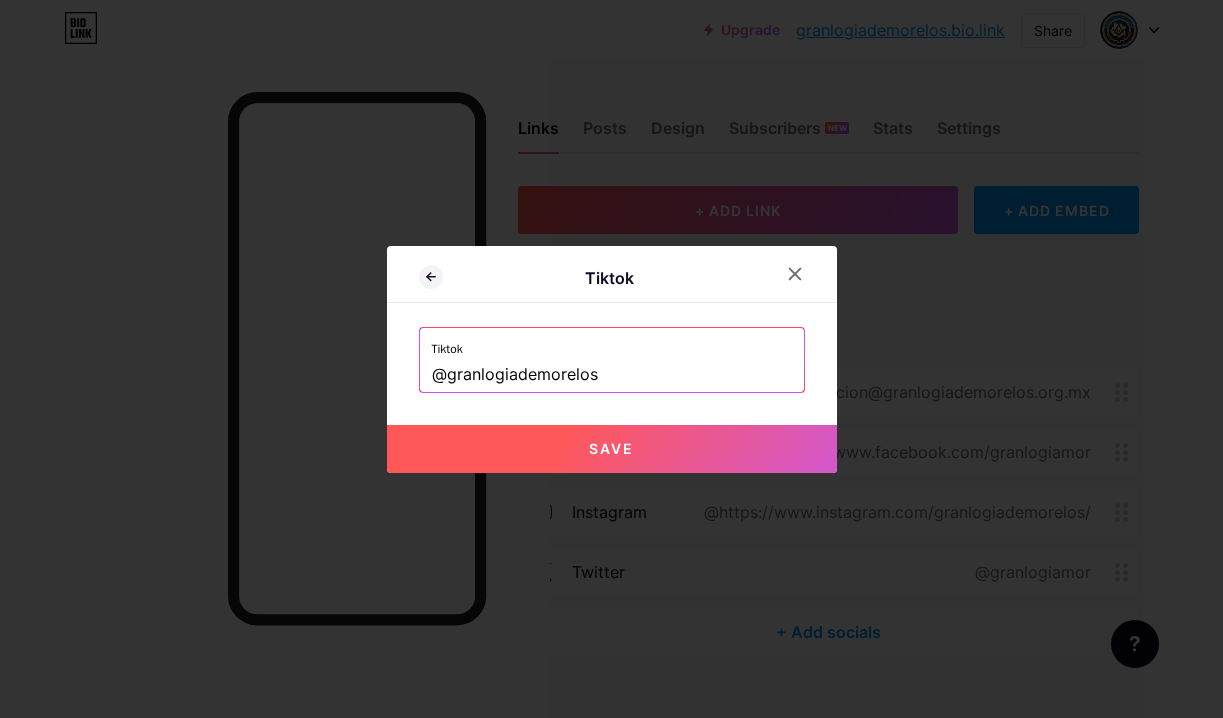 click on "Save" at bounding box center [612, 449] 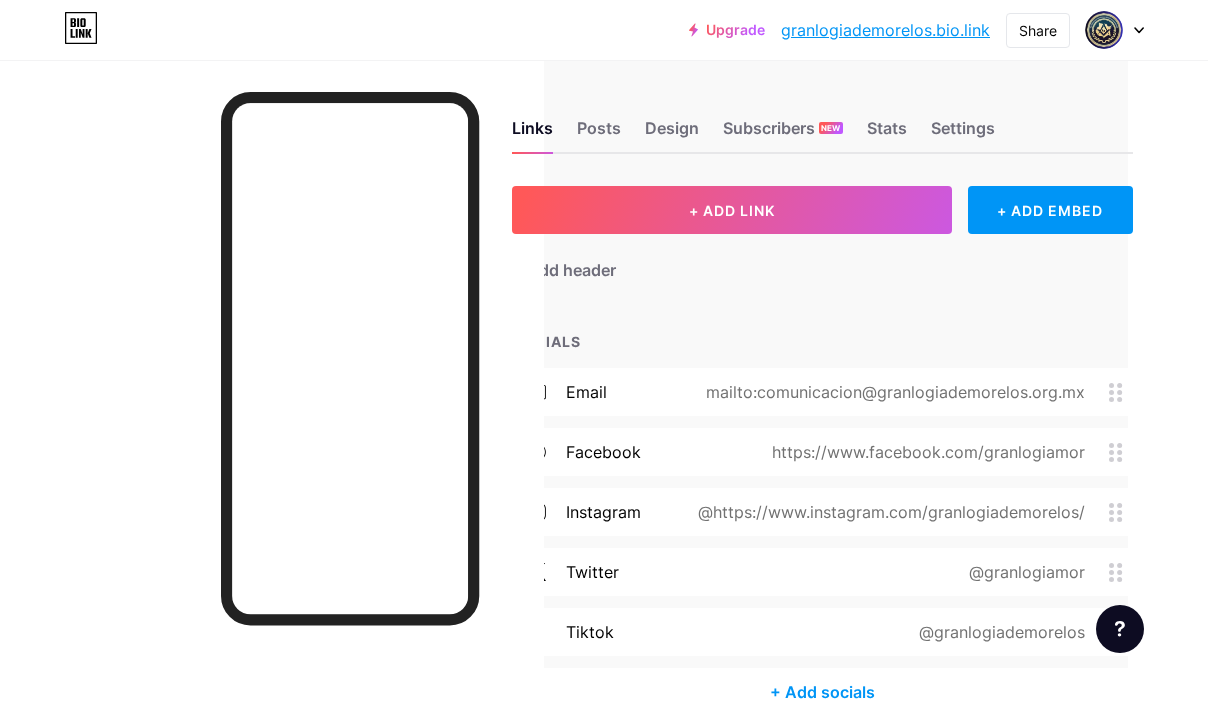 click on "+ Add socials" at bounding box center (822, 692) 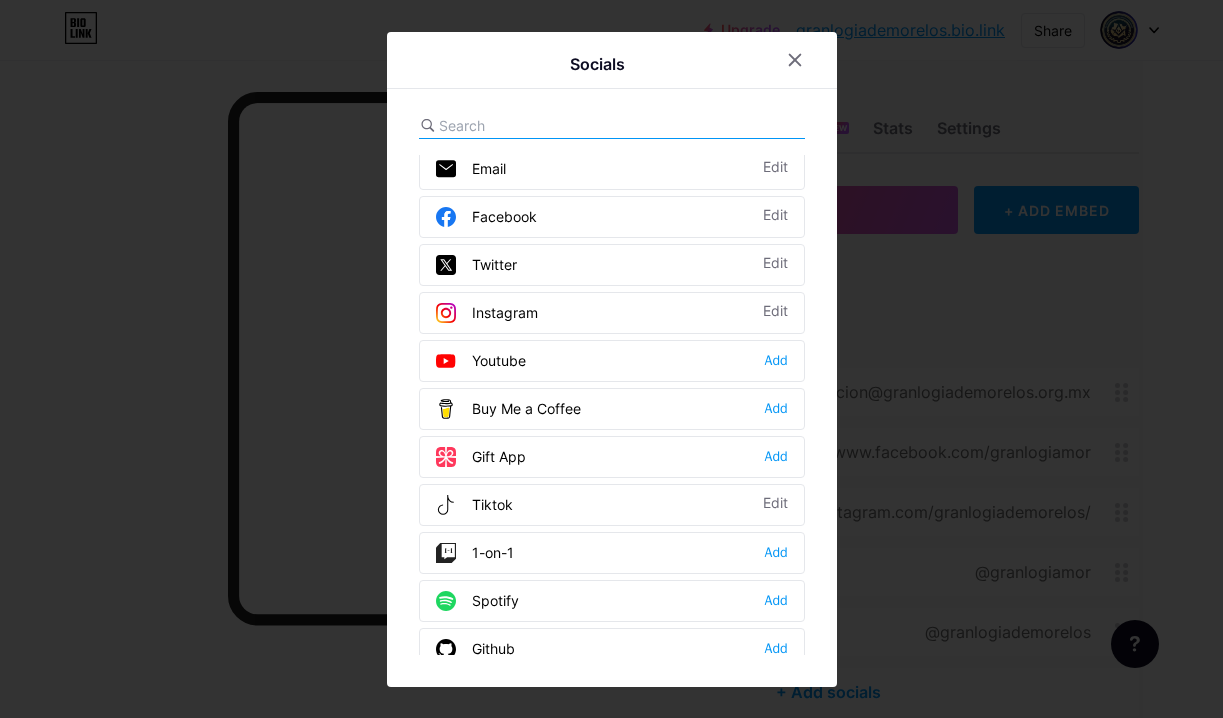 scroll, scrollTop: 8, scrollLeft: 0, axis: vertical 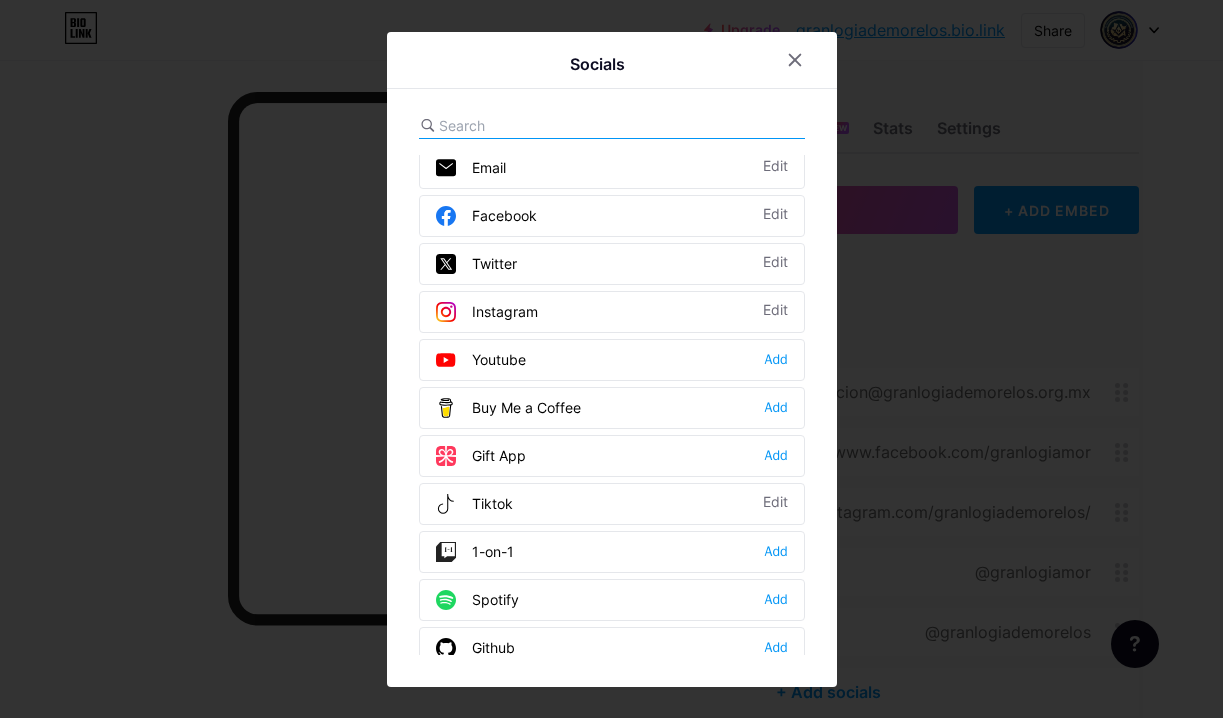 click on "Youtube" at bounding box center (481, 360) 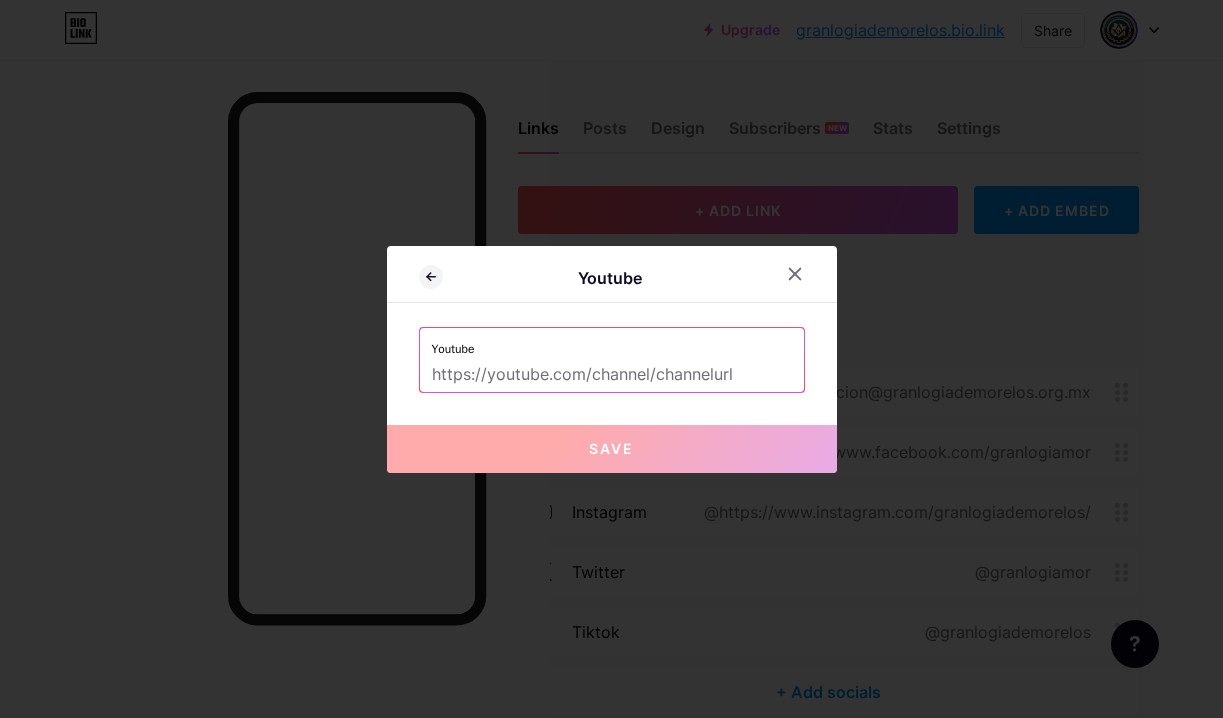 click at bounding box center [612, 375] 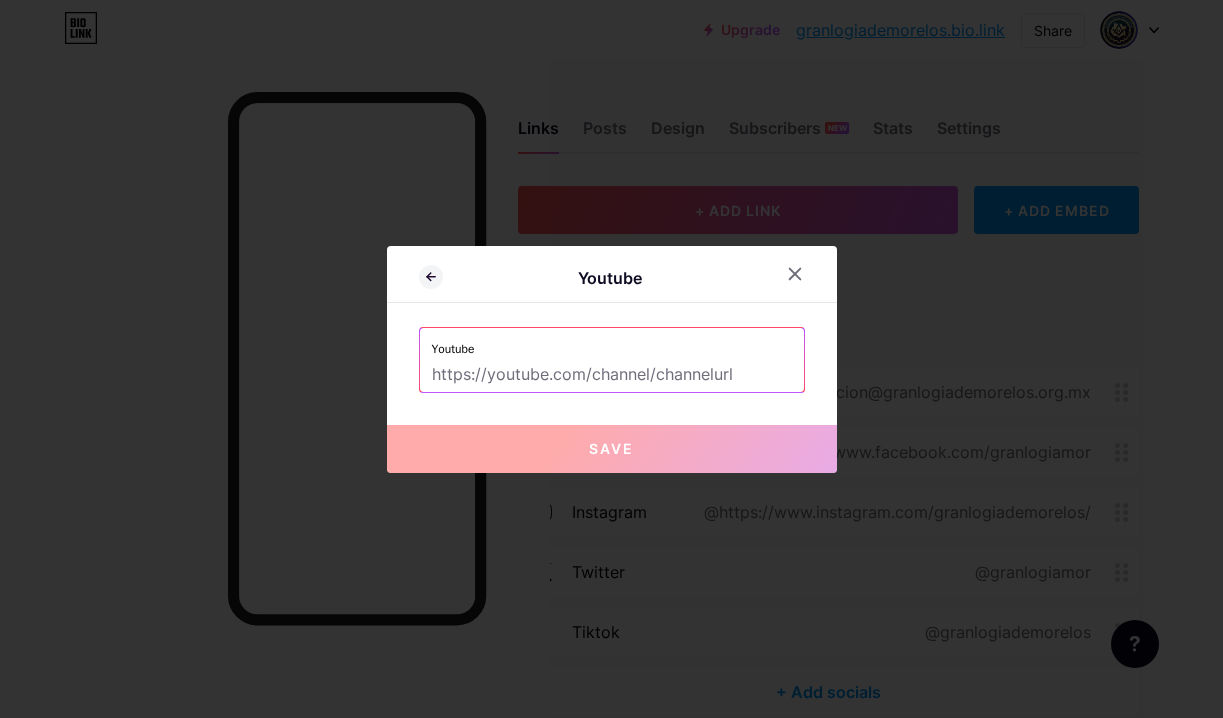 paste on "https://www.youtube.com/@granlogiademorelos" 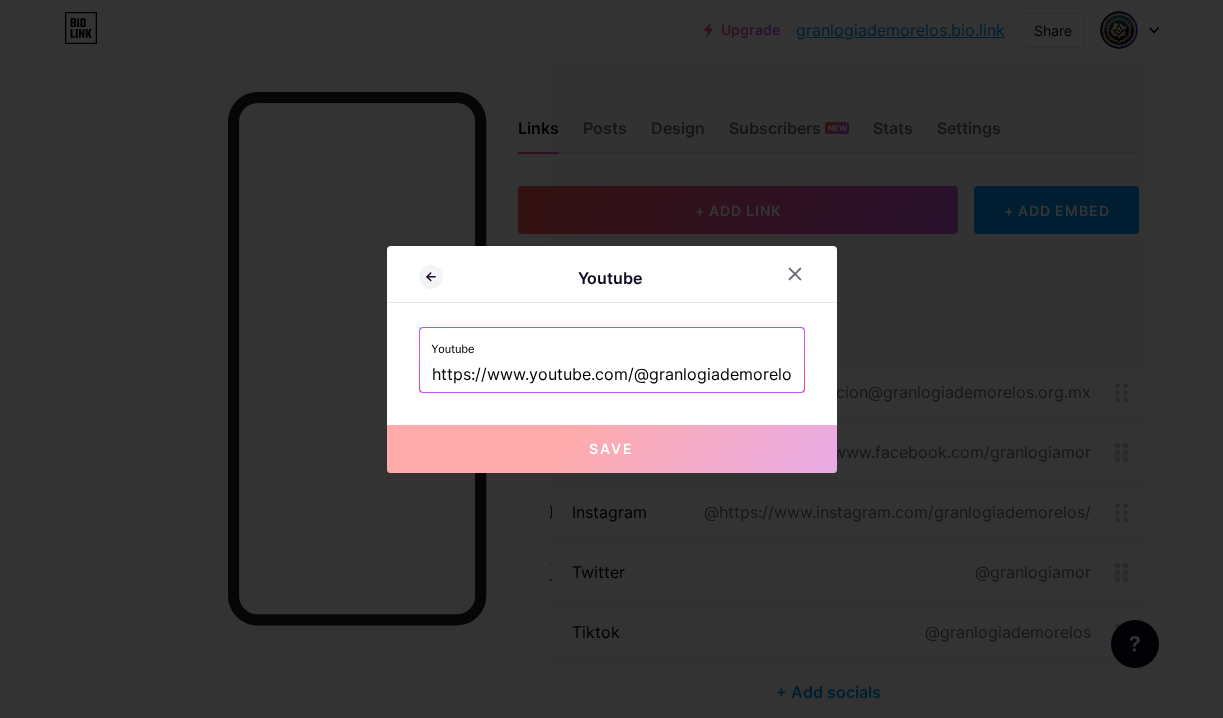 scroll, scrollTop: 0, scrollLeft: 5, axis: horizontal 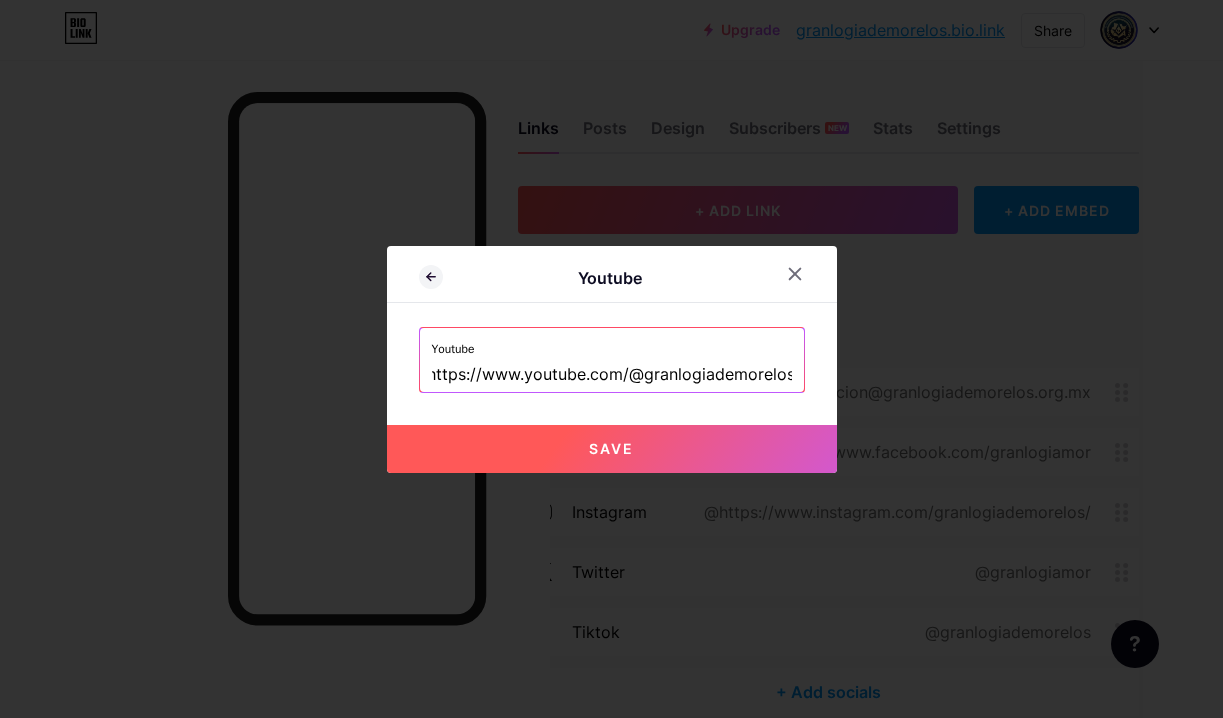 type on "https://www.youtube.com/@granlogiademorelos" 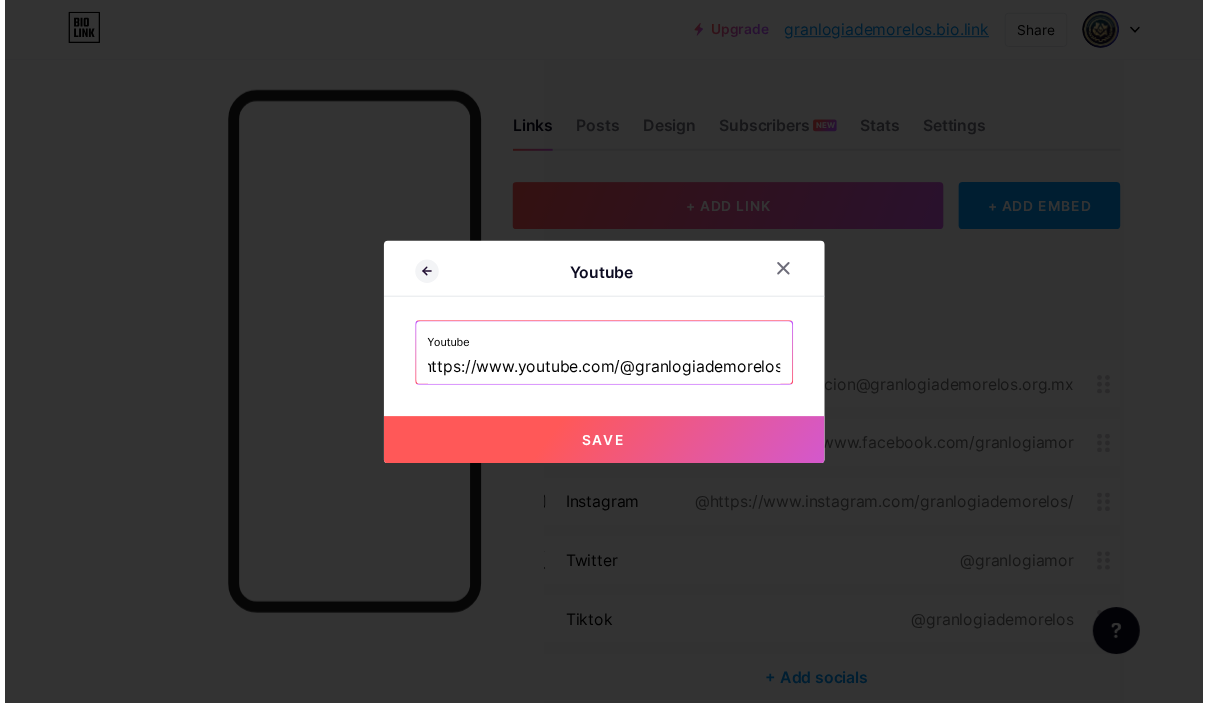 scroll, scrollTop: 0, scrollLeft: 0, axis: both 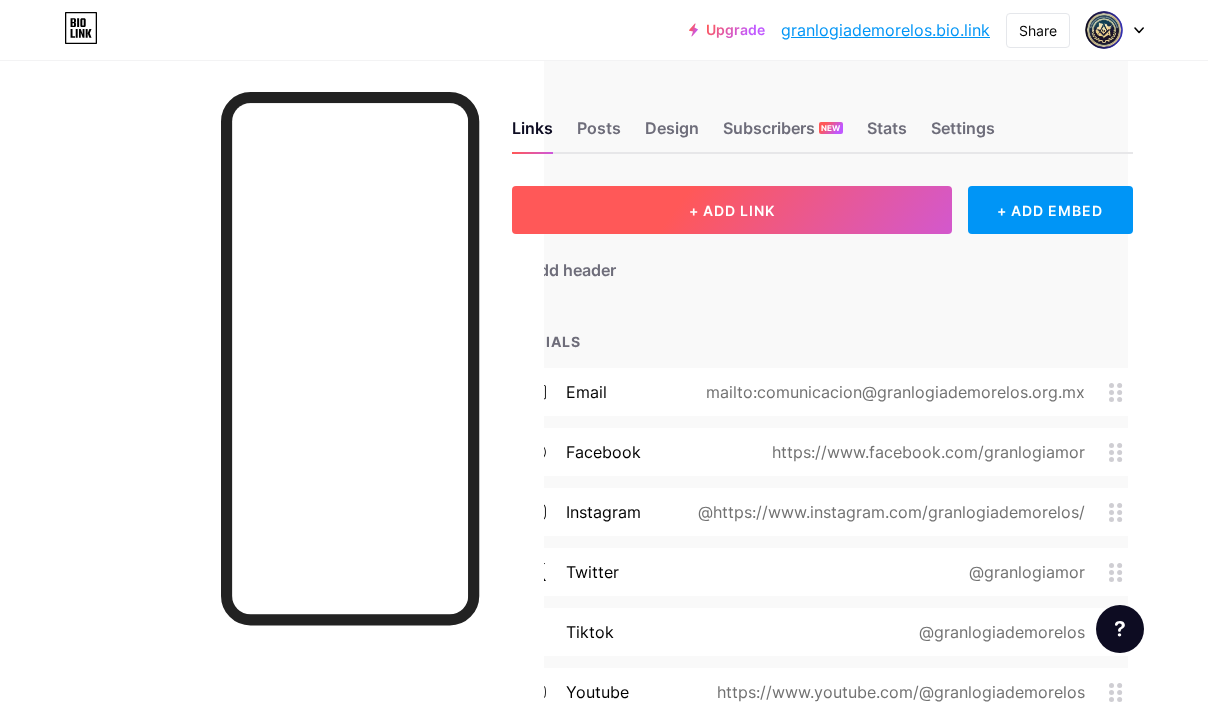 click on "+ ADD LINK" at bounding box center [732, 210] 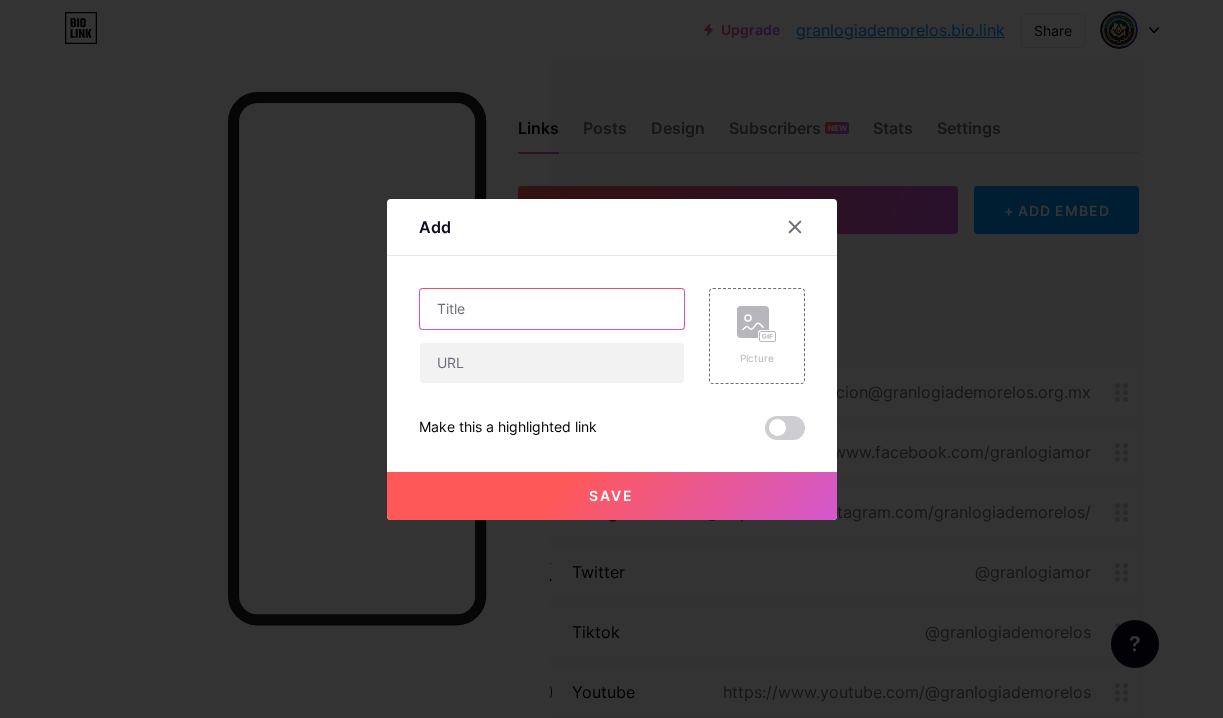 click at bounding box center [552, 309] 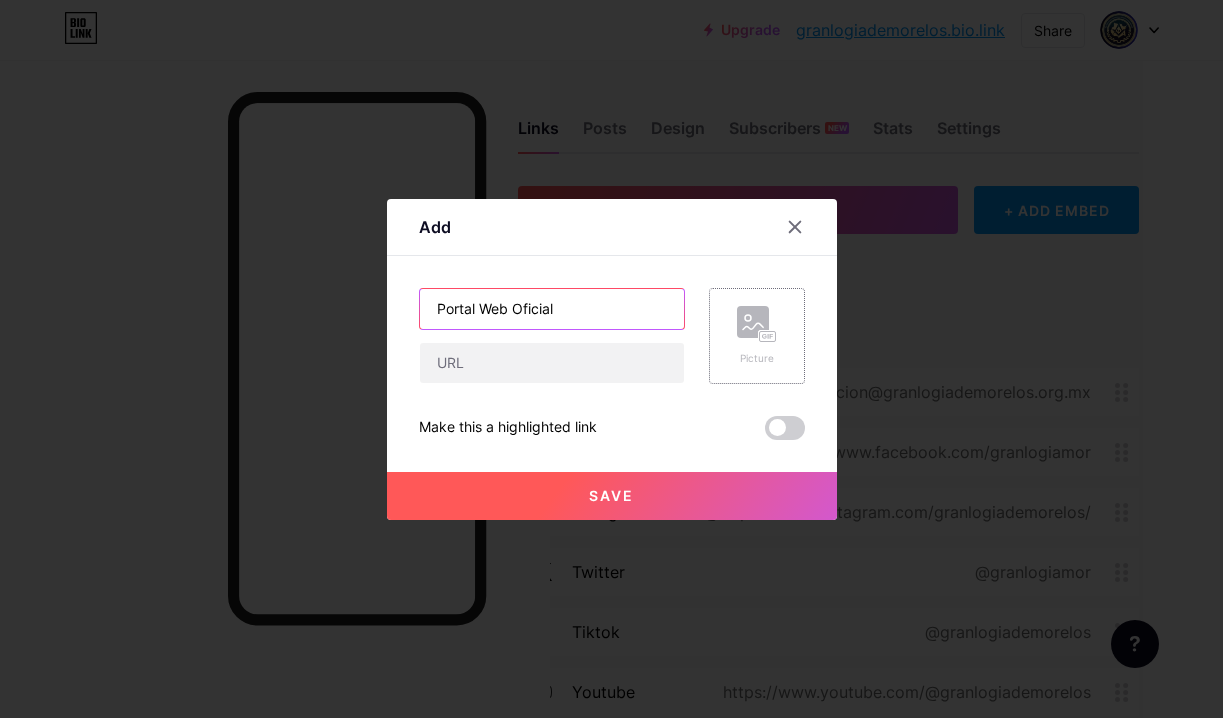 type on "Portal Web Oficial" 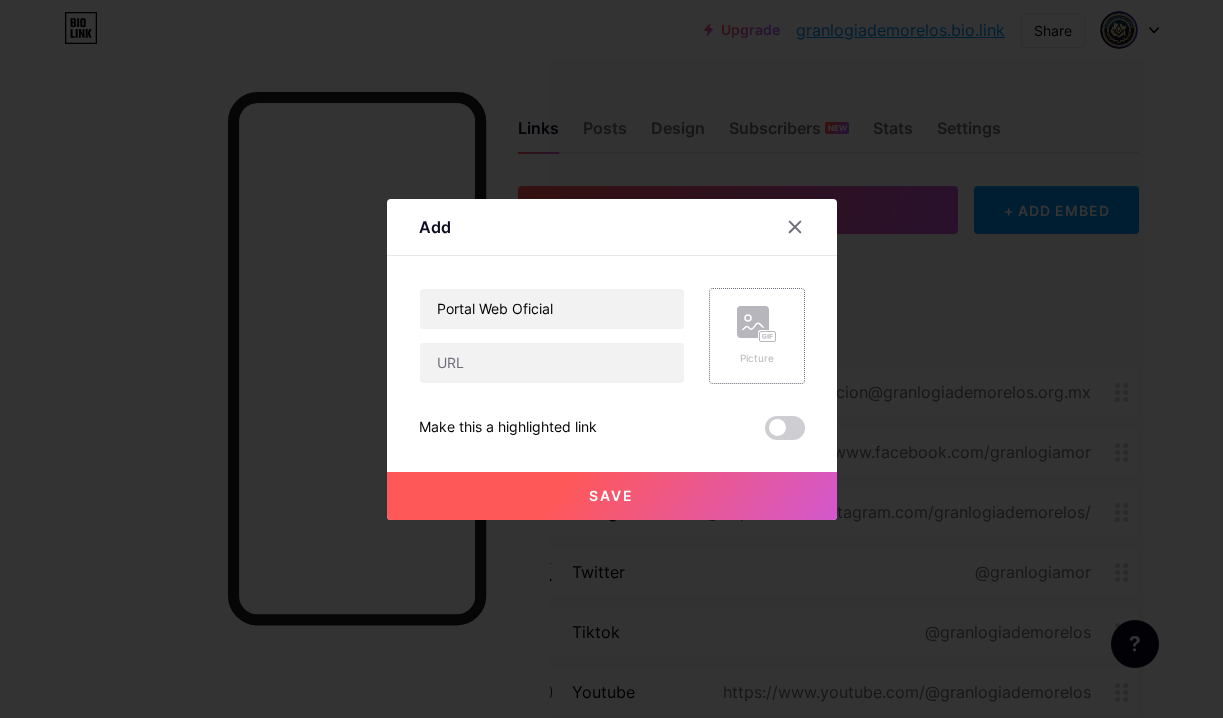 click 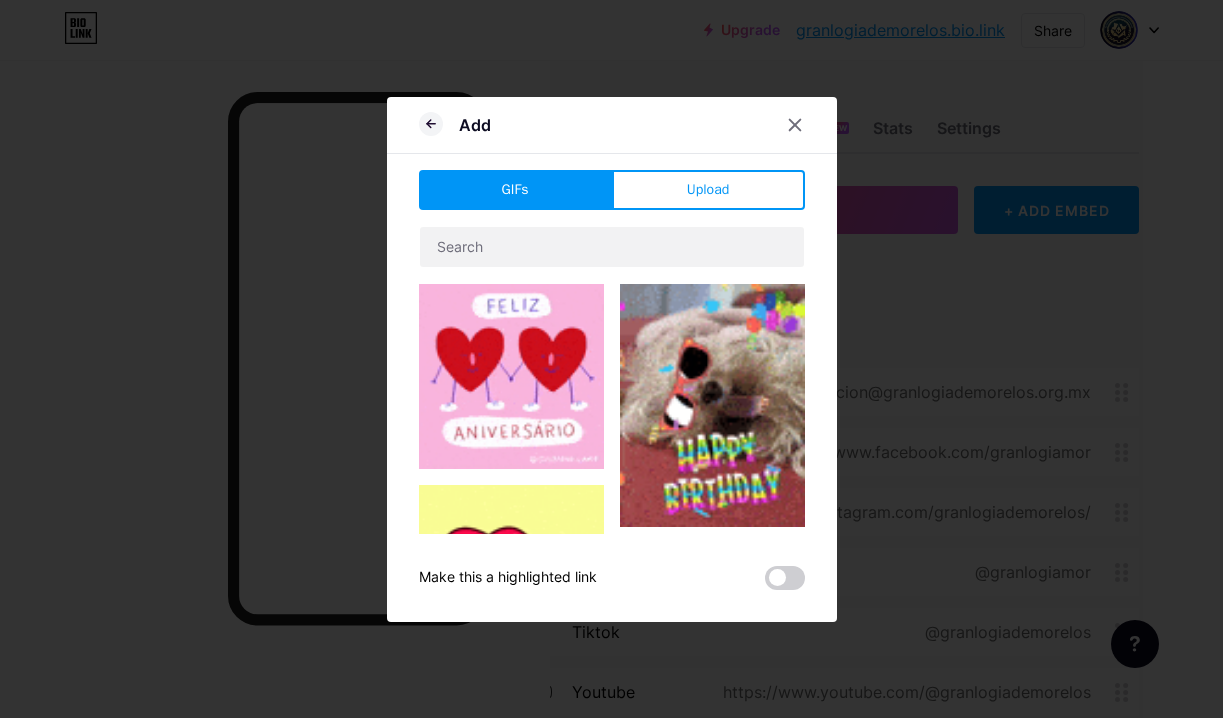 scroll, scrollTop: 33, scrollLeft: 0, axis: vertical 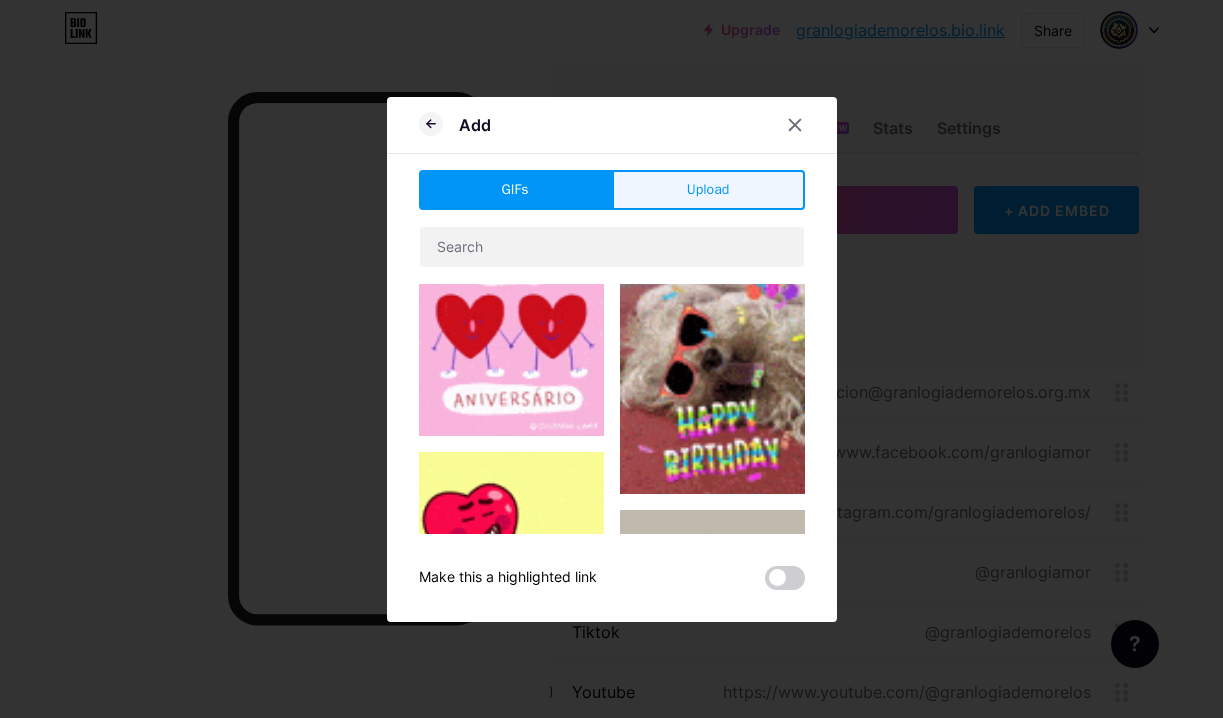 click on "Upload" at bounding box center (708, 189) 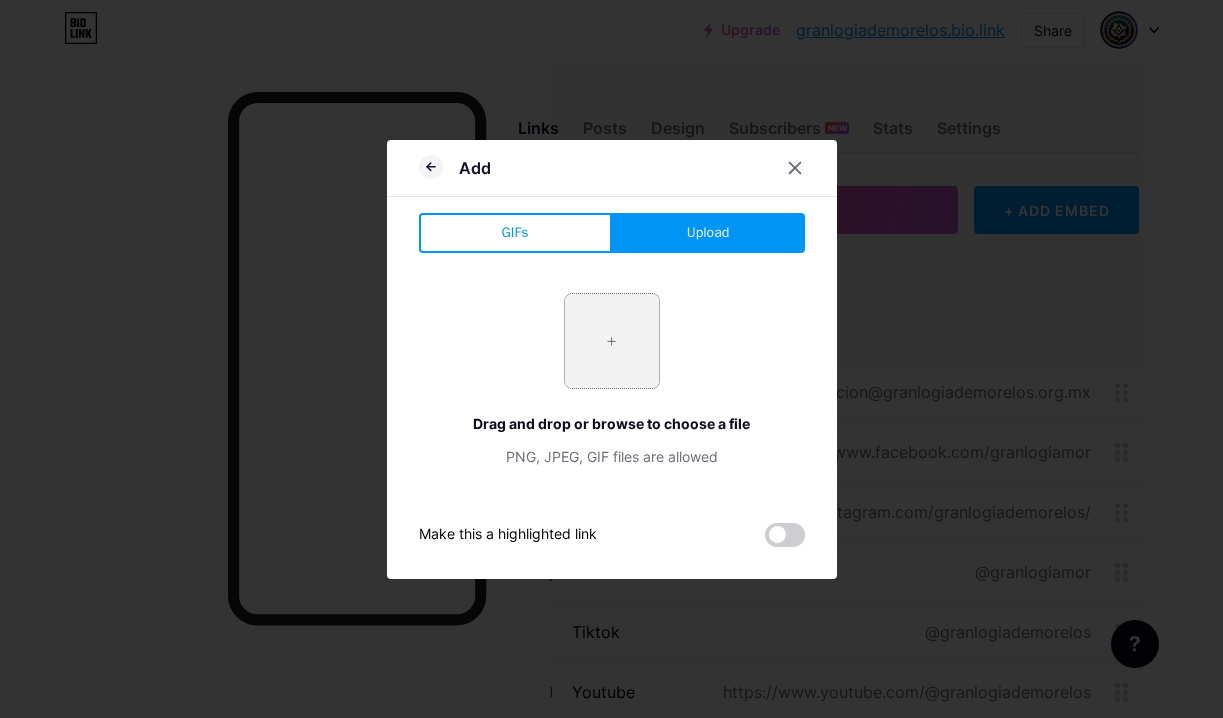 click at bounding box center [612, 341] 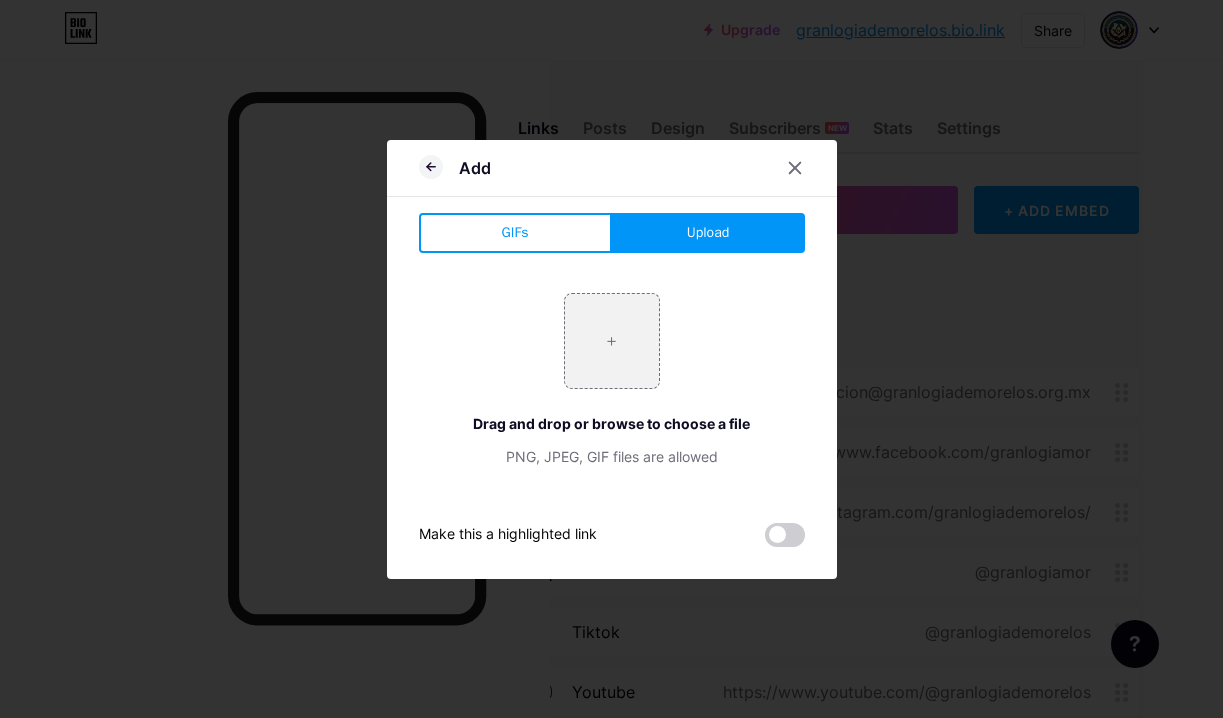 type on "C:\fakepath\Logo[ORG_NAME].jpg" 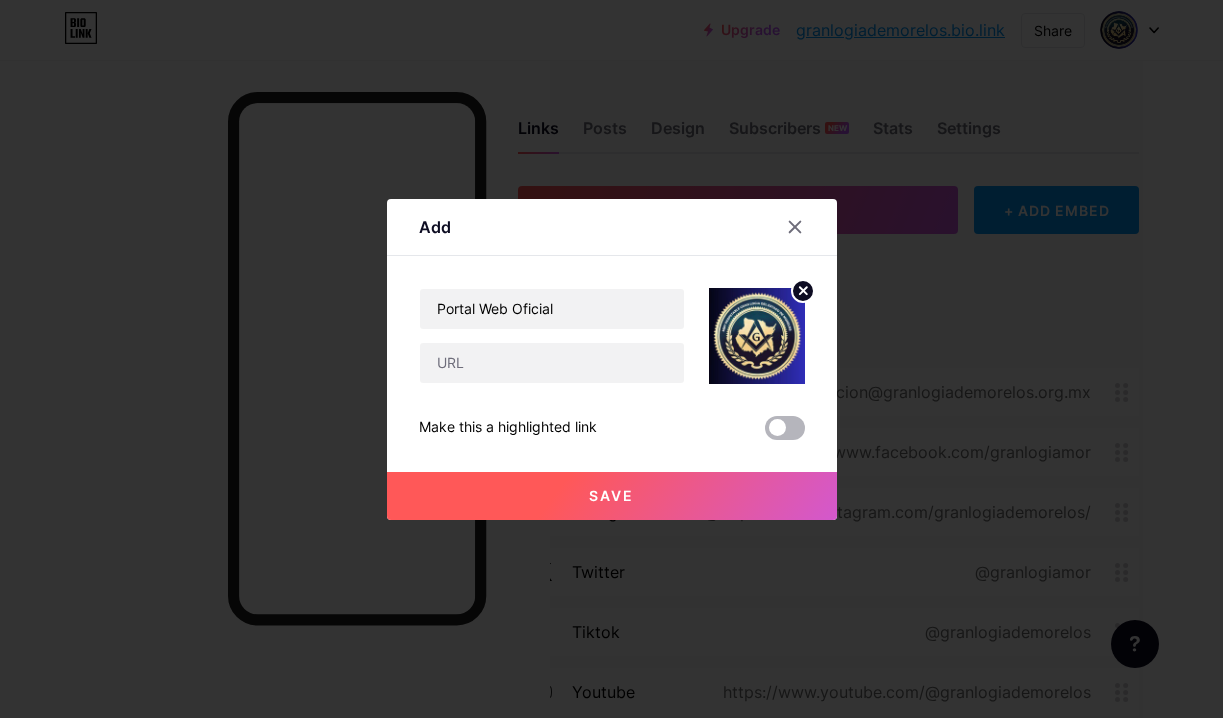click at bounding box center (785, 428) 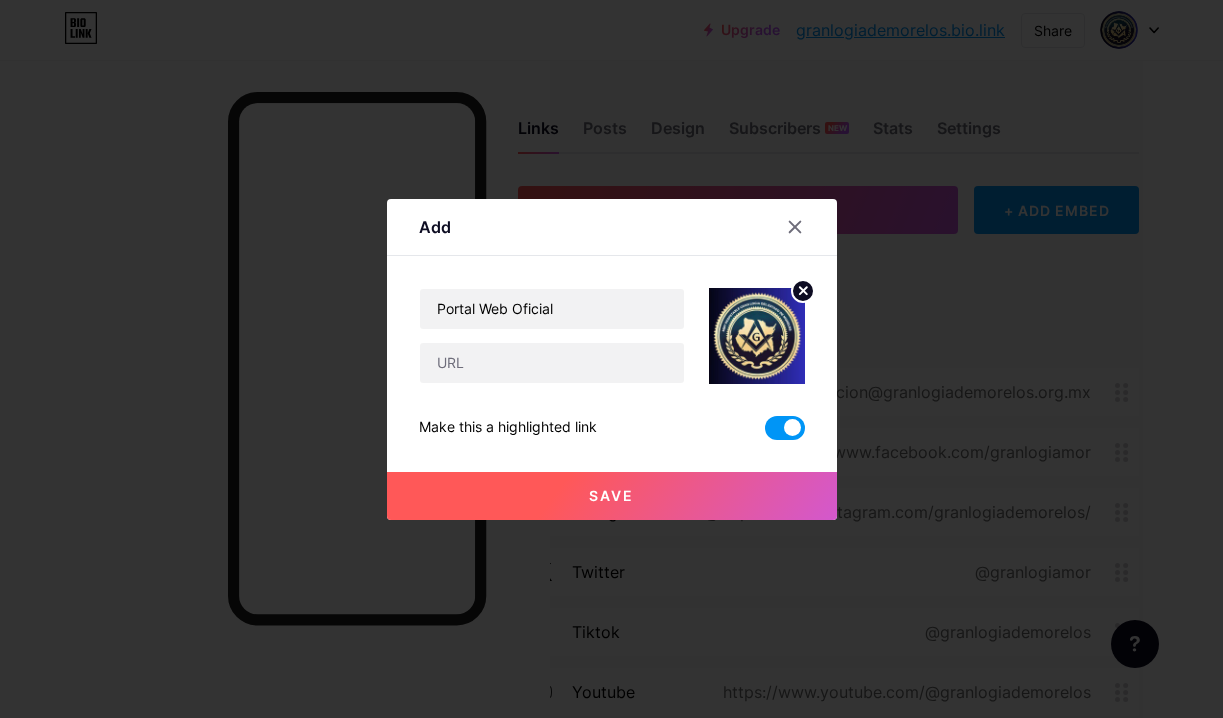 click on "Save" at bounding box center (612, 496) 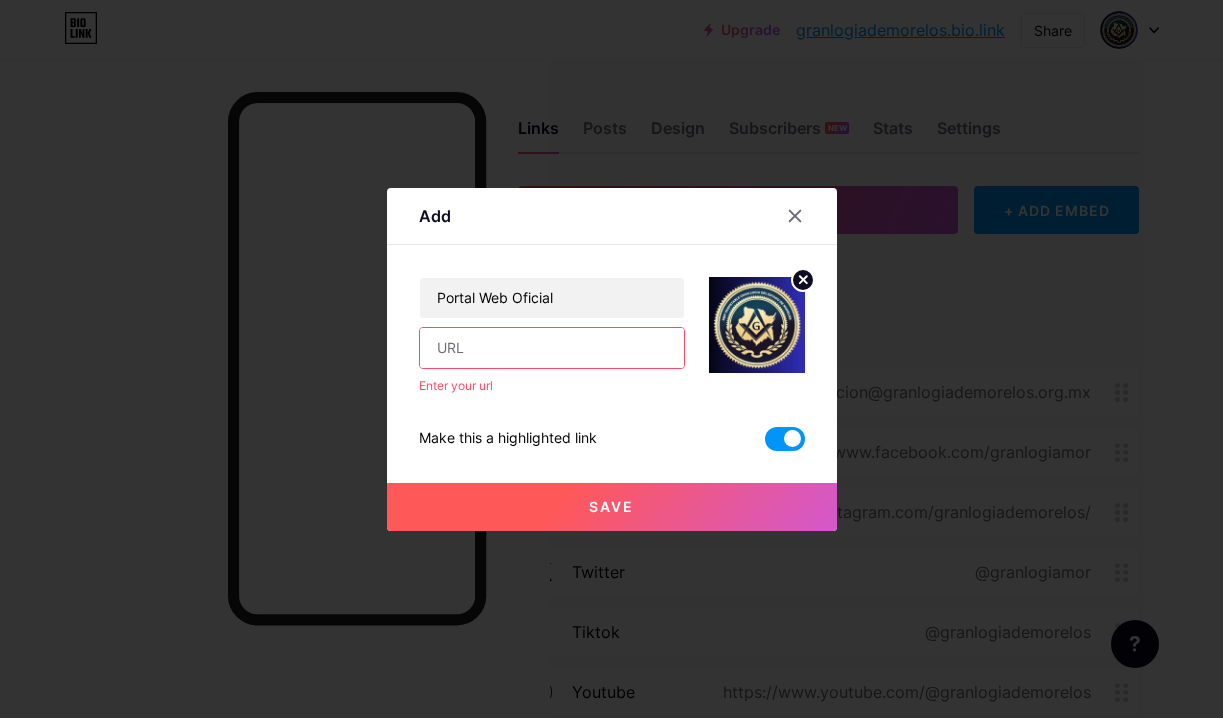 click at bounding box center (552, 348) 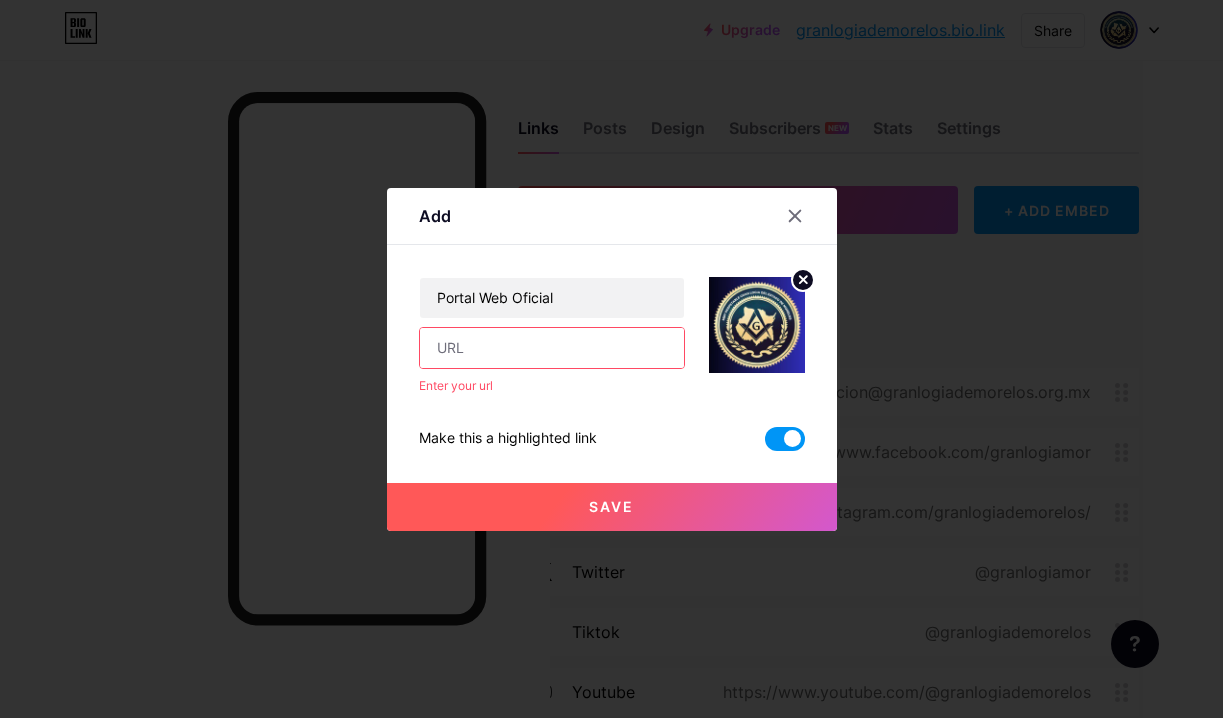paste on "https://www.[DOMAIN]/index.html" 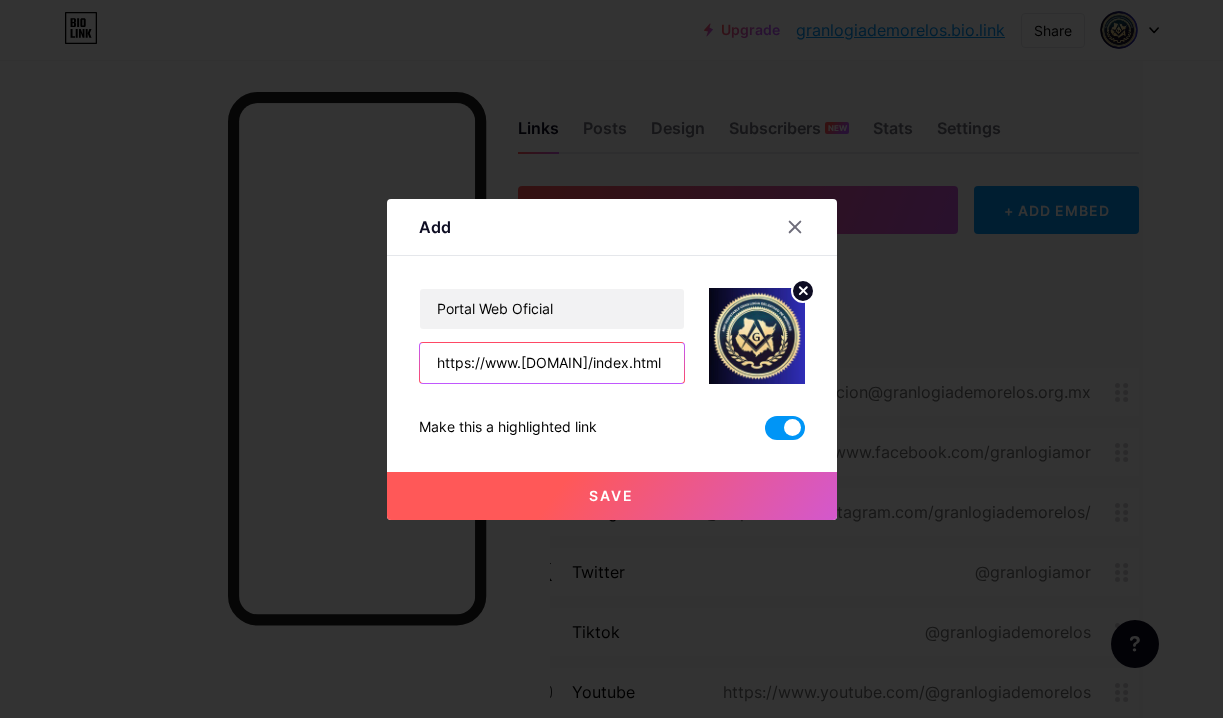 scroll, scrollTop: 0, scrollLeft: 108, axis: horizontal 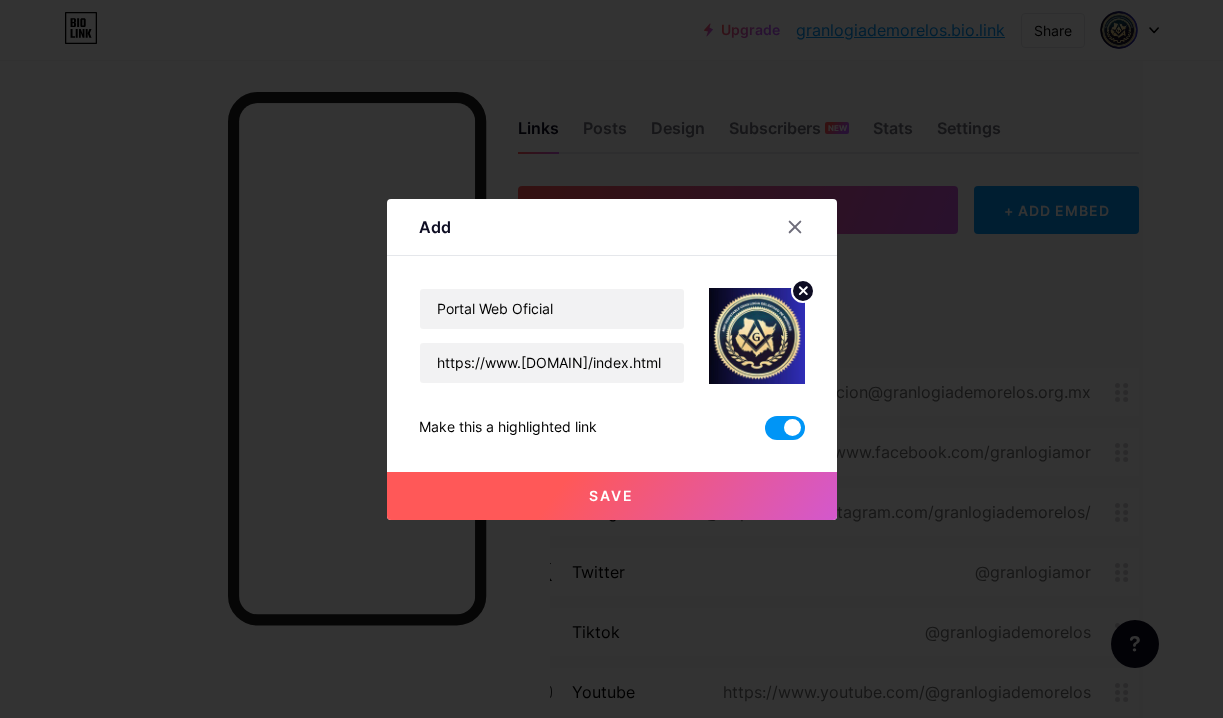 click on "Save" at bounding box center (612, 496) 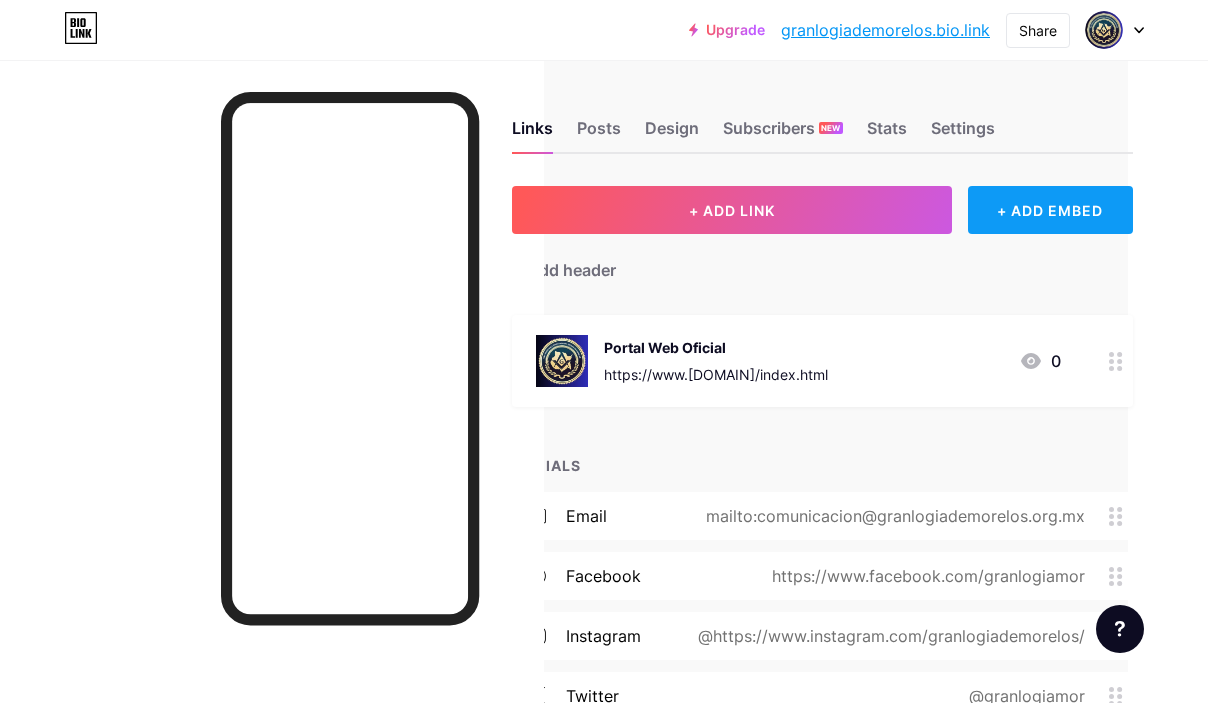 click on "+ ADD EMBED" at bounding box center (1050, 210) 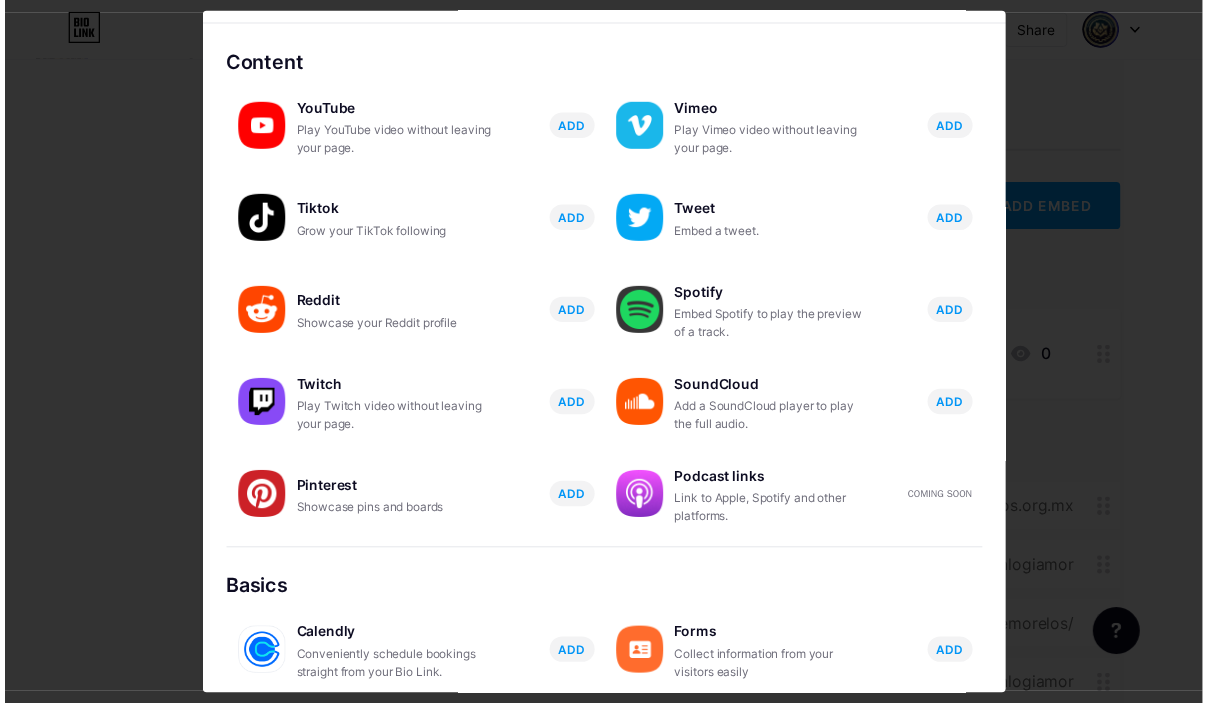 scroll, scrollTop: 0, scrollLeft: 0, axis: both 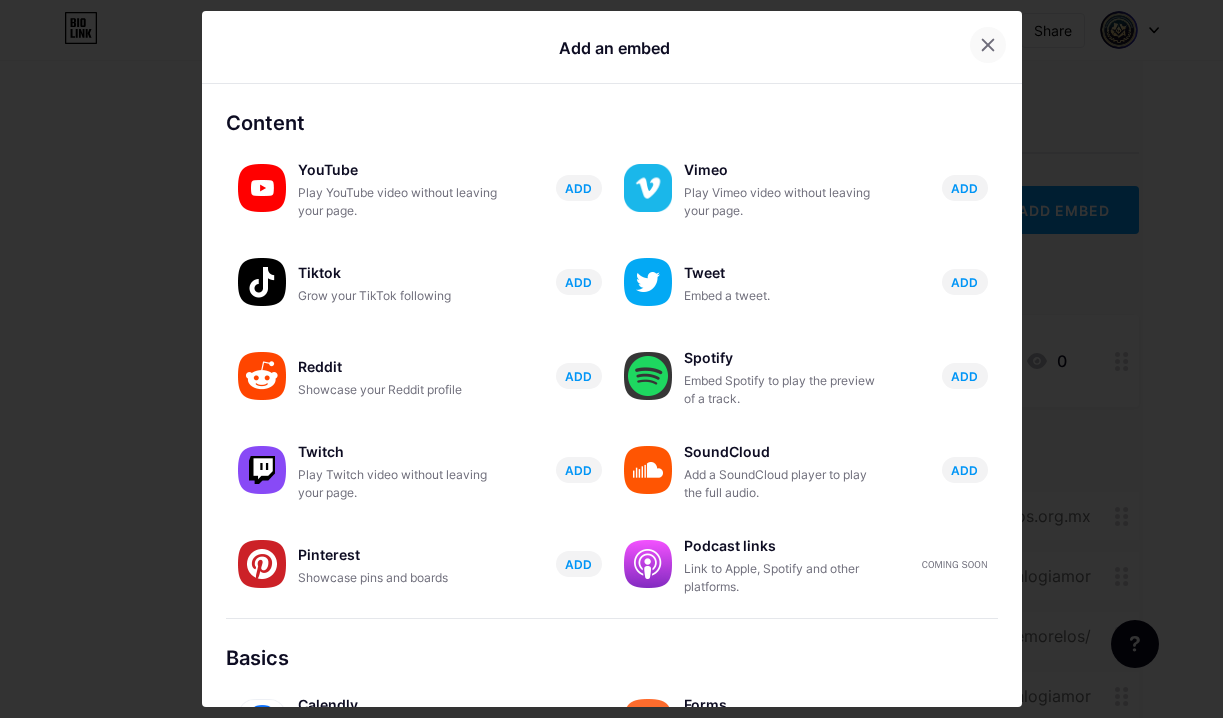click 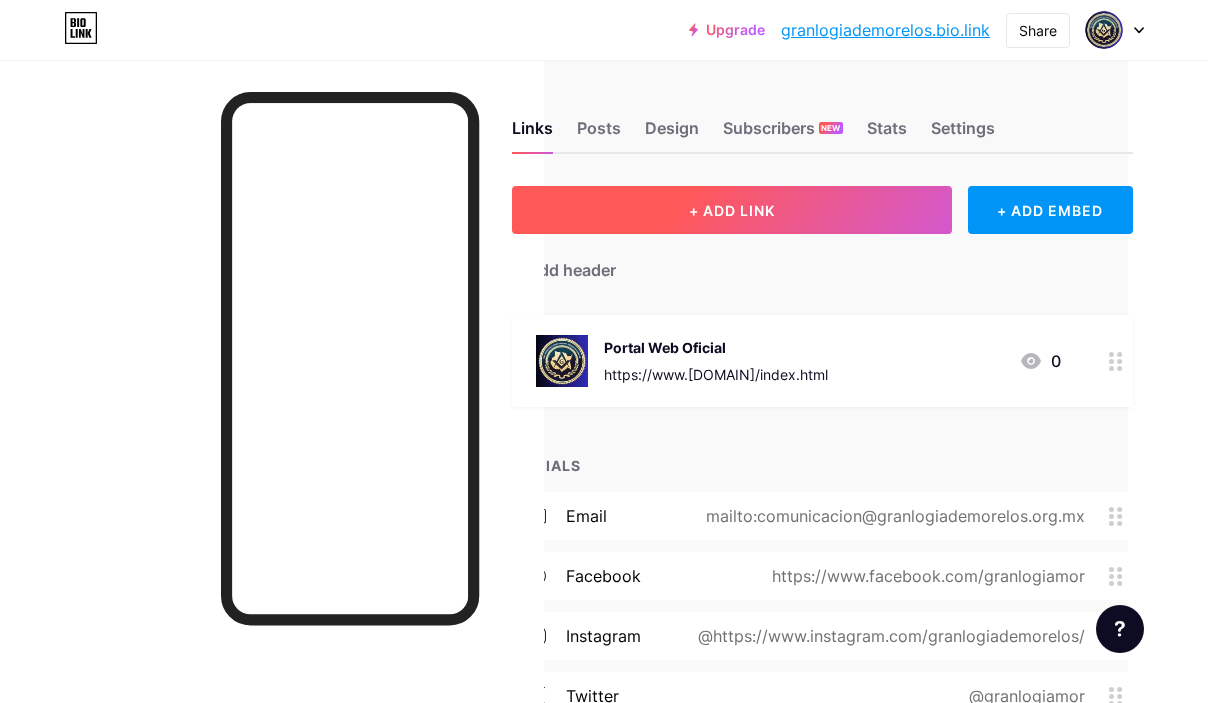 click on "+ ADD LINK" at bounding box center [732, 210] 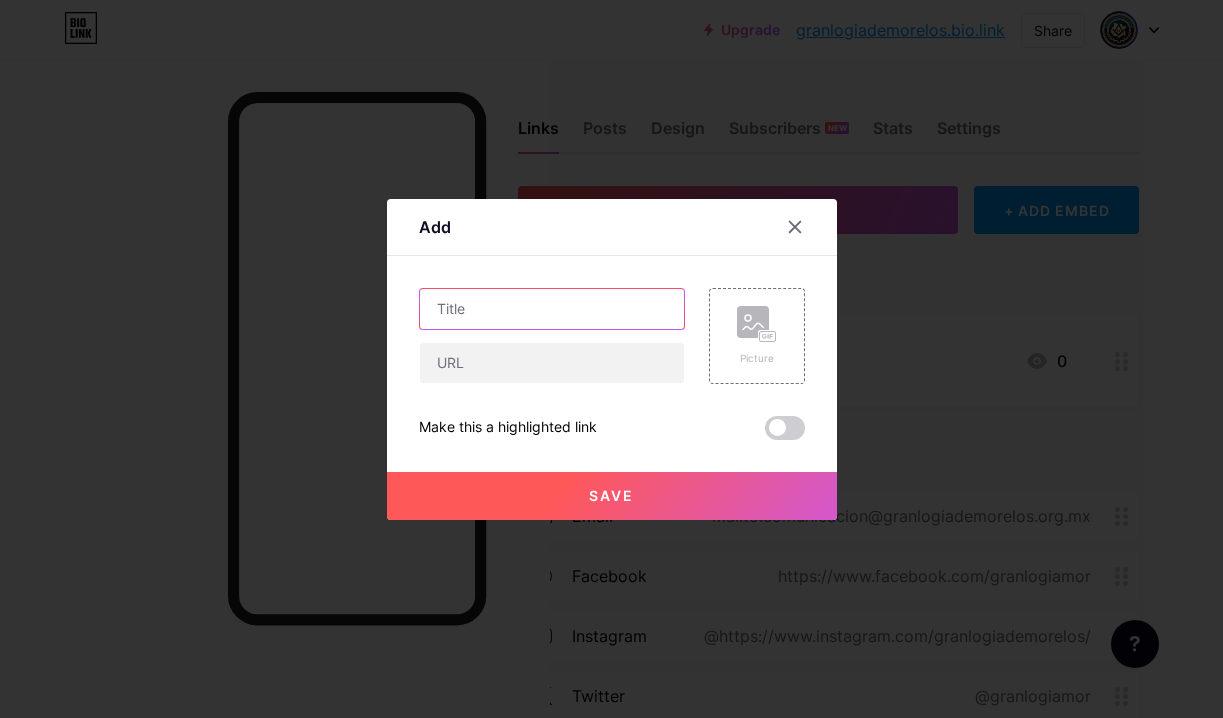 click at bounding box center (552, 309) 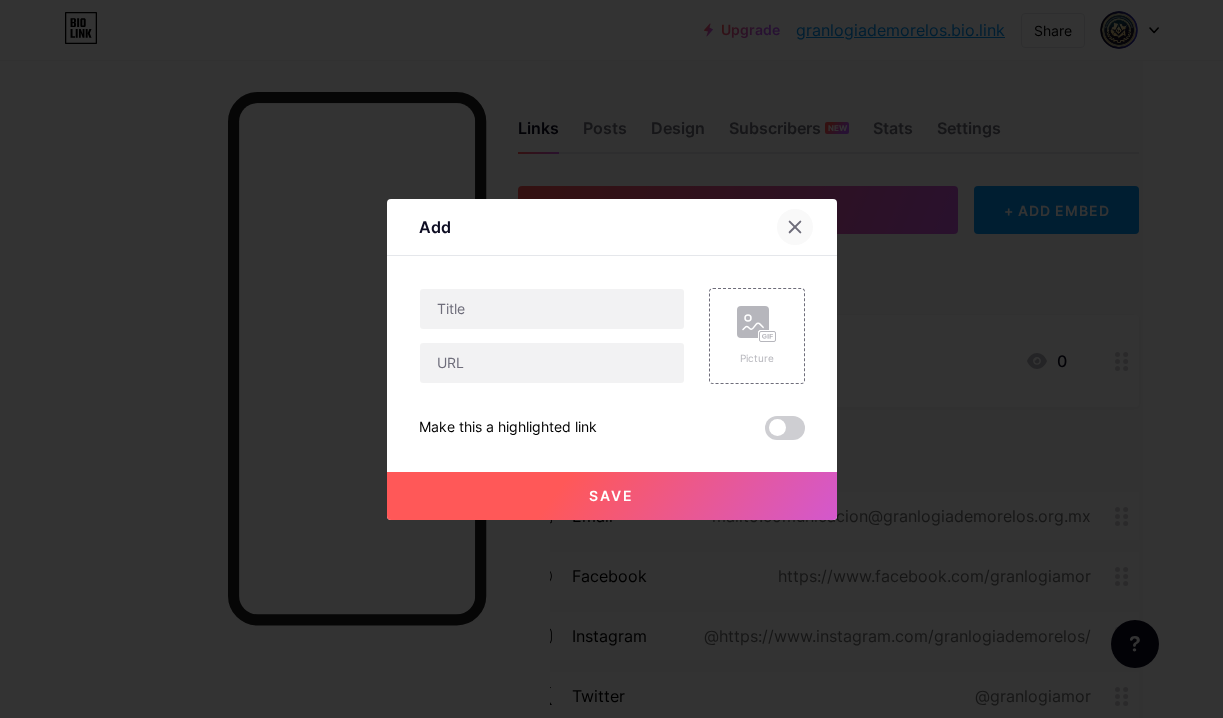 click 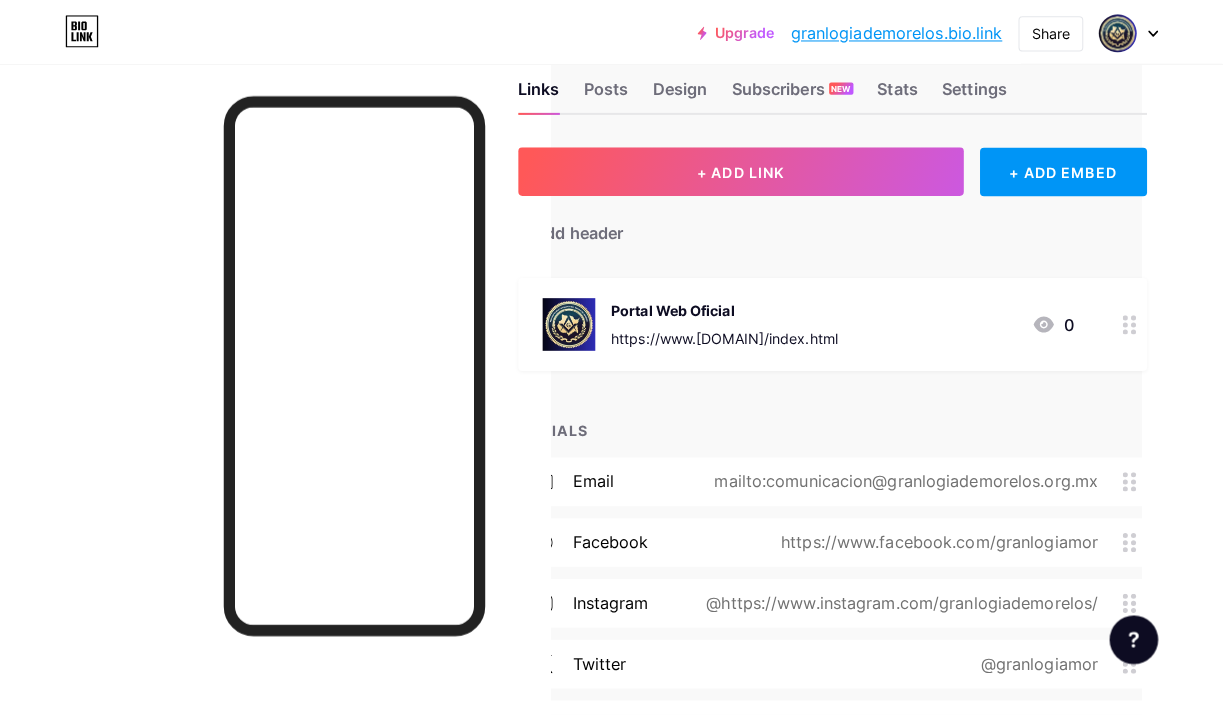 scroll, scrollTop: 44, scrollLeft: 80, axis: both 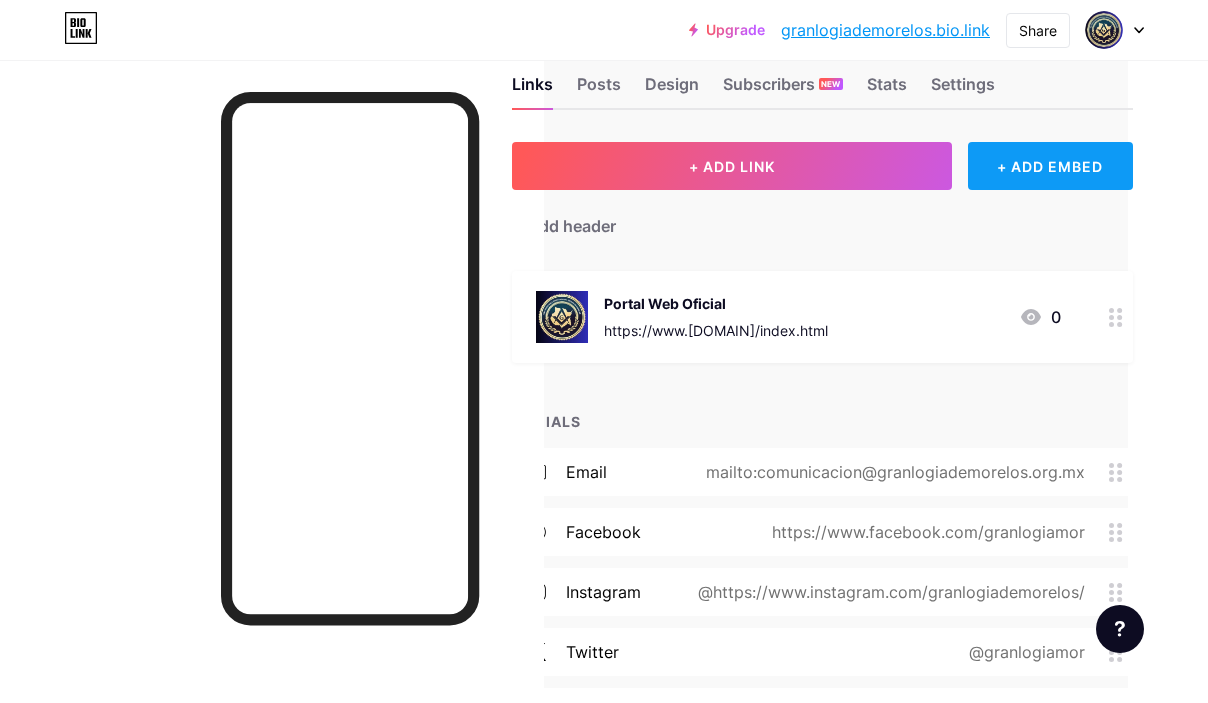 click on "+ ADD EMBED" at bounding box center (1050, 166) 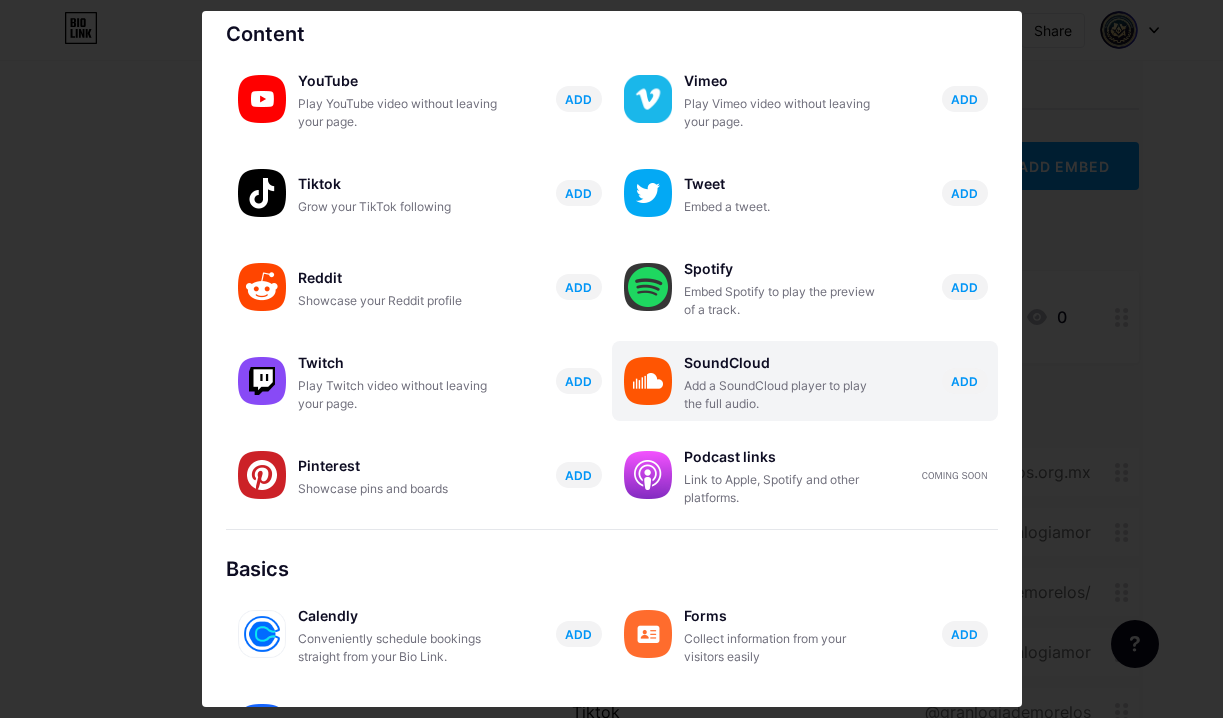 scroll, scrollTop: 323, scrollLeft: 0, axis: vertical 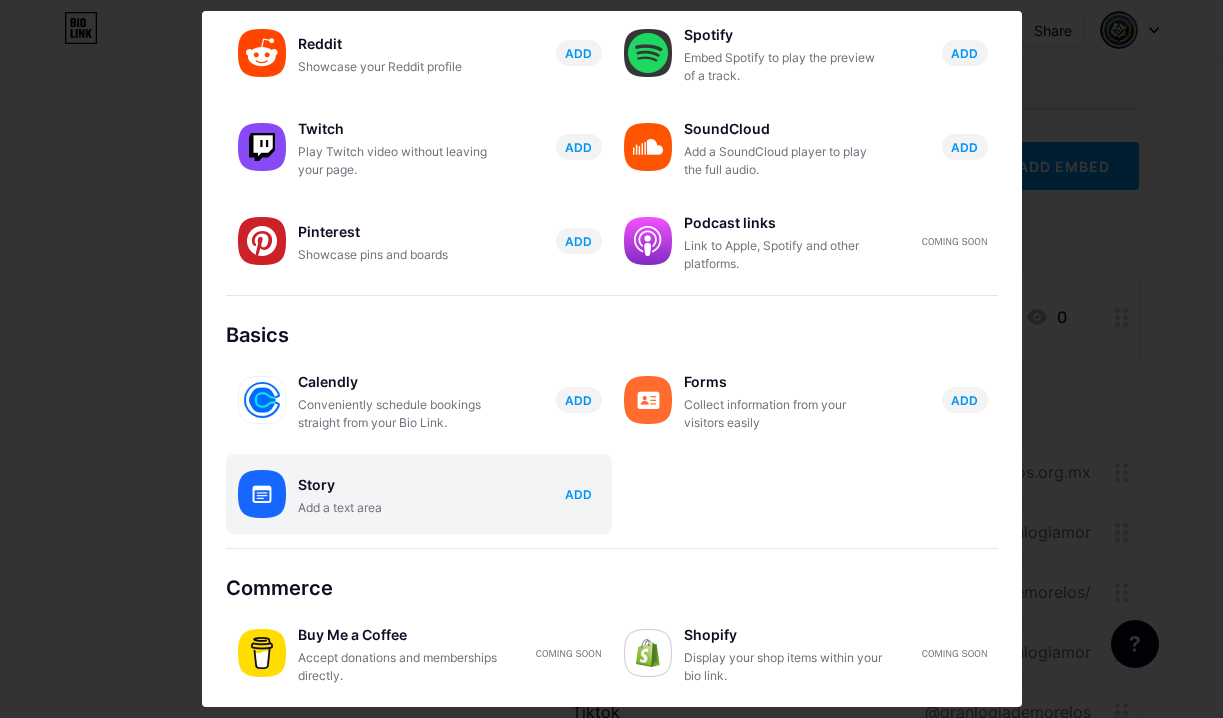 click on "Add a text area" at bounding box center (398, 508) 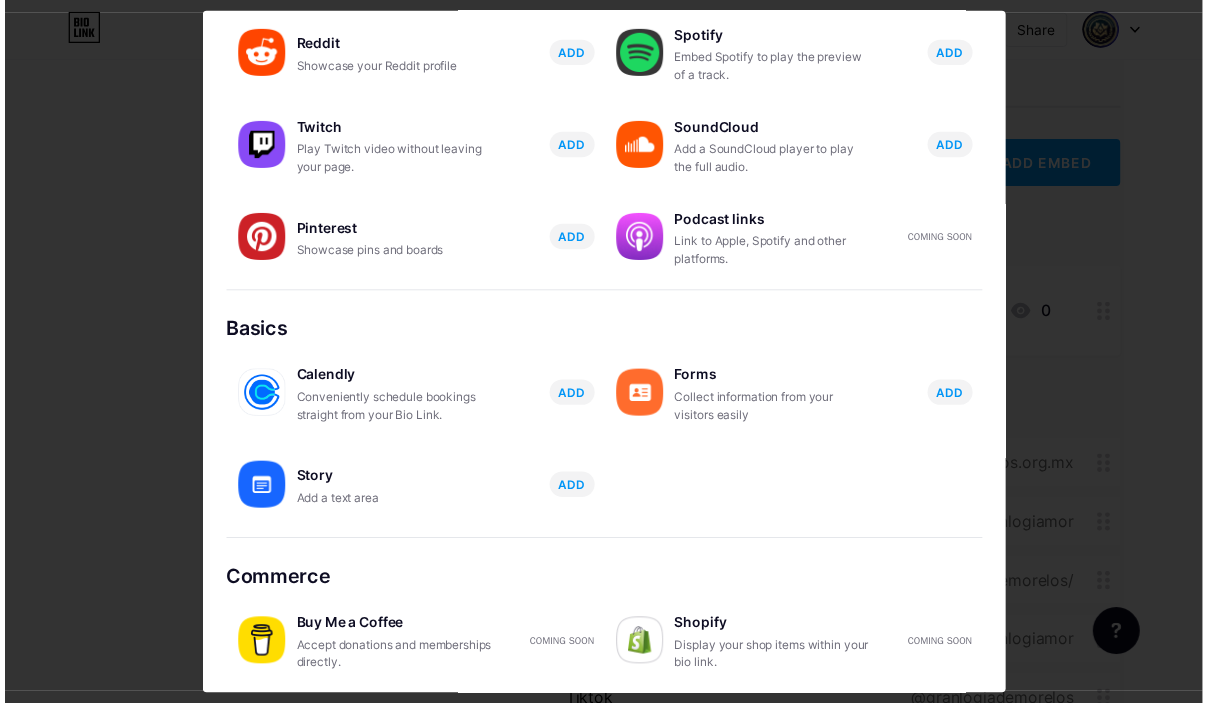 scroll, scrollTop: 0, scrollLeft: 0, axis: both 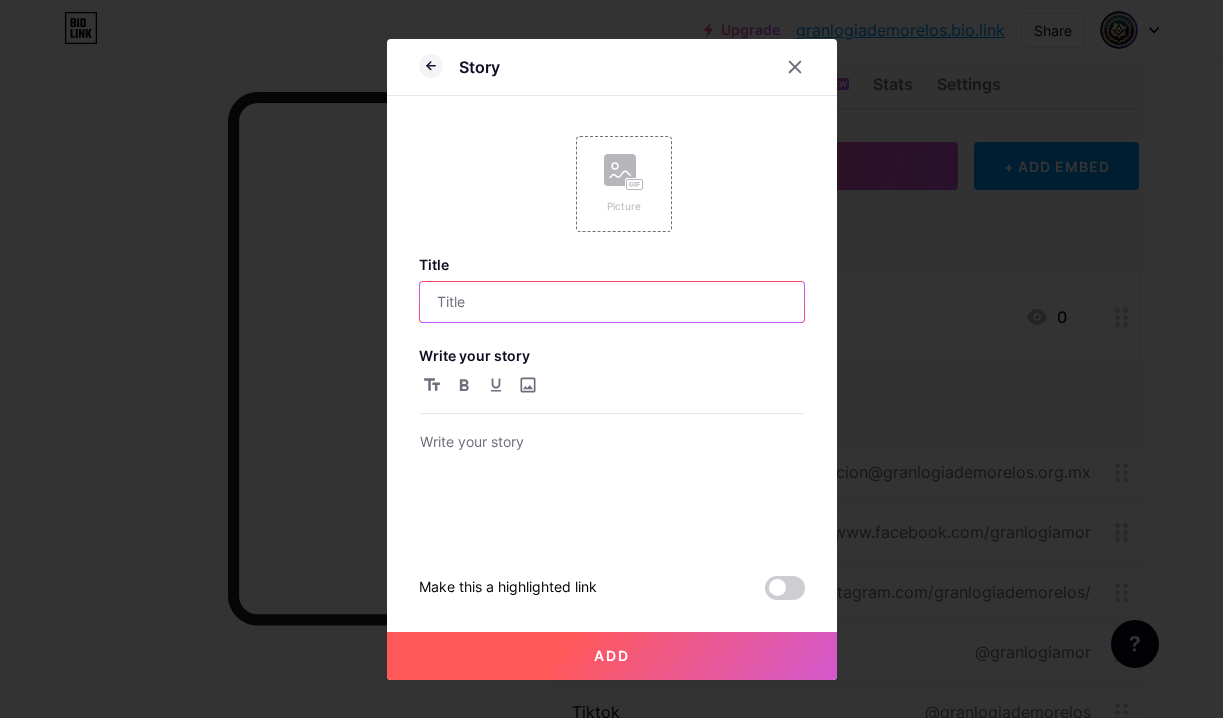 click at bounding box center (612, 302) 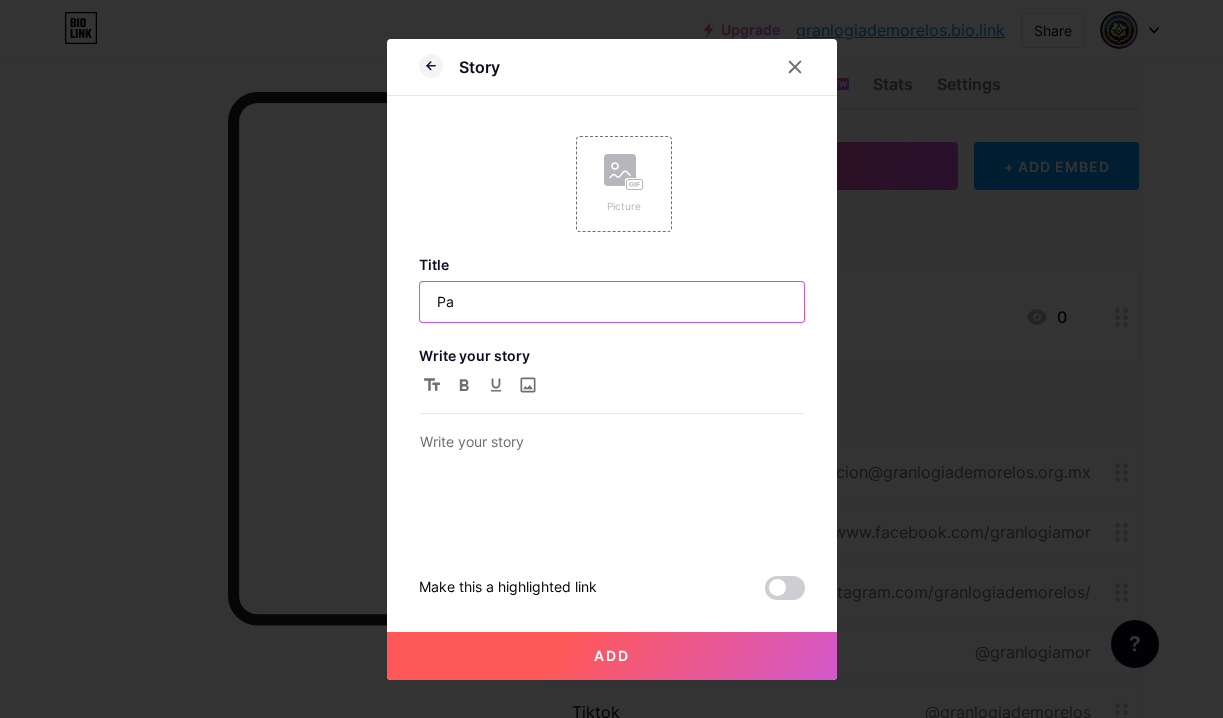 type on "P" 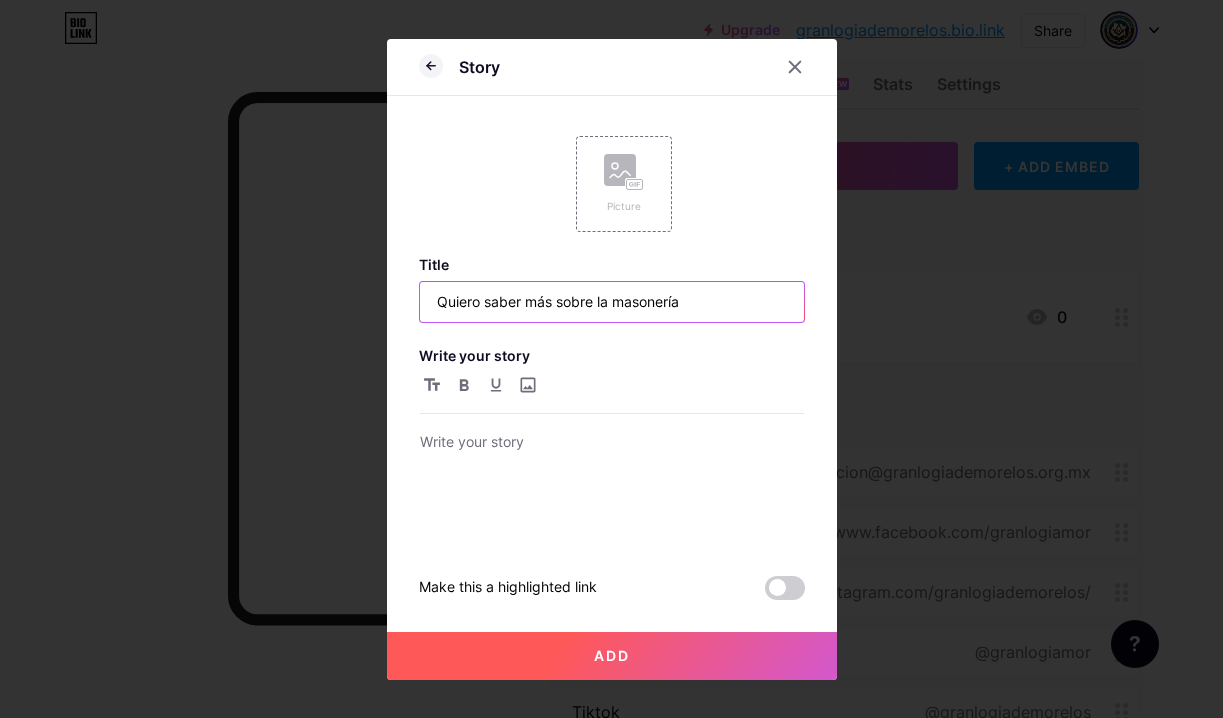 type on "Quiero saber más sobre la masonería" 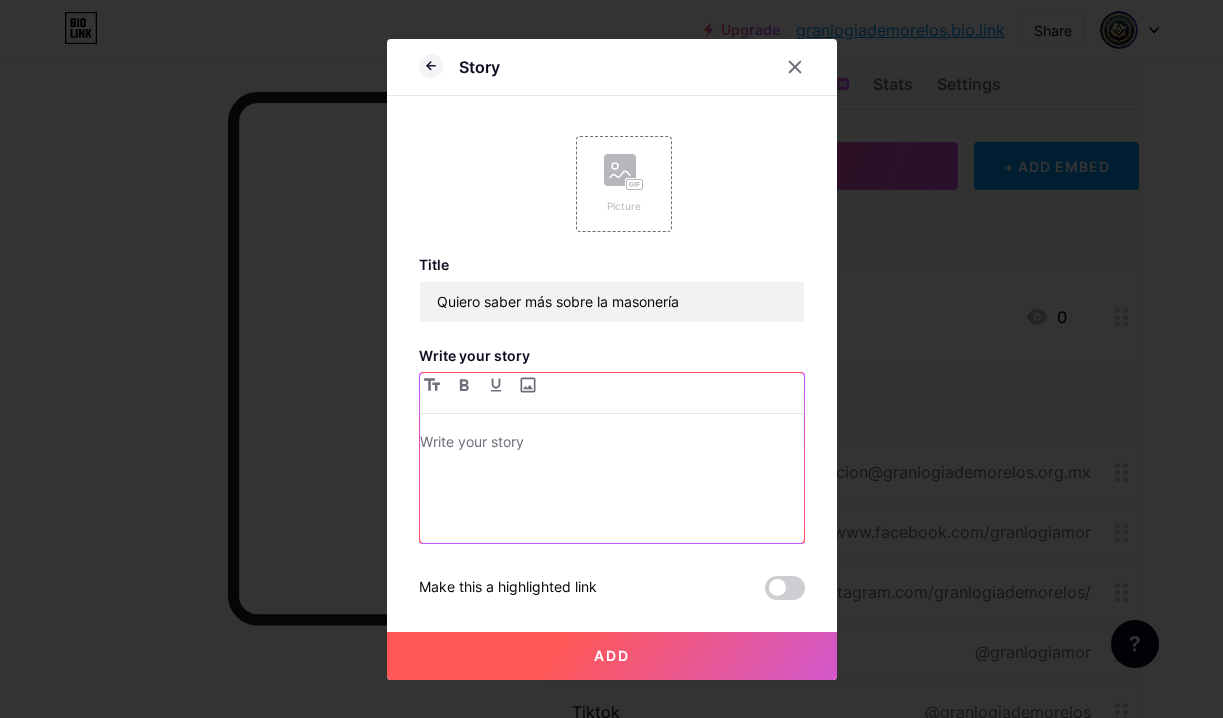 click at bounding box center [612, 444] 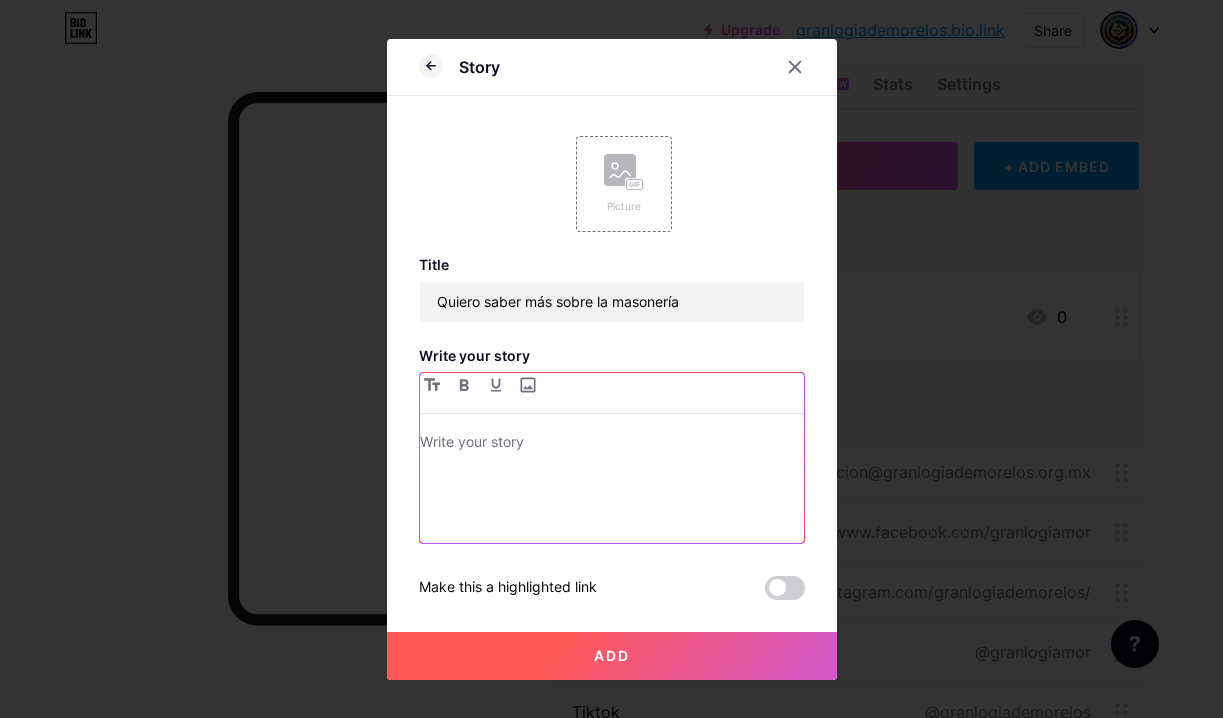 type 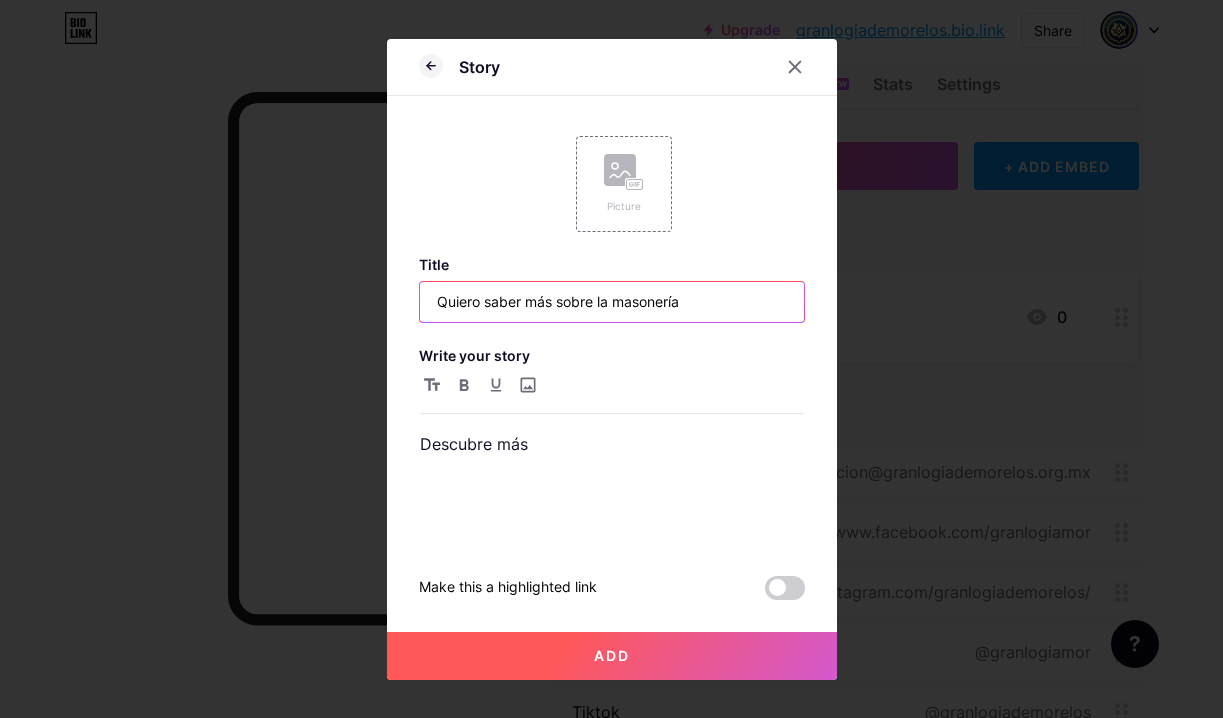 click on "Quiero saber más sobre la masonería" at bounding box center [612, 302] 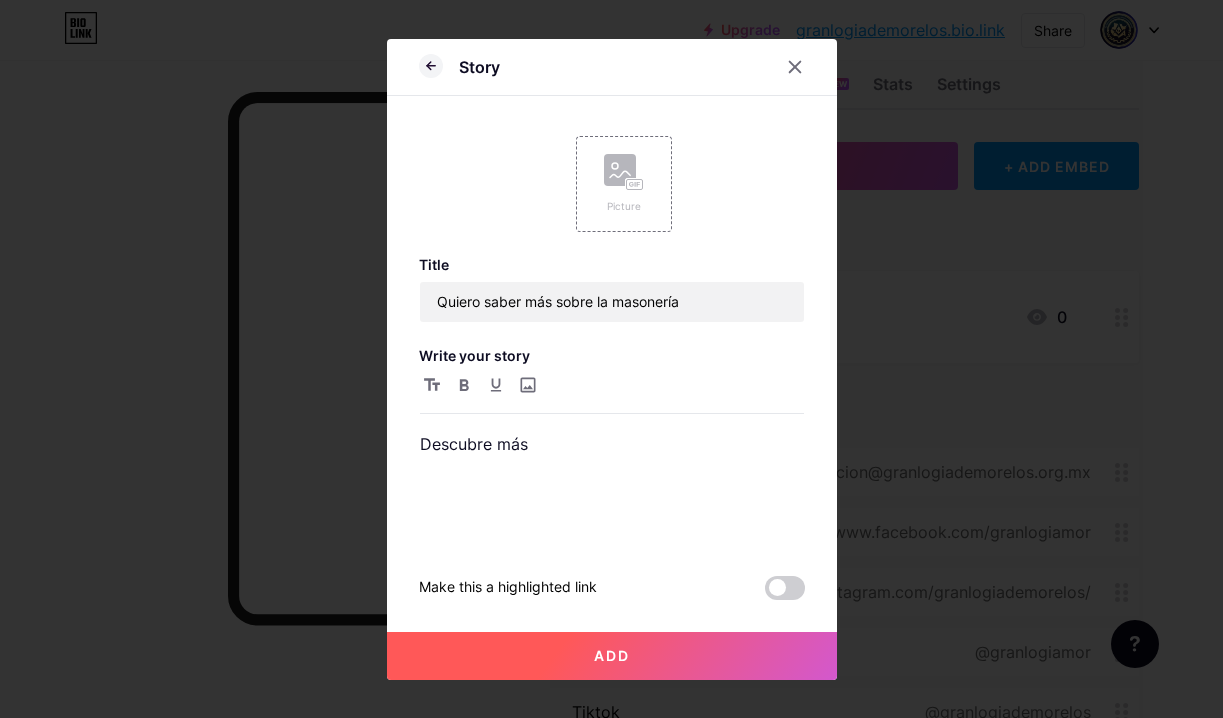 click on "Add" at bounding box center (612, 656) 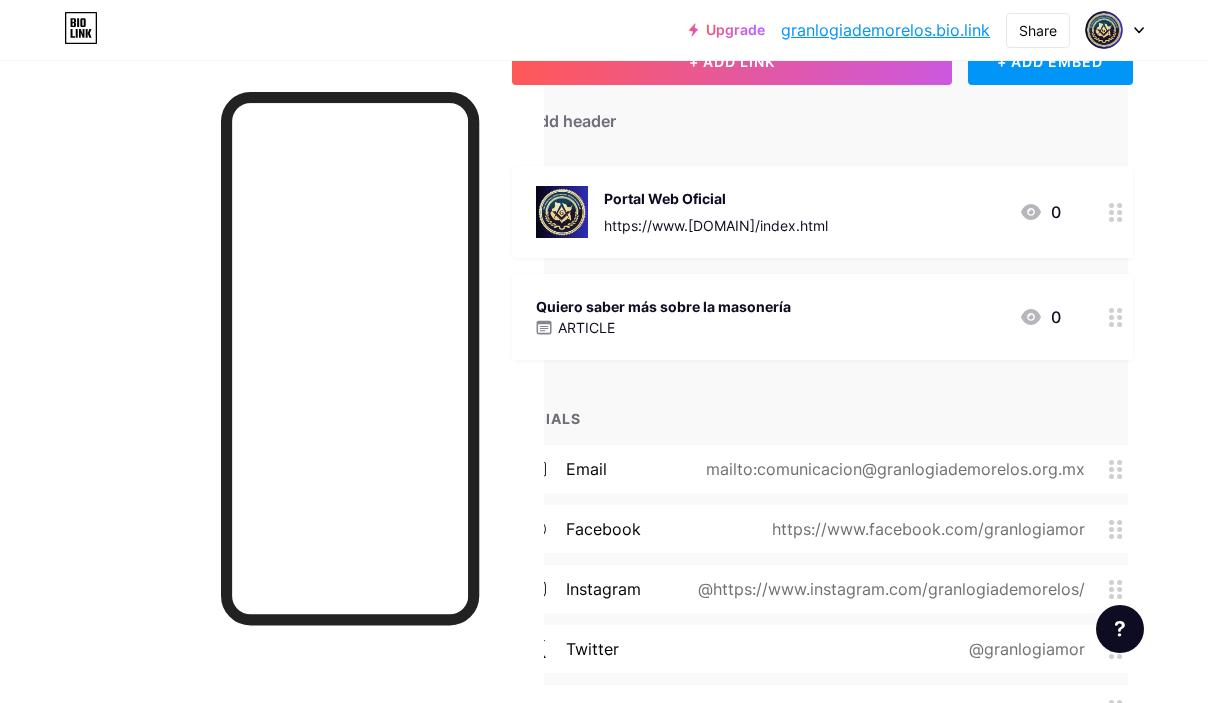 scroll, scrollTop: 183, scrollLeft: 80, axis: both 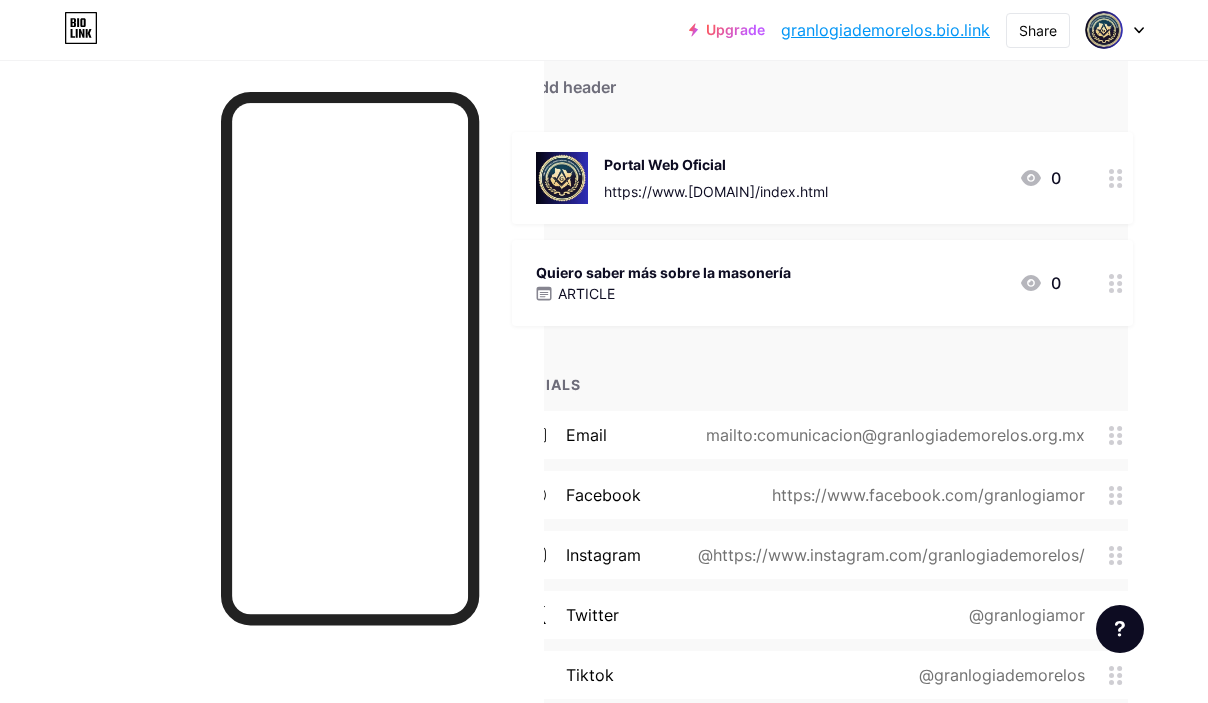 click 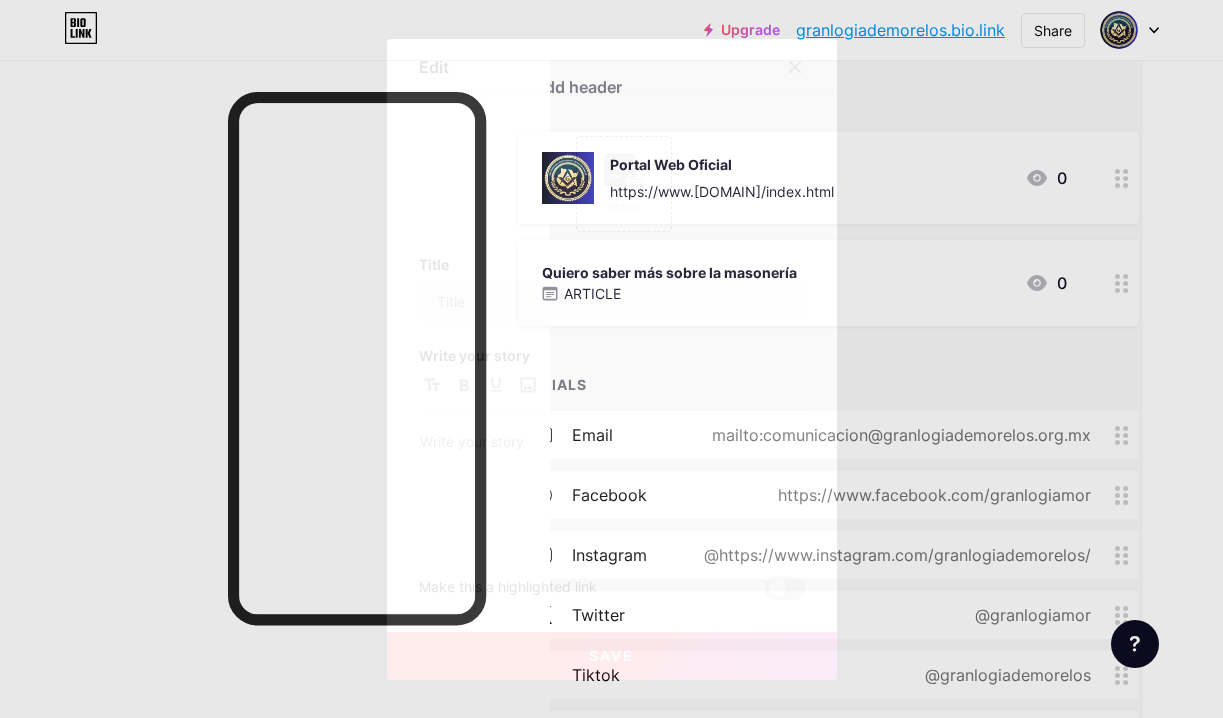 type on "Quiero saber más sobre la masonería" 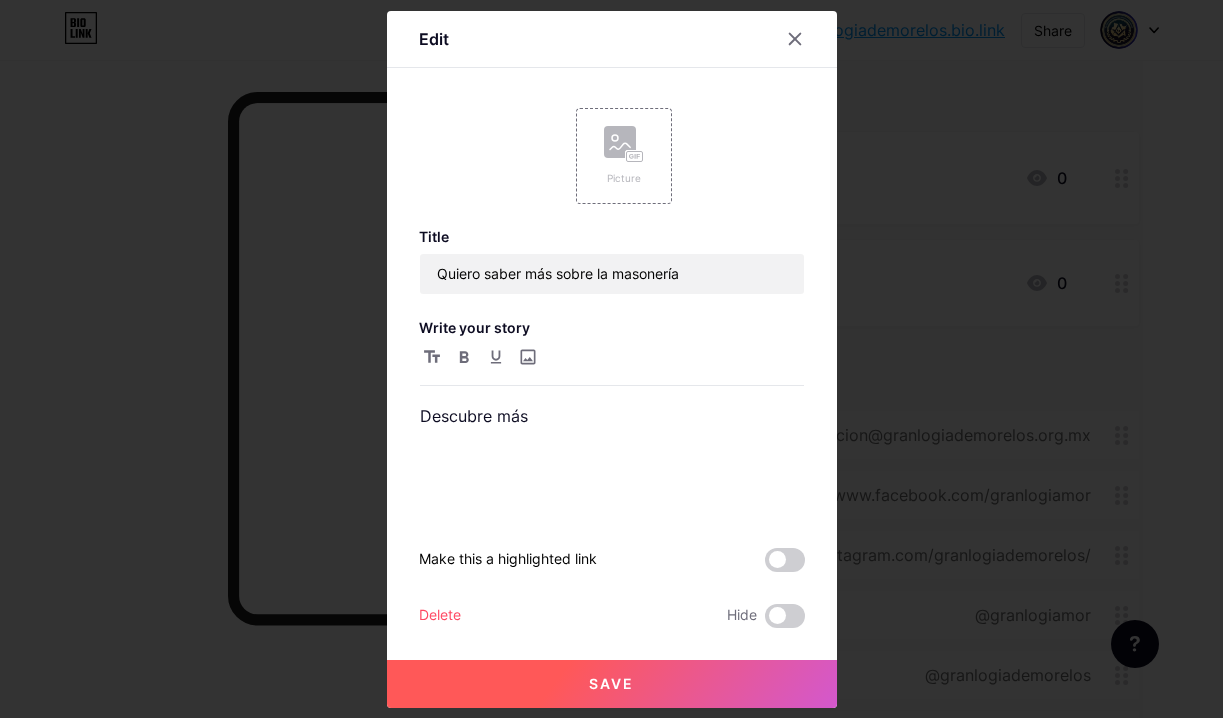 click on "Delete" at bounding box center [440, 616] 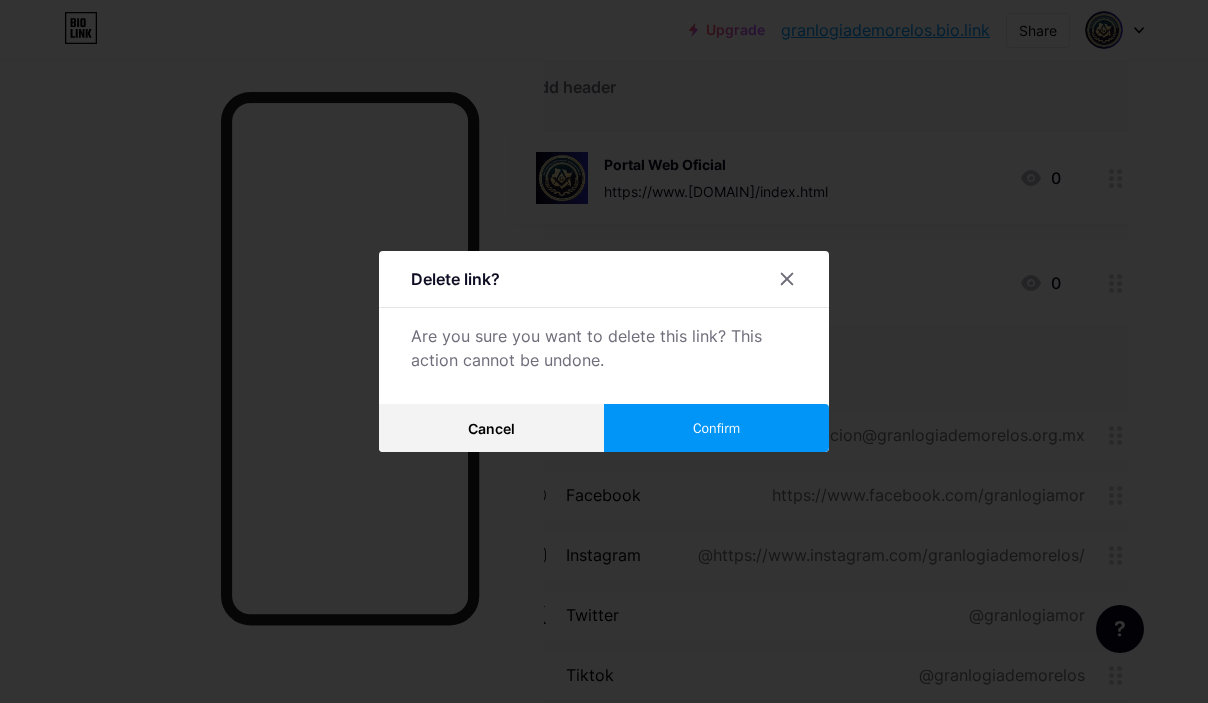 click on "Confirm" at bounding box center [716, 428] 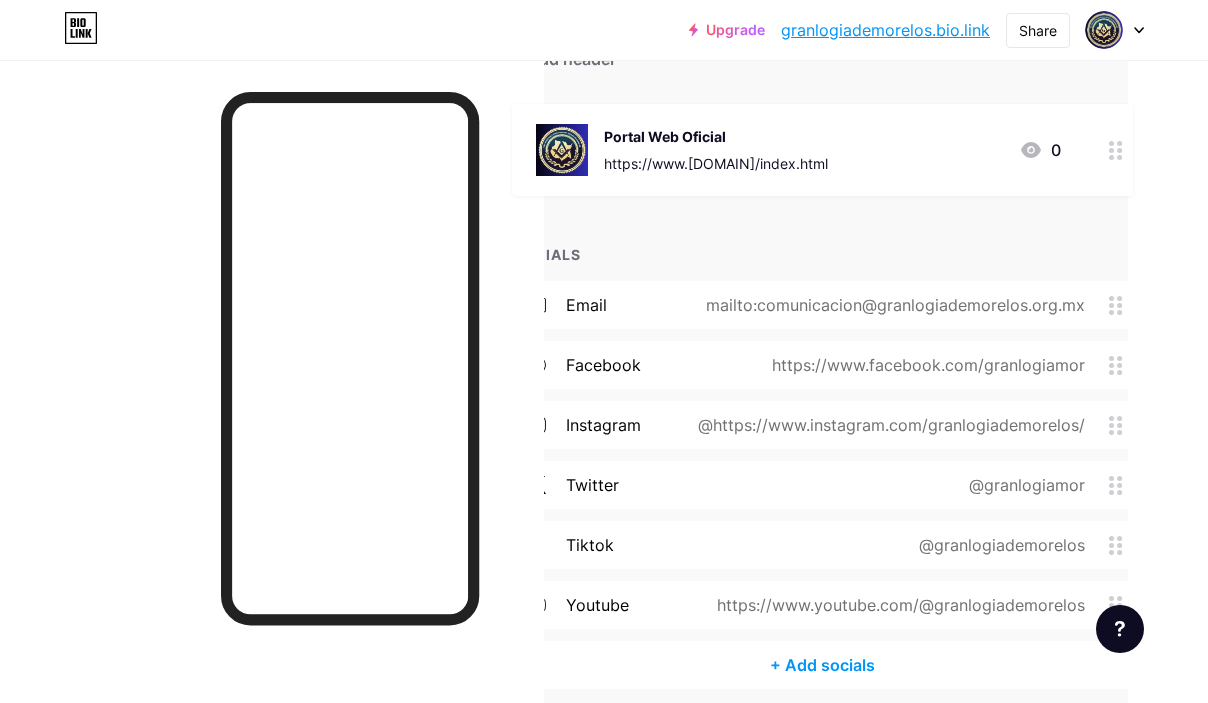 scroll, scrollTop: 0, scrollLeft: 80, axis: horizontal 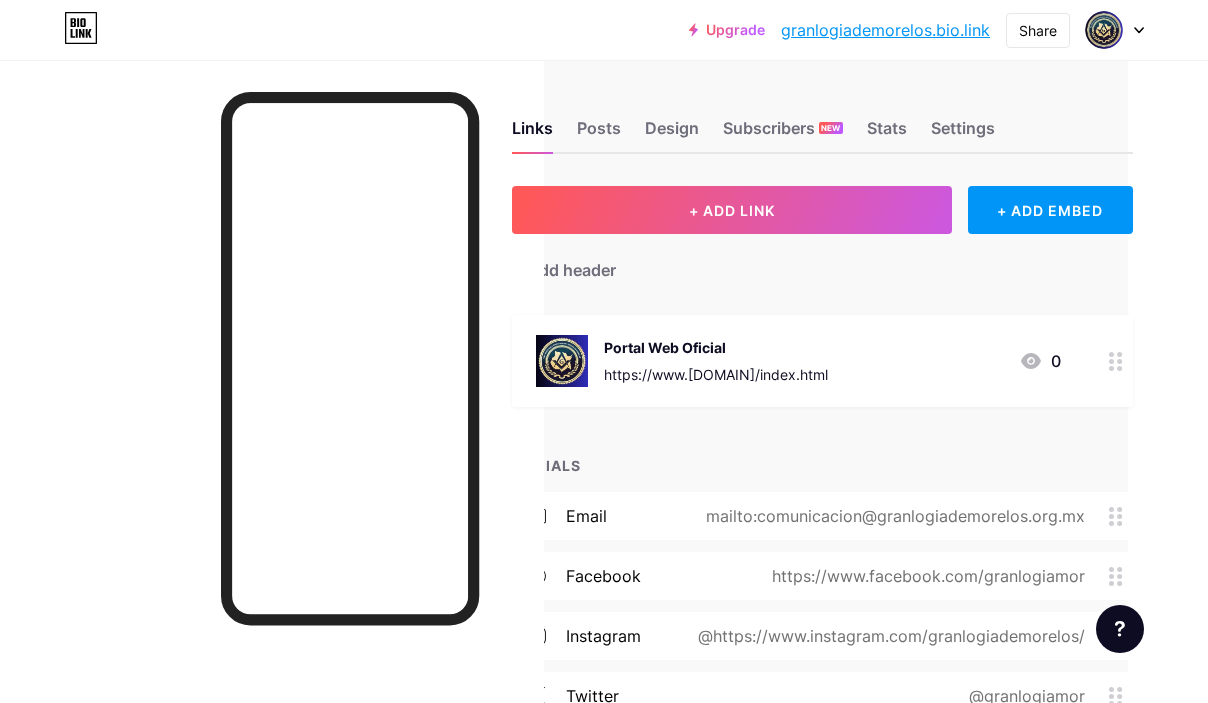 click on "Links
Posts
Design
Subscribers
NEW
Stats
Settings" at bounding box center [822, 119] 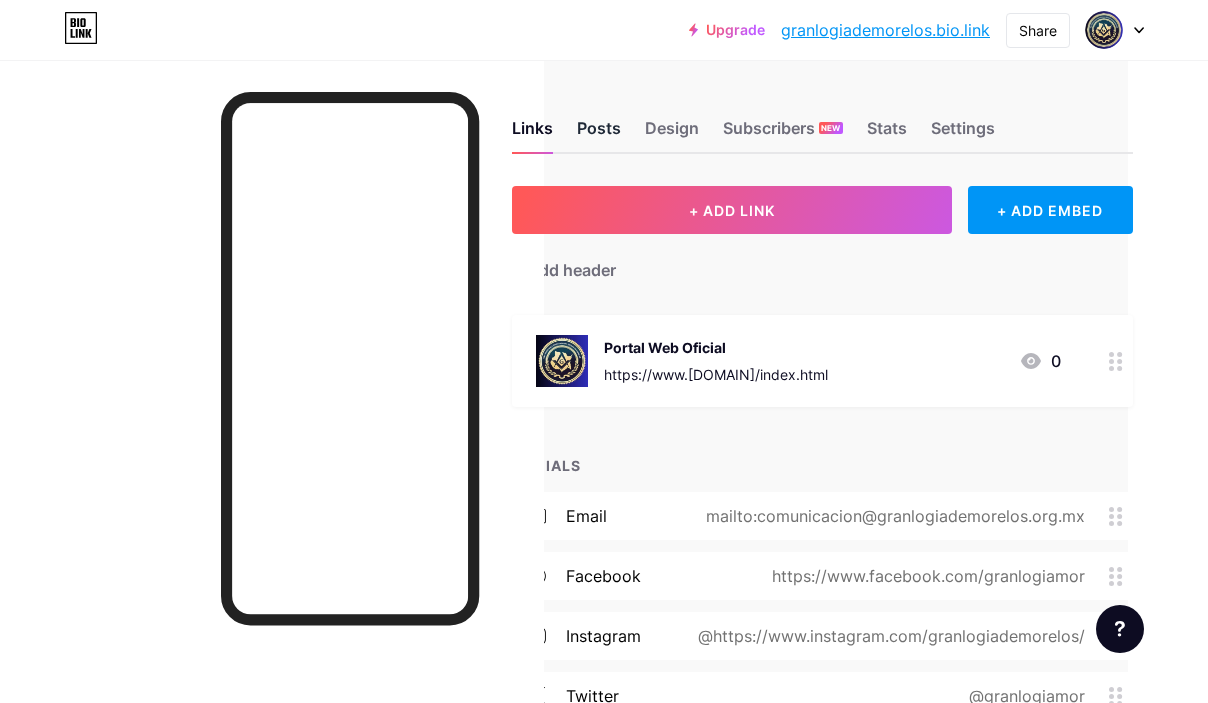 click on "Posts" at bounding box center (599, 134) 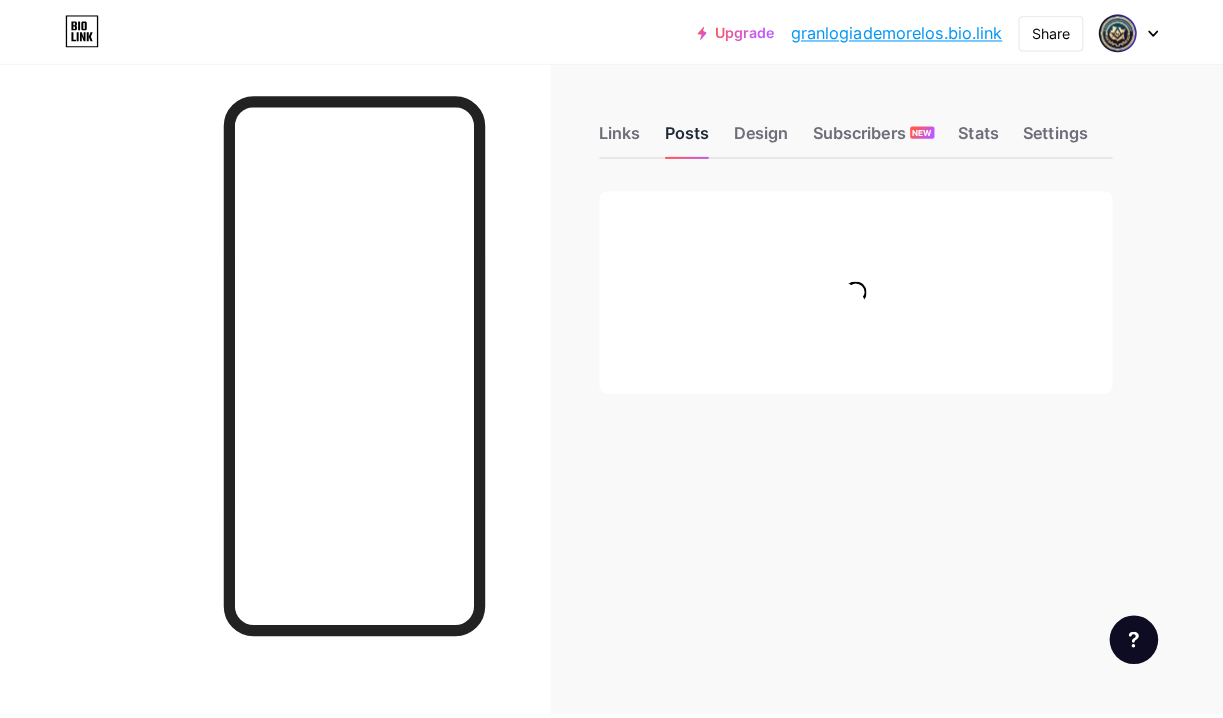 scroll, scrollTop: 0, scrollLeft: 0, axis: both 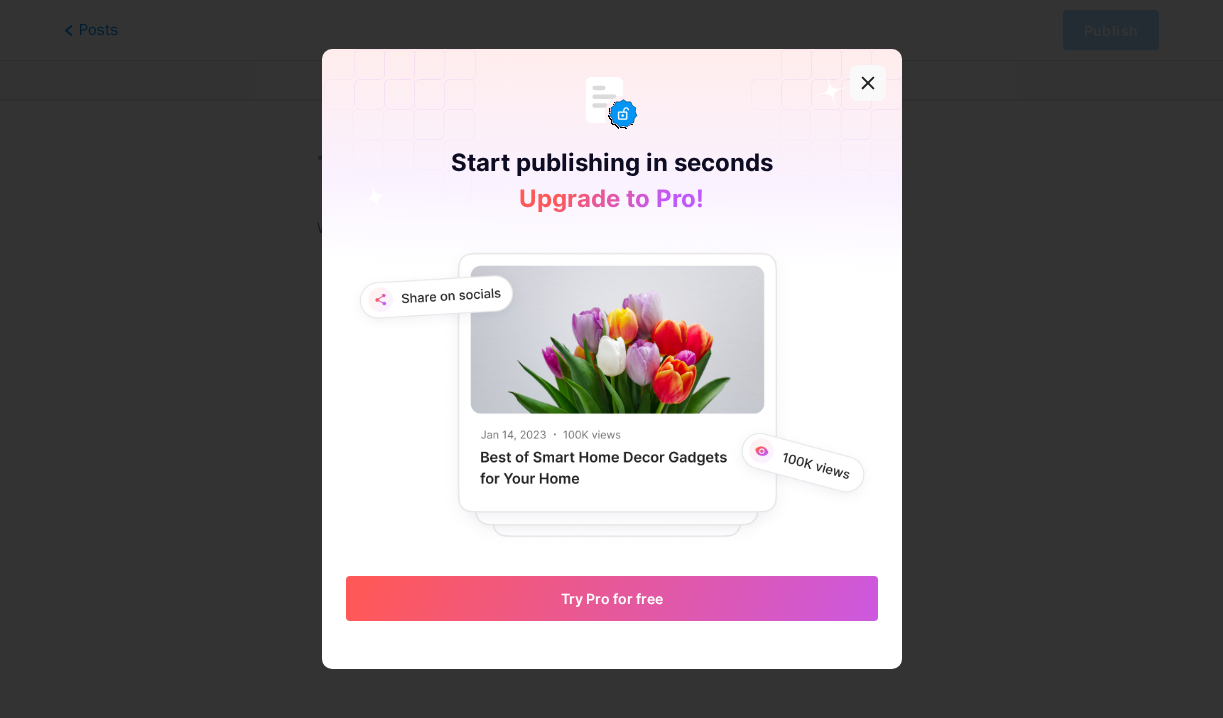 click 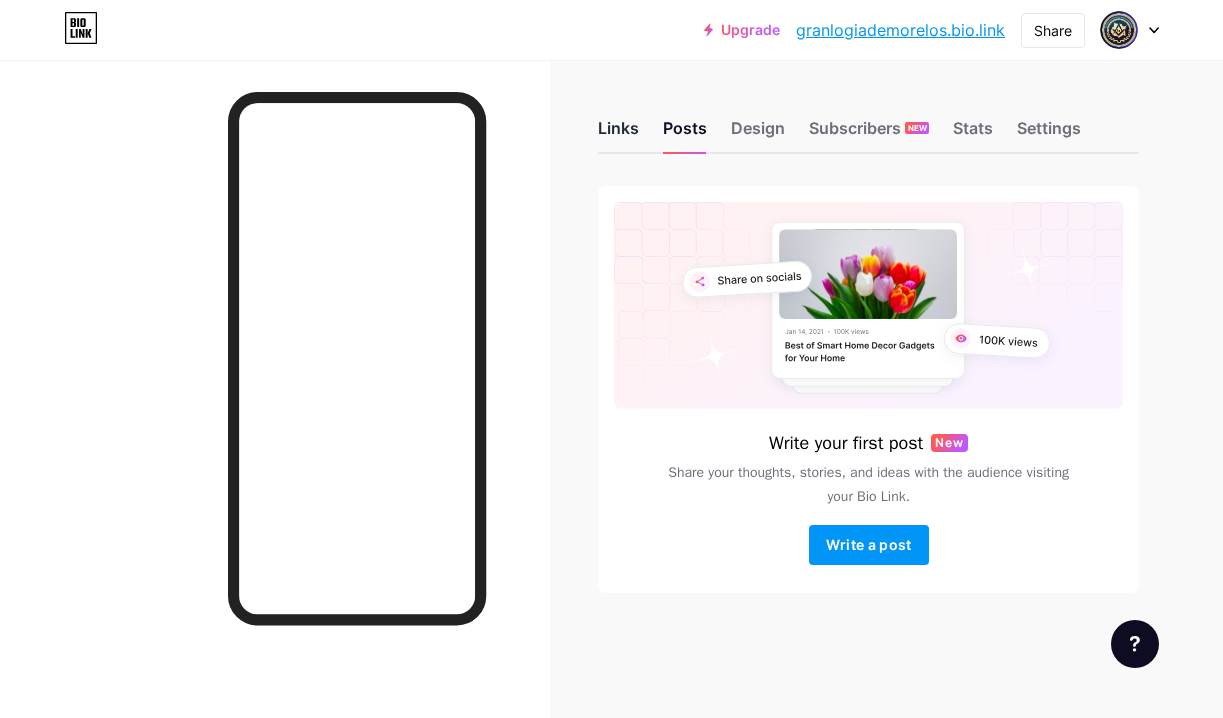 click on "Links" at bounding box center [618, 134] 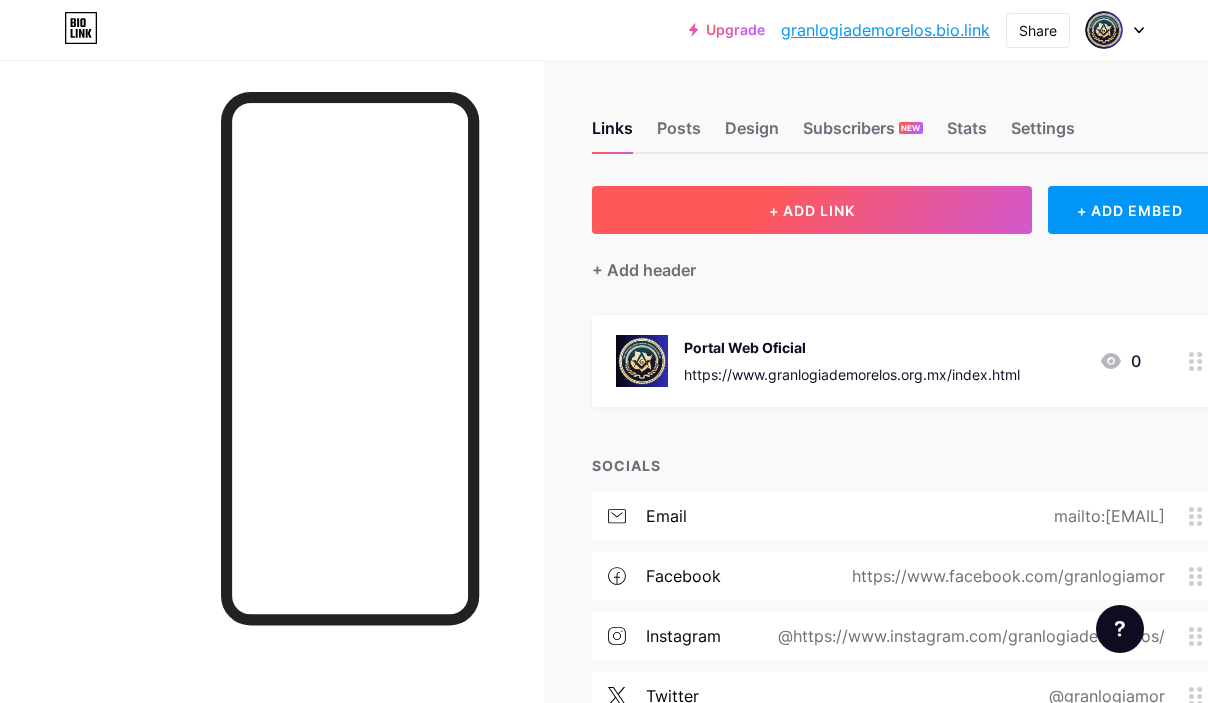 click on "+ ADD LINK" at bounding box center (812, 210) 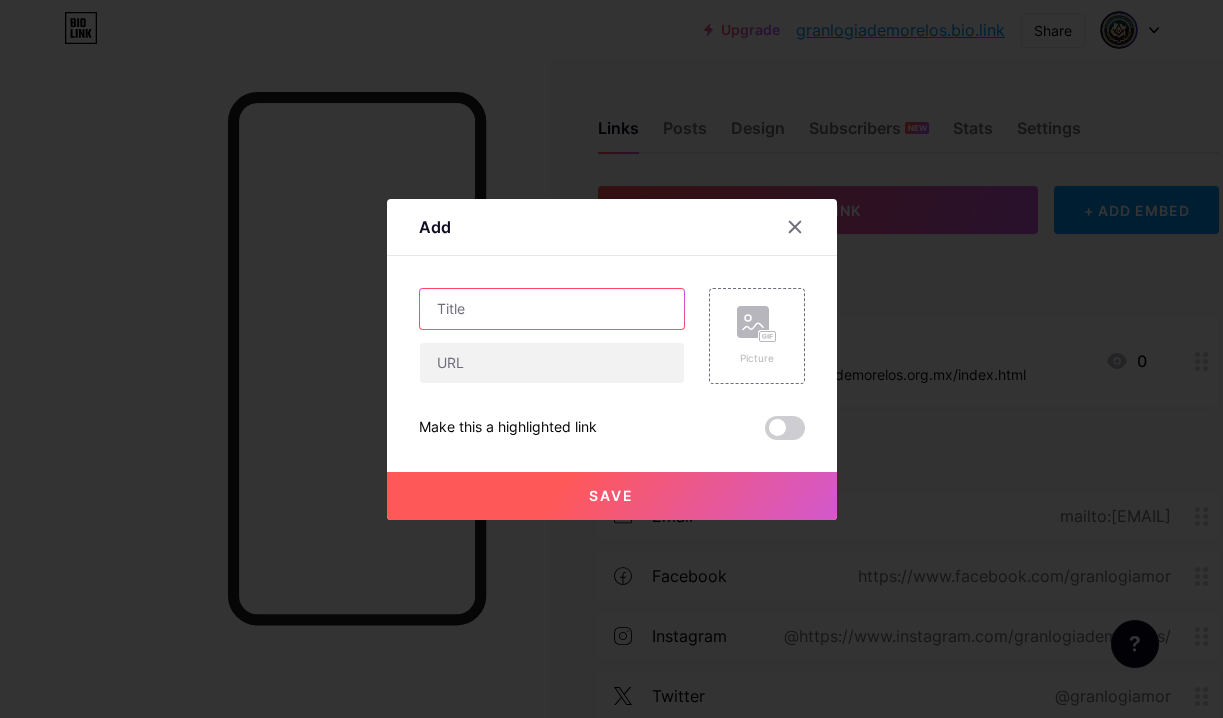 click at bounding box center [552, 309] 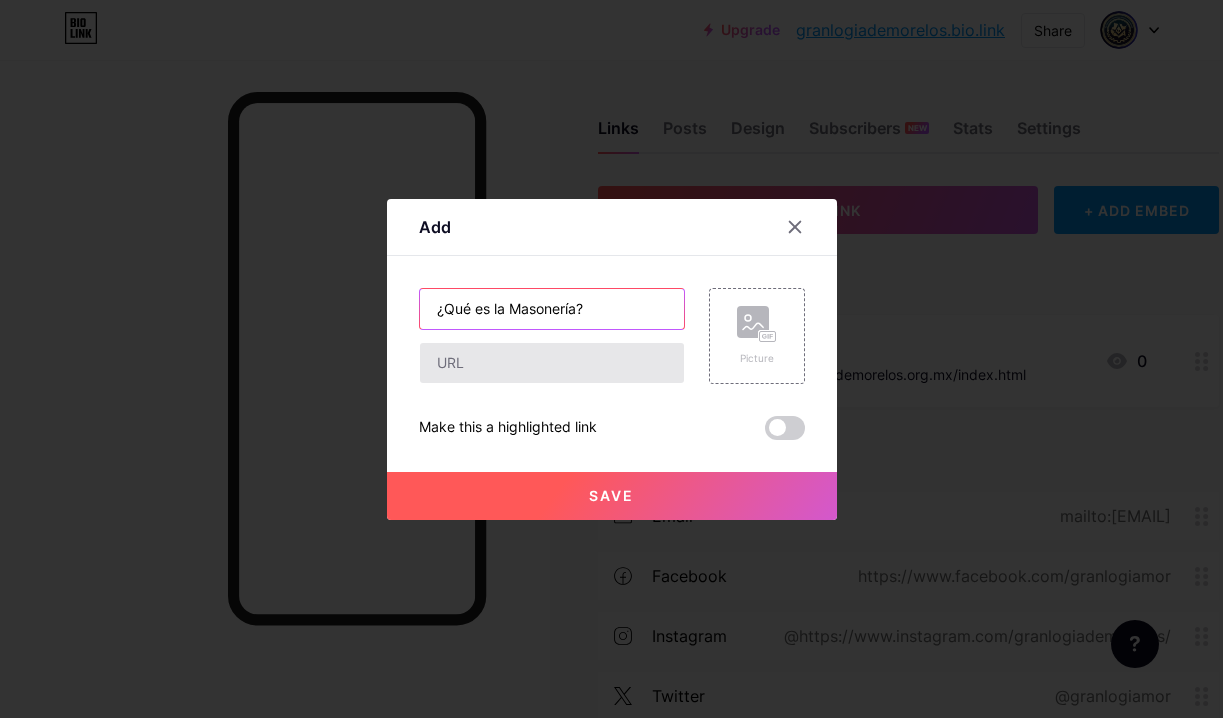 type on "¿Qué es la Masonería?" 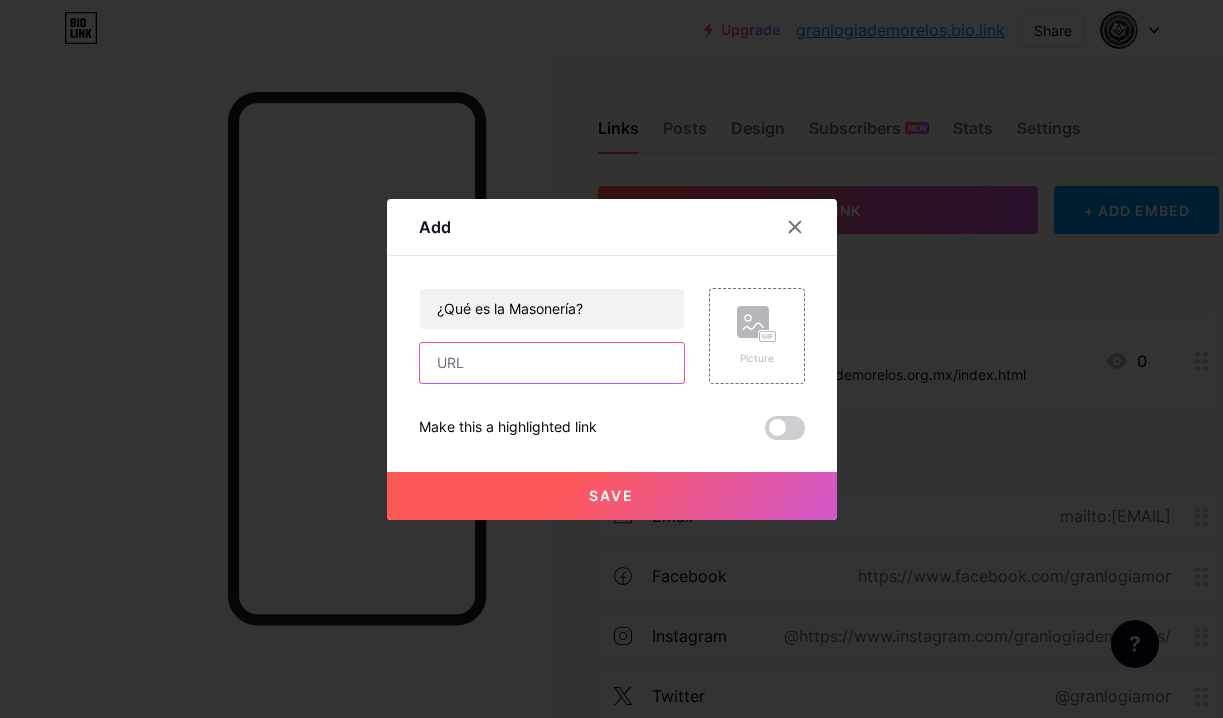 click at bounding box center (552, 363) 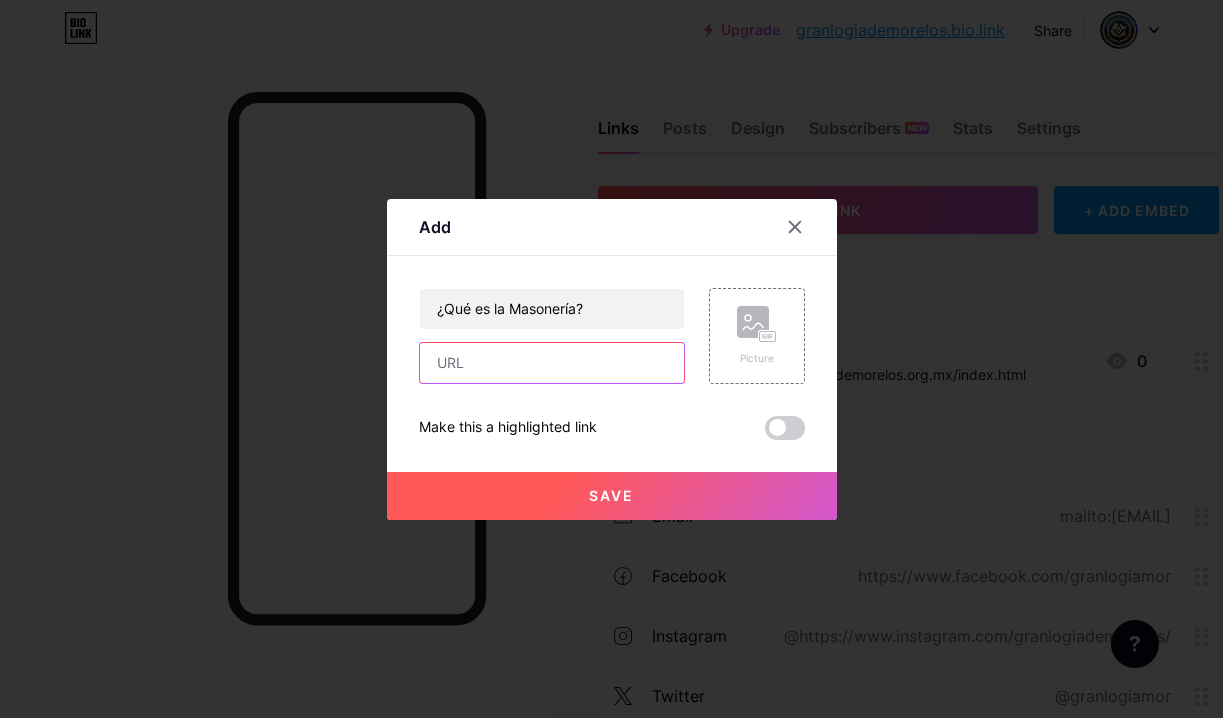 paste on "https://www.granlogiademorelos.org.mx/queeslamasoneria.html" 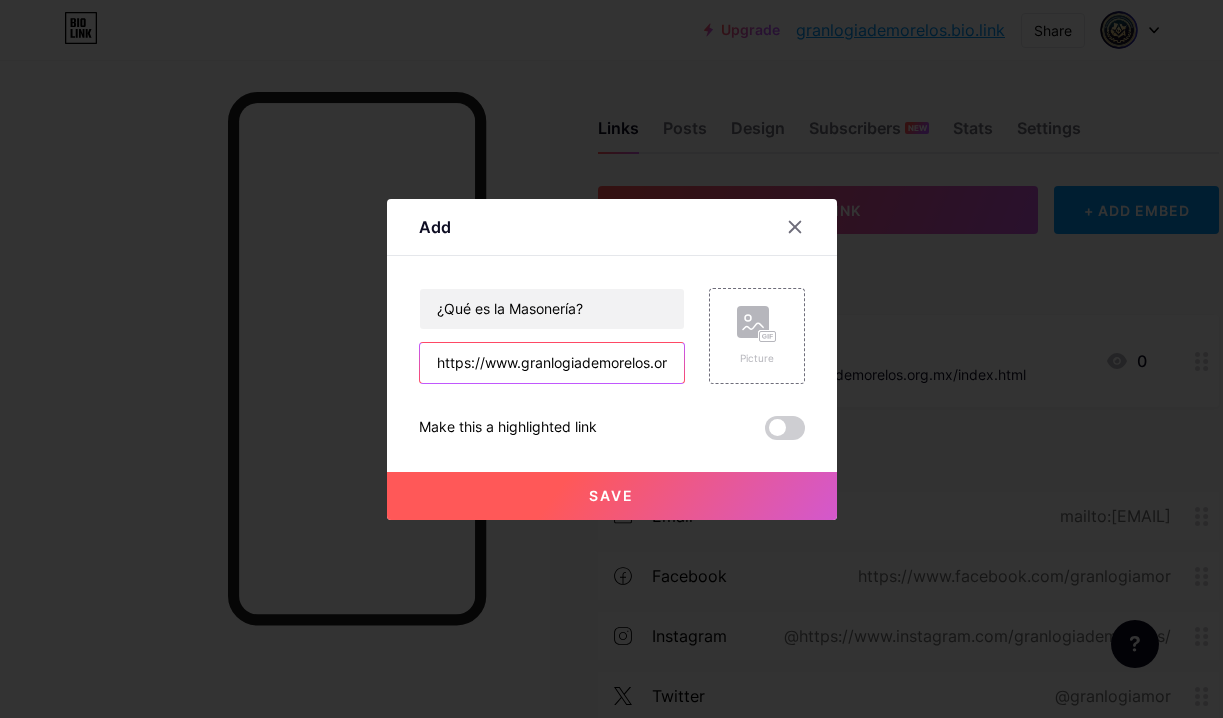 scroll, scrollTop: 0, scrollLeft: 192, axis: horizontal 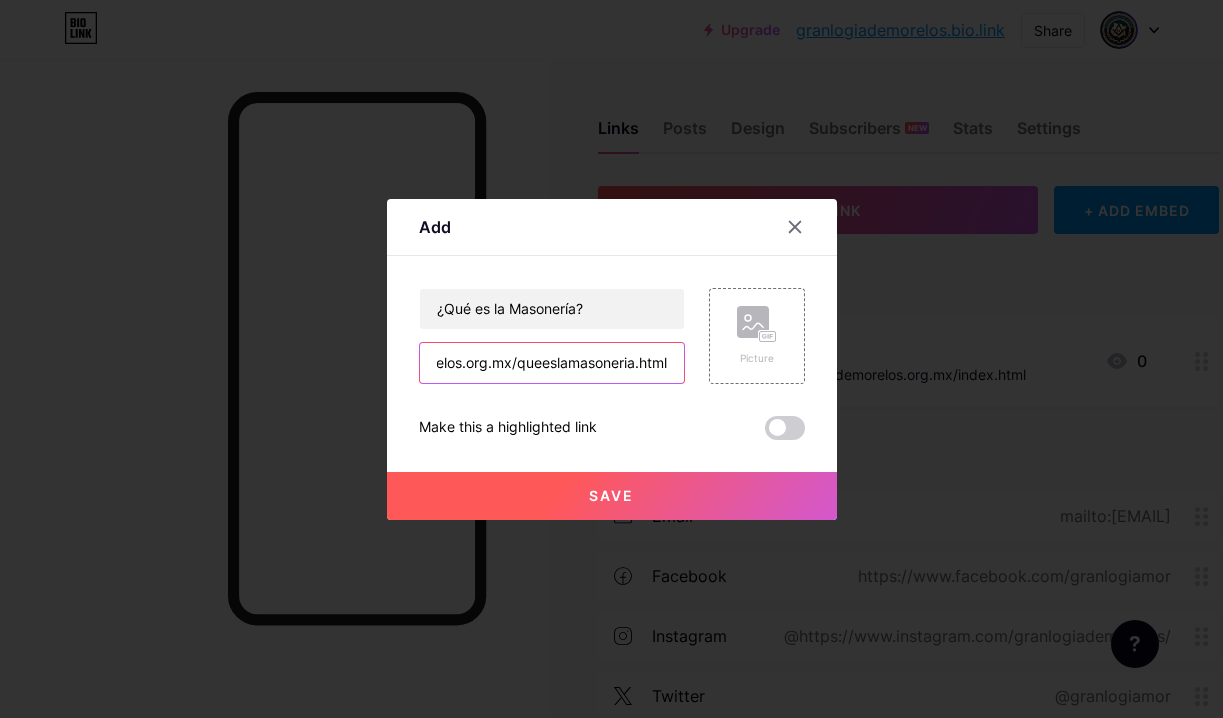 type on "https://www.granlogiademorelos.org.mx/queeslamasoneria.html" 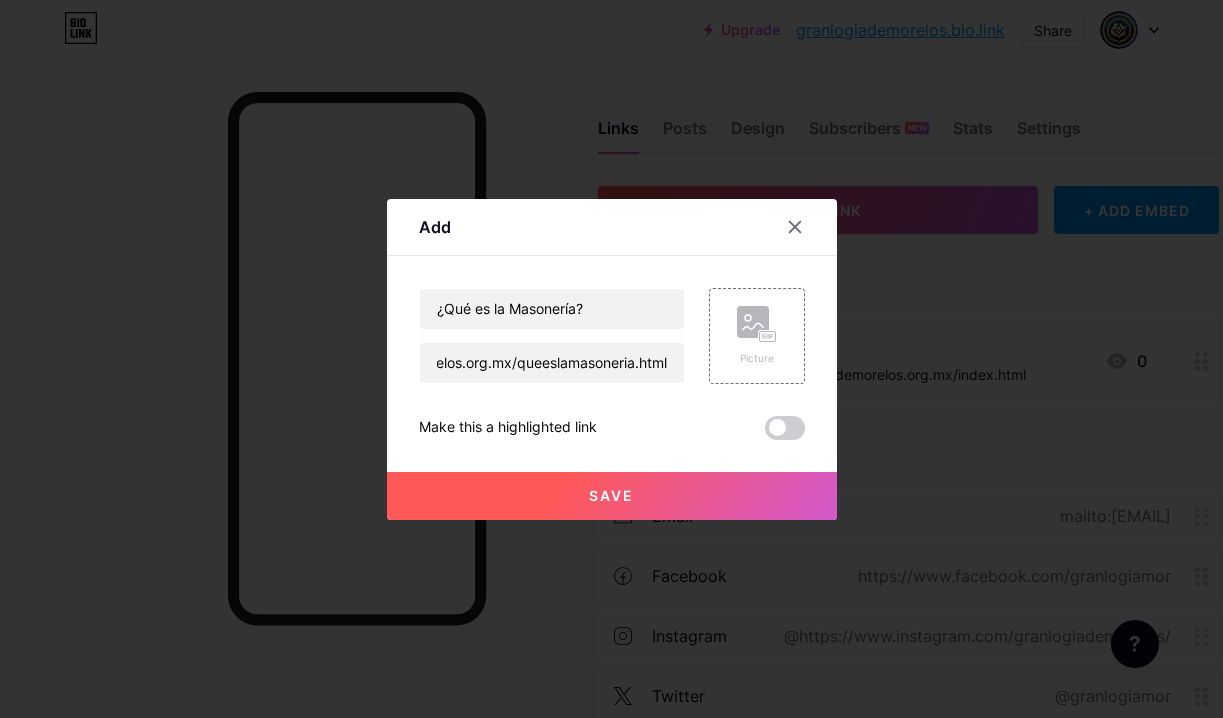 click on "Save" at bounding box center [612, 496] 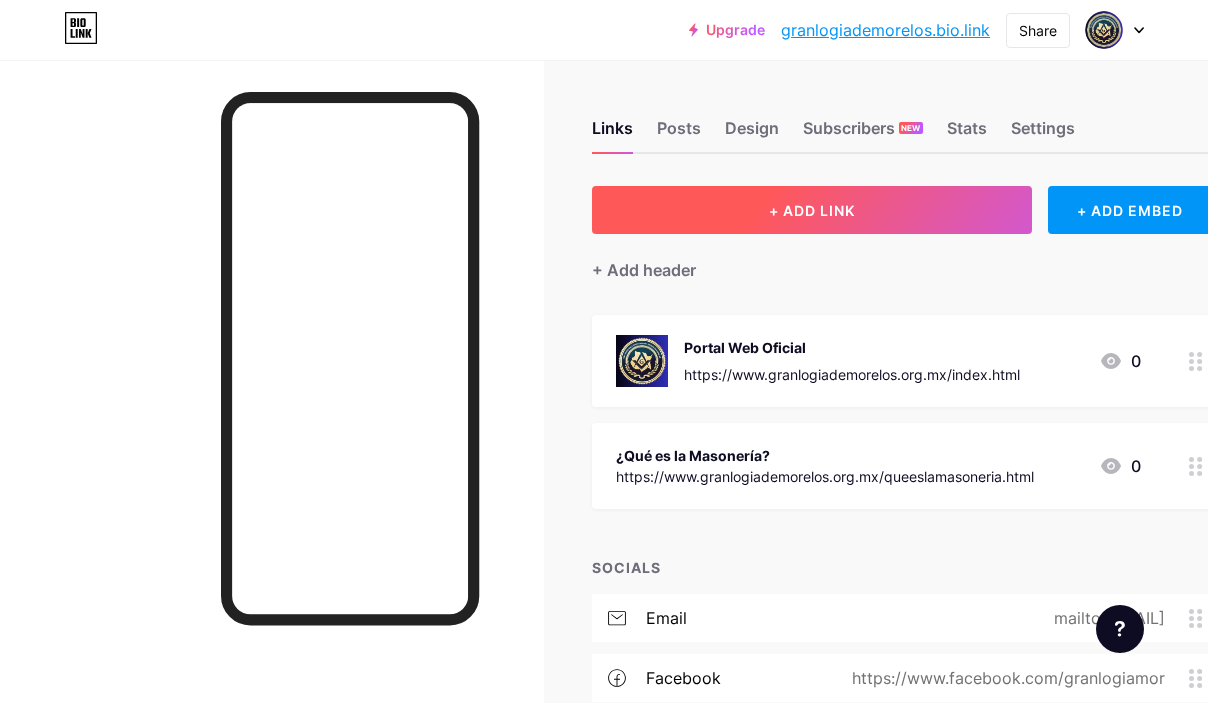 click on "+ ADD LINK" at bounding box center [812, 210] 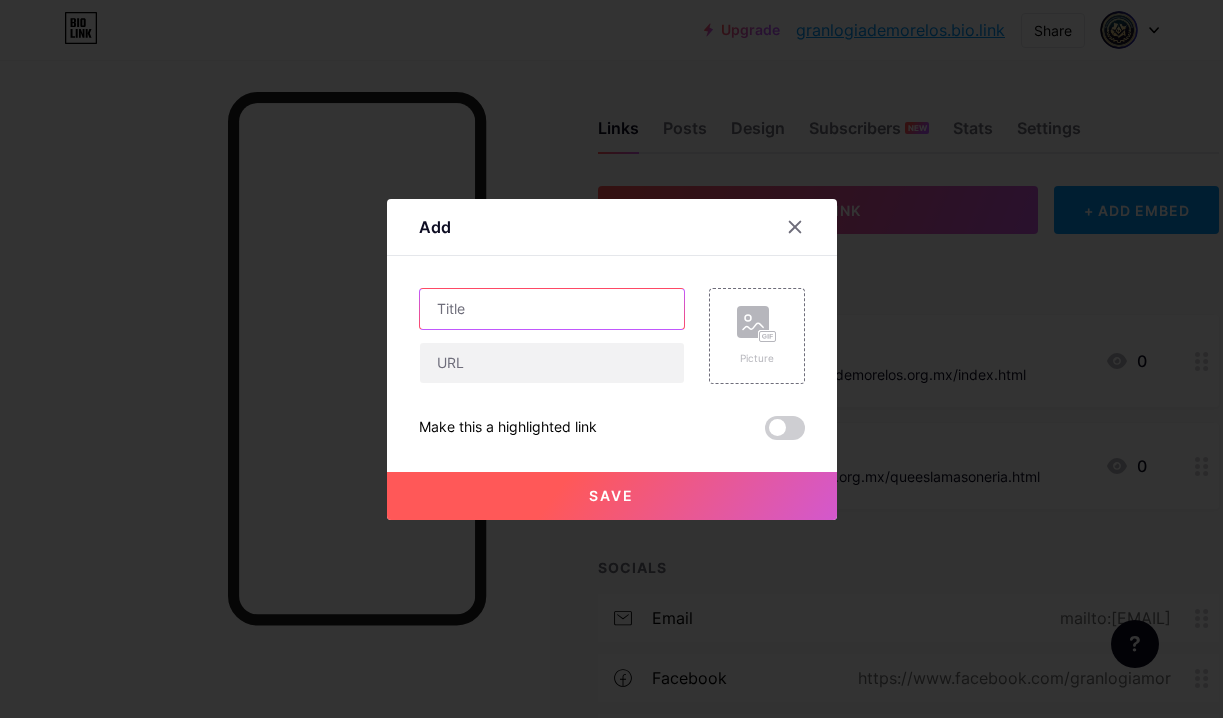 click at bounding box center [552, 309] 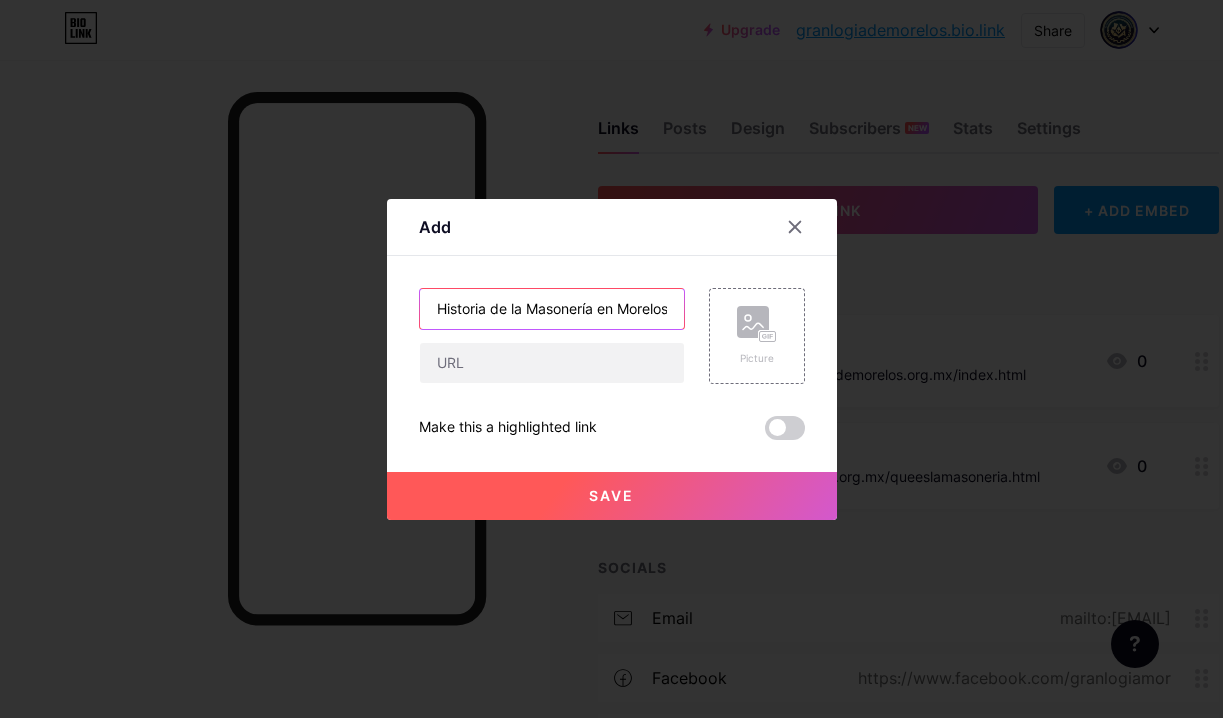 scroll, scrollTop: 0, scrollLeft: 6, axis: horizontal 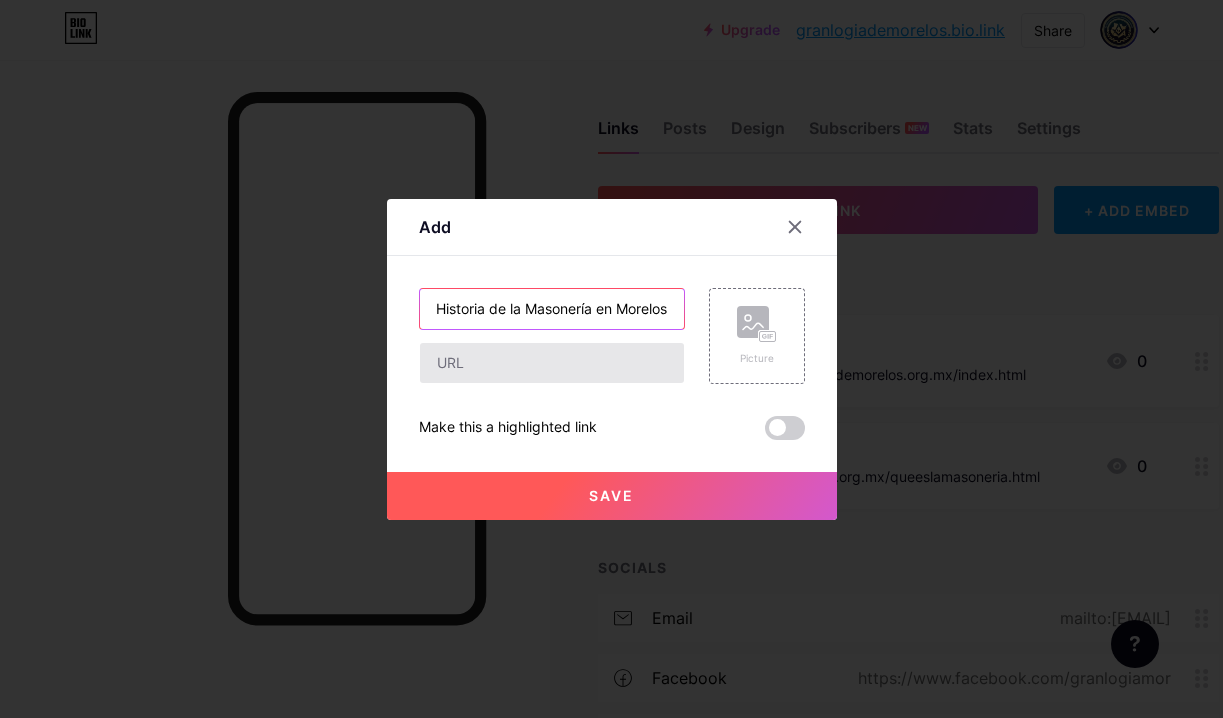 type on "Historia de la Masonería en Morelos" 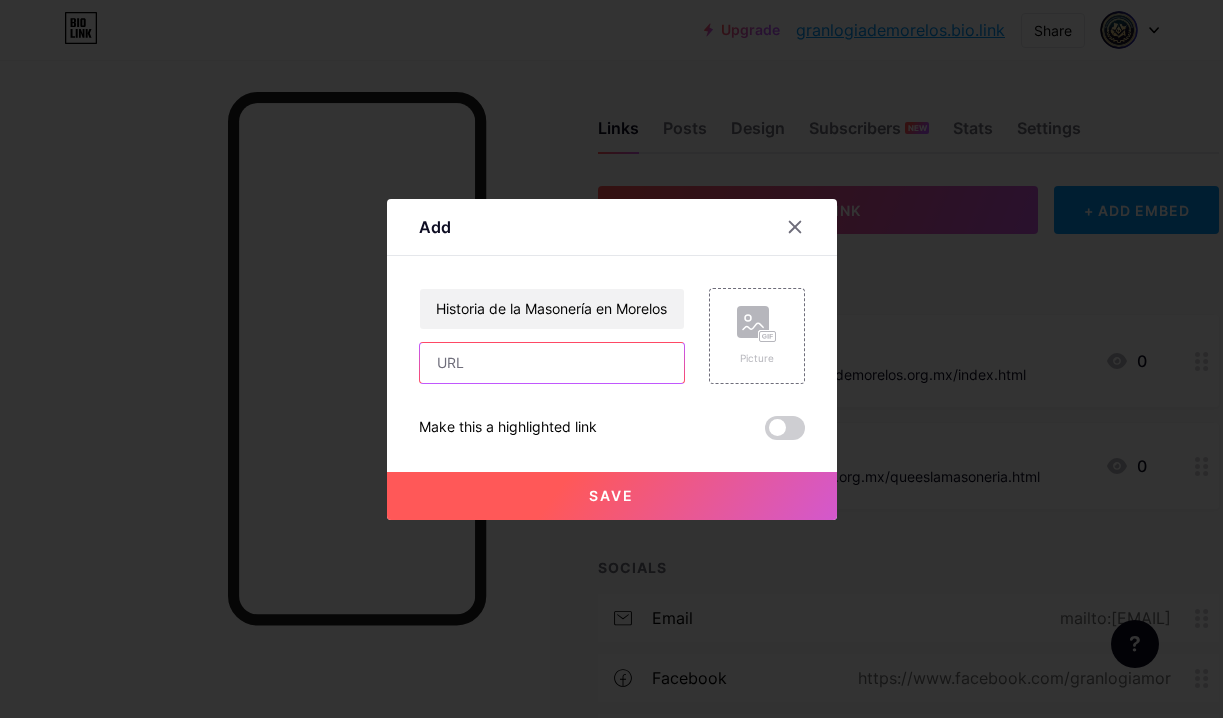 click at bounding box center (552, 363) 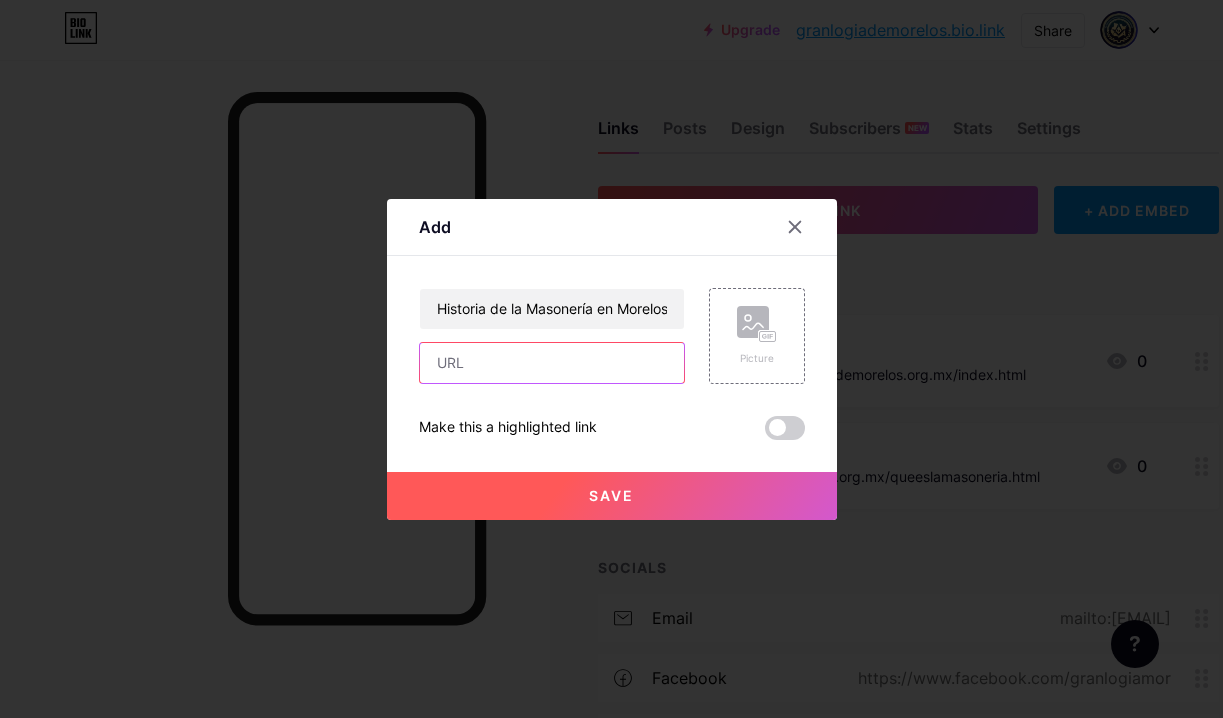 paste on "https://www.granlogiademorelos.org.mx/masoneriaenmorelos.html" 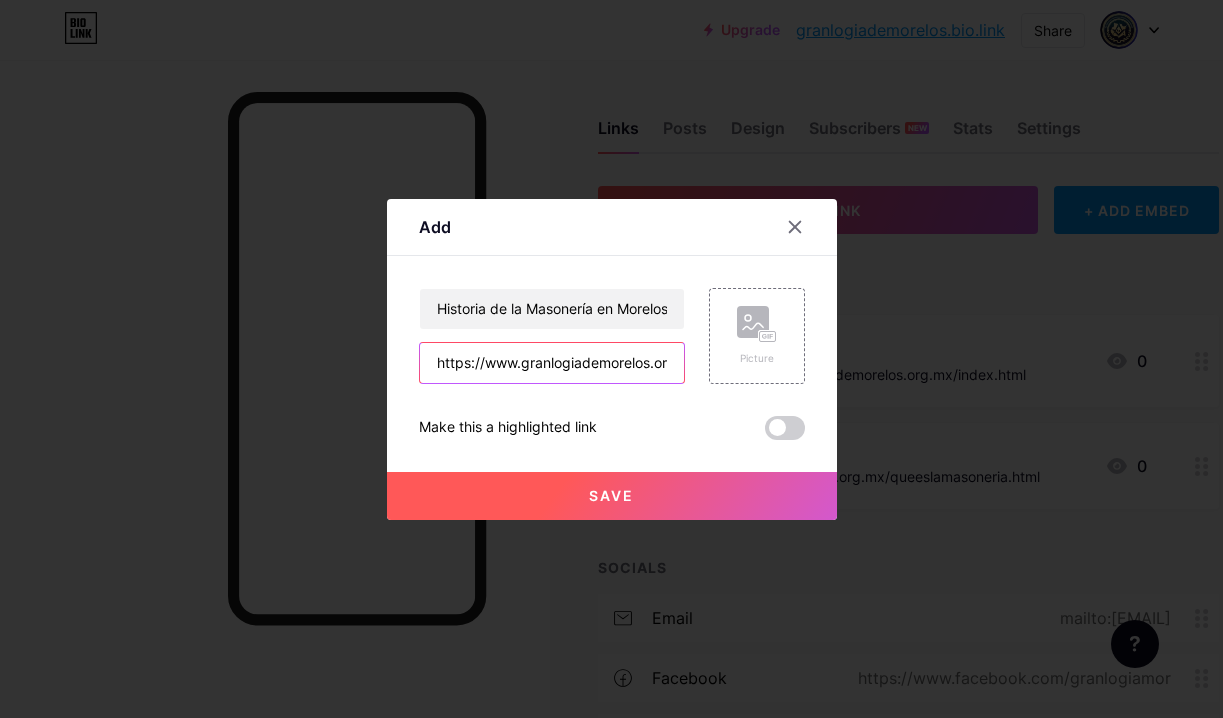 scroll, scrollTop: 0, scrollLeft: 210, axis: horizontal 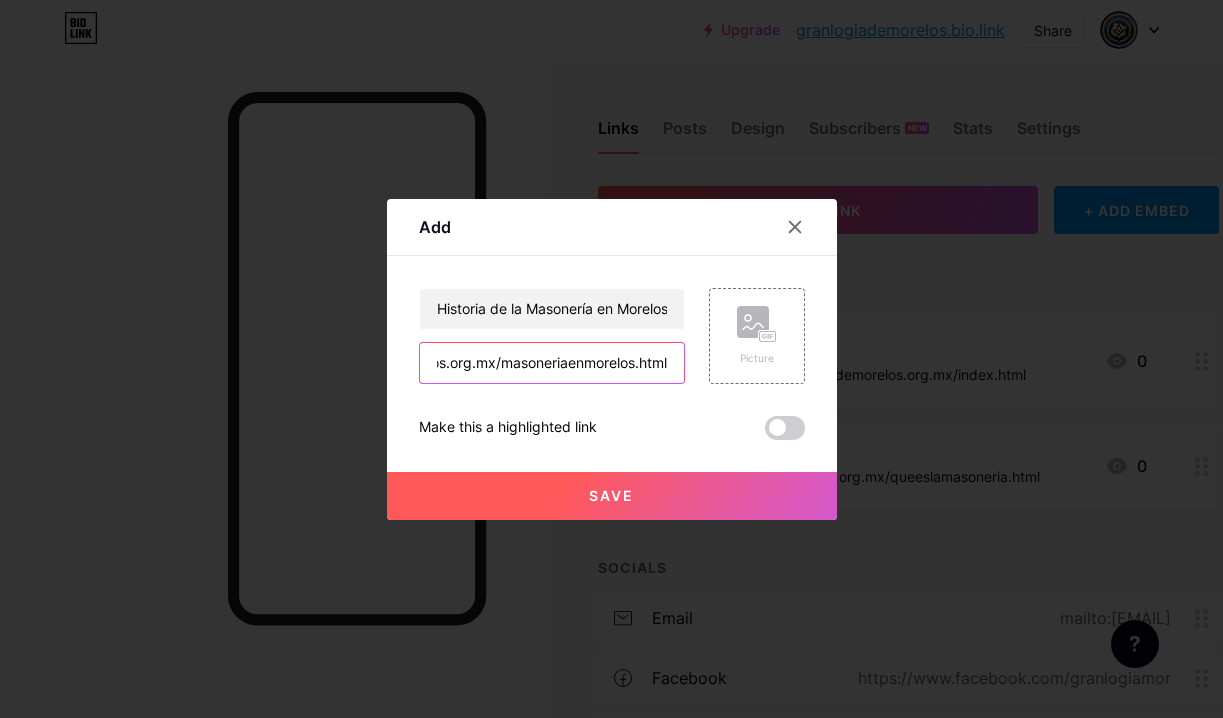 type on "https://www.granlogiademorelos.org.mx/masoneriaenmorelos.html" 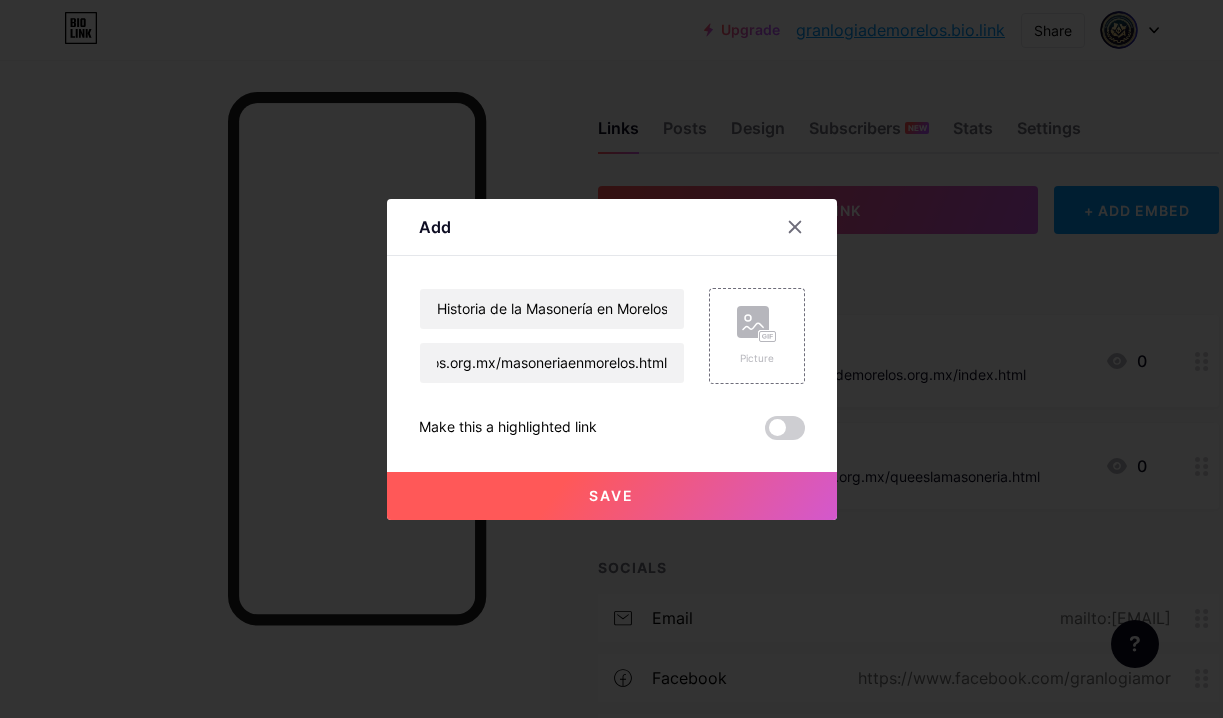 click on "Save" at bounding box center [612, 496] 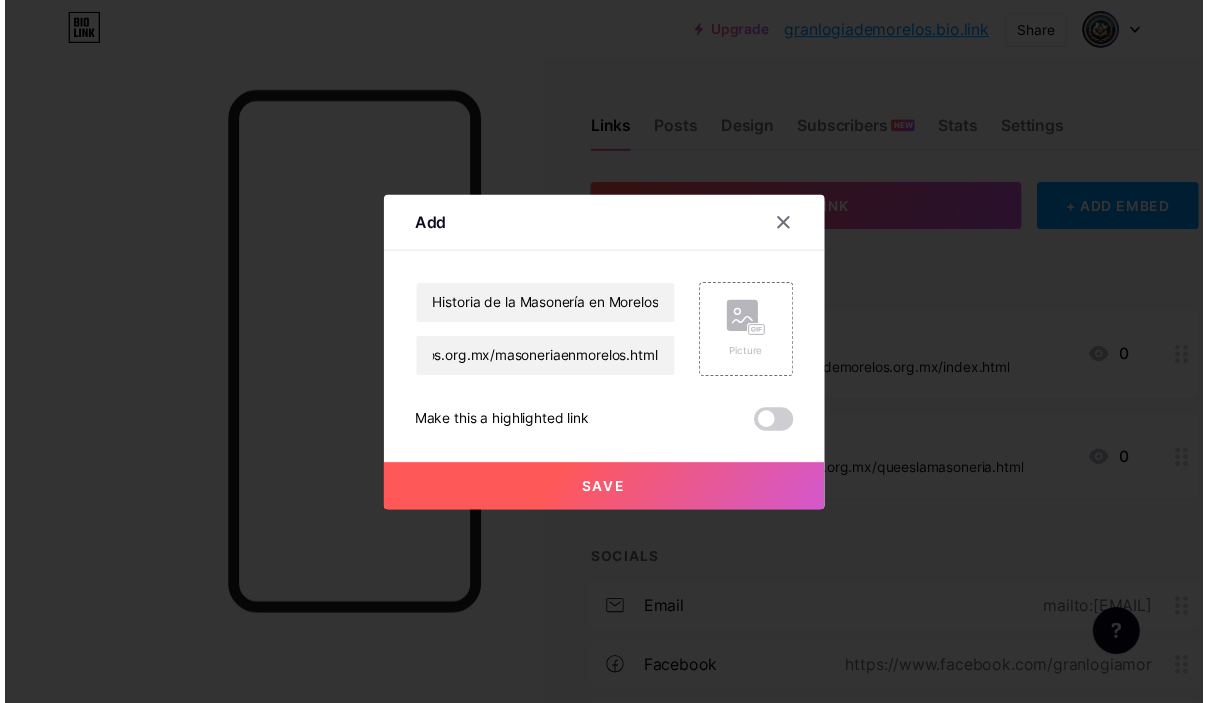 scroll, scrollTop: 0, scrollLeft: 0, axis: both 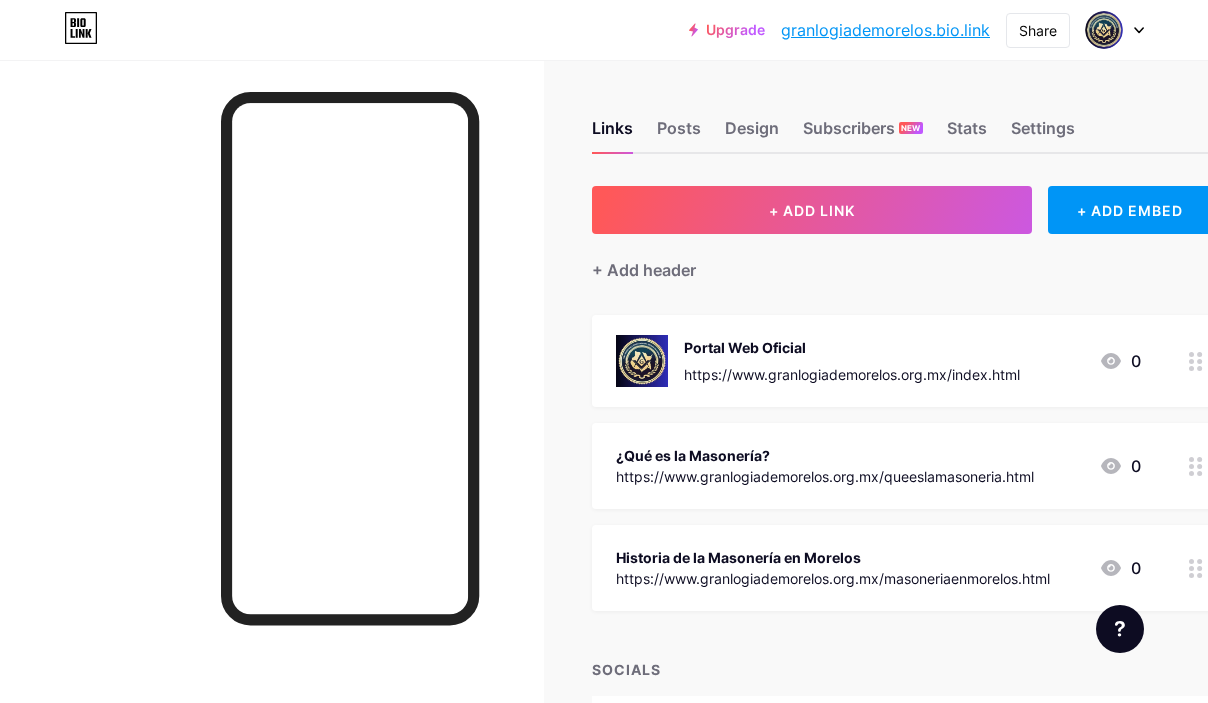 click 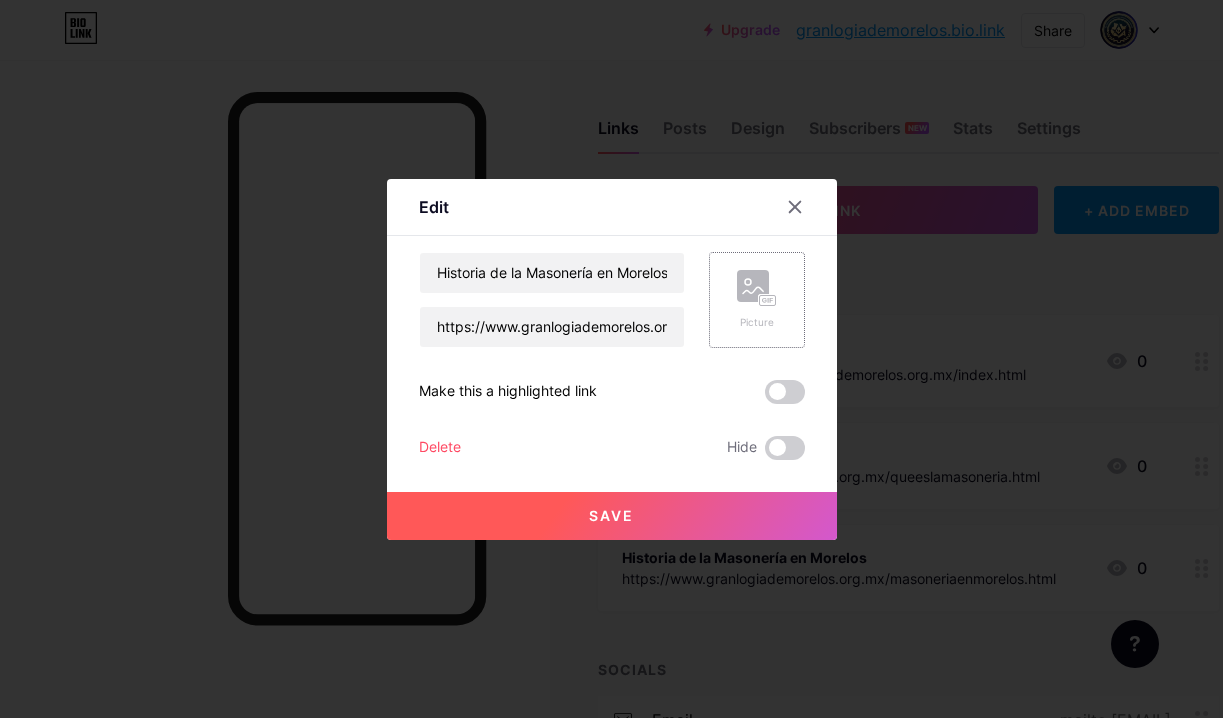 click 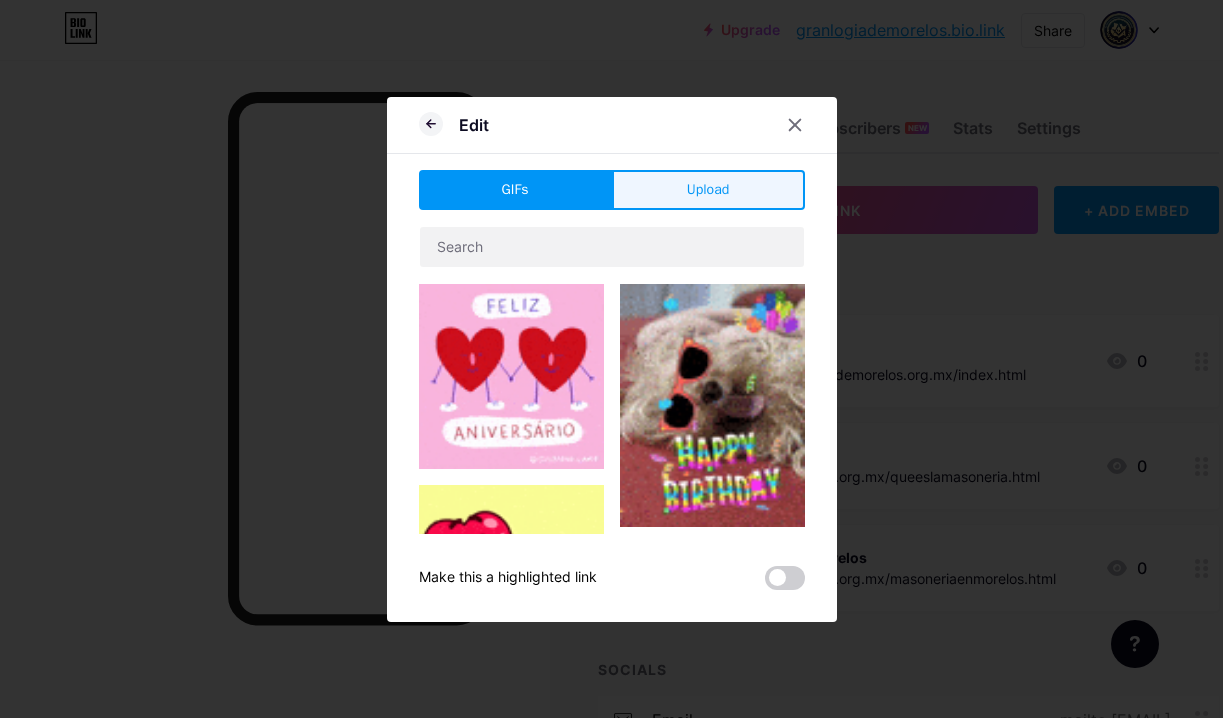 click on "Upload" at bounding box center (708, 190) 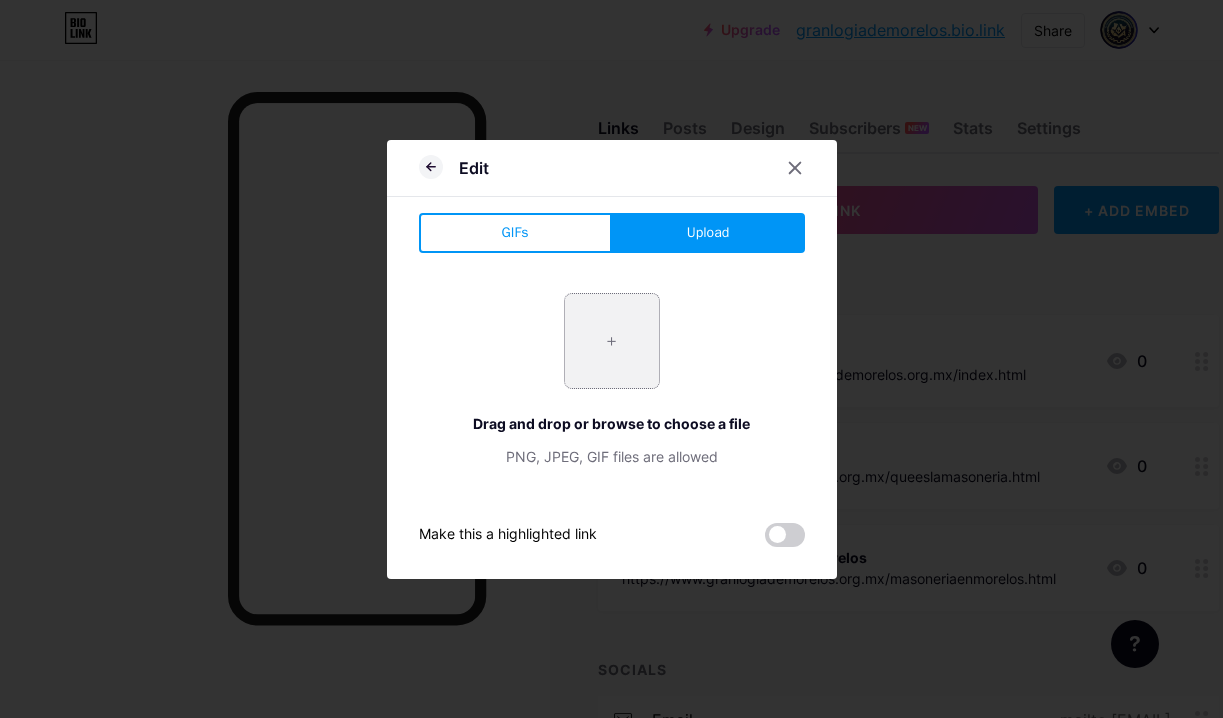 click at bounding box center [612, 341] 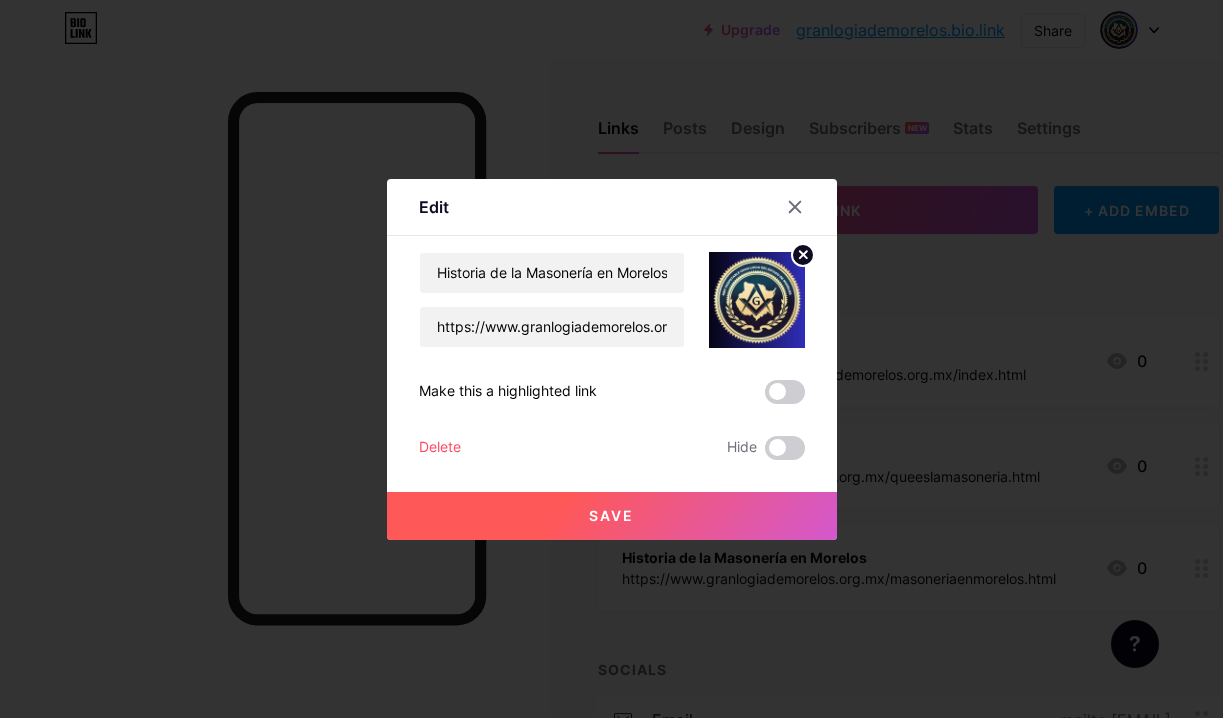 click at bounding box center [785, 392] 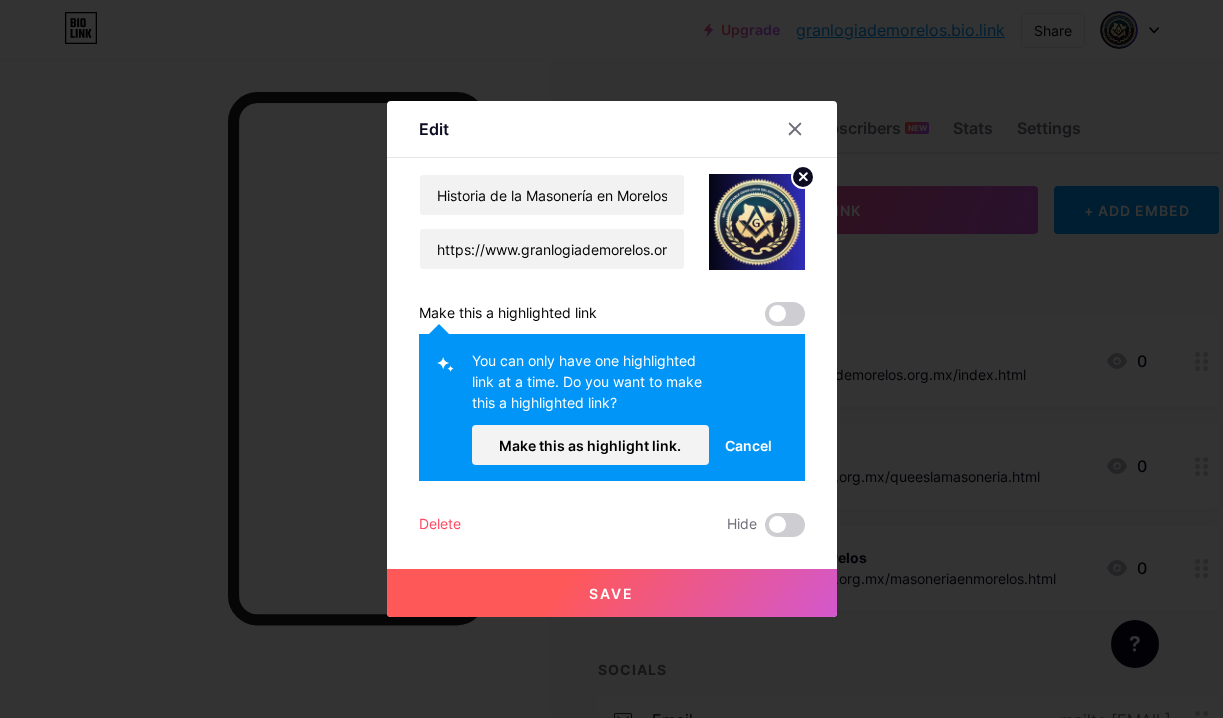 click on "Cancel" at bounding box center [748, 445] 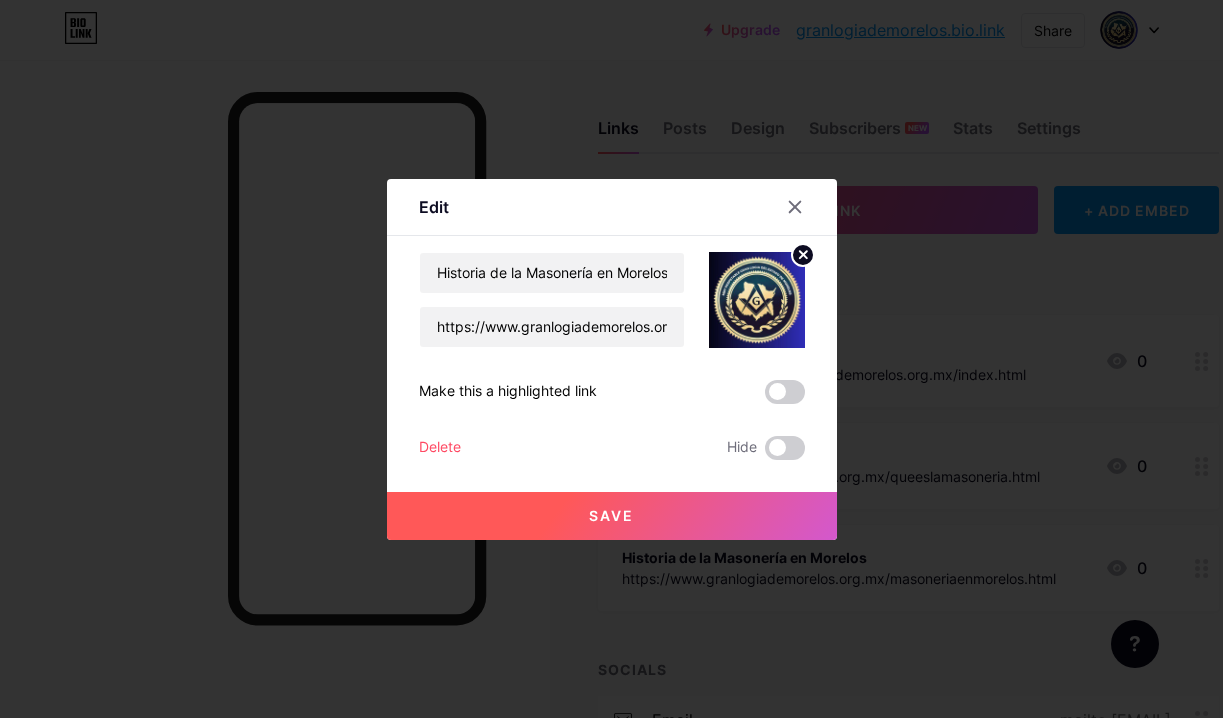click on "Save" at bounding box center (611, 515) 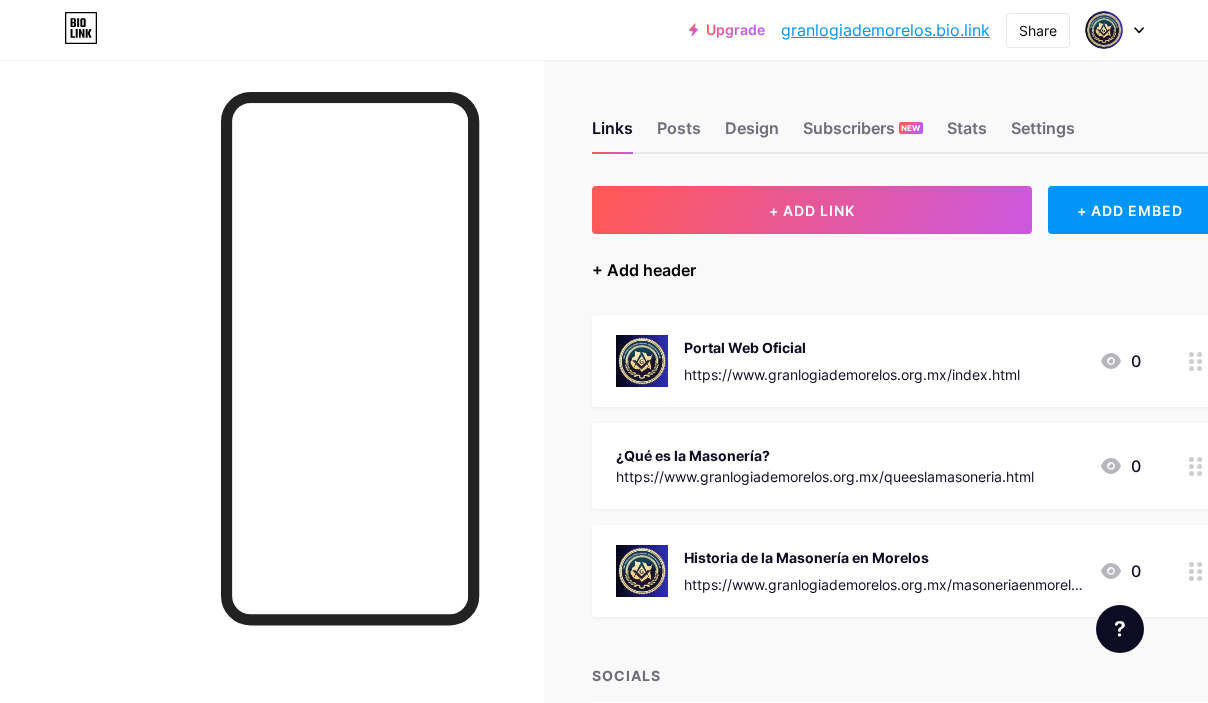 click on "+ Add header" at bounding box center (644, 270) 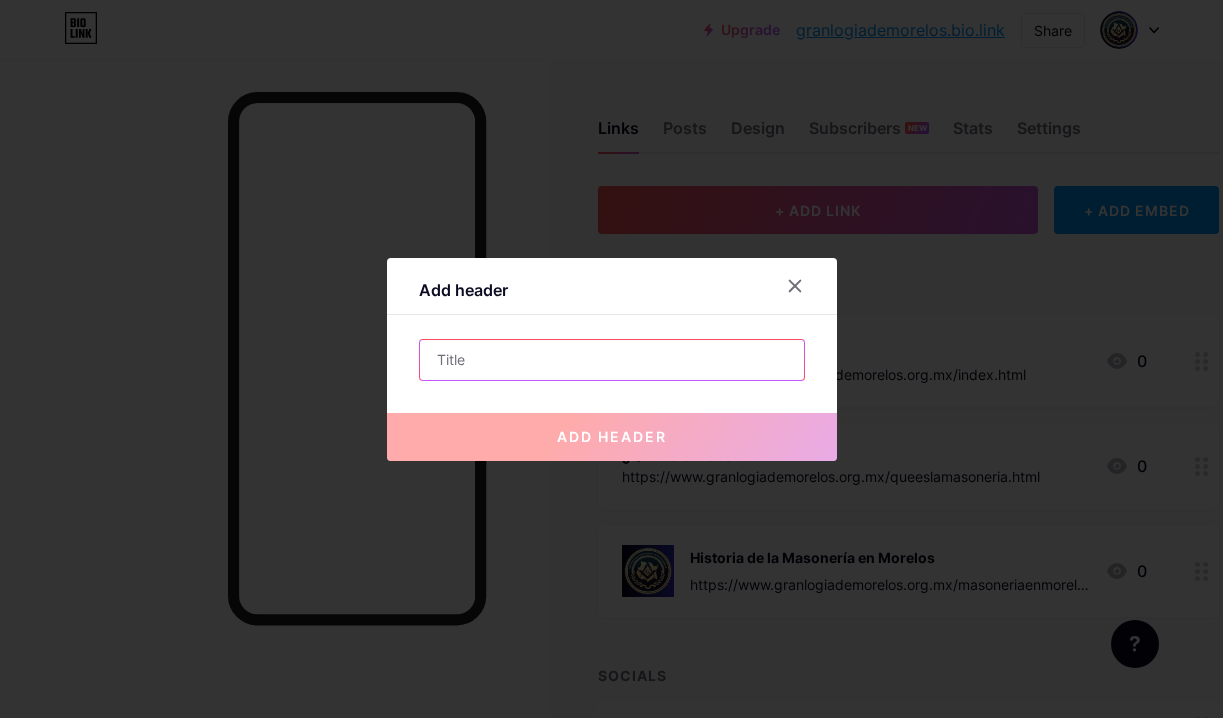 click at bounding box center [612, 360] 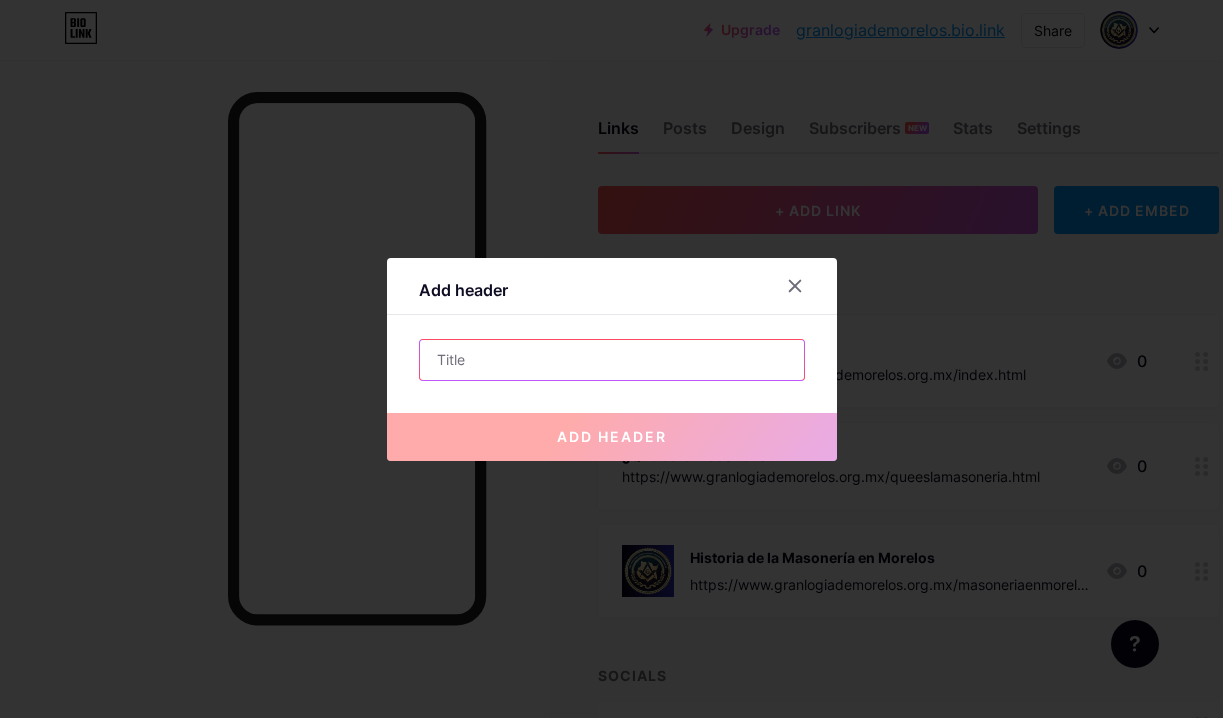 type on "Q" 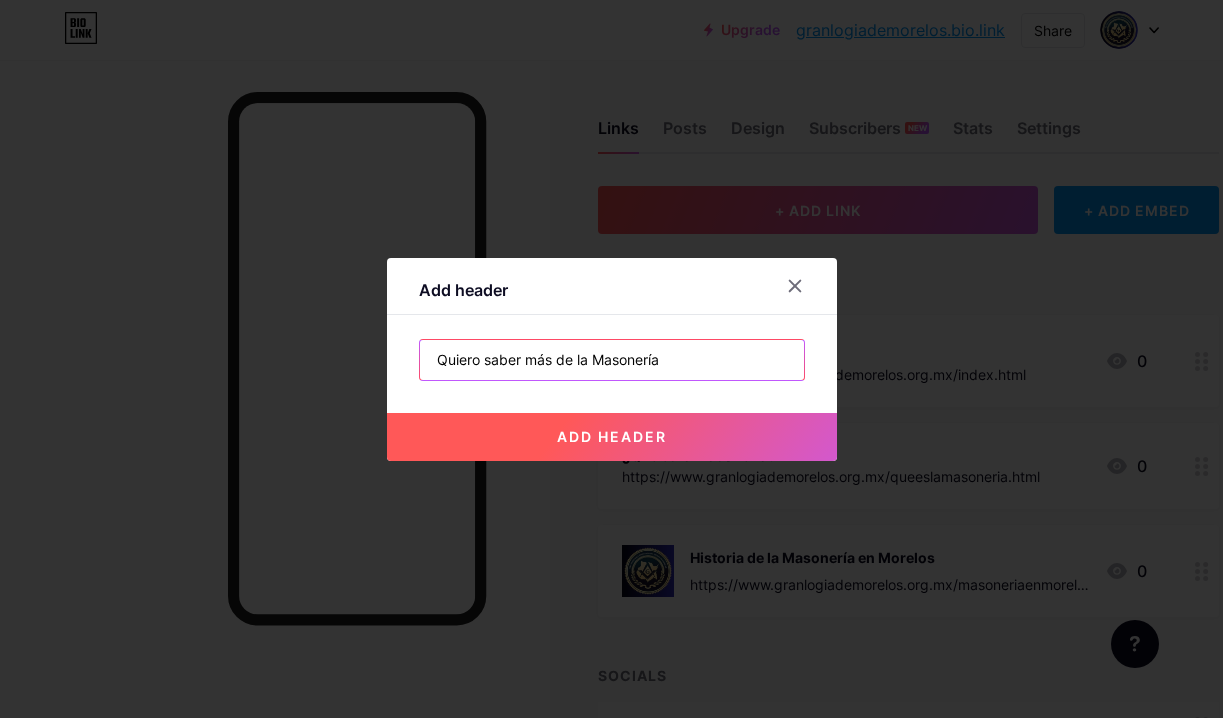 type on "Quiero saber más de la Masonería" 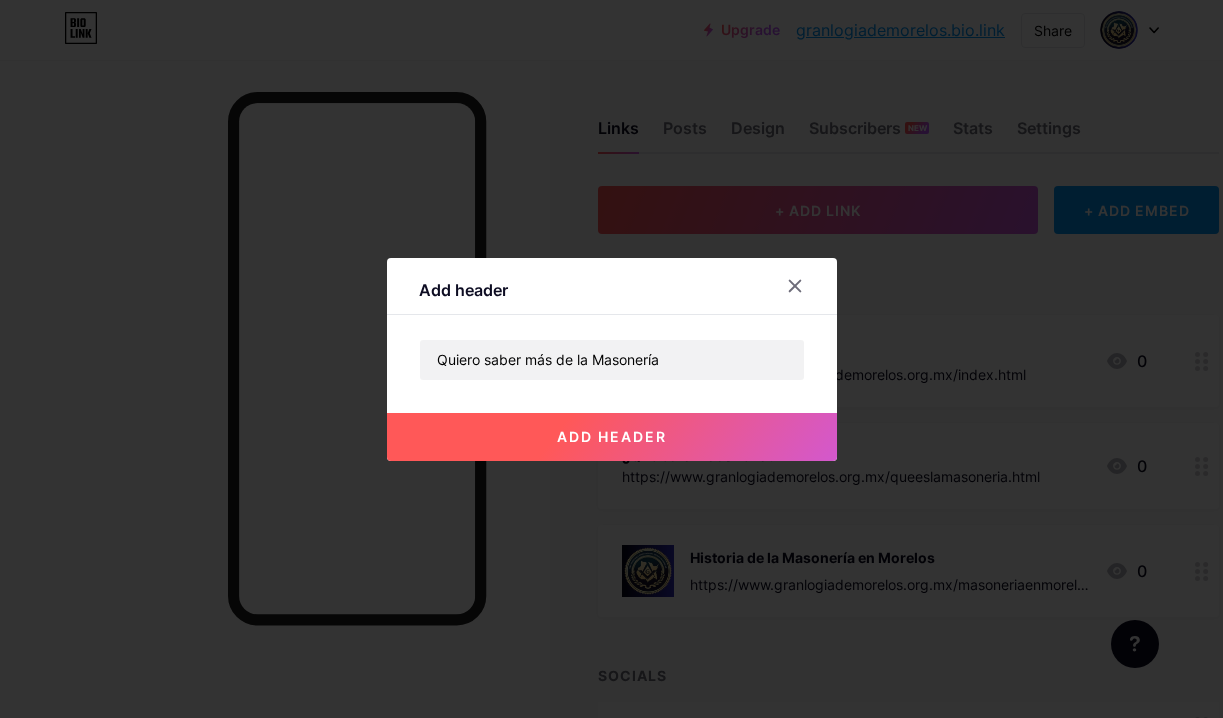 click on "add header" at bounding box center (612, 436) 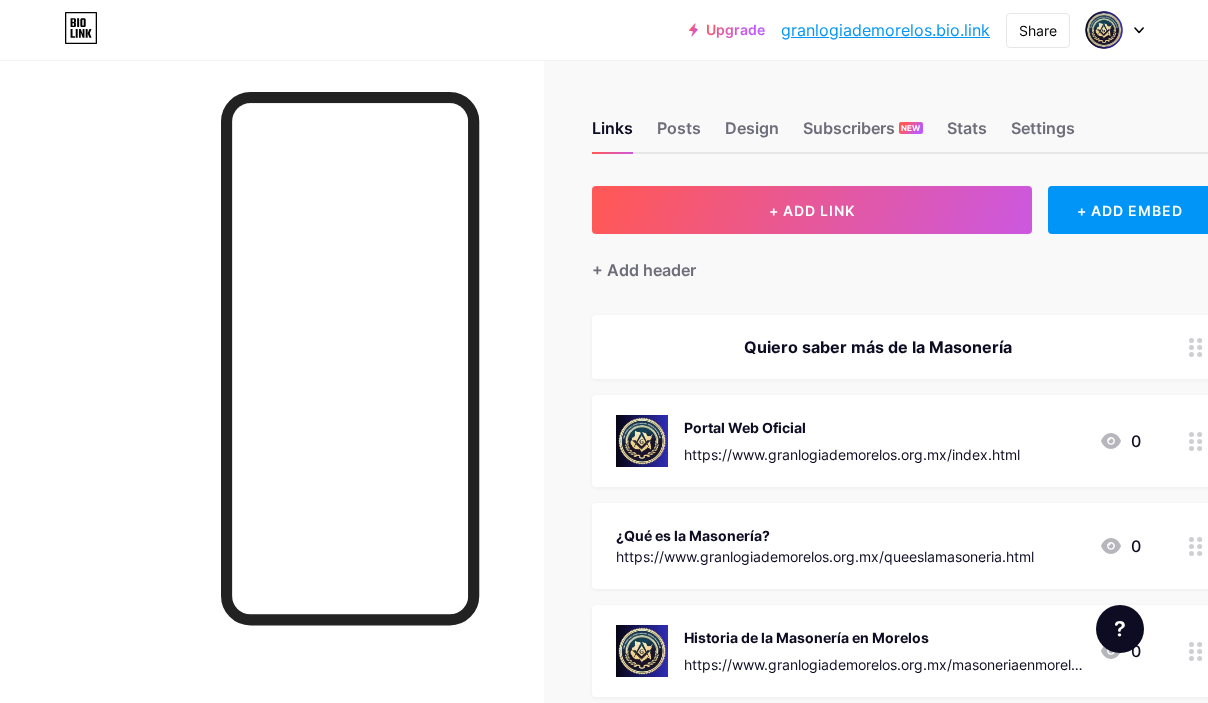 type 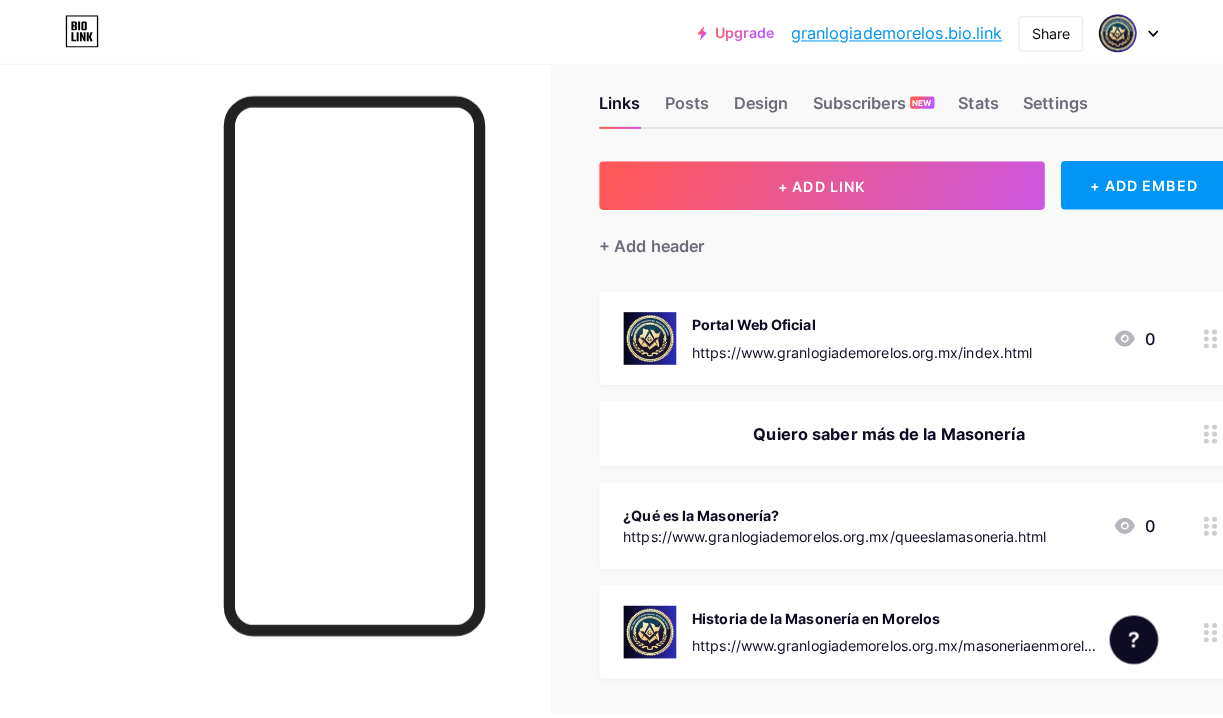 scroll, scrollTop: 0, scrollLeft: 0, axis: both 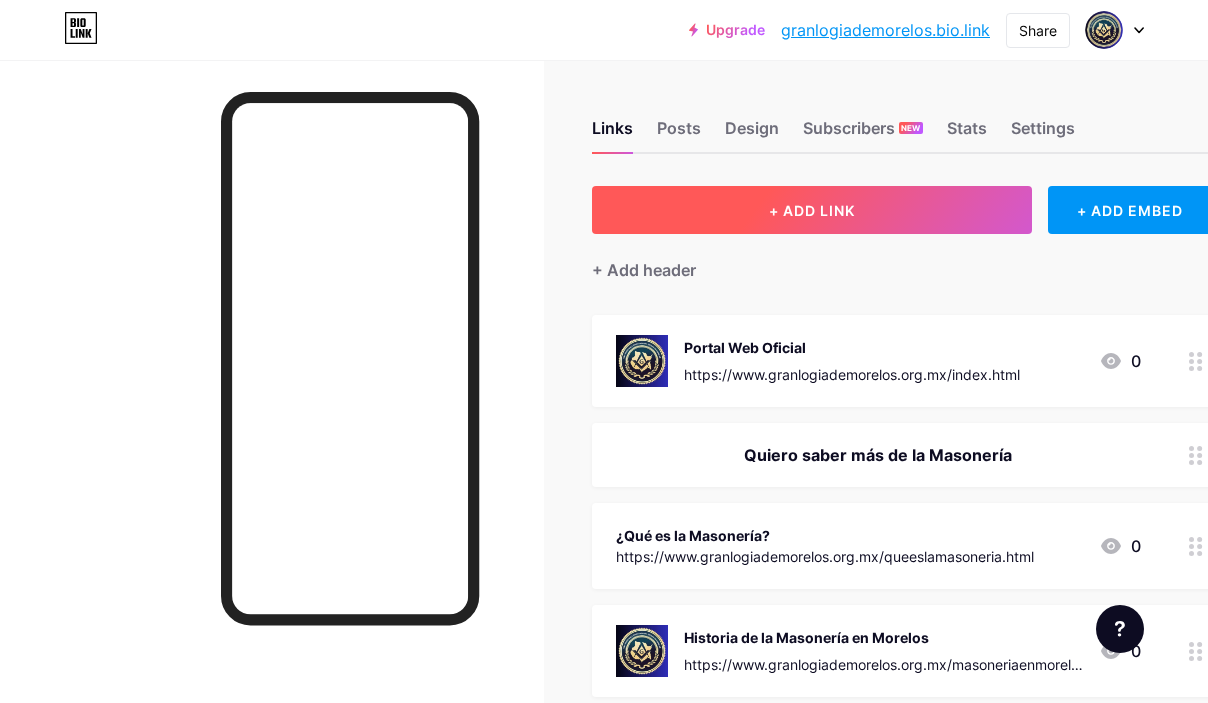 click on "+ ADD LINK" at bounding box center (812, 210) 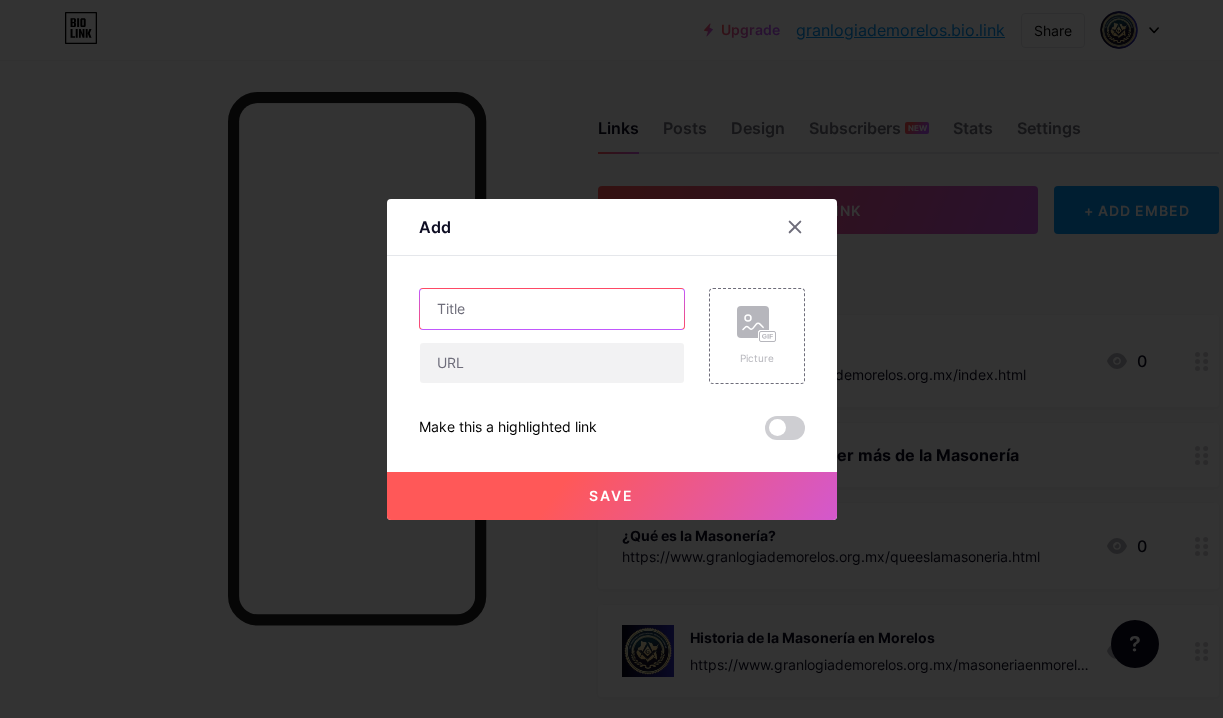 click at bounding box center (552, 309) 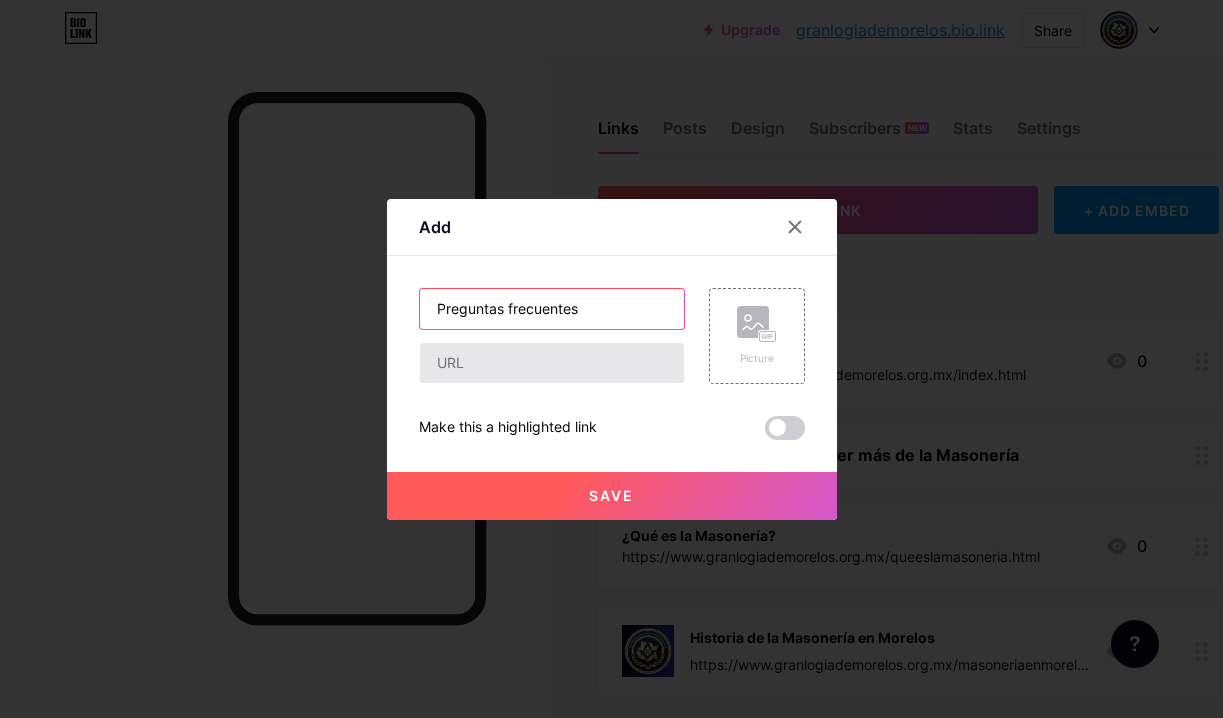 type on "Preguntas frecuentes" 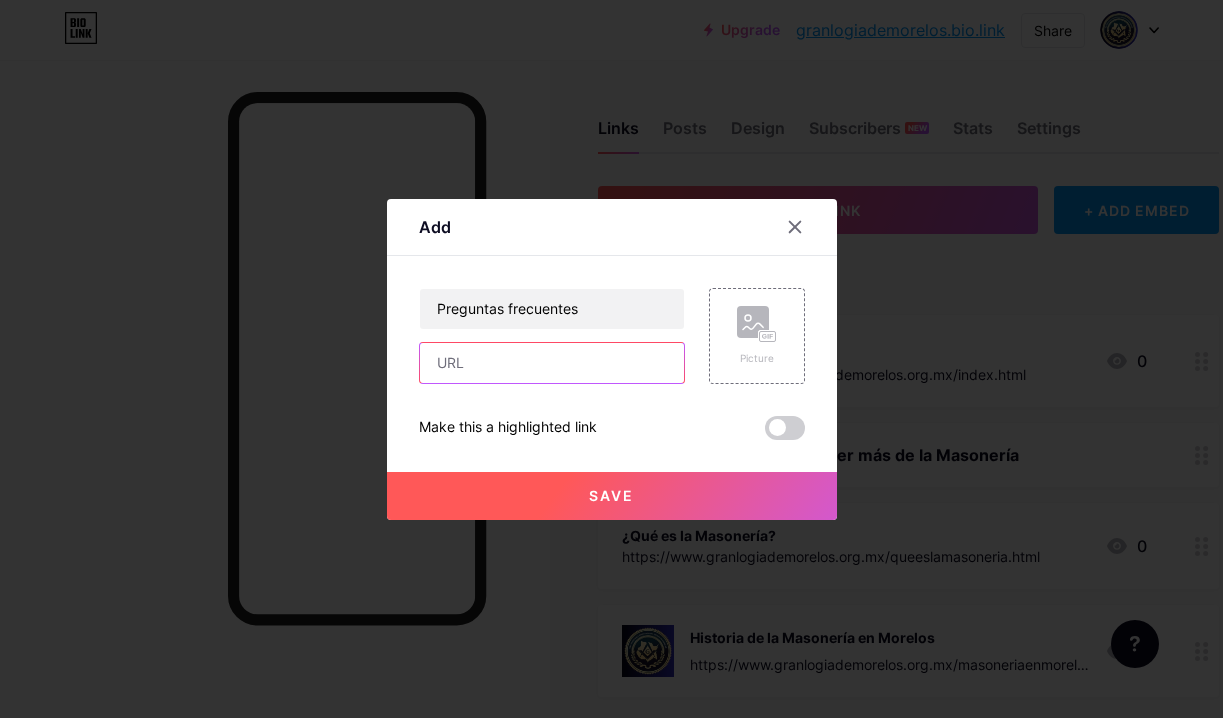 click at bounding box center [552, 363] 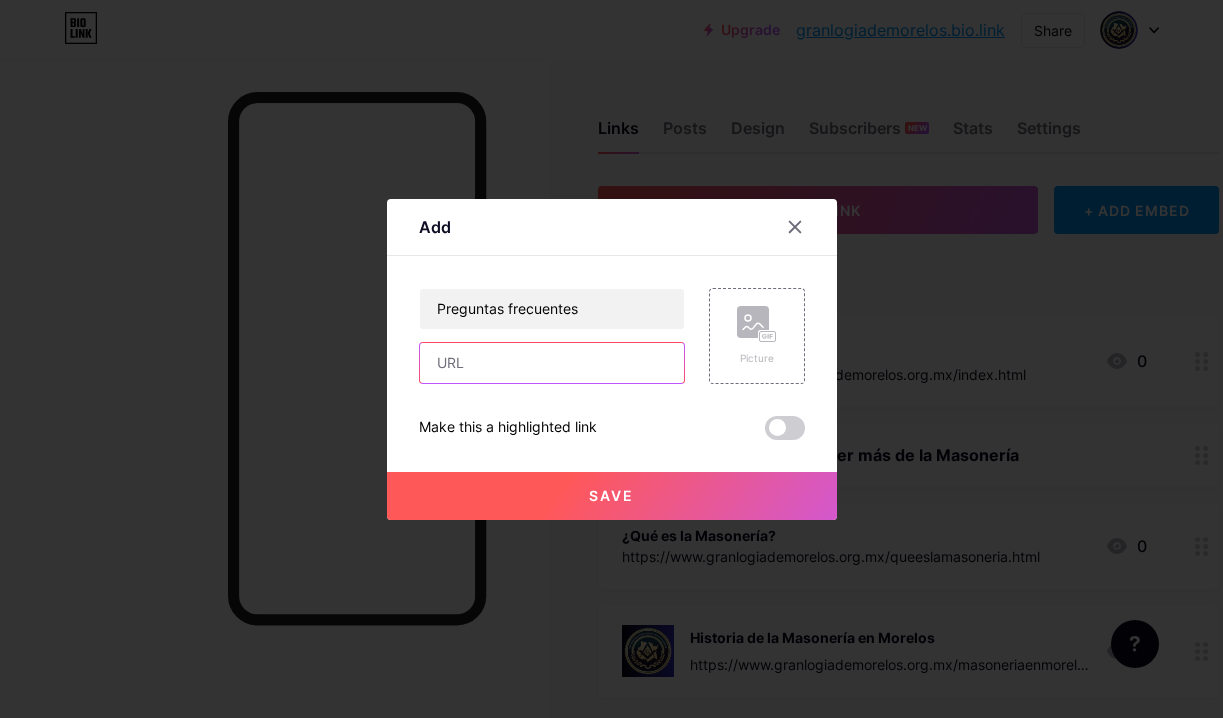paste on "https://www.granlogiademorelos.org.mx/preguntasfrecuentes.html" 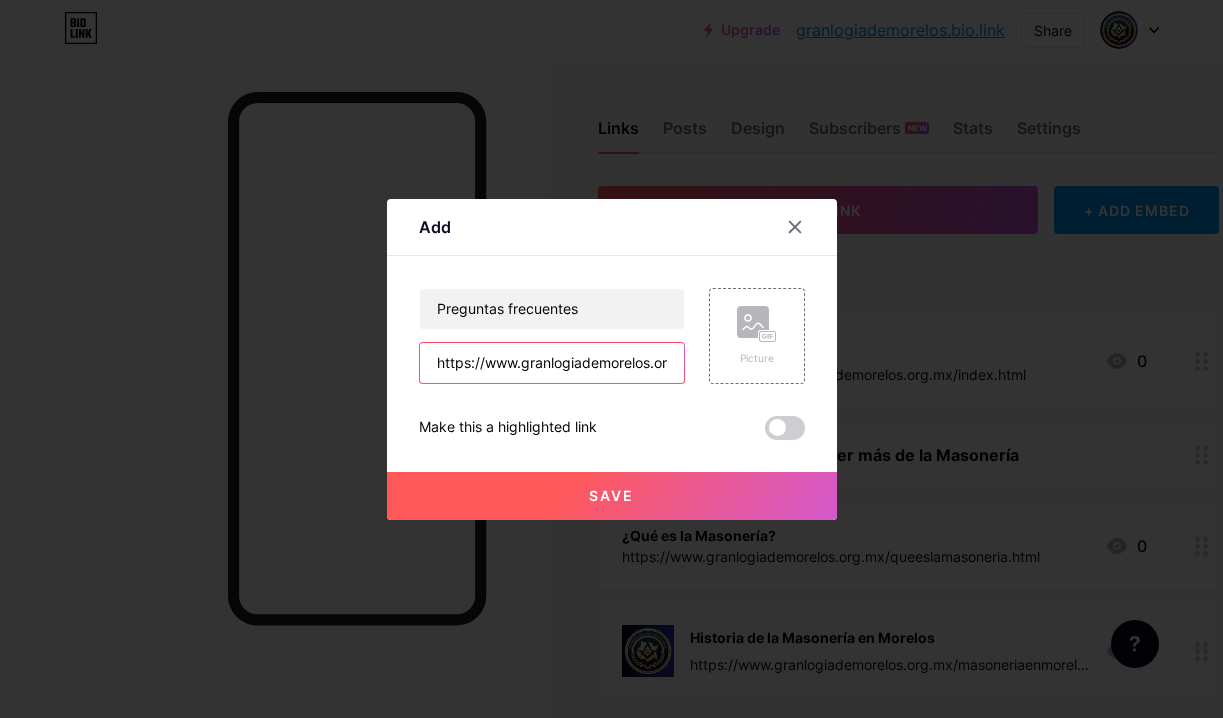 scroll, scrollTop: 0, scrollLeft: 210, axis: horizontal 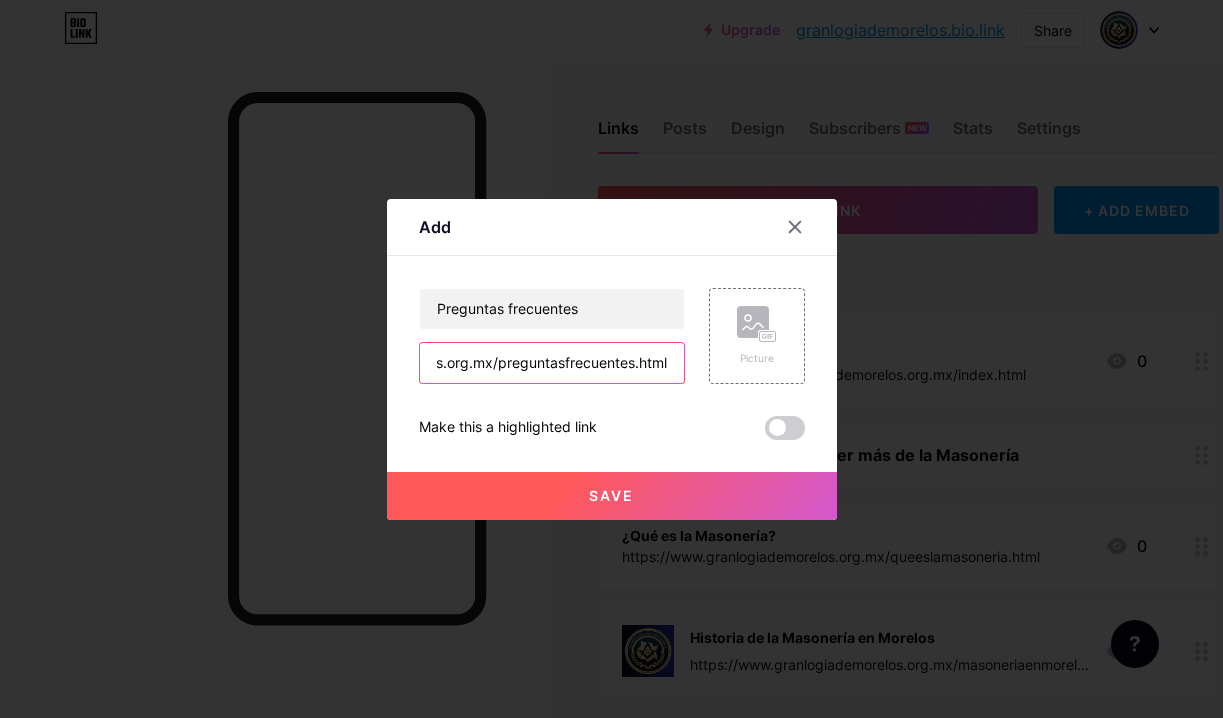 type on "https://www.granlogiademorelos.org.mx/preguntasfrecuentes.html" 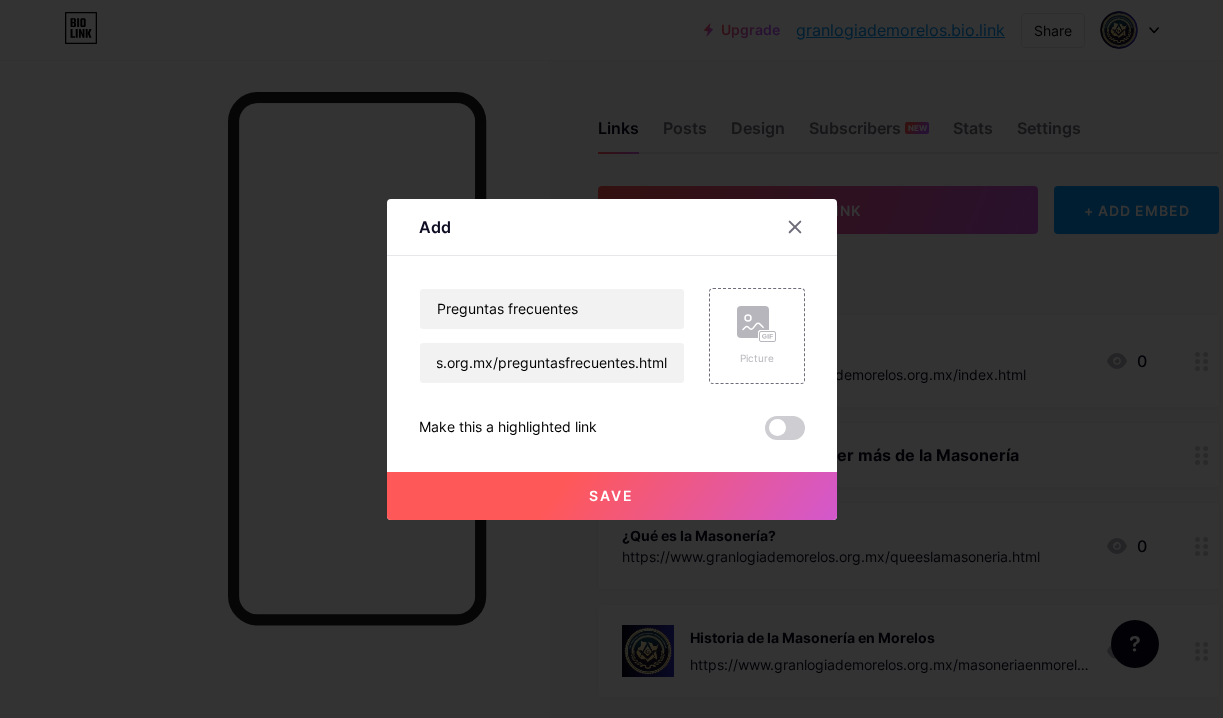 click on "Save" at bounding box center (612, 496) 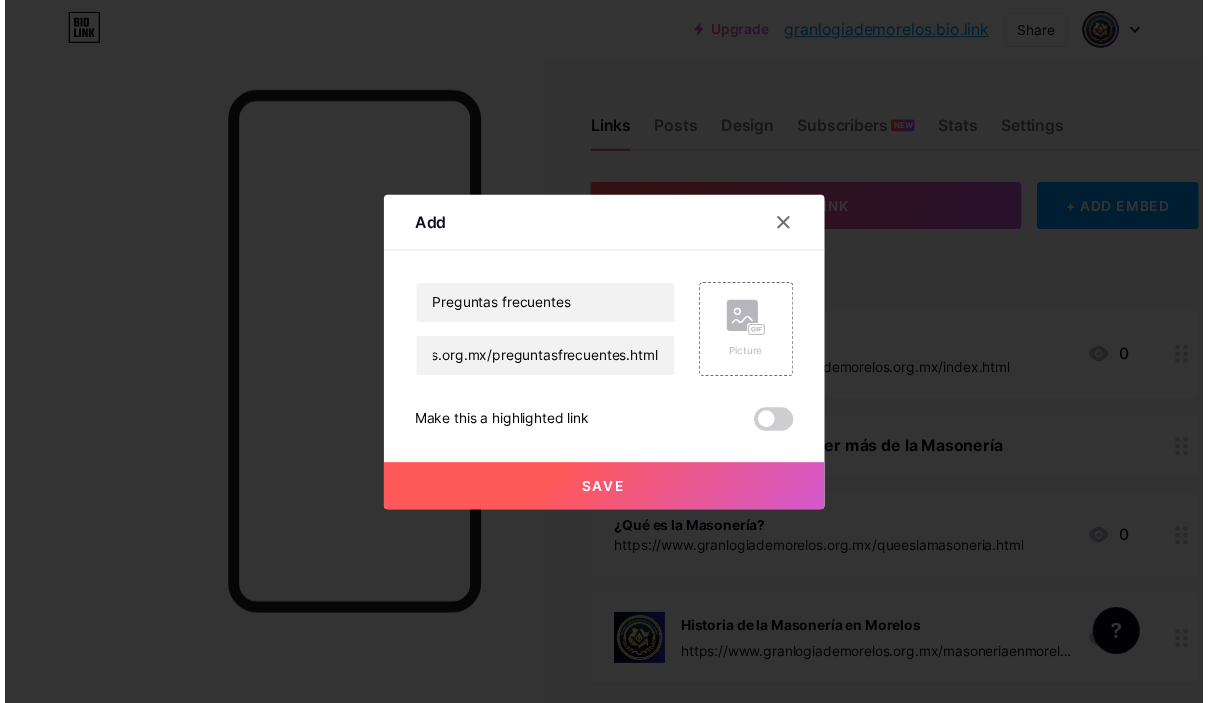 scroll, scrollTop: 0, scrollLeft: 0, axis: both 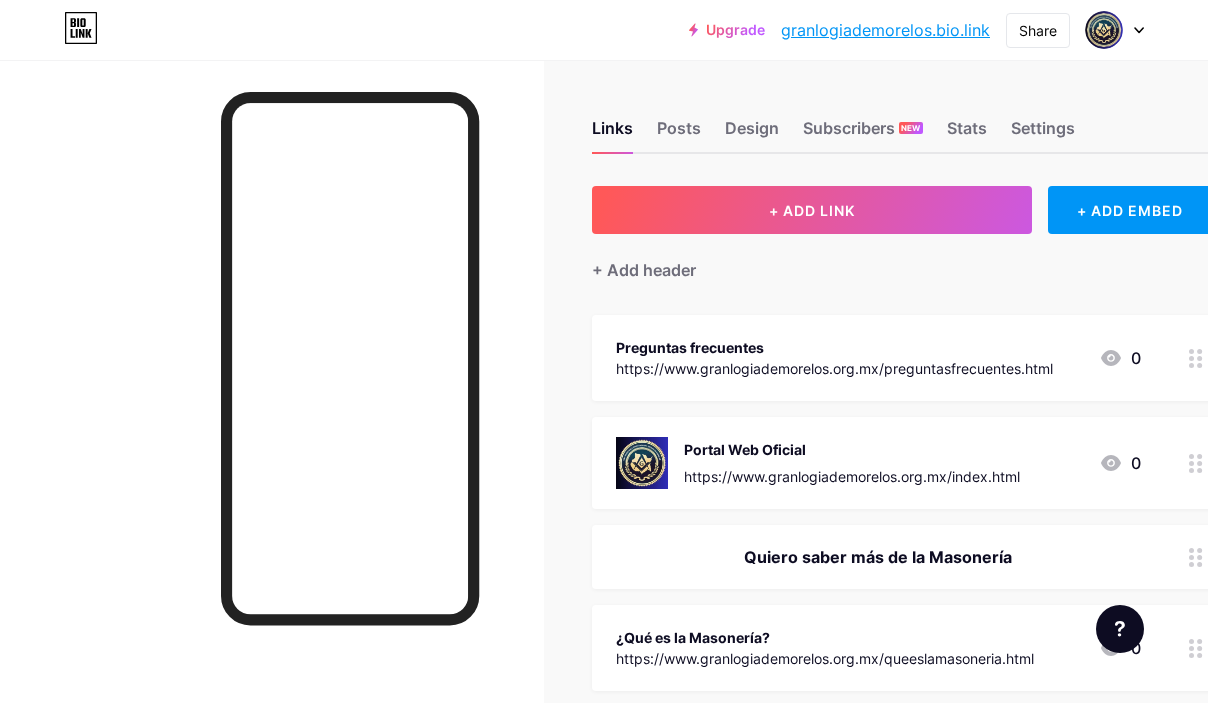 drag, startPoint x: 698, startPoint y: 348, endPoint x: 769, endPoint y: 367, distance: 73.4983 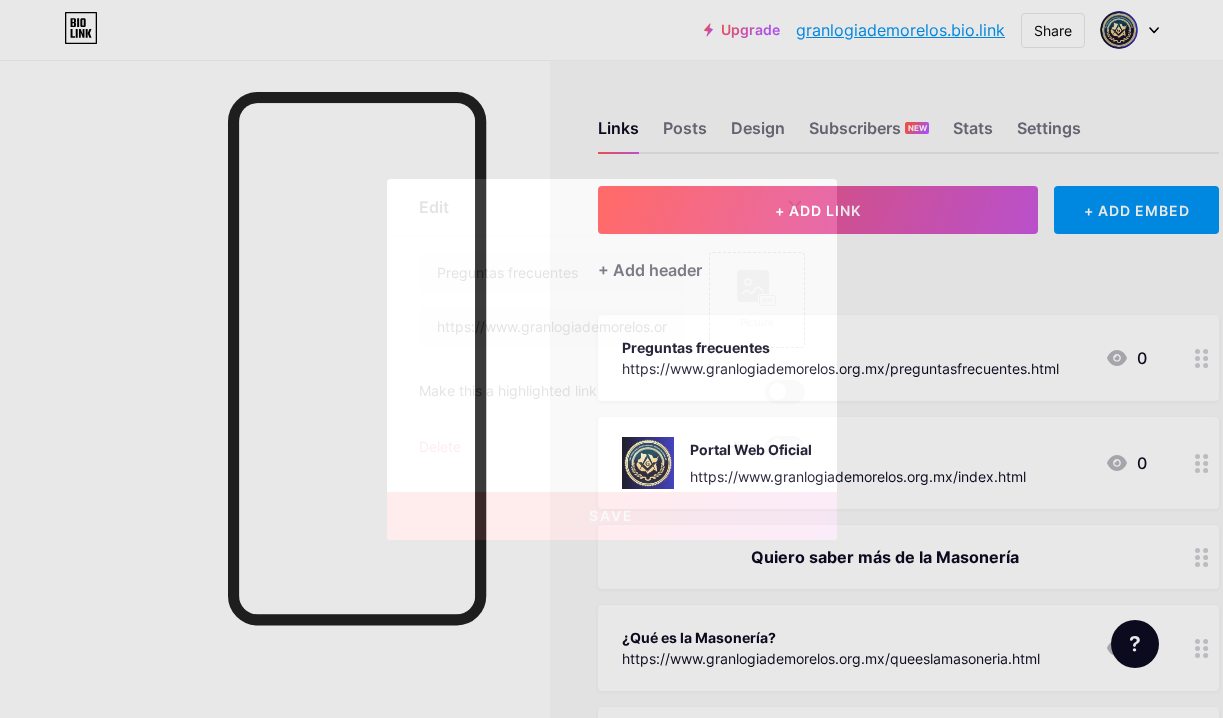 click at bounding box center [611, 359] 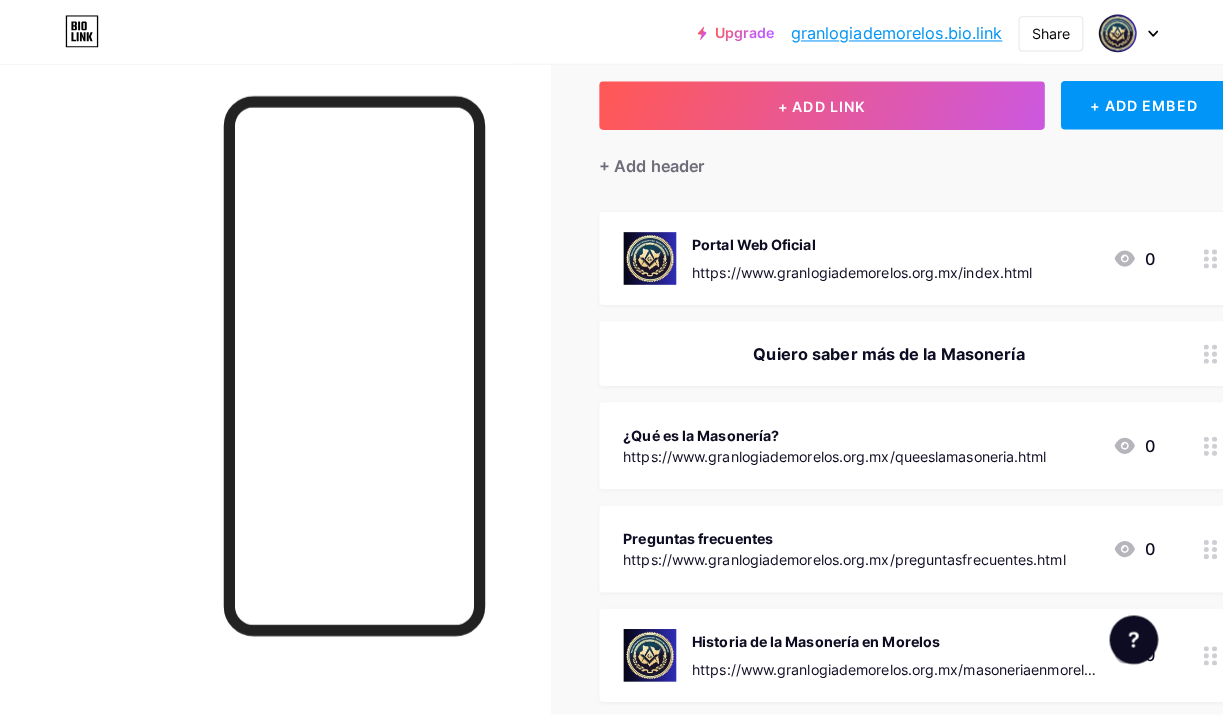 scroll, scrollTop: 0, scrollLeft: 0, axis: both 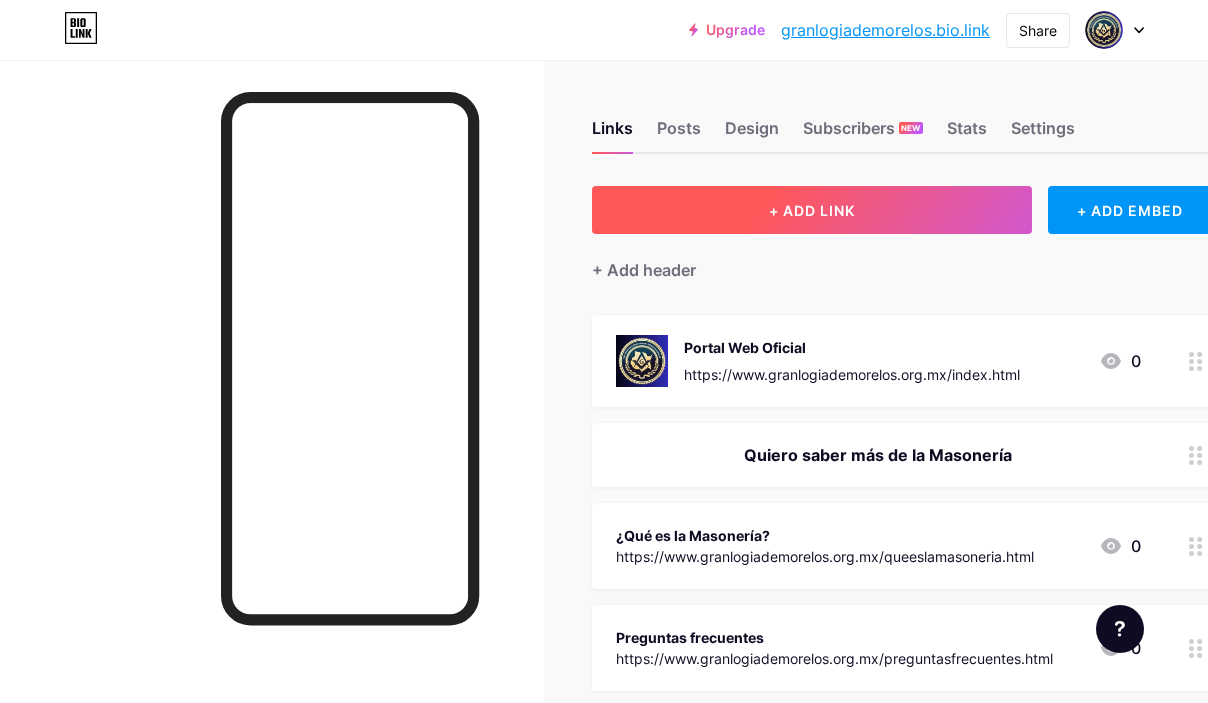 click on "+ ADD LINK" at bounding box center [812, 210] 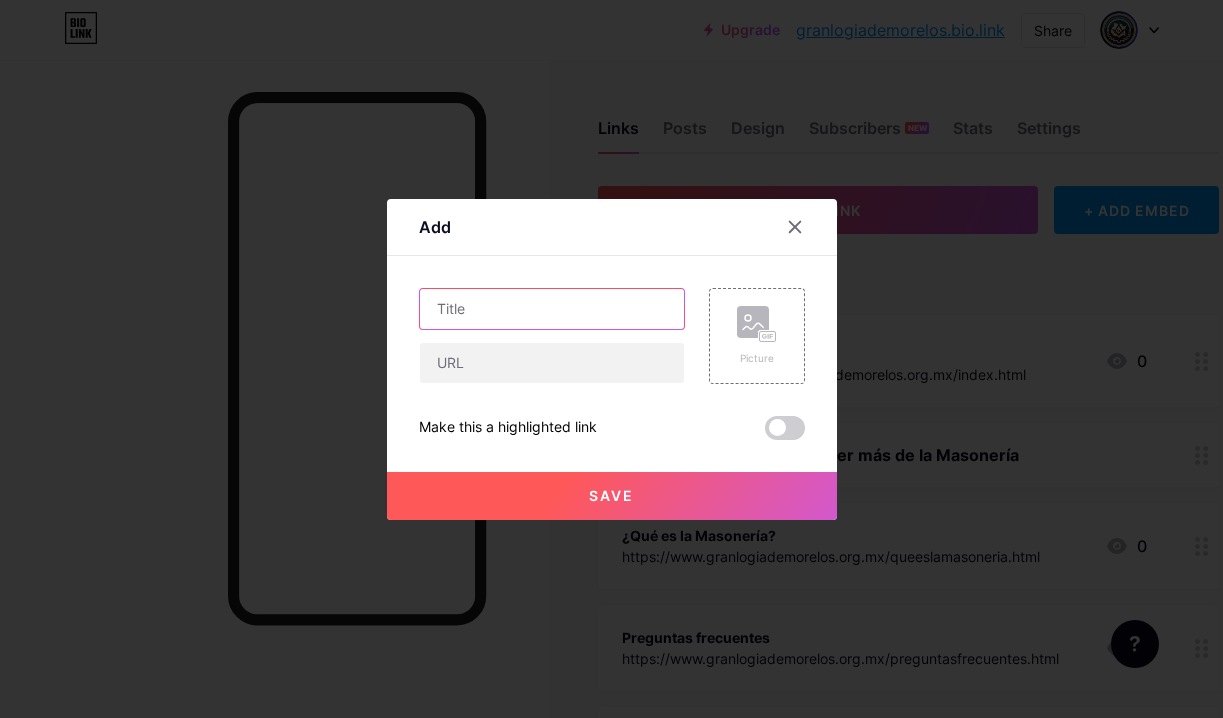 click at bounding box center [552, 309] 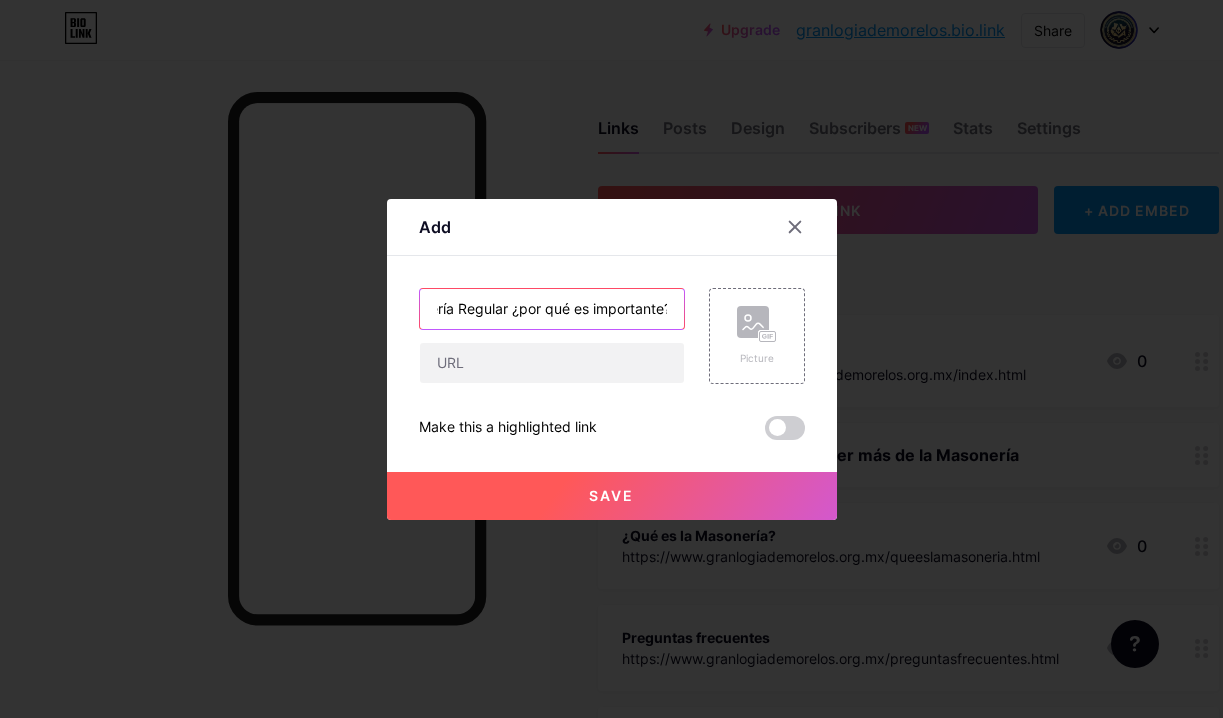 scroll, scrollTop: 0, scrollLeft: 57, axis: horizontal 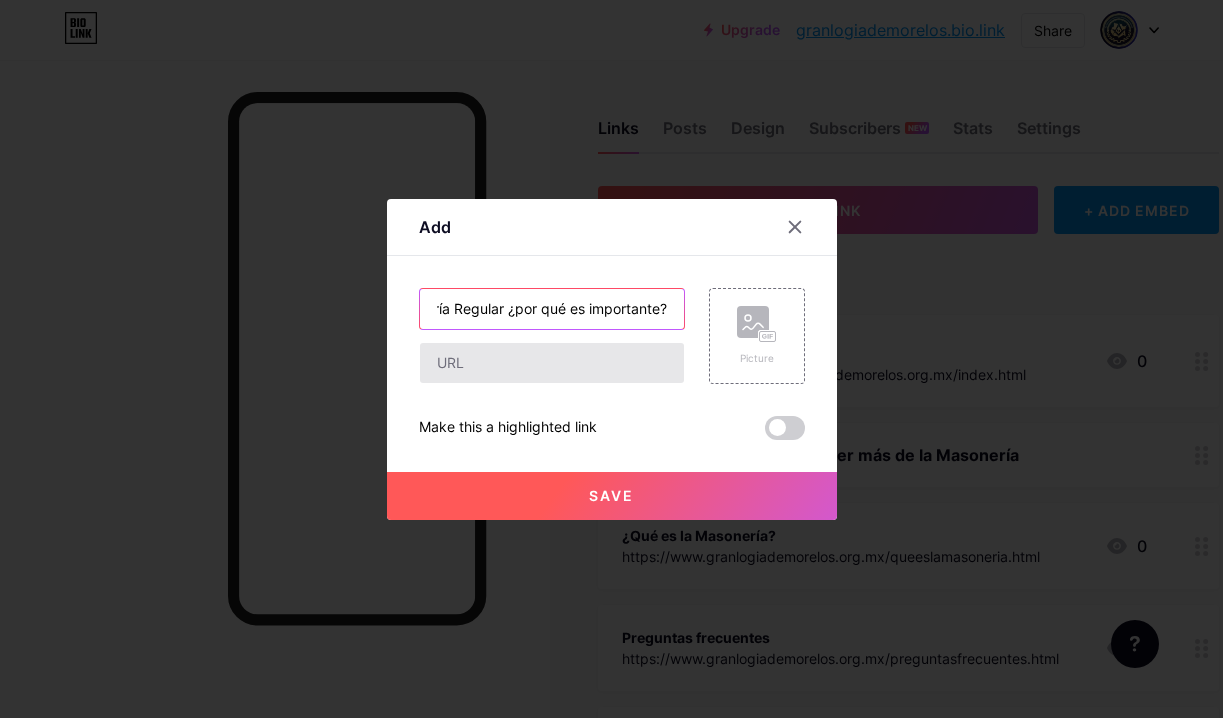 type on "Masonería Regular ¿por qué es importante?" 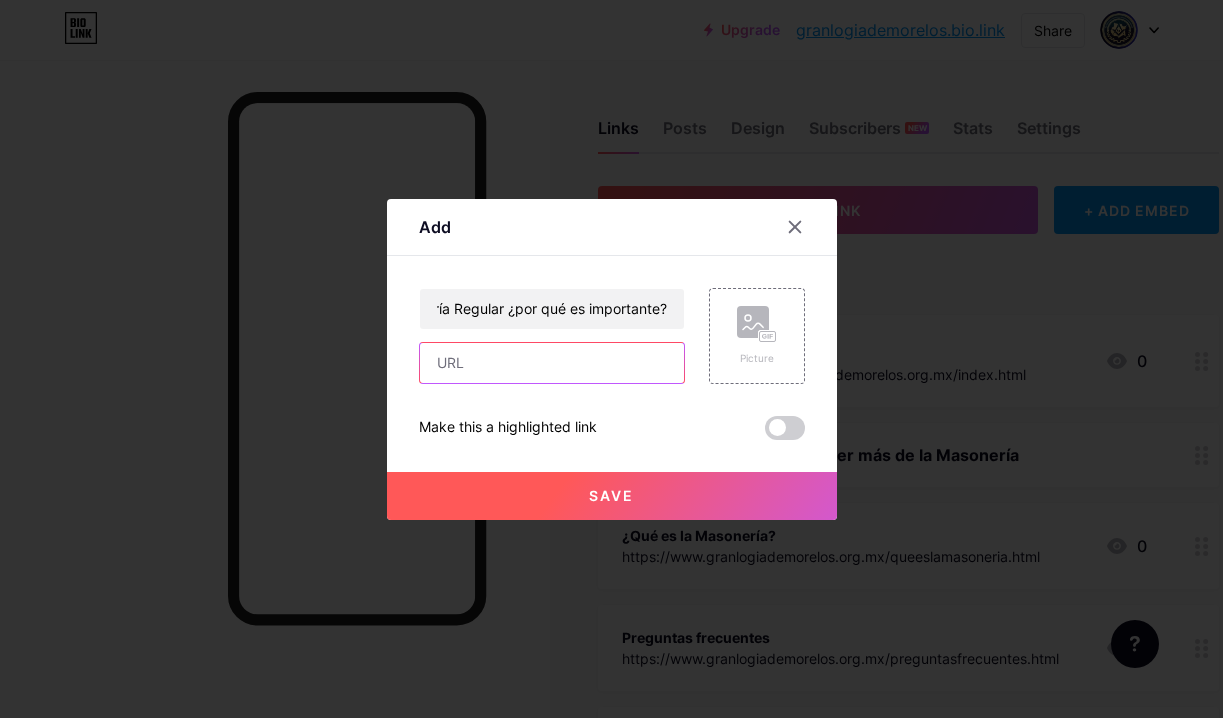 click at bounding box center (552, 363) 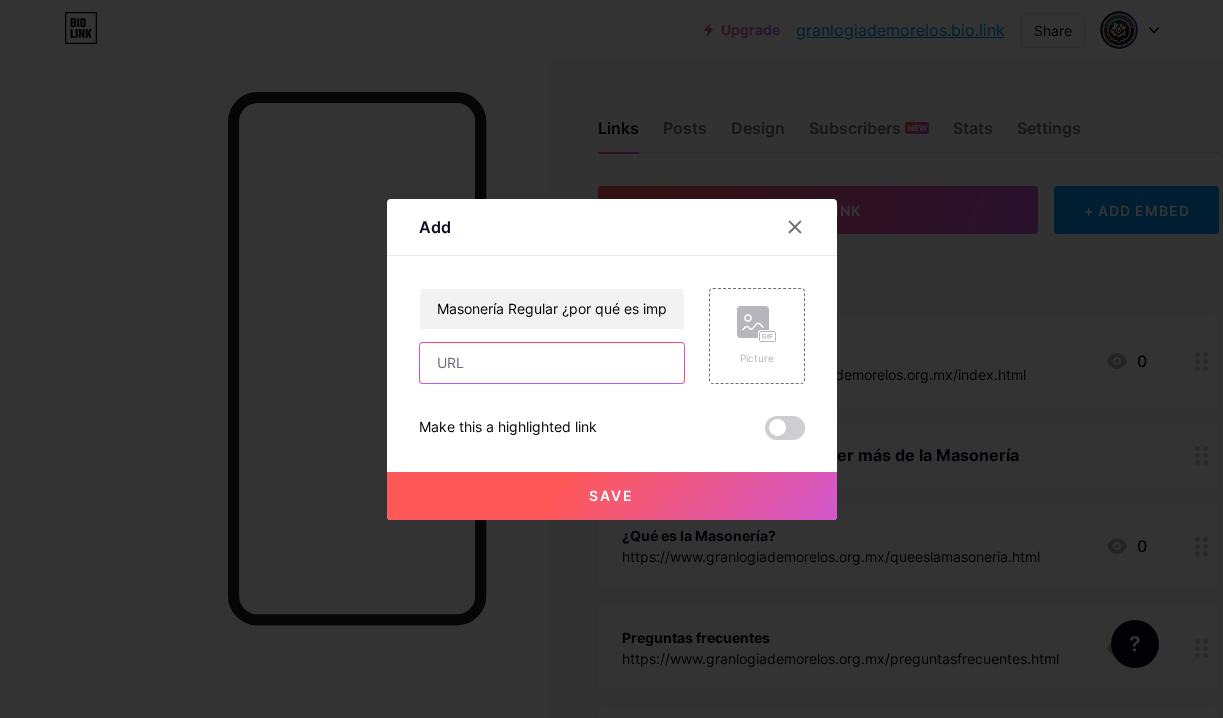 paste on "https://www.granlogiademorelos.org.mx/regularidad.html" 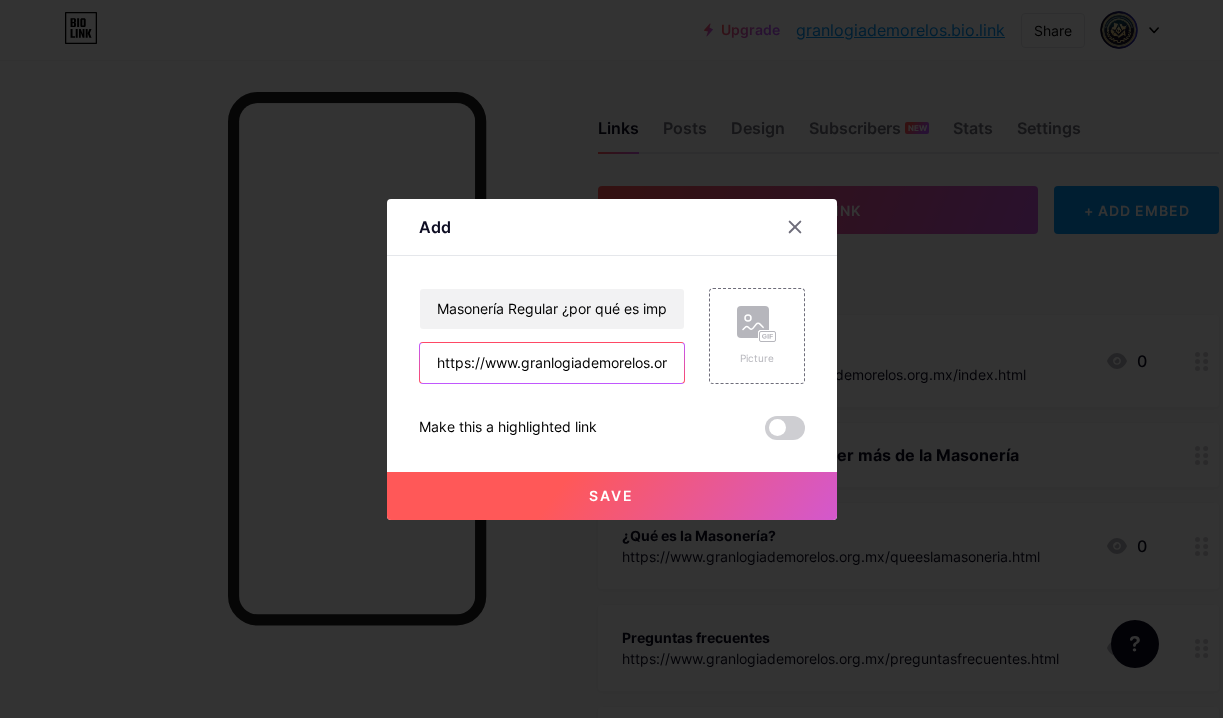 scroll, scrollTop: 0, scrollLeft: 147, axis: horizontal 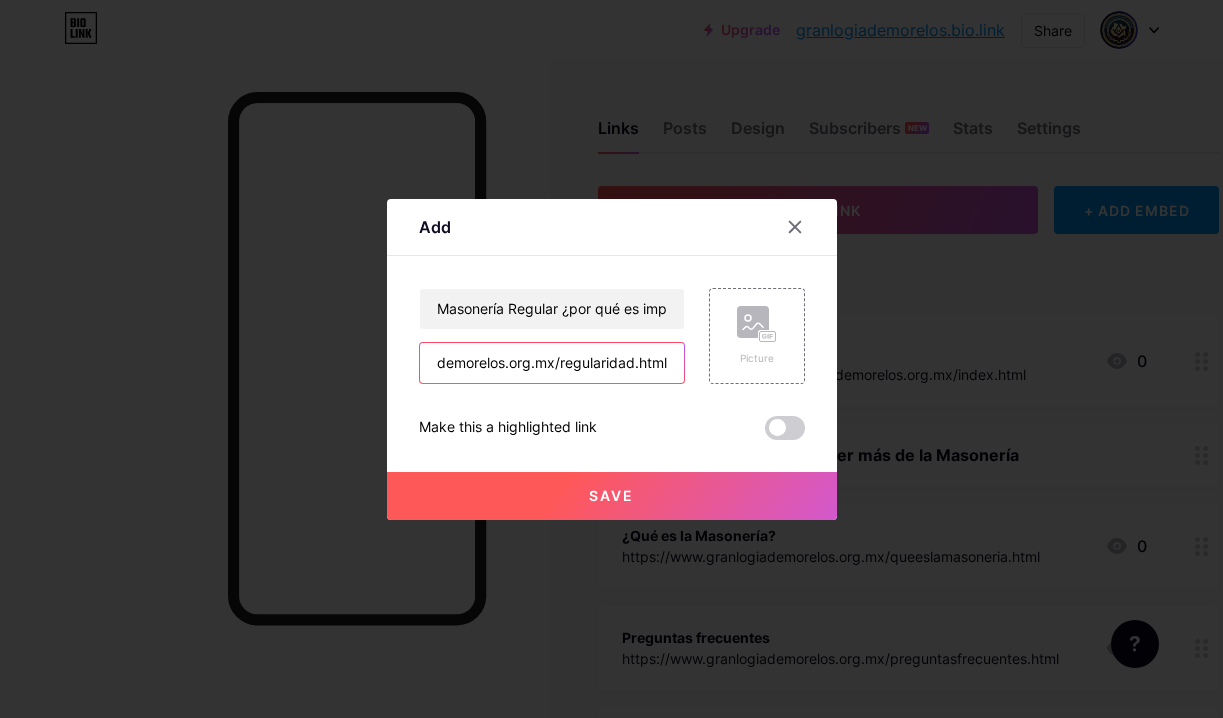 type on "https://www.granlogiademorelos.org.mx/regularidad.html" 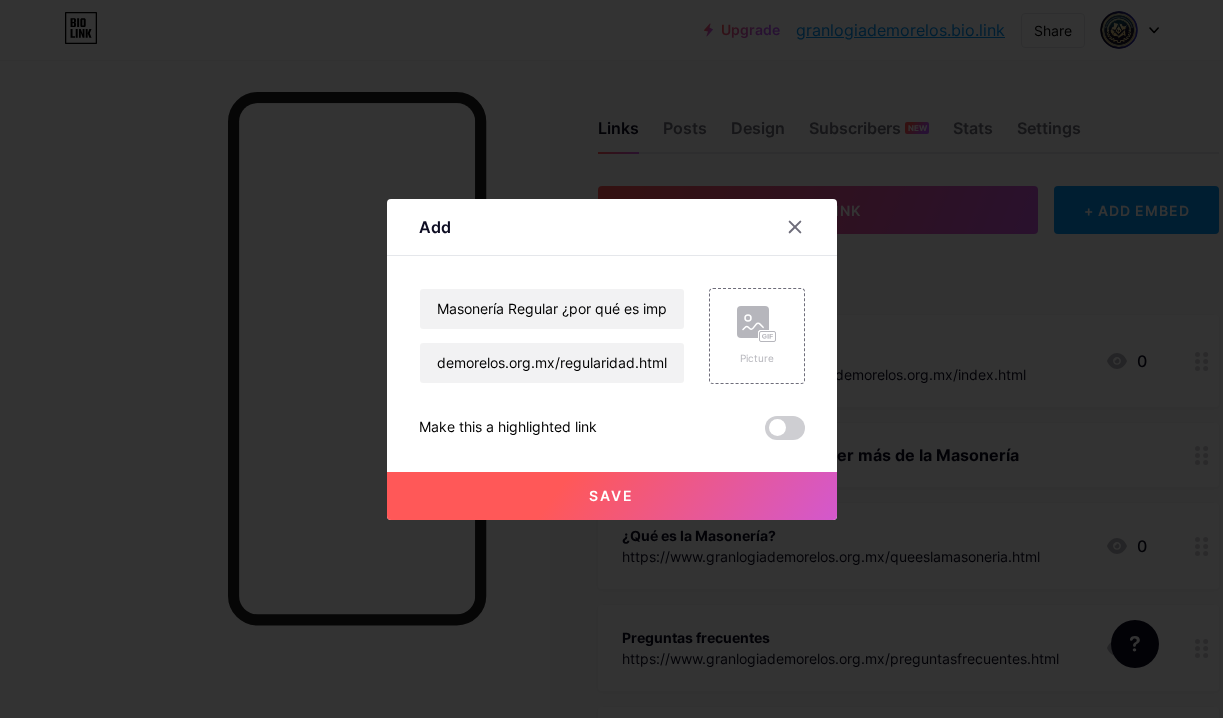 click on "Save" at bounding box center [611, 495] 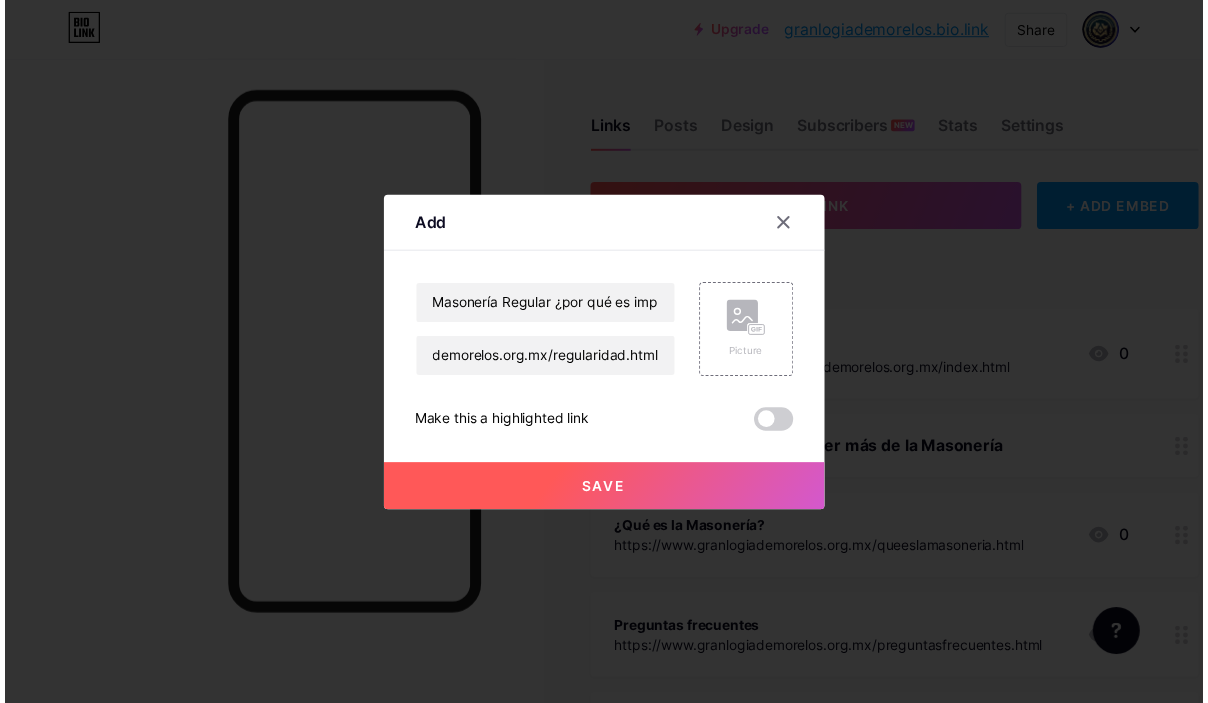 scroll, scrollTop: 0, scrollLeft: 0, axis: both 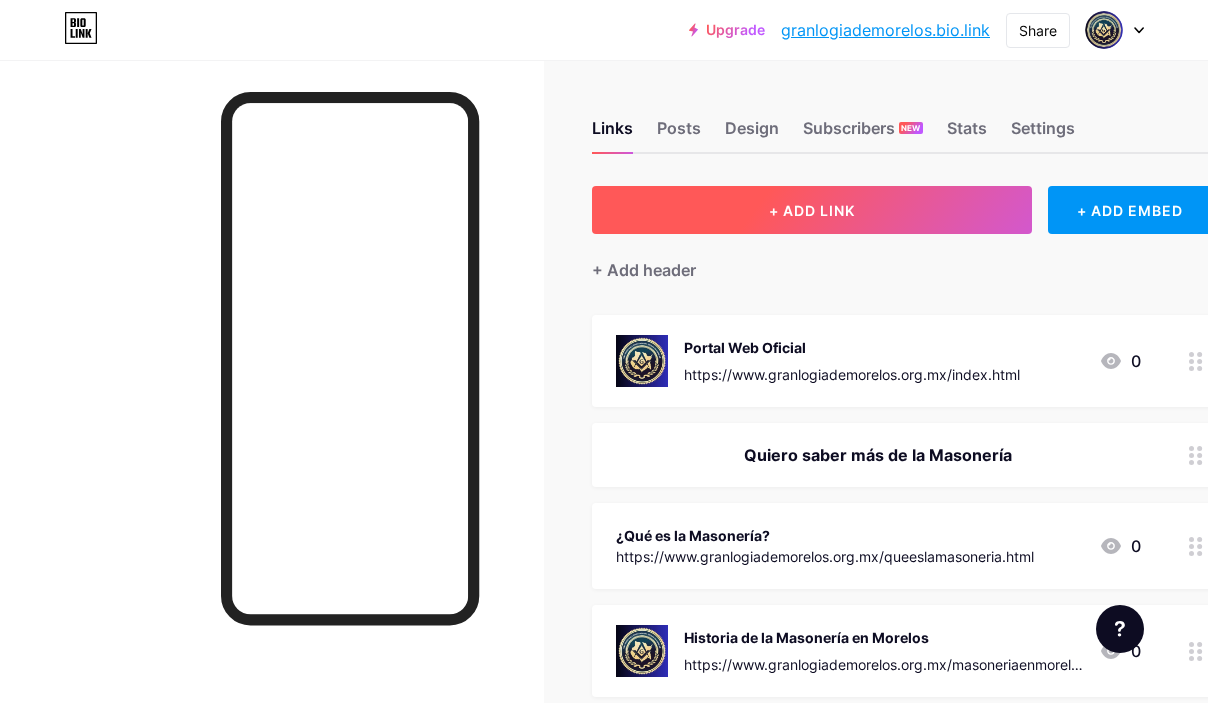 click on "+ ADD LINK" at bounding box center (812, 210) 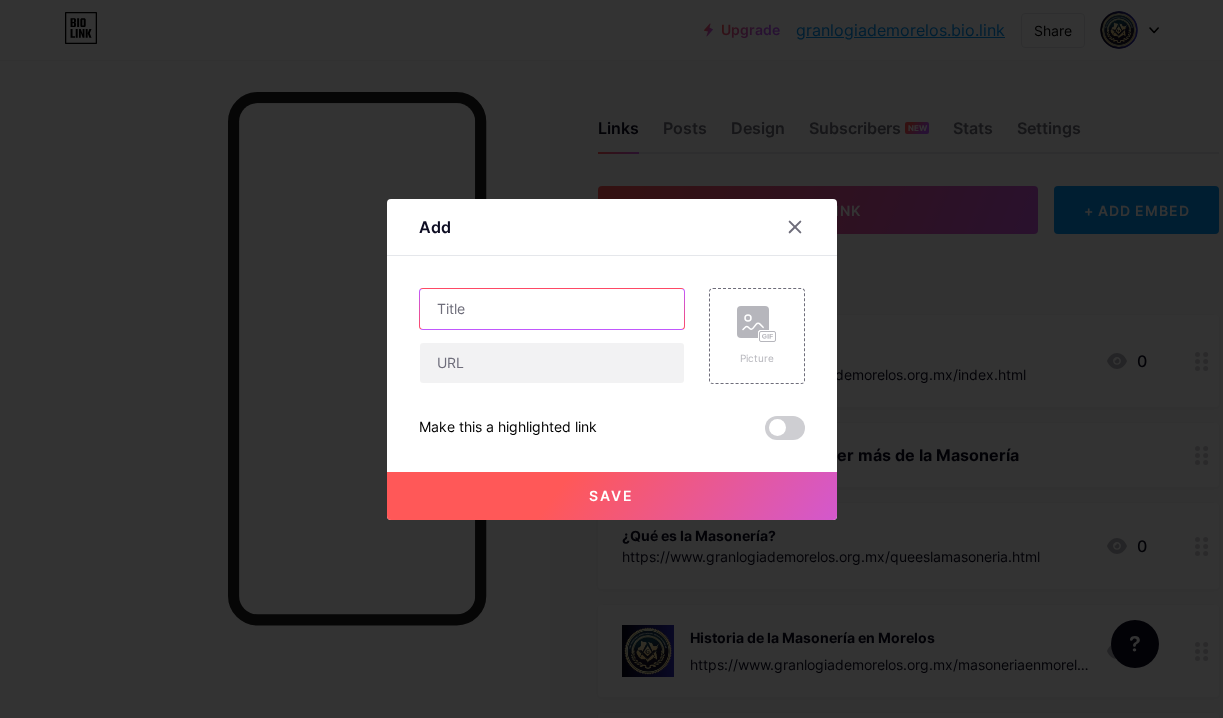 click at bounding box center [552, 309] 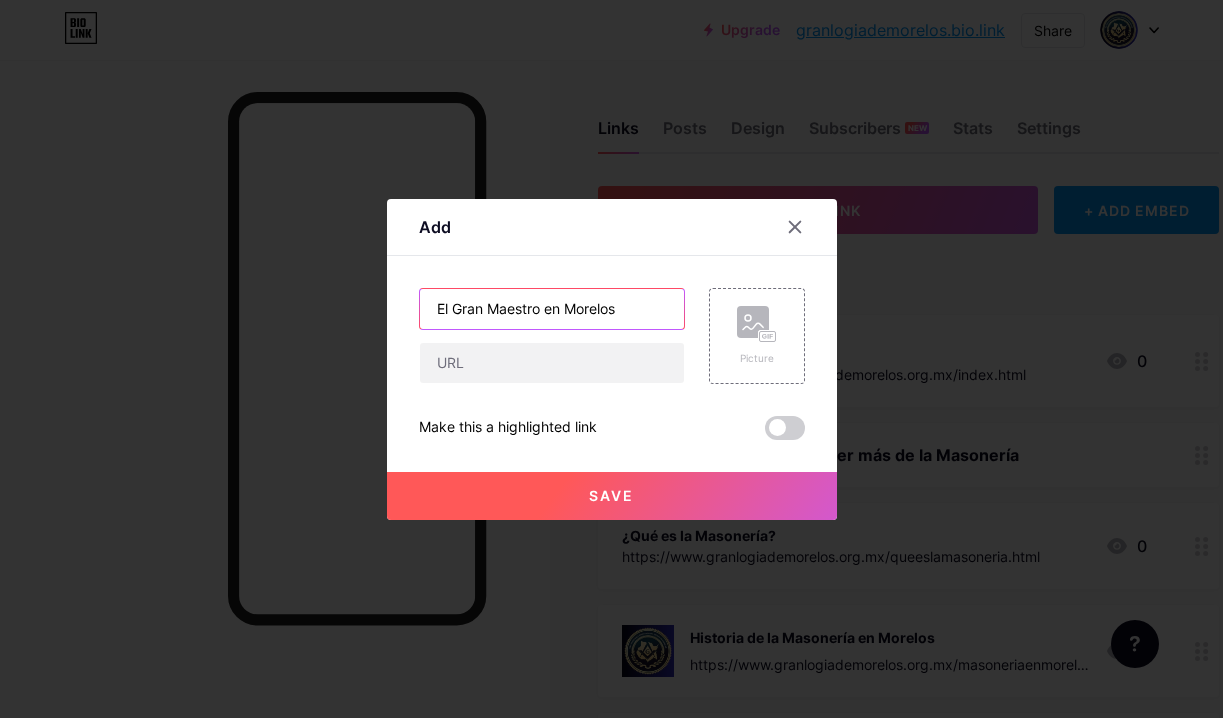 type on "El Gran Maestro en Morelos" 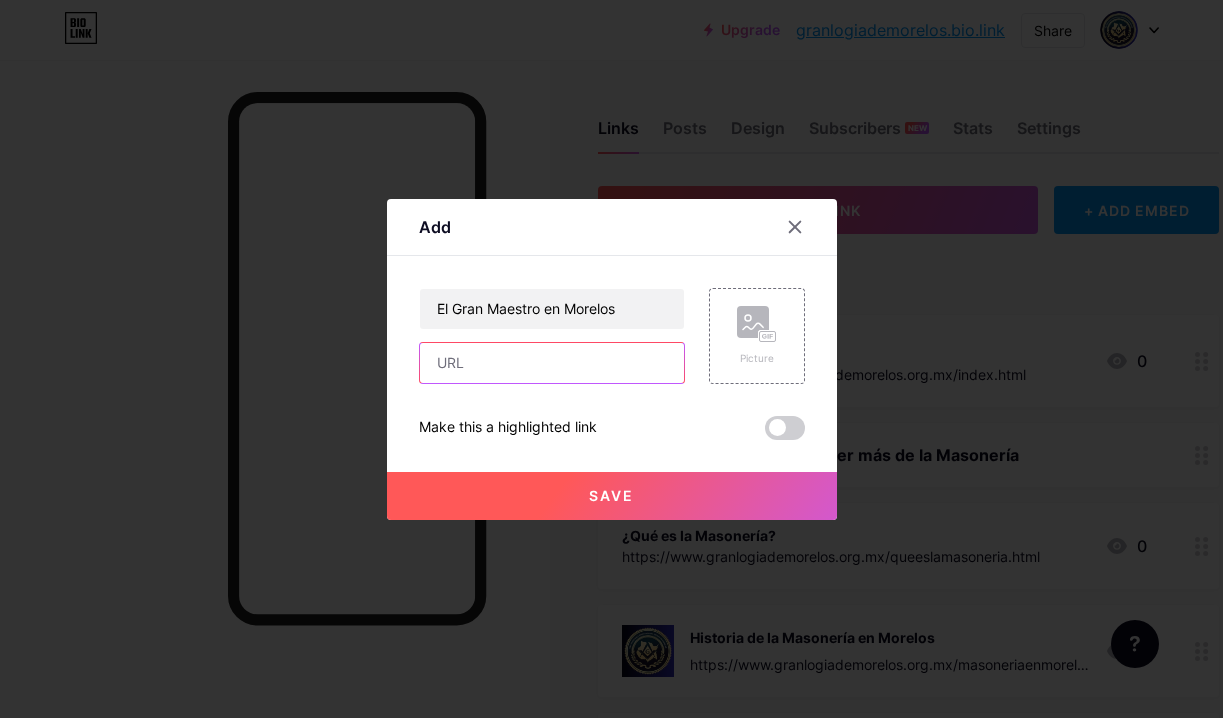 click at bounding box center (552, 363) 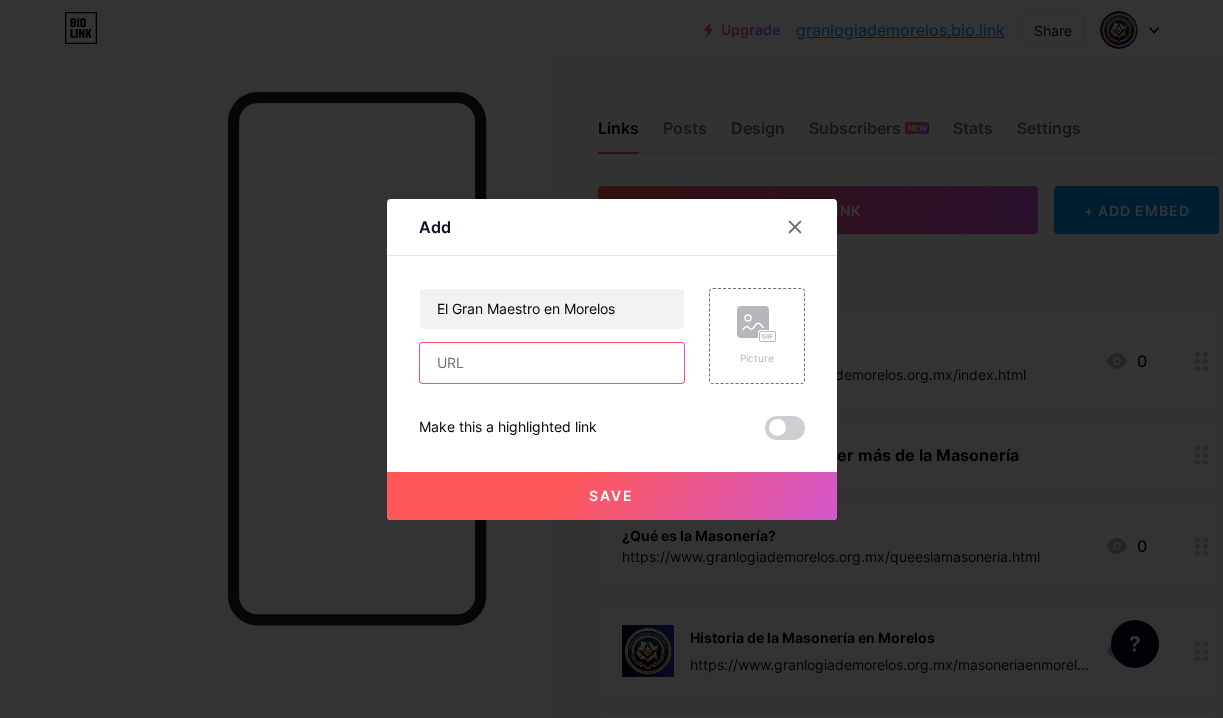 paste on "https://www.granlogiademorelos.org.mx/granmaestro.html" 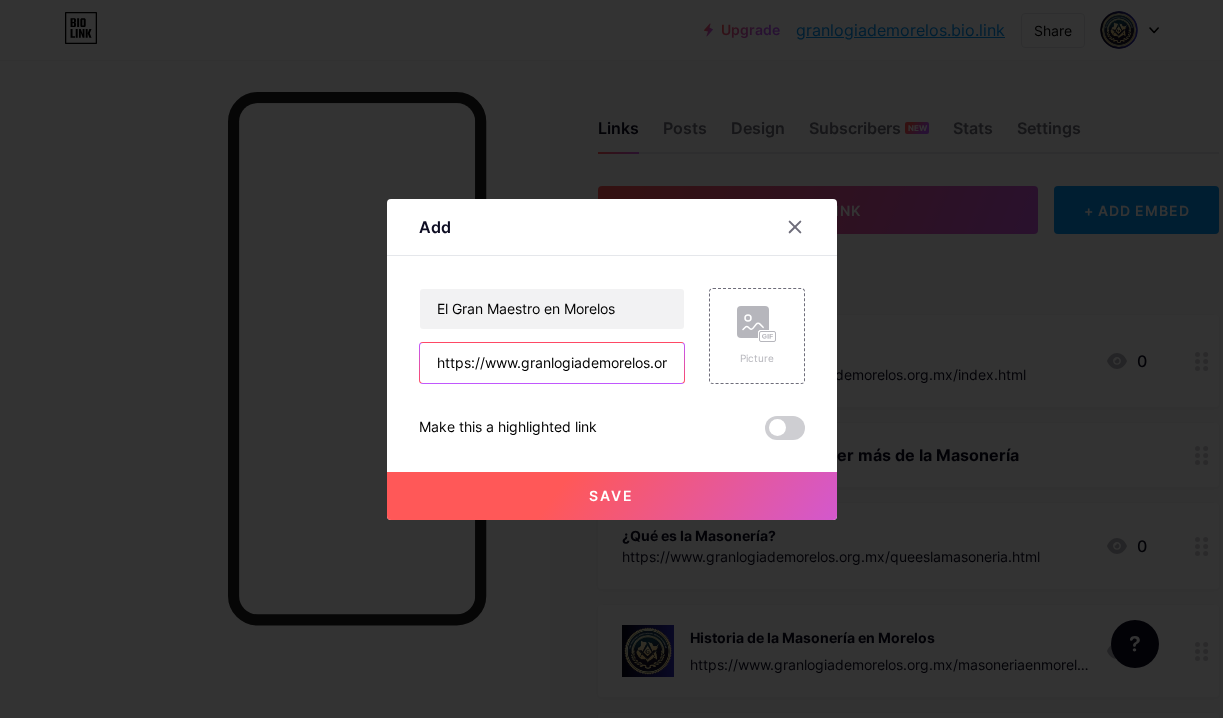 scroll, scrollTop: 0, scrollLeft: 156, axis: horizontal 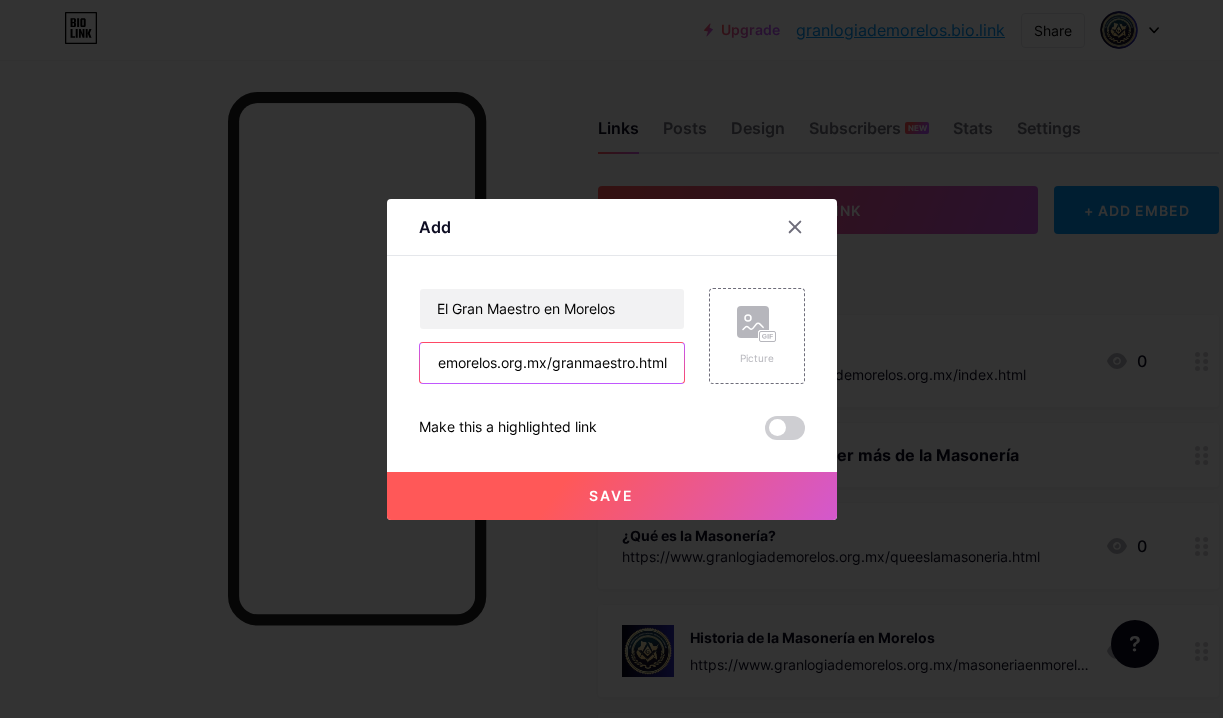 type on "https://www.granlogiademorelos.org.mx/granmaestro.html" 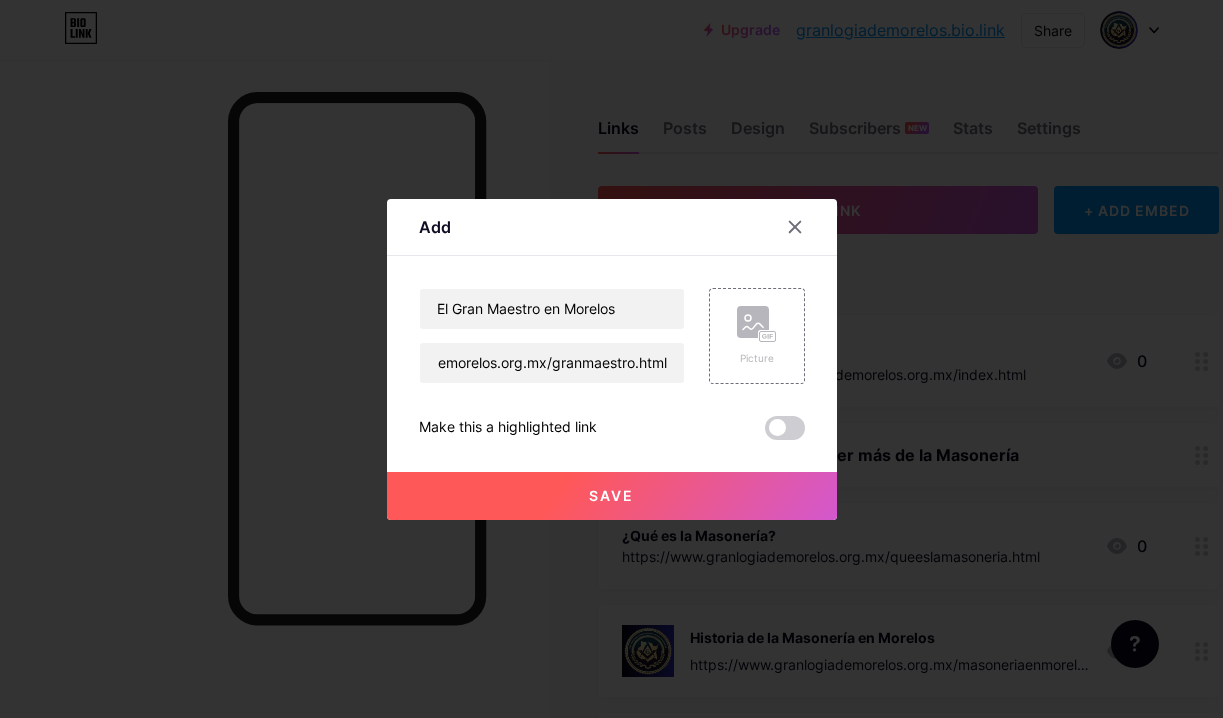 click on "Save" at bounding box center [612, 496] 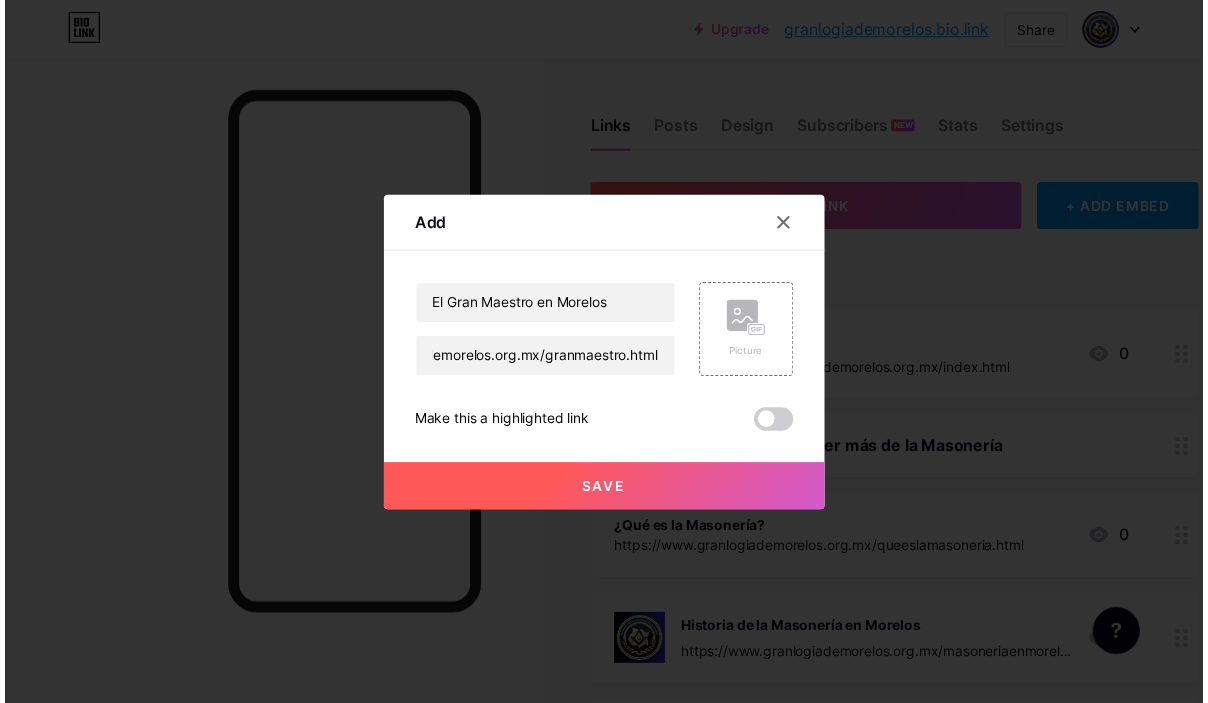 scroll, scrollTop: 0, scrollLeft: 0, axis: both 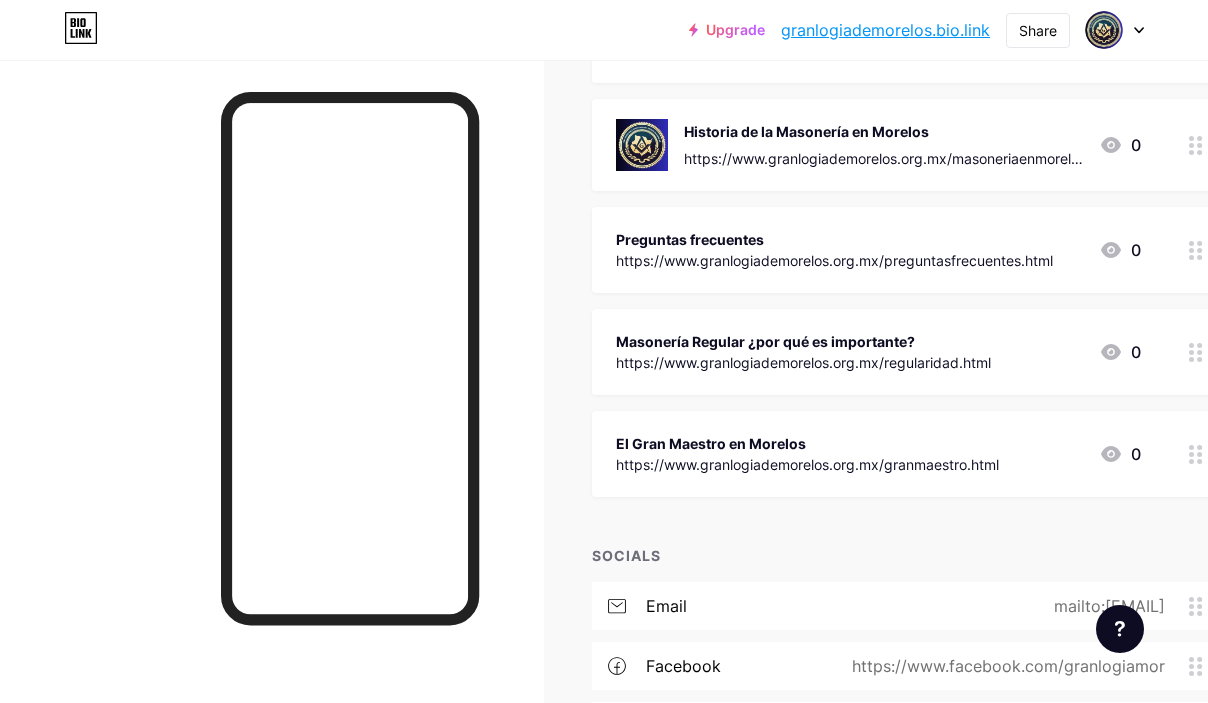 click at bounding box center (1196, 352) 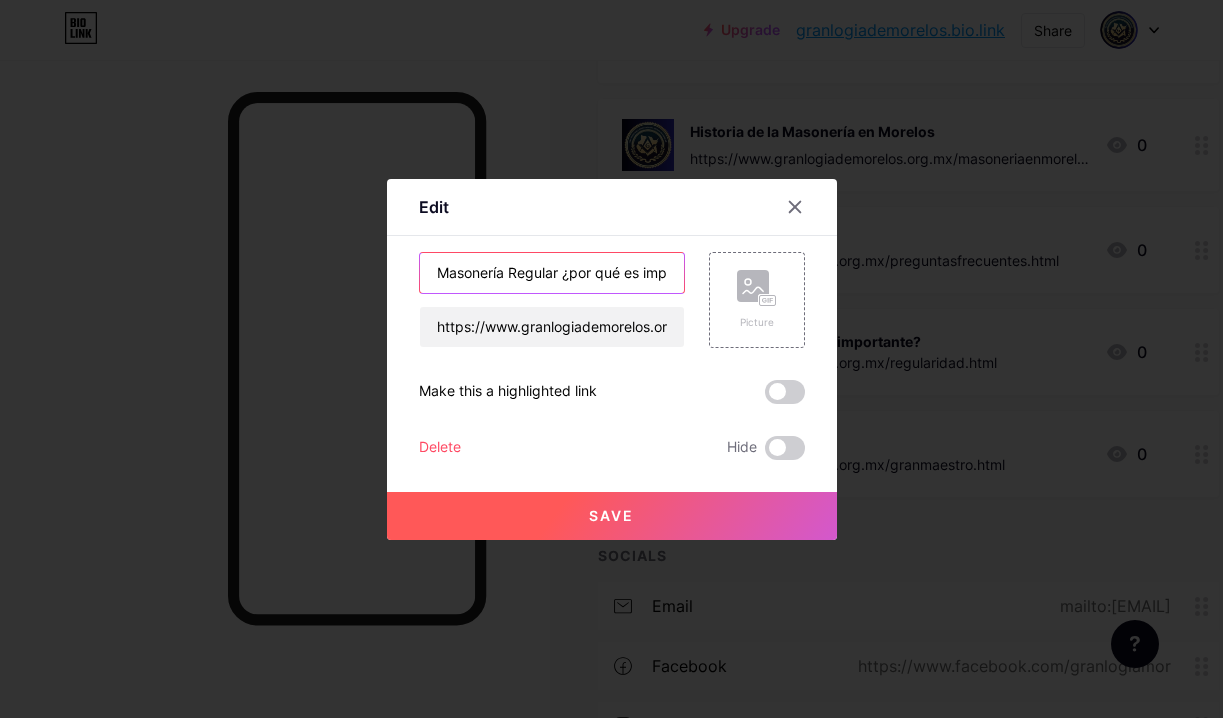 click on "Masonería Regular ¿por qué es importante?" at bounding box center (552, 273) 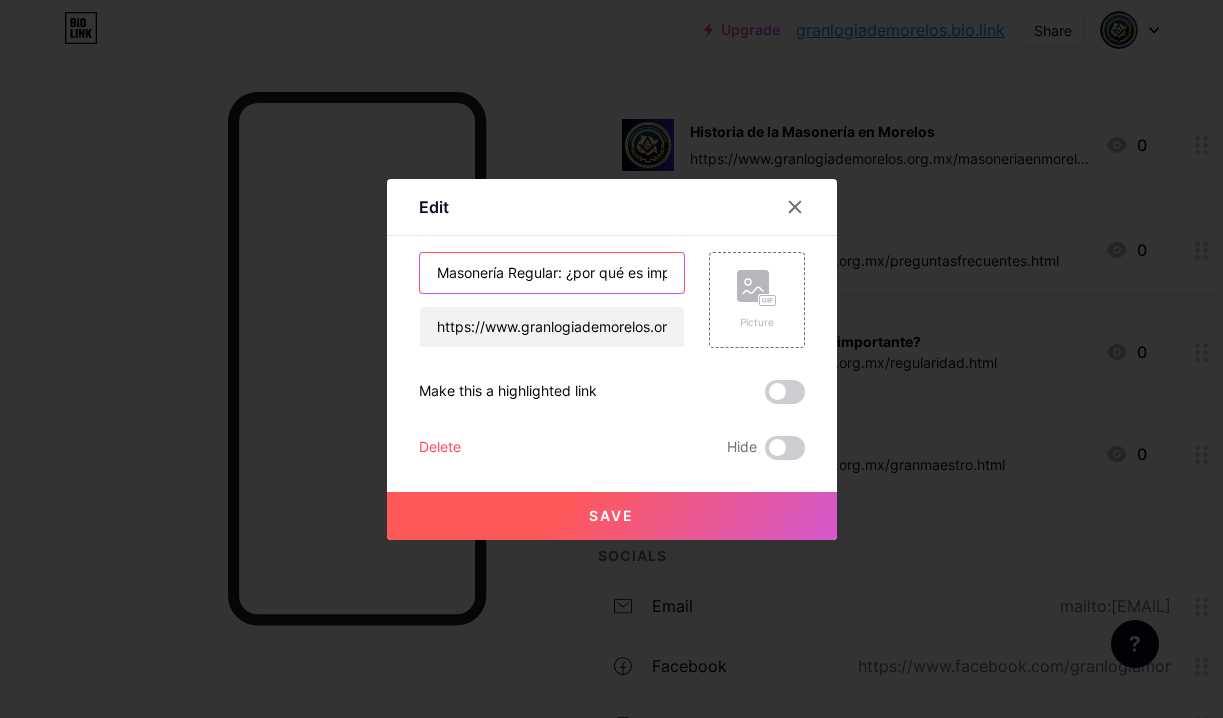 type on "Masonería Regular: ¿por qué es importante?" 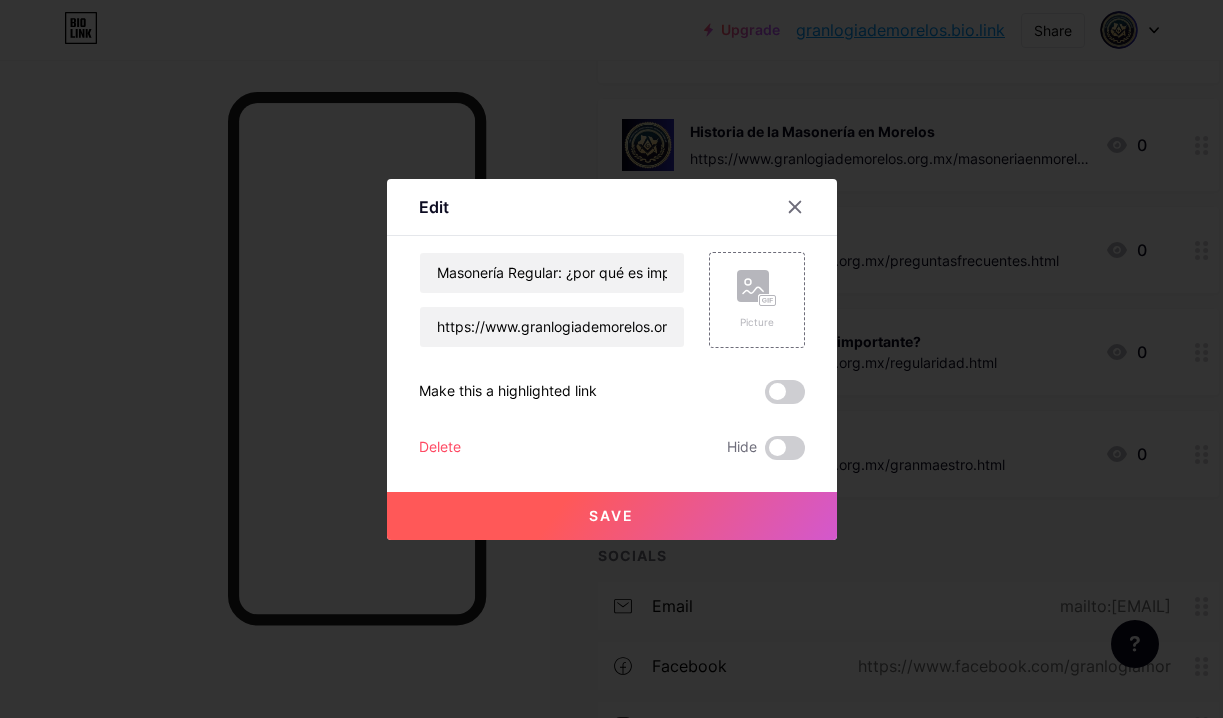 click on "Save" at bounding box center (612, 516) 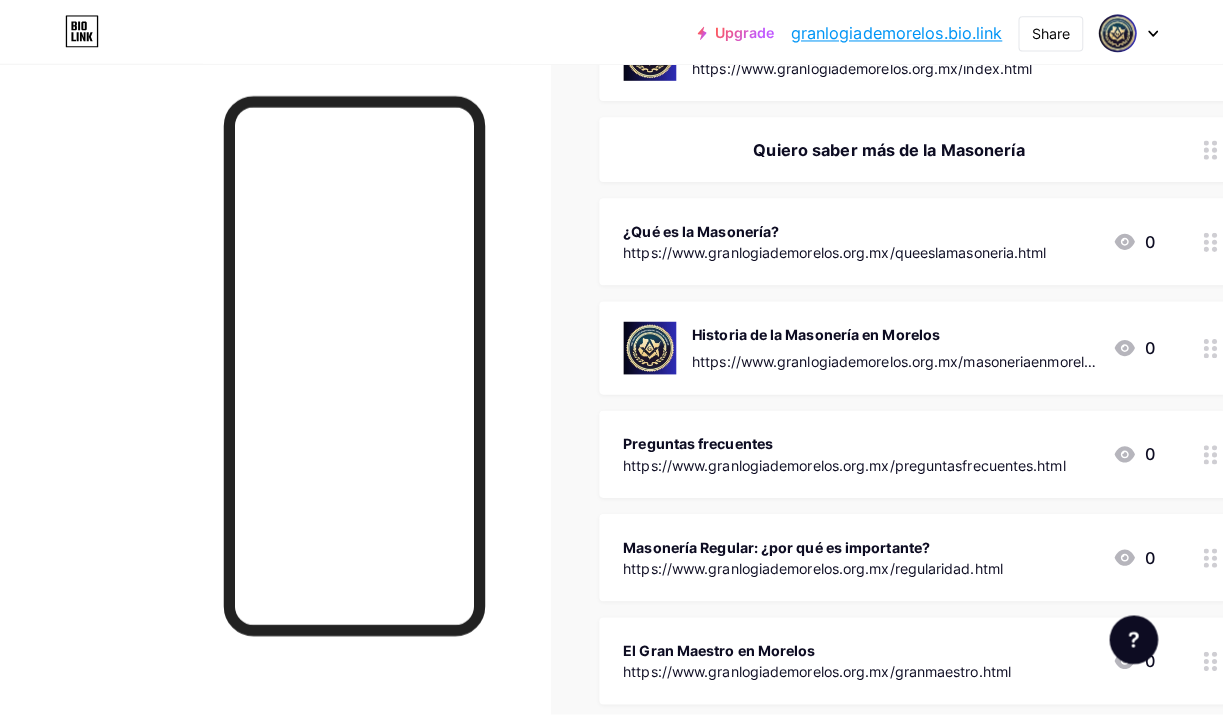 scroll, scrollTop: 0, scrollLeft: 0, axis: both 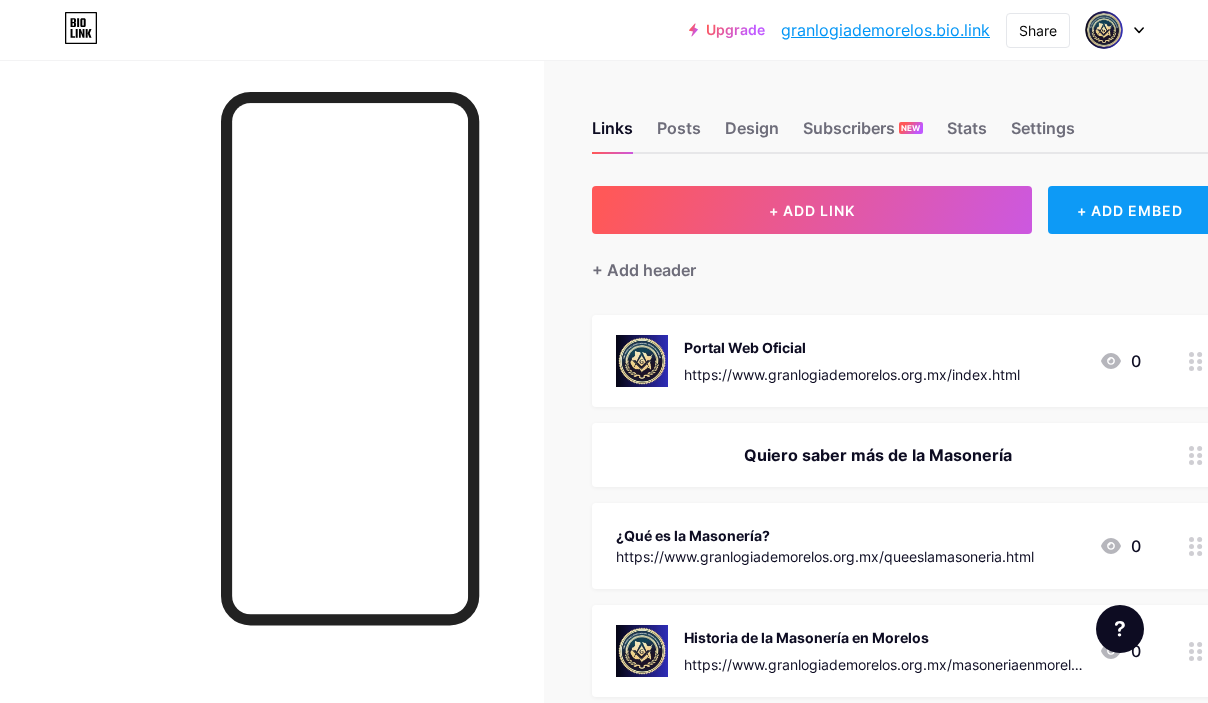 click on "+ ADD EMBED" at bounding box center (1130, 210) 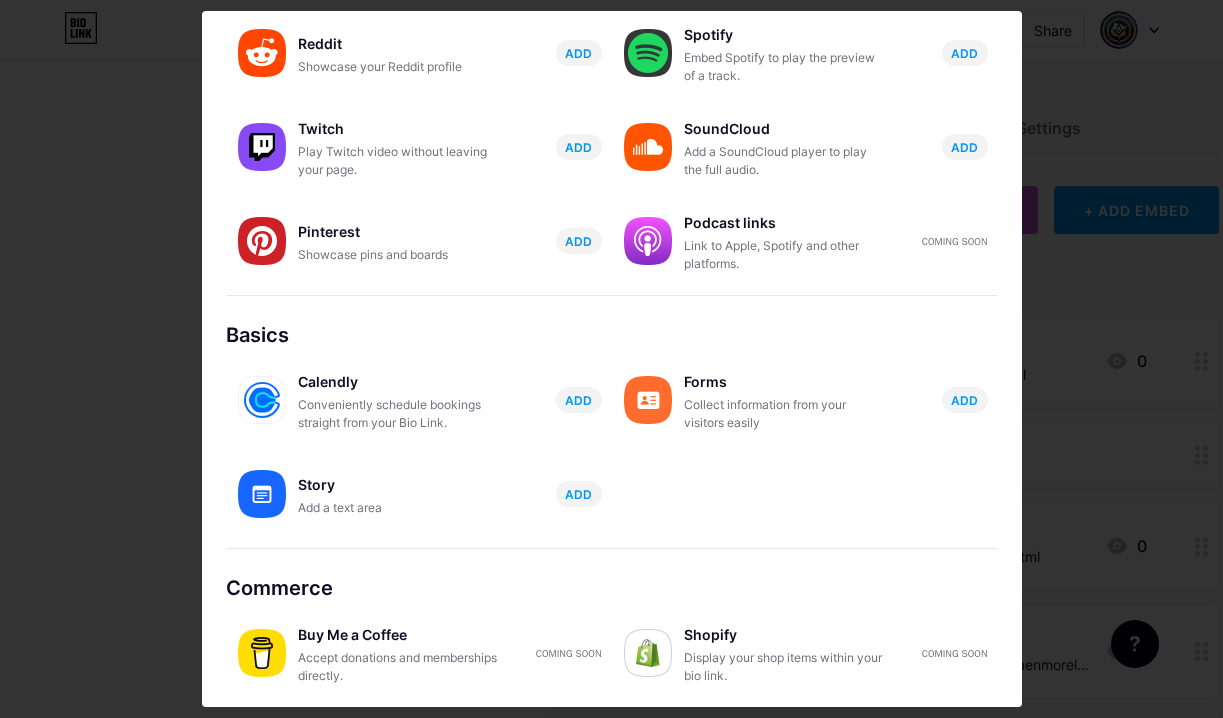 scroll, scrollTop: 323, scrollLeft: 0, axis: vertical 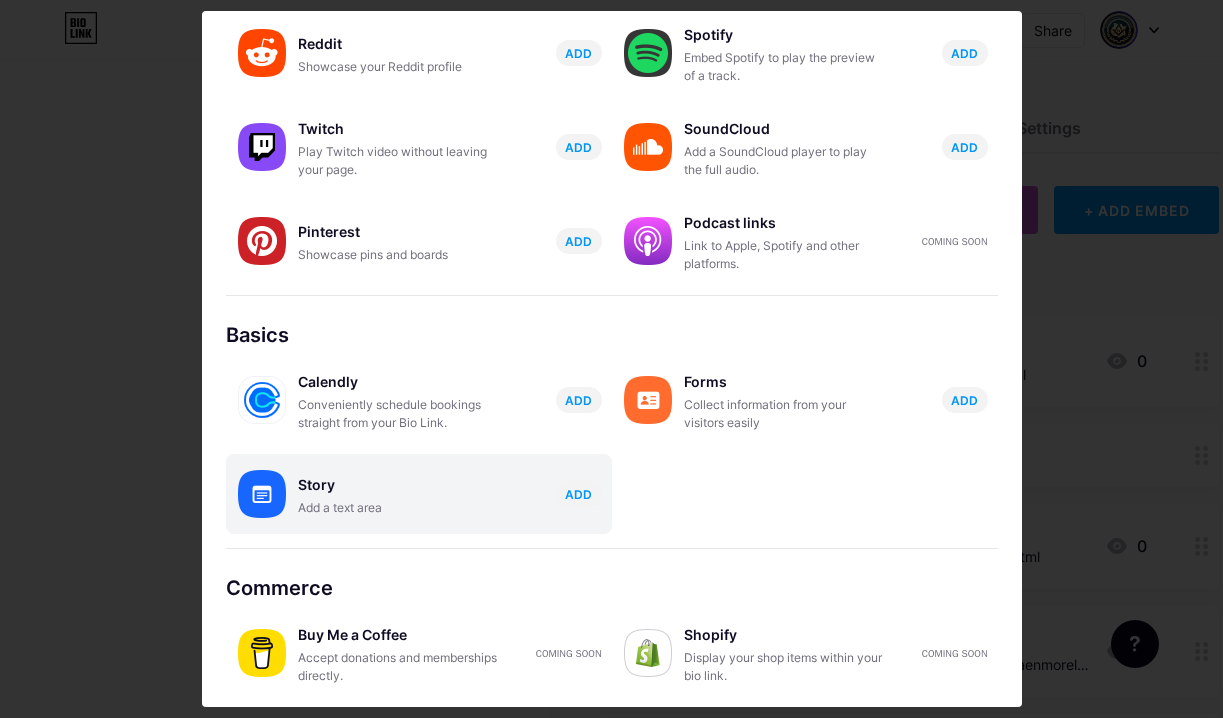 click on "Story" at bounding box center (398, 485) 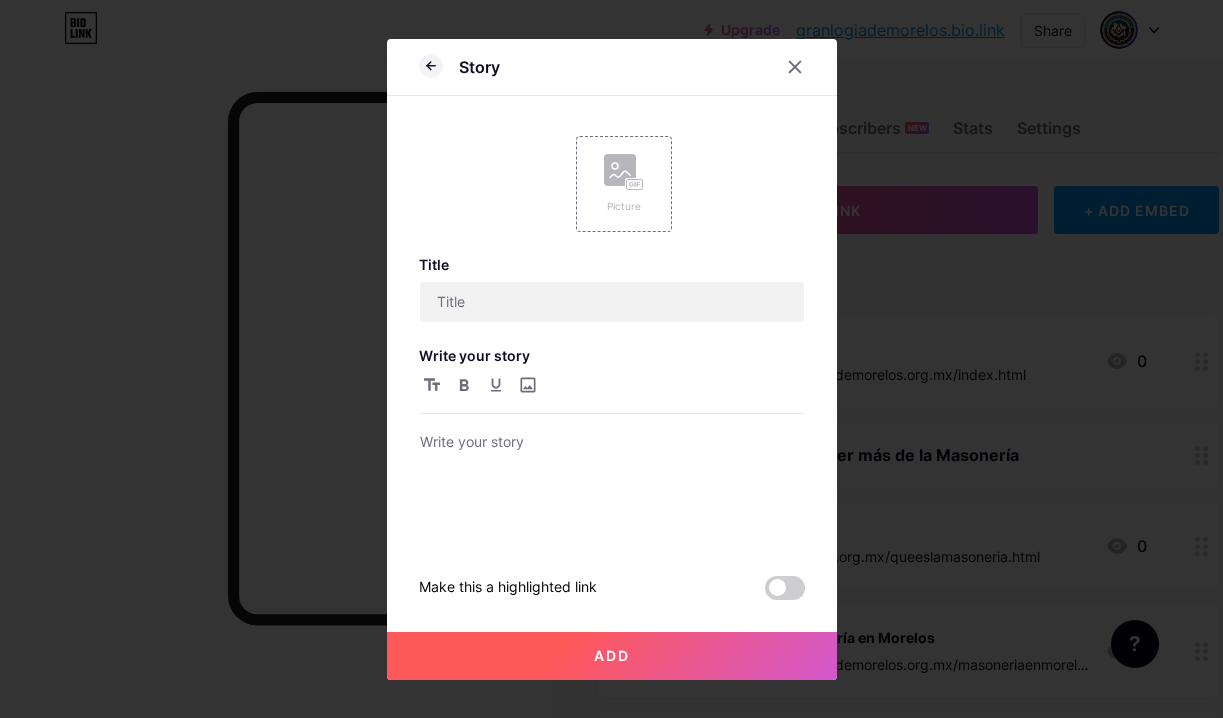 scroll, scrollTop: 0, scrollLeft: 0, axis: both 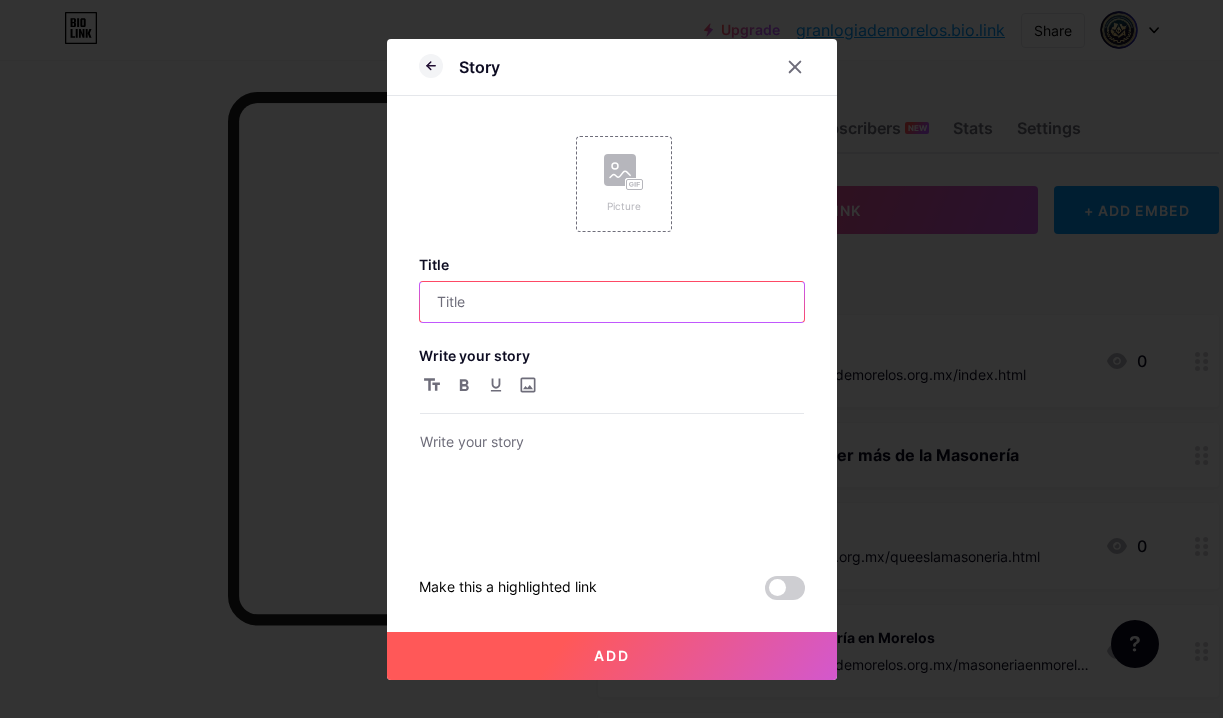 click at bounding box center (612, 302) 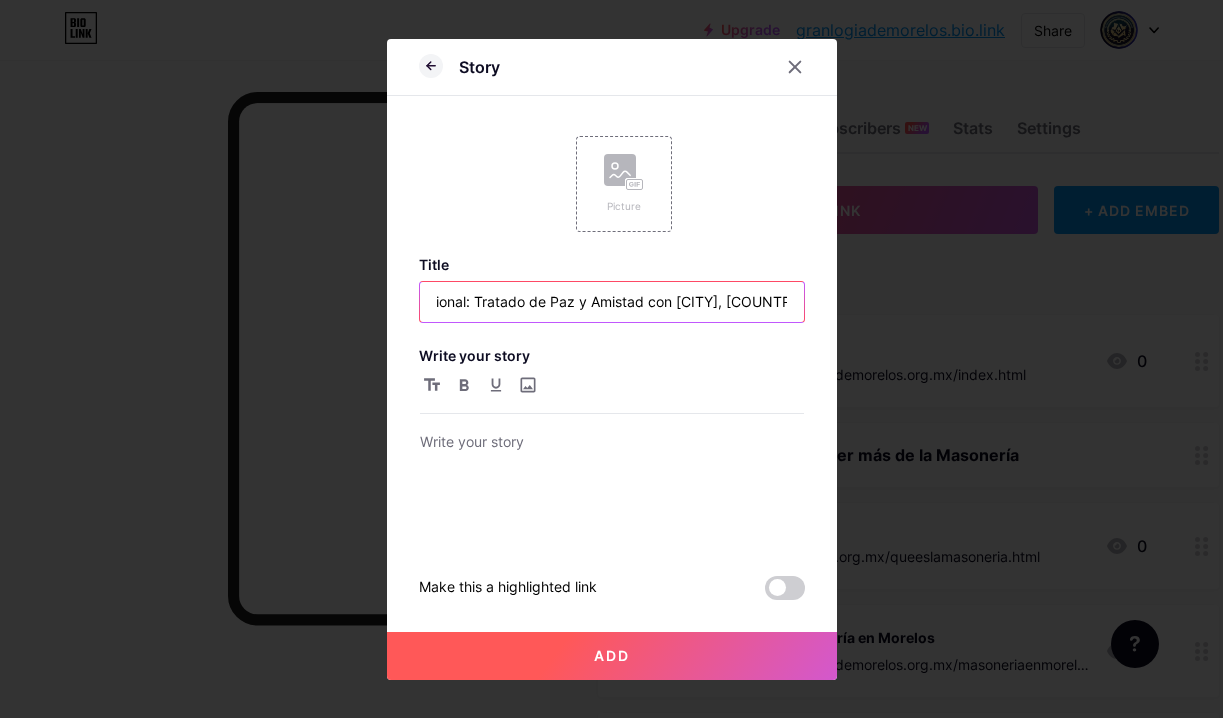 scroll, scrollTop: 0, scrollLeft: 368, axis: horizontal 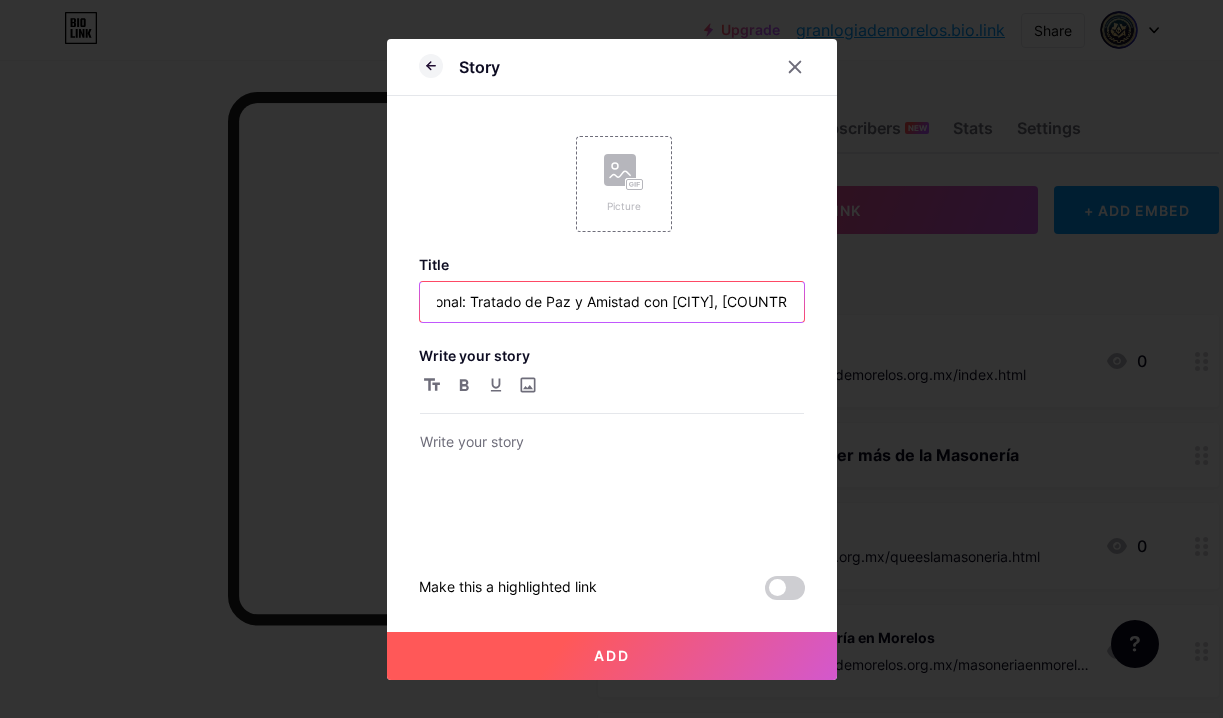 type on "Seguimos tendiendo puentes con la Masonería Internacional: Tratado de Paz y Amistad con Sao Paulo, Brasil" 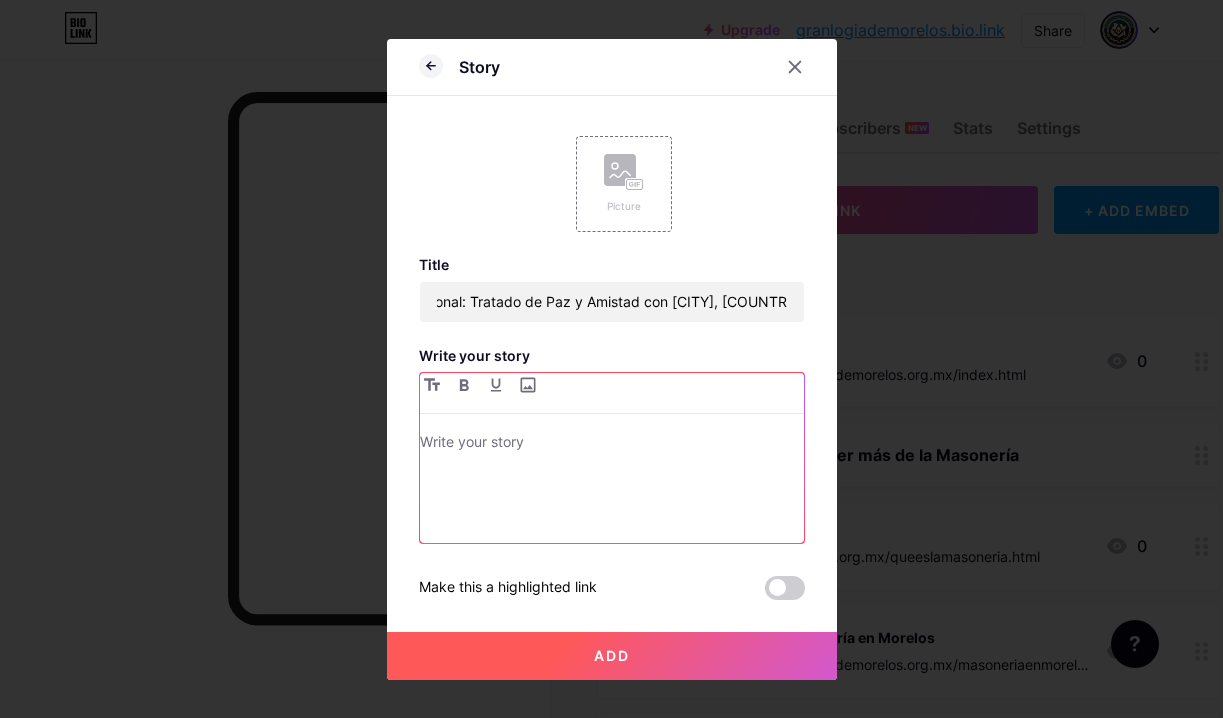 click at bounding box center [612, 444] 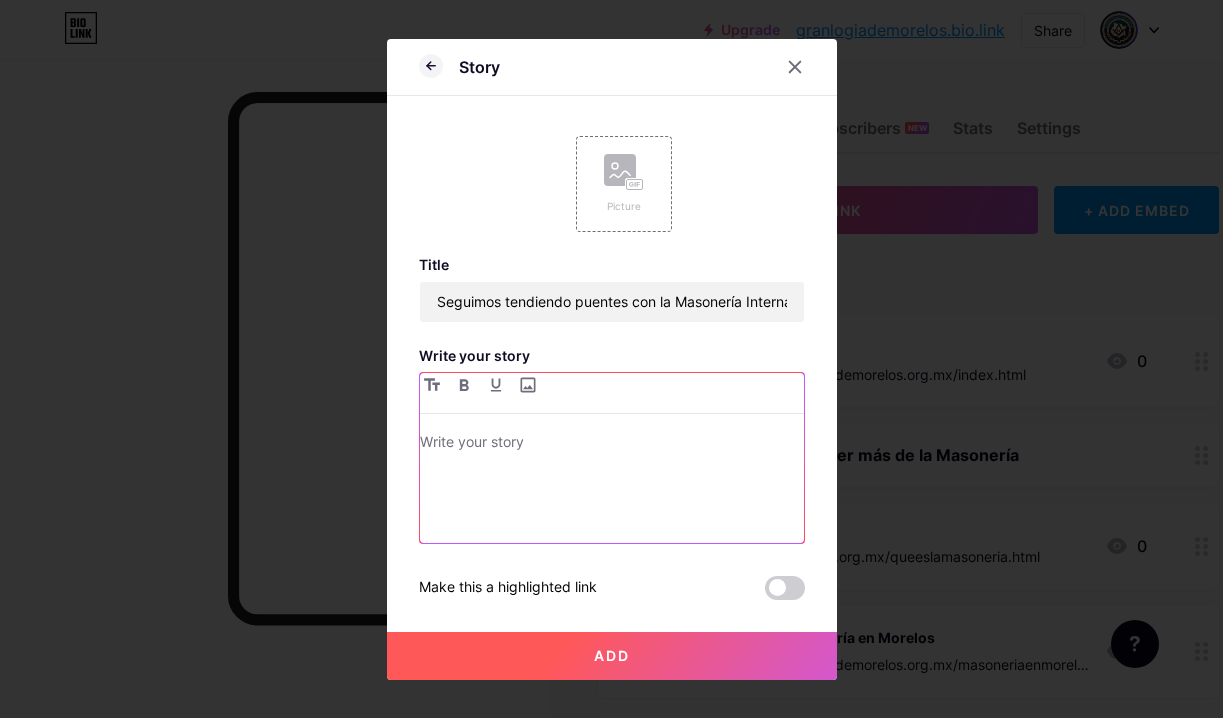 type 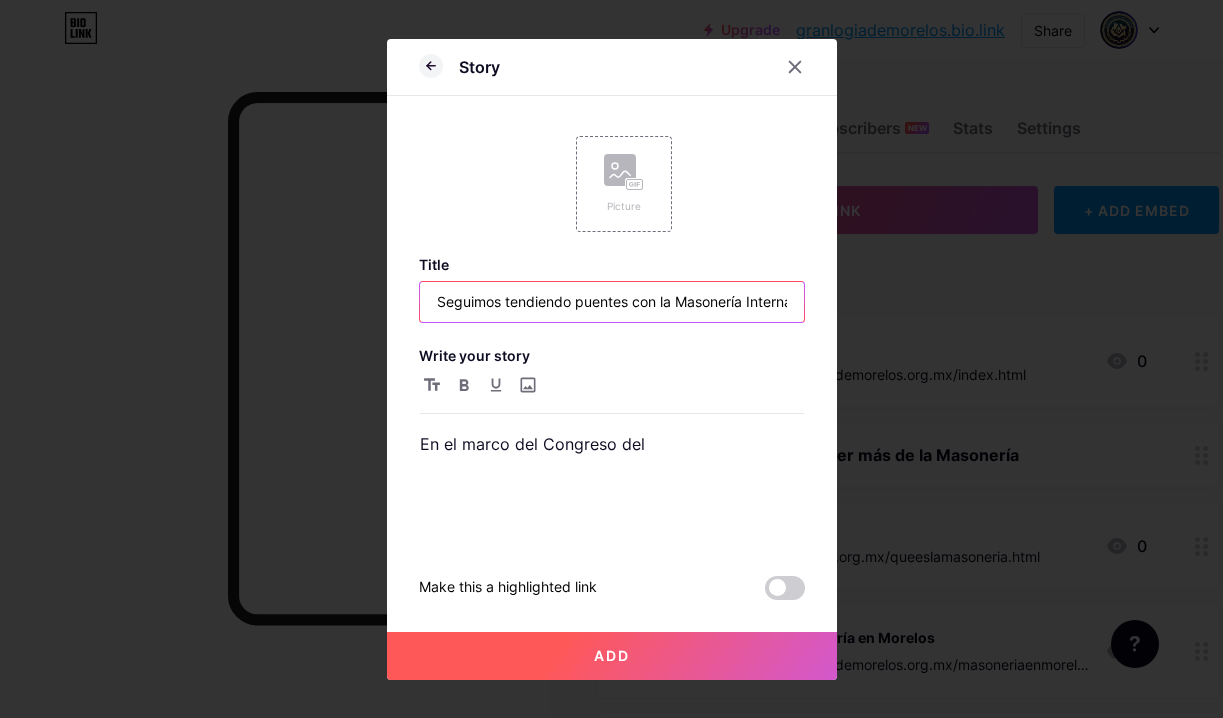 click on "Seguimos tendiendo puentes con la Masonería Internacional: Tratado de Paz y Amistad con Sao Paulo, Brasil" at bounding box center [612, 302] 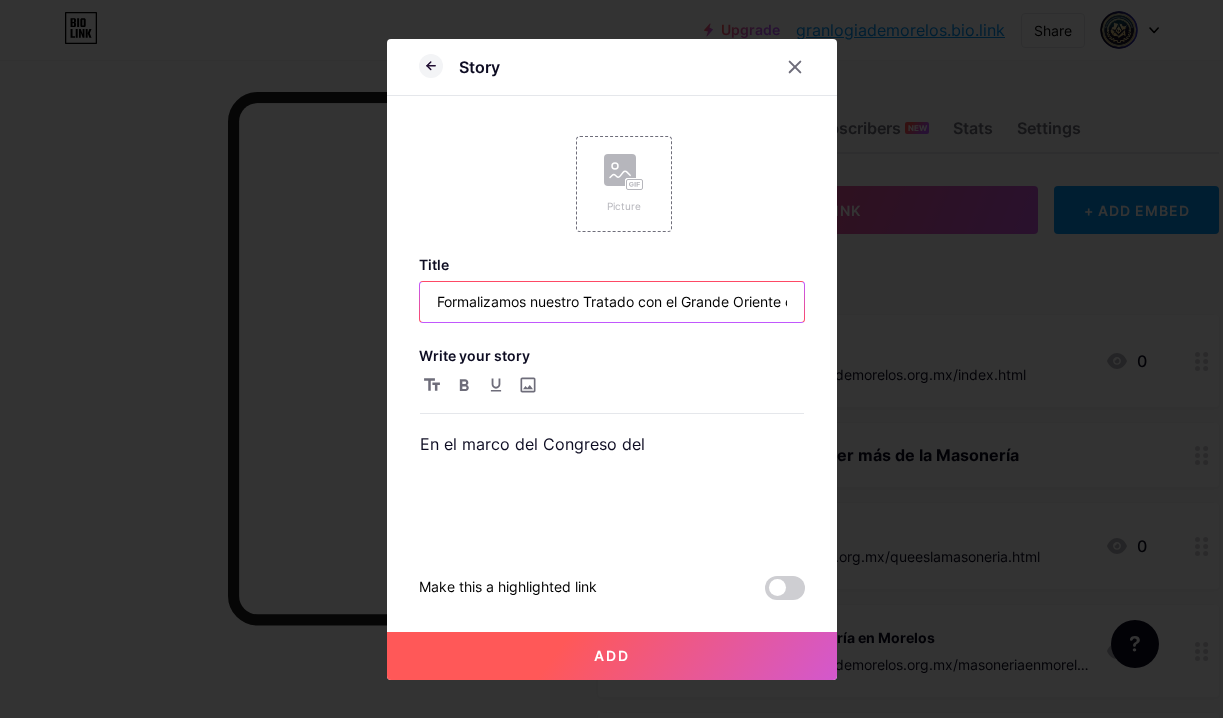 scroll, scrollTop: 0, scrollLeft: 370, axis: horizontal 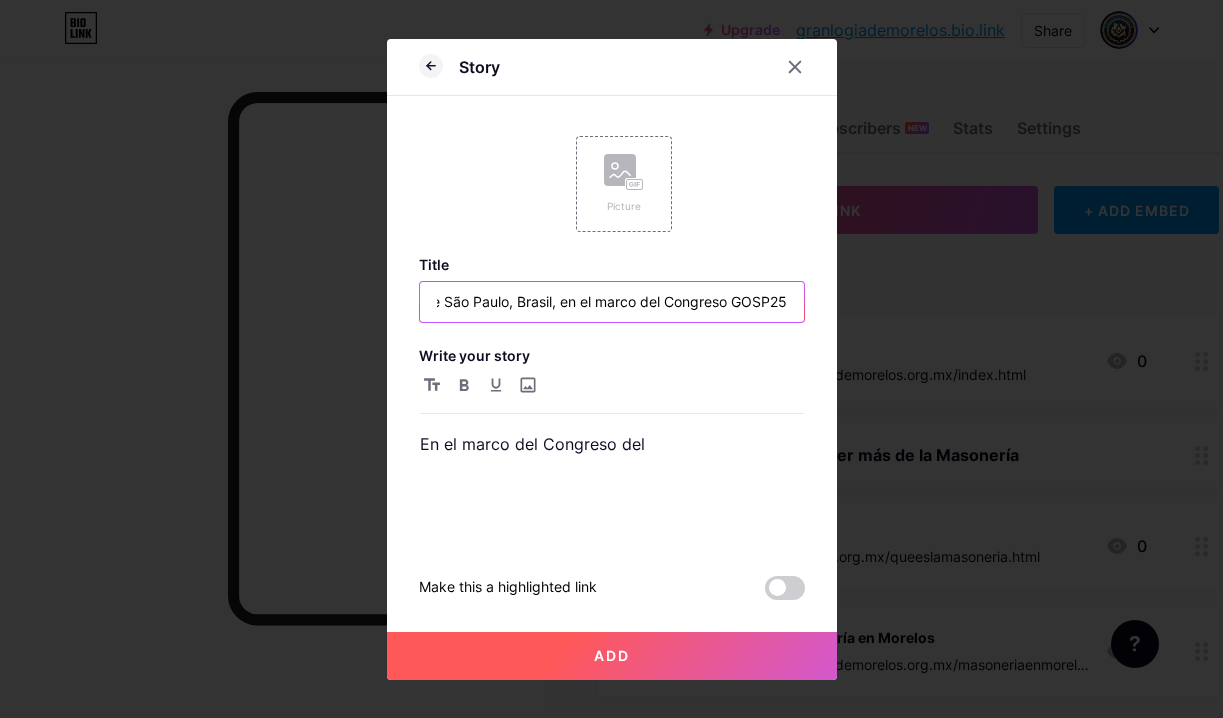 type on "Formalizamos nuestro Tratado con el Grande Oriente de São Paulo, Brasil, en el marco del Congreso GOSP25" 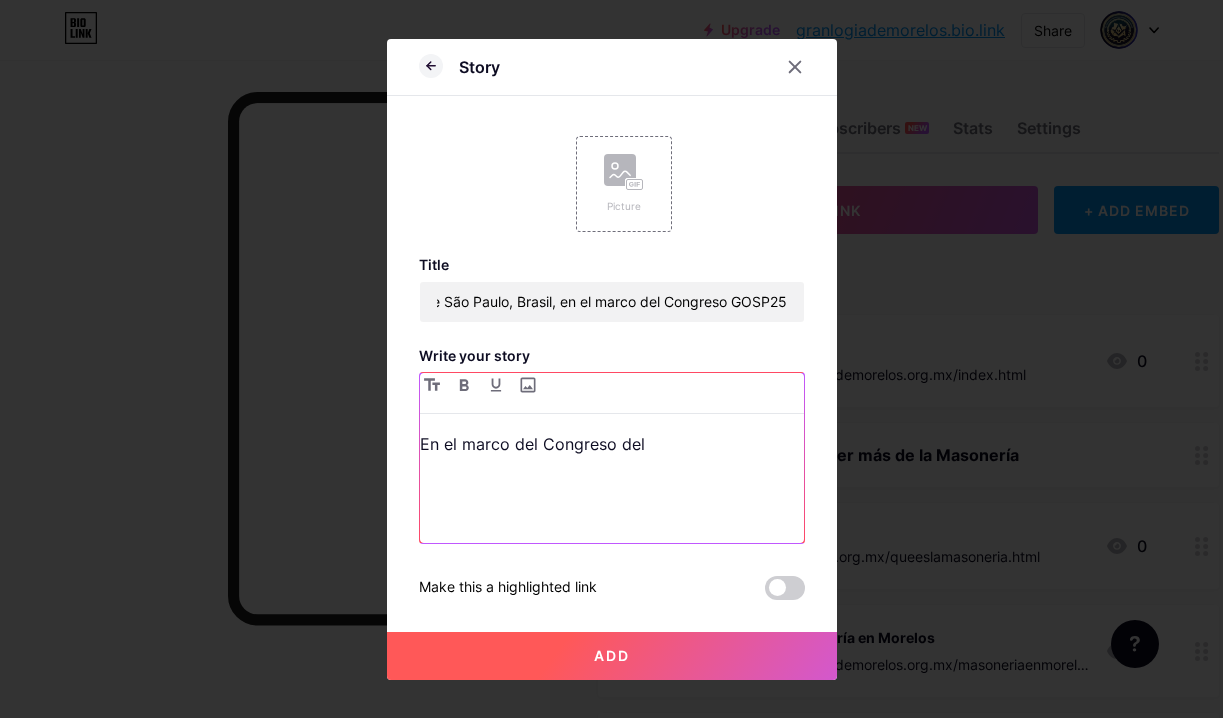 click on "En el marco del Congreso del" at bounding box center [612, 444] 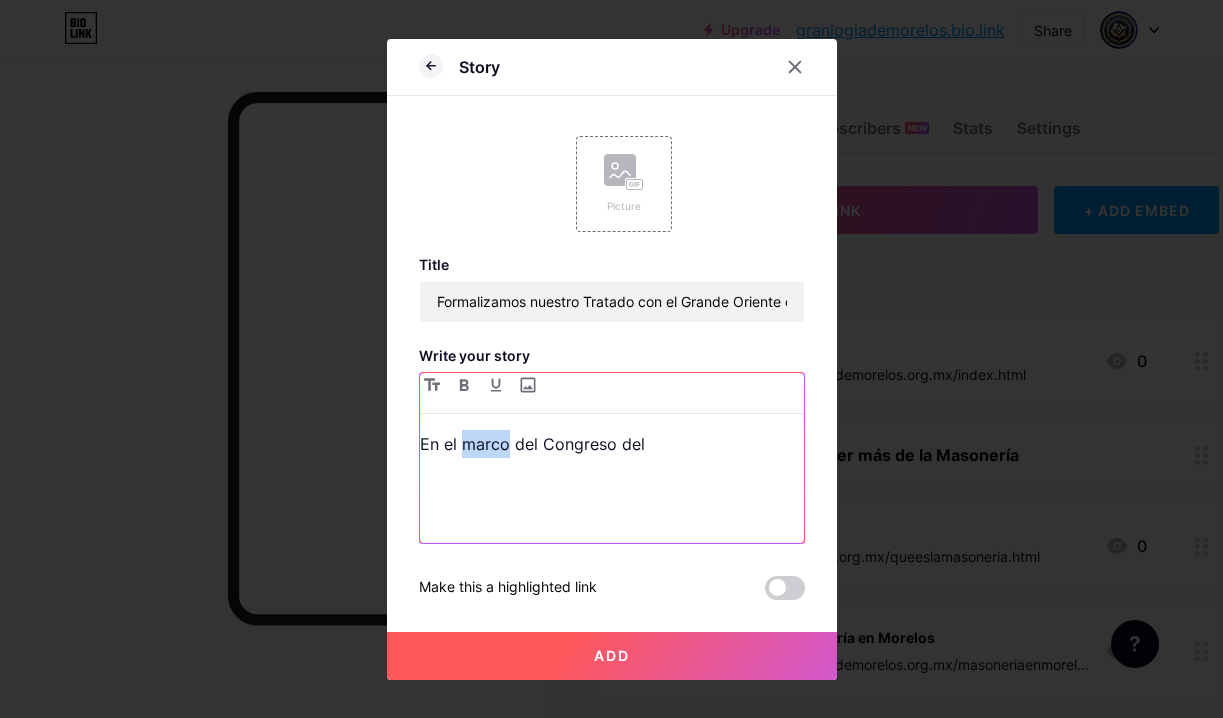 click on "En el marco del Congreso del" at bounding box center (612, 444) 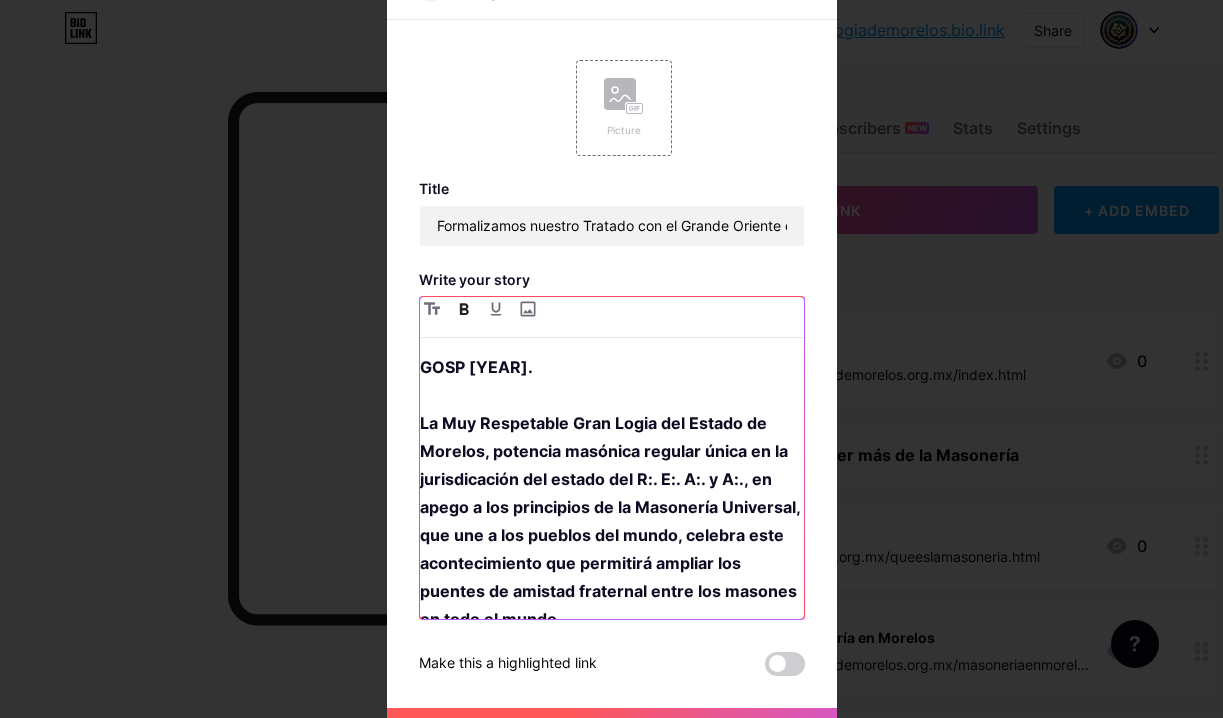 scroll, scrollTop: 467, scrollLeft: 0, axis: vertical 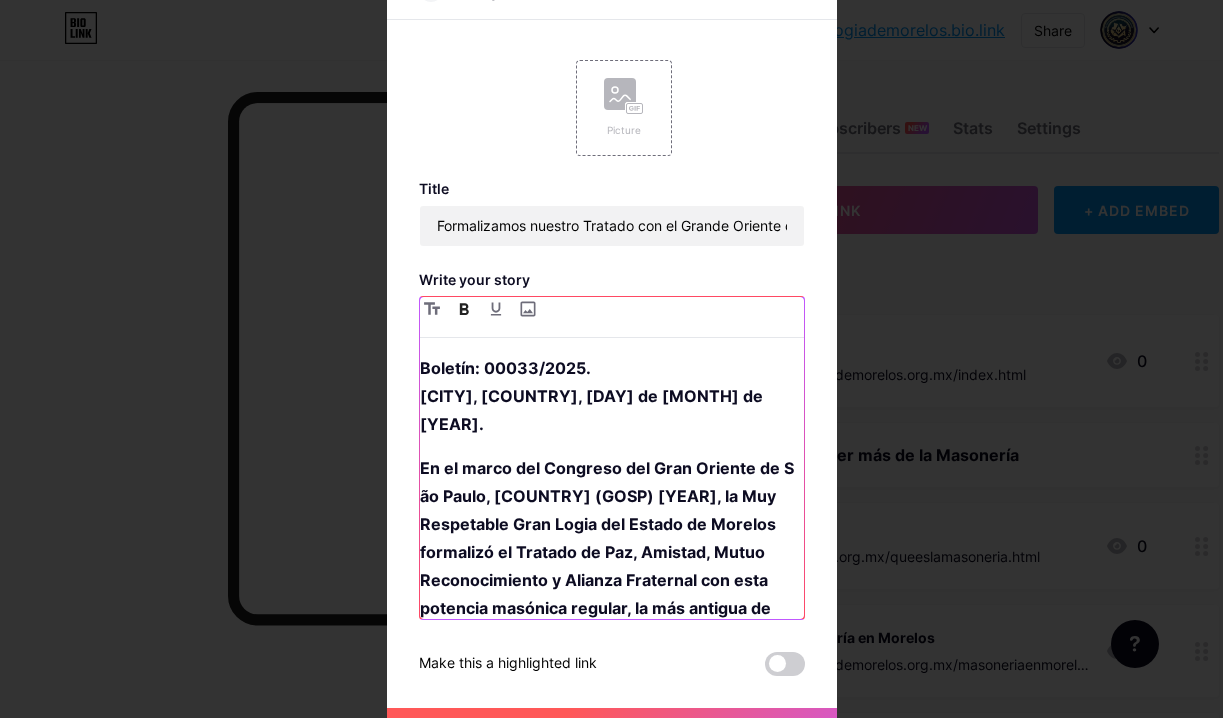 drag, startPoint x: 689, startPoint y: 590, endPoint x: 449, endPoint y: 310, distance: 368.78177 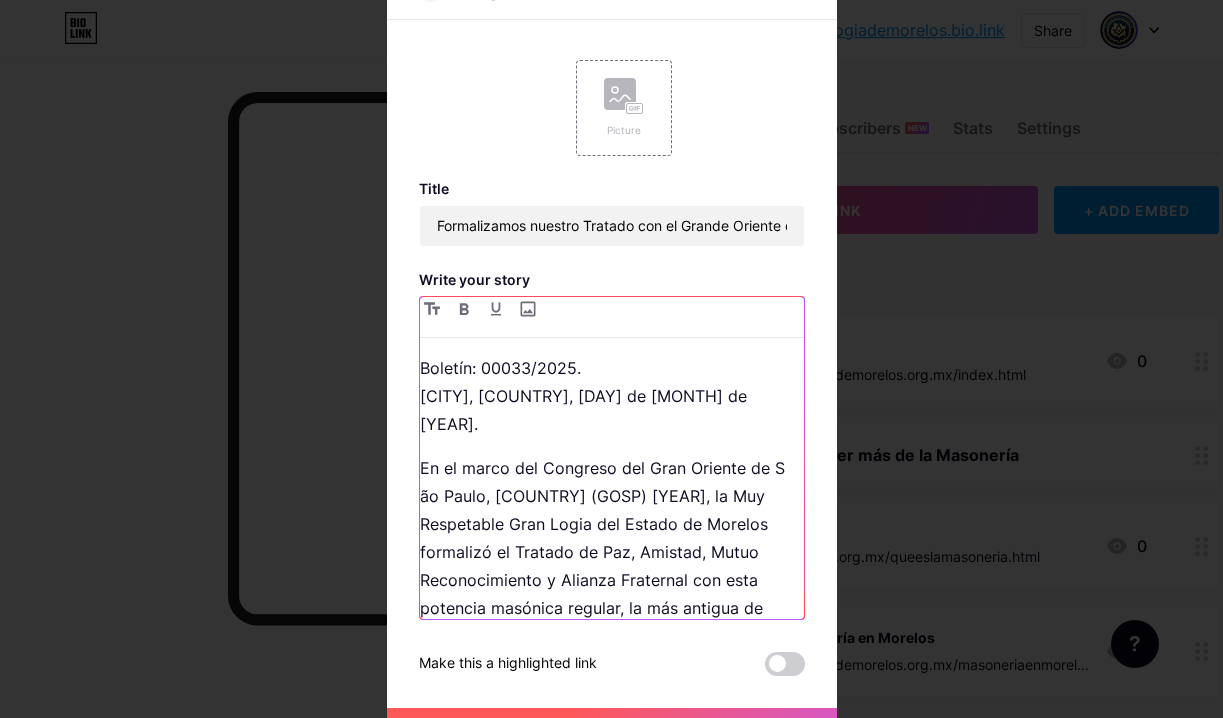 click on "Boletín: 00033/2025. São Paulo, Brasil, 31 de julio de 2025." at bounding box center [612, 396] 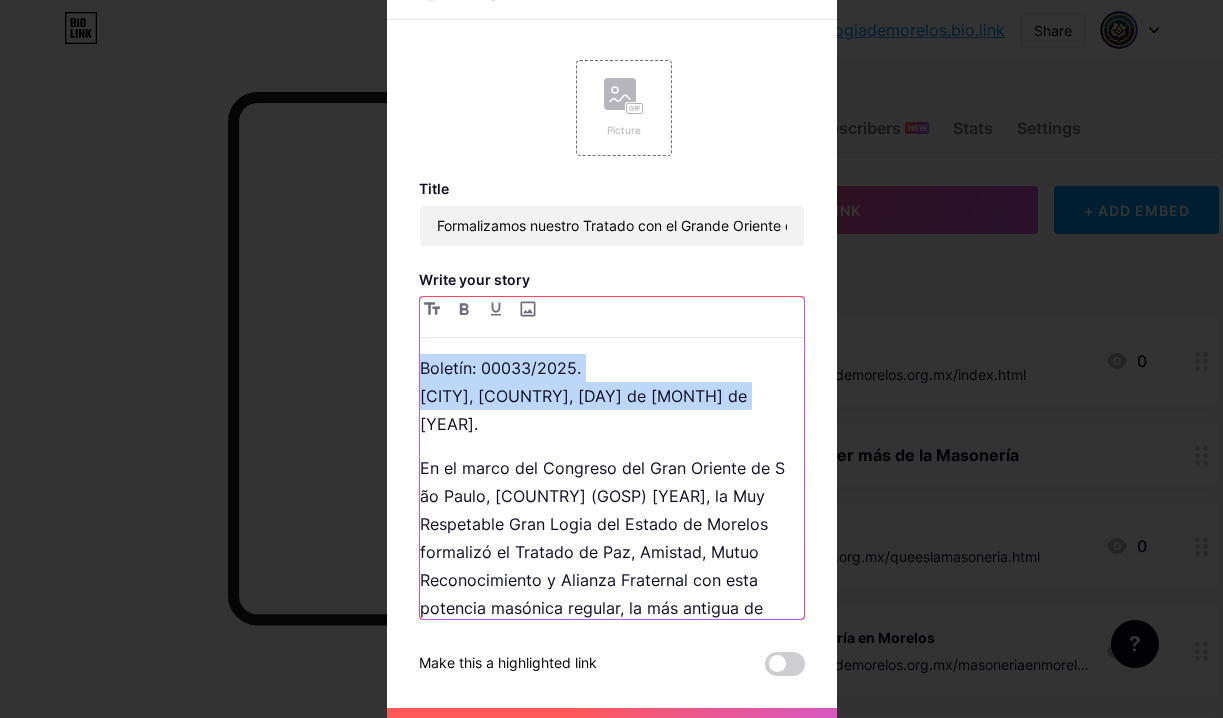drag, startPoint x: 718, startPoint y: 406, endPoint x: 406, endPoint y: 381, distance: 313 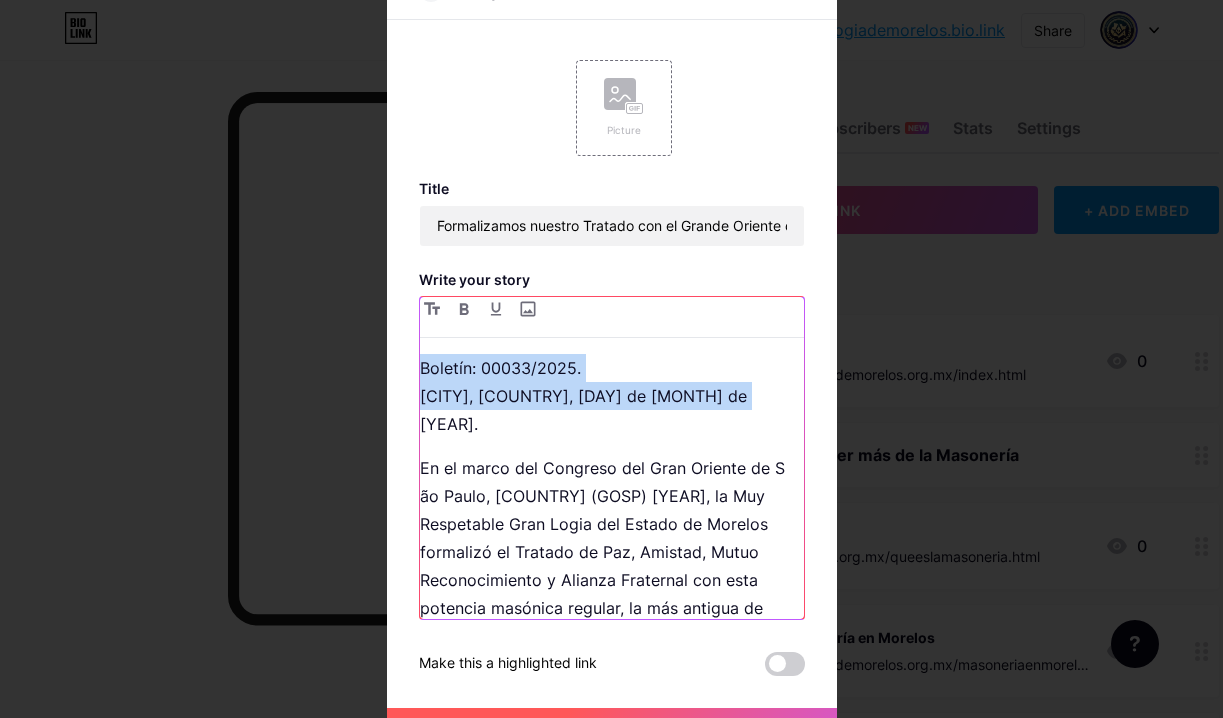 click on "Story                         Picture
Title
Formalizamos nuestro Tratado con el Grande Oriente de São Paulo, Brasil, en el marco del Congreso GOSP25
Write your story
Boletín: 00033/2025. São Paulo, Brasil, 31 de julio de 2025. En el marco del Congreso del Gran Oriente de S​ão Paulo, Brasil (GOSP) 2025, la Muy Respetable Gran Logia del Estado de Morelos formalizó el Tratado de Paz, Amistad, Mutuo Reconocimiento y Alianza Fraternal con esta potencia masónica regular, la más antigua de São Paulo.  En este sentido, el M:. R:. H:. Renato García de Almeida, Muy Respetable Gran Maestro del GOSP, hizo el anuncio de la formalización de este Tratado entre nuestras potencias masónicas en el uso de la palabra, durante el GOSP 2025.
Make this a highlighted link
Add                                 Picture
Make this a highlighted link
Save" at bounding box center [612, 359] 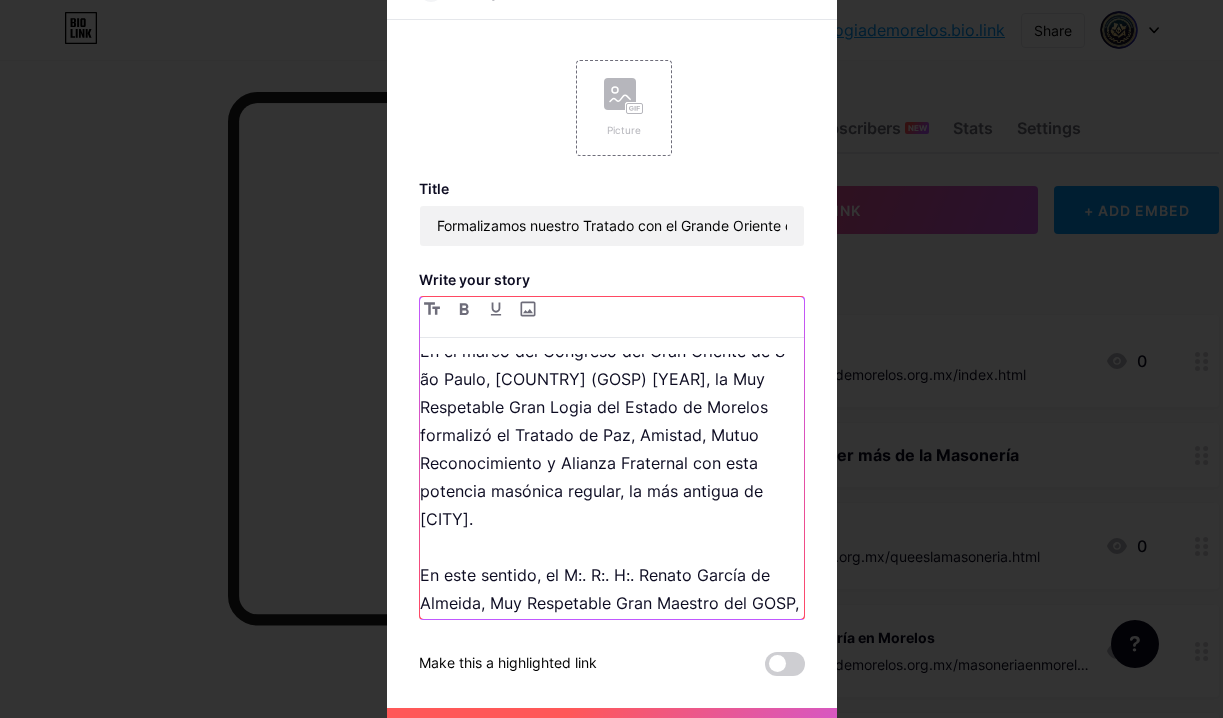 scroll, scrollTop: 467, scrollLeft: 0, axis: vertical 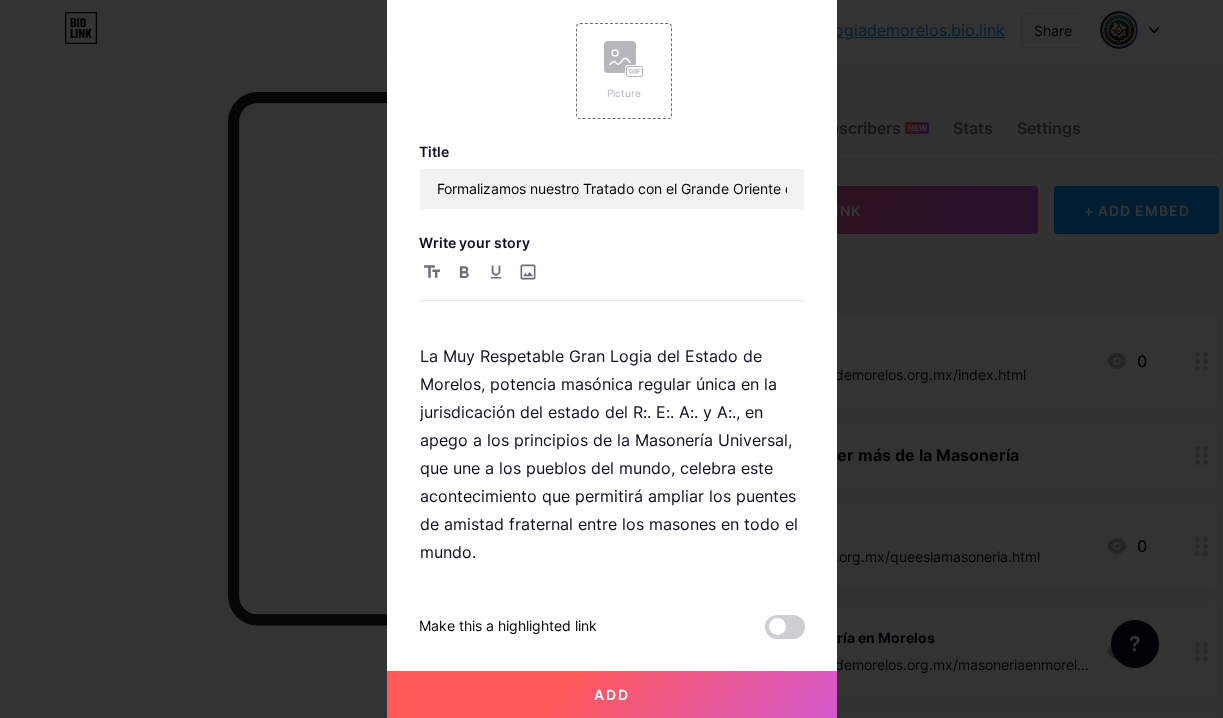 click on "Add" at bounding box center (612, 695) 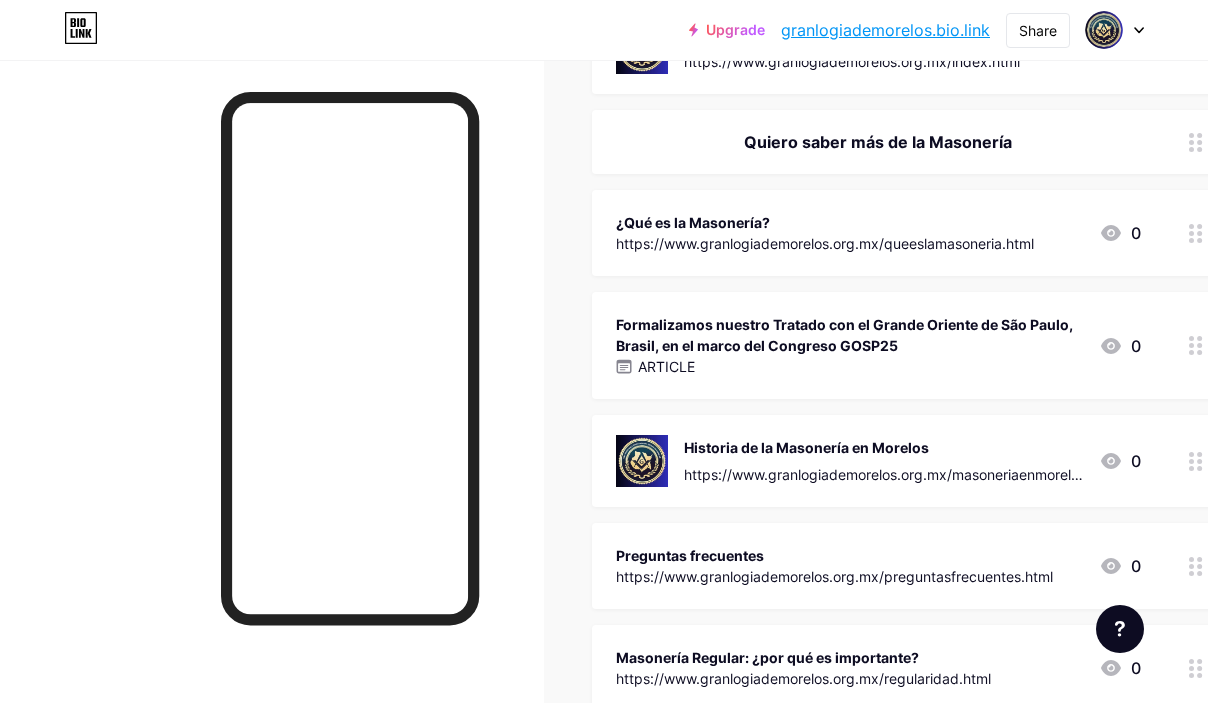scroll, scrollTop: 279, scrollLeft: 0, axis: vertical 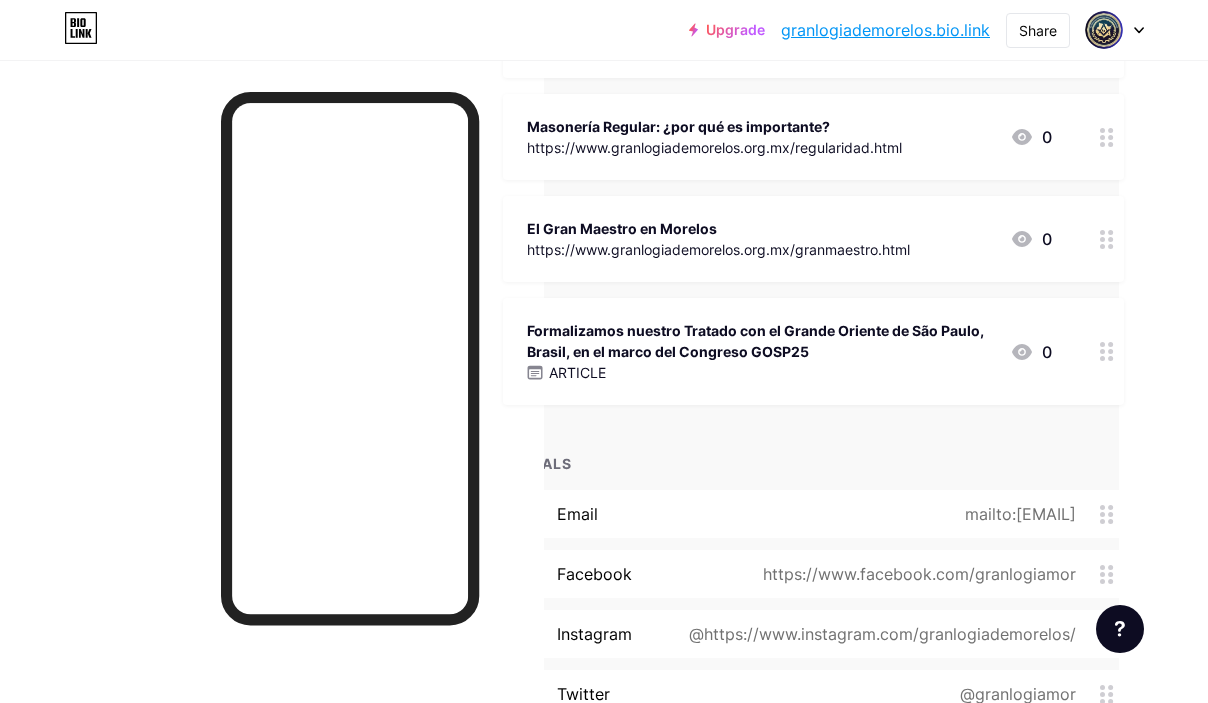 click on "ARTICLE" at bounding box center [577, 372] 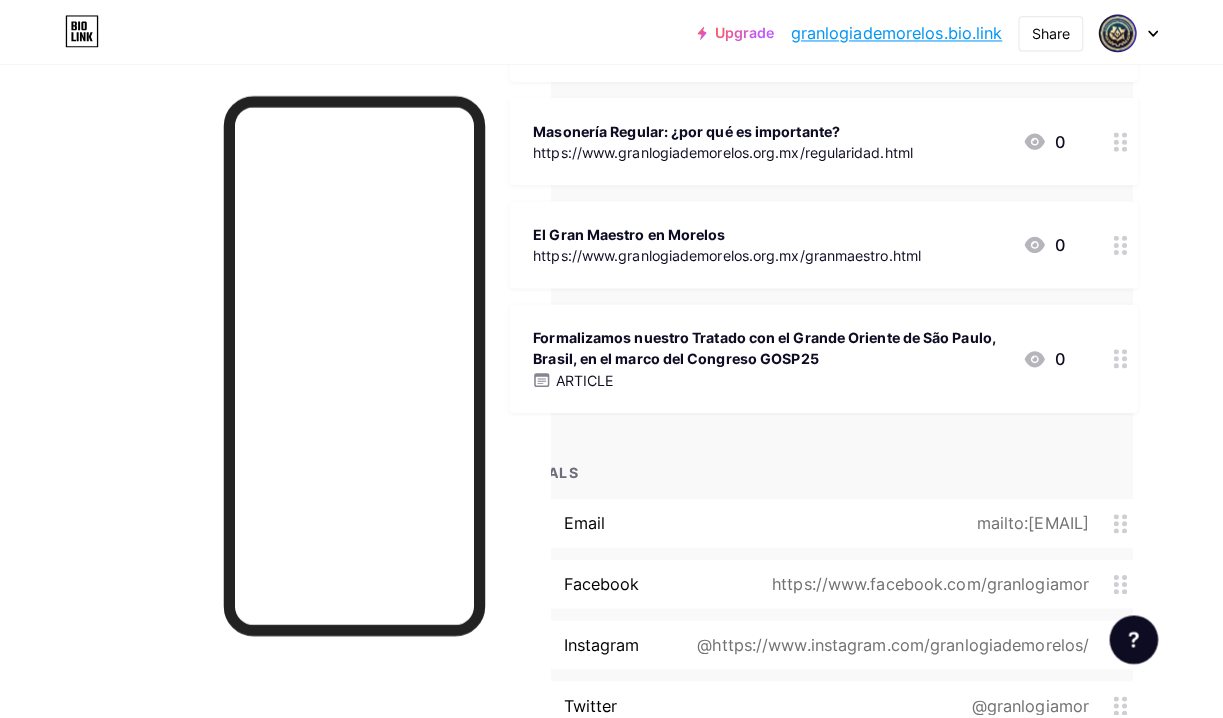 scroll, scrollTop: 721, scrollLeft: 80, axis: both 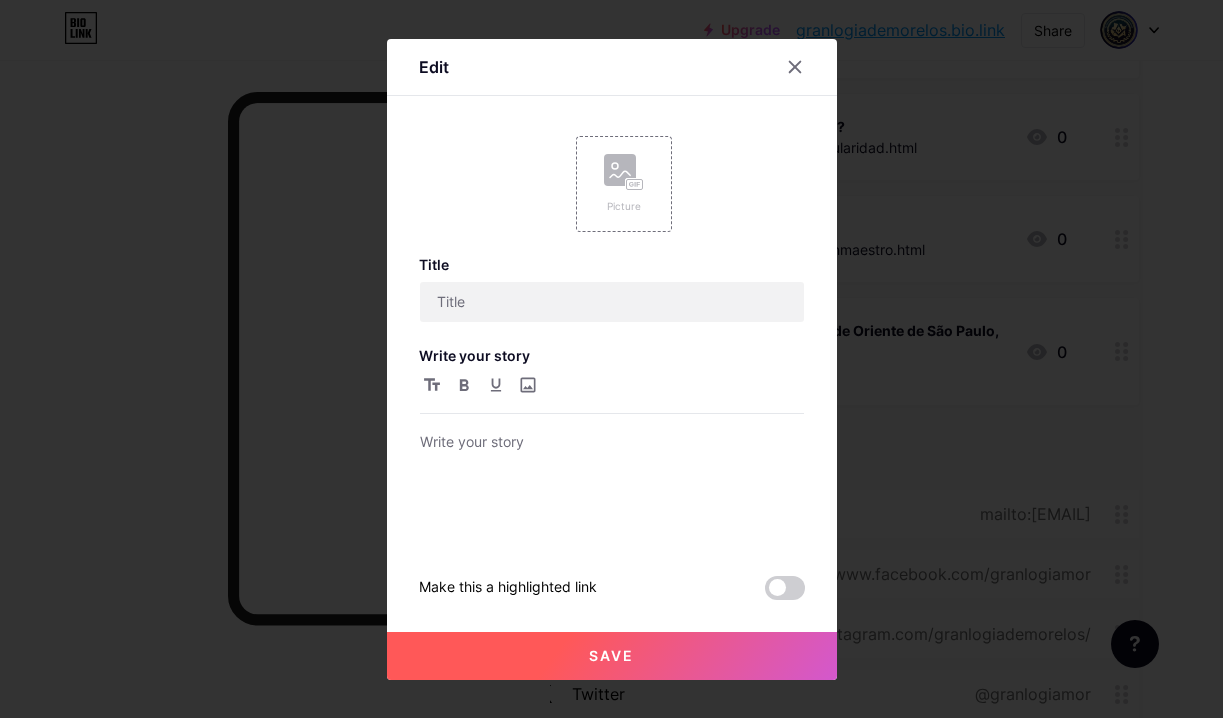 type on "Formalizamos nuestro Tratado con el Grande Oriente de São Paulo, Brasil, en el marco del Congreso GOSP25" 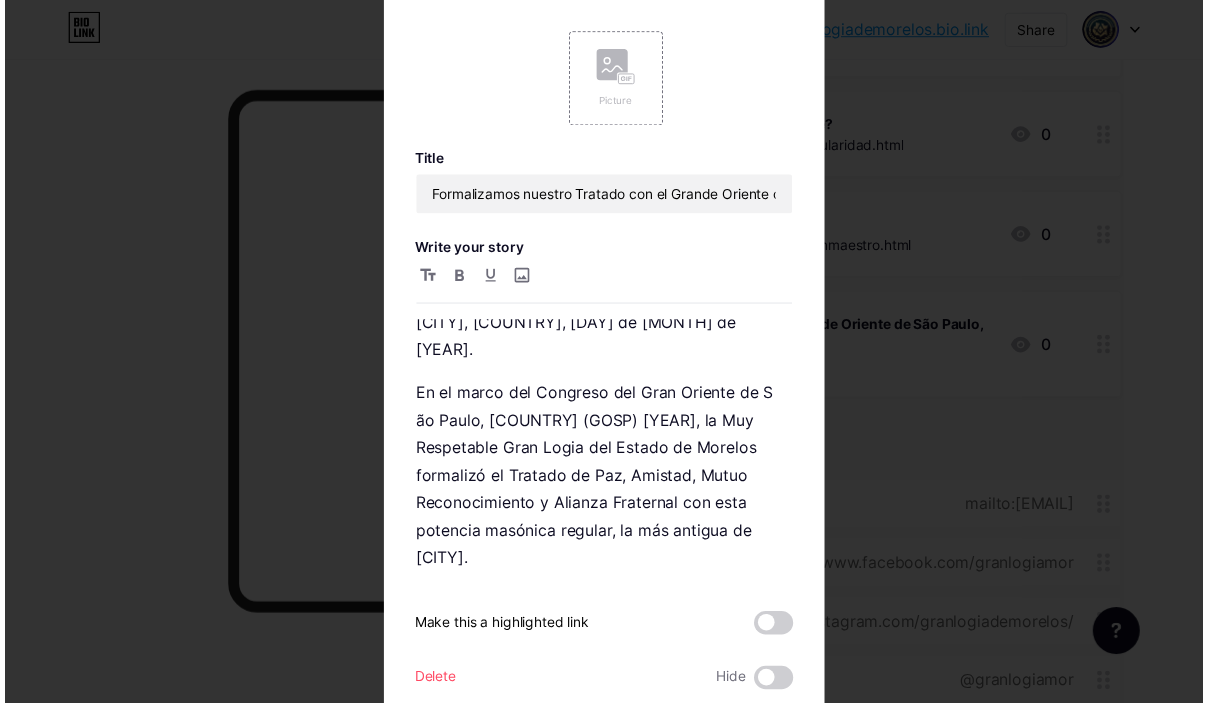 scroll, scrollTop: 0, scrollLeft: 0, axis: both 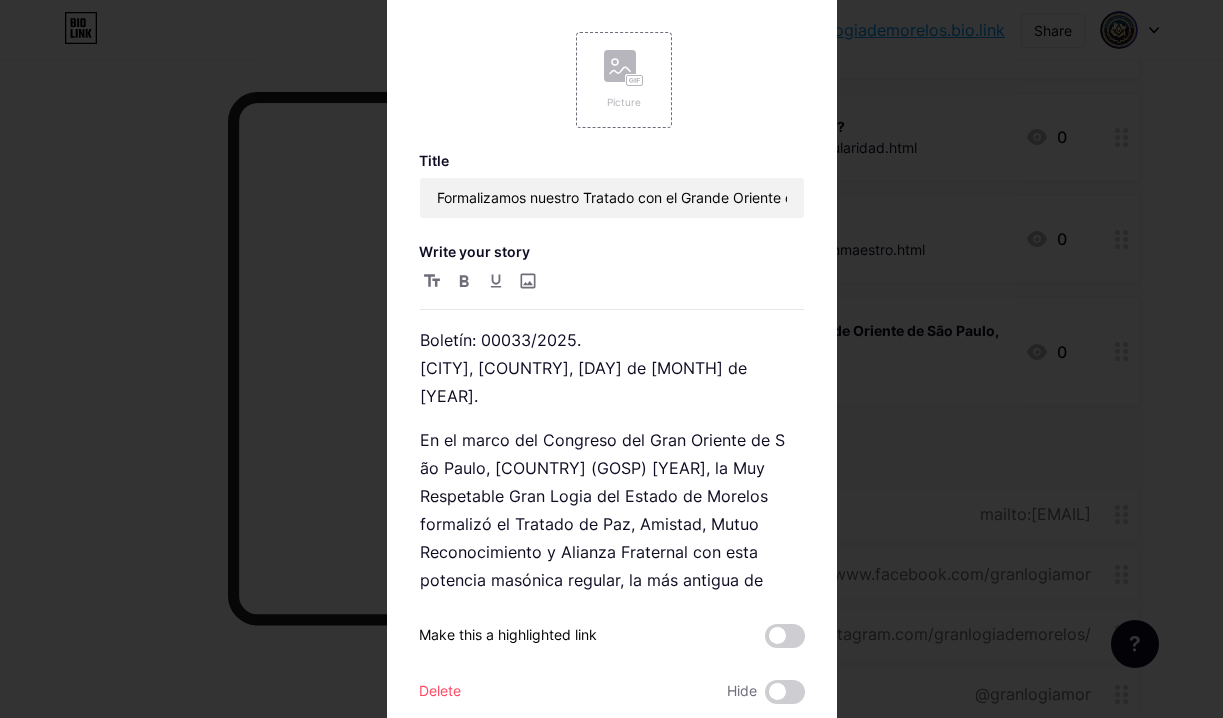 click at bounding box center (611, 359) 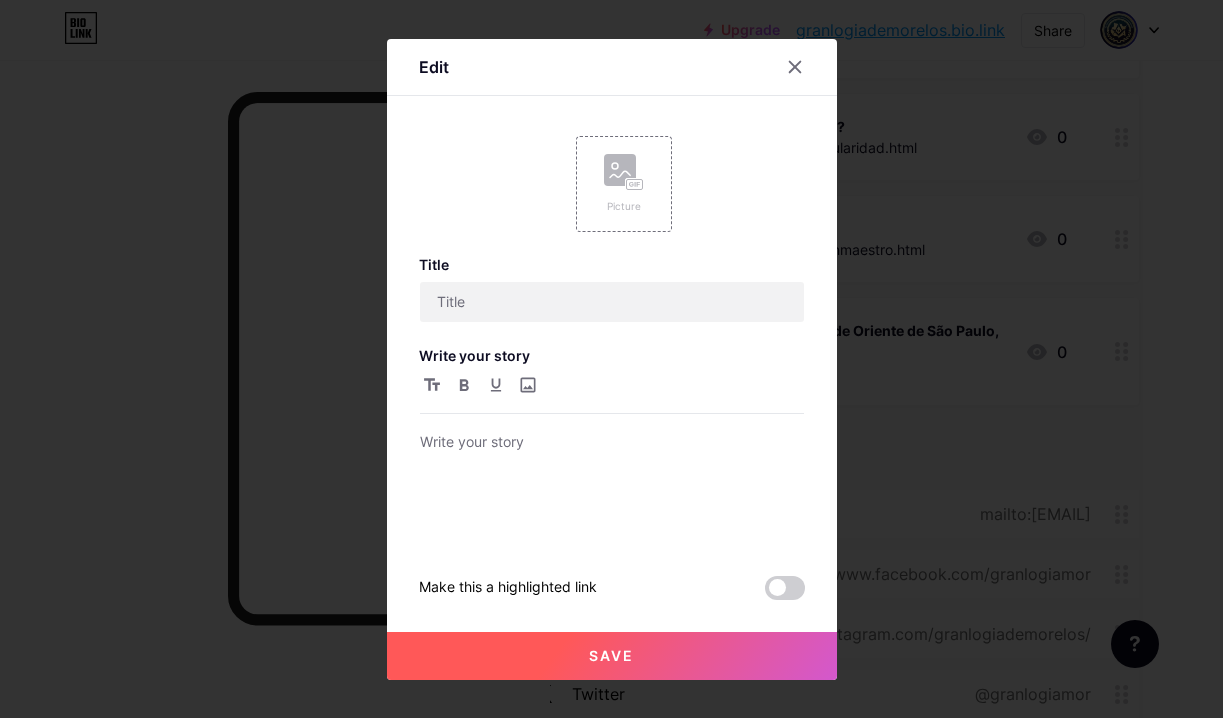 type on "Formalizamos nuestro Tratado con el Grande Oriente de São Paulo, Brasil, en el marco del Congreso GOSP25" 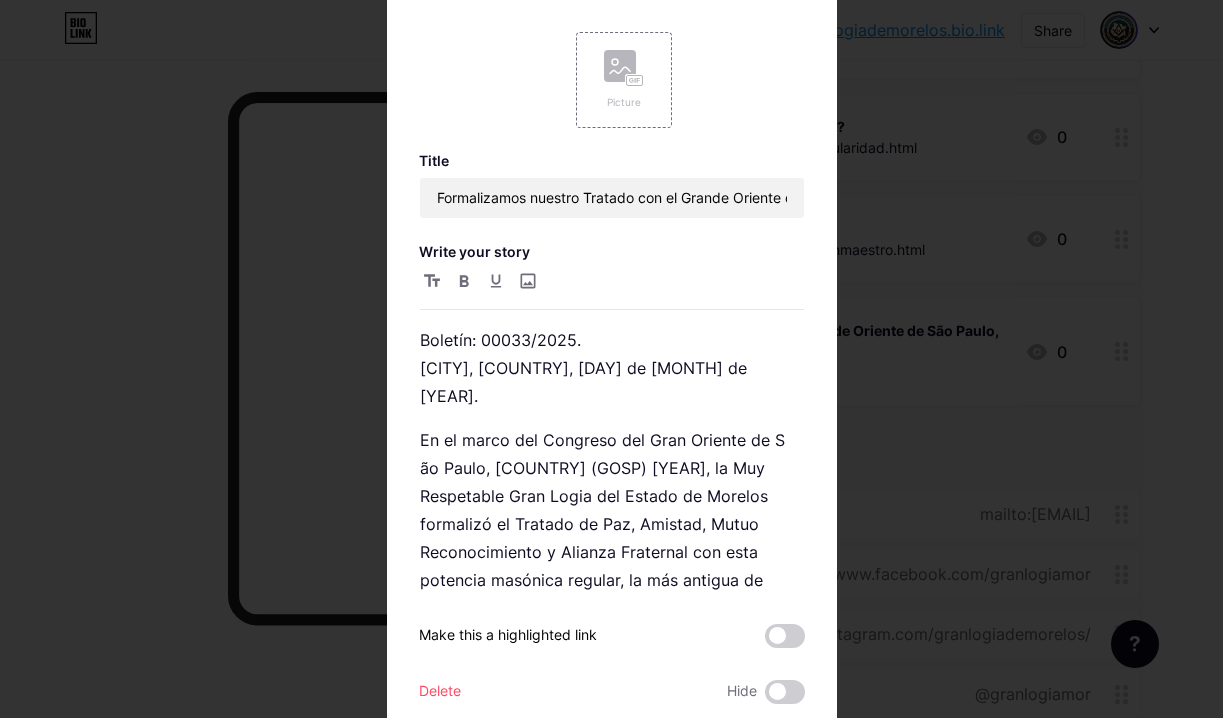 click at bounding box center [611, 359] 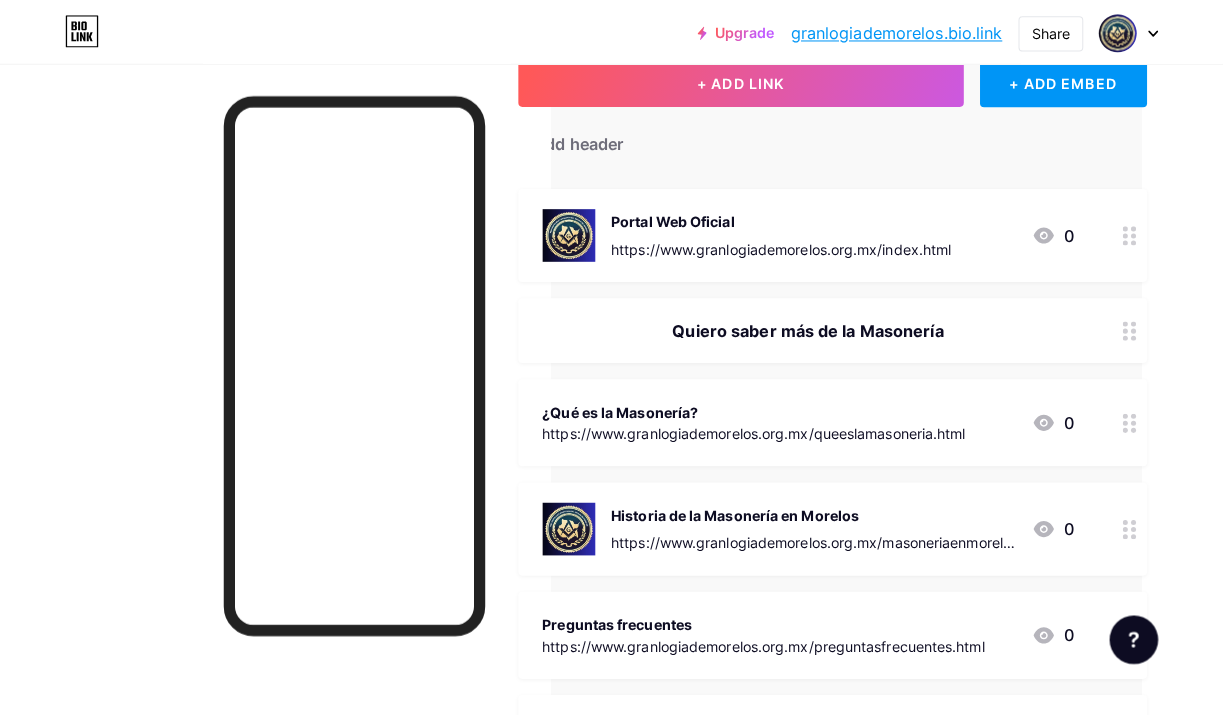 scroll, scrollTop: 0, scrollLeft: 80, axis: horizontal 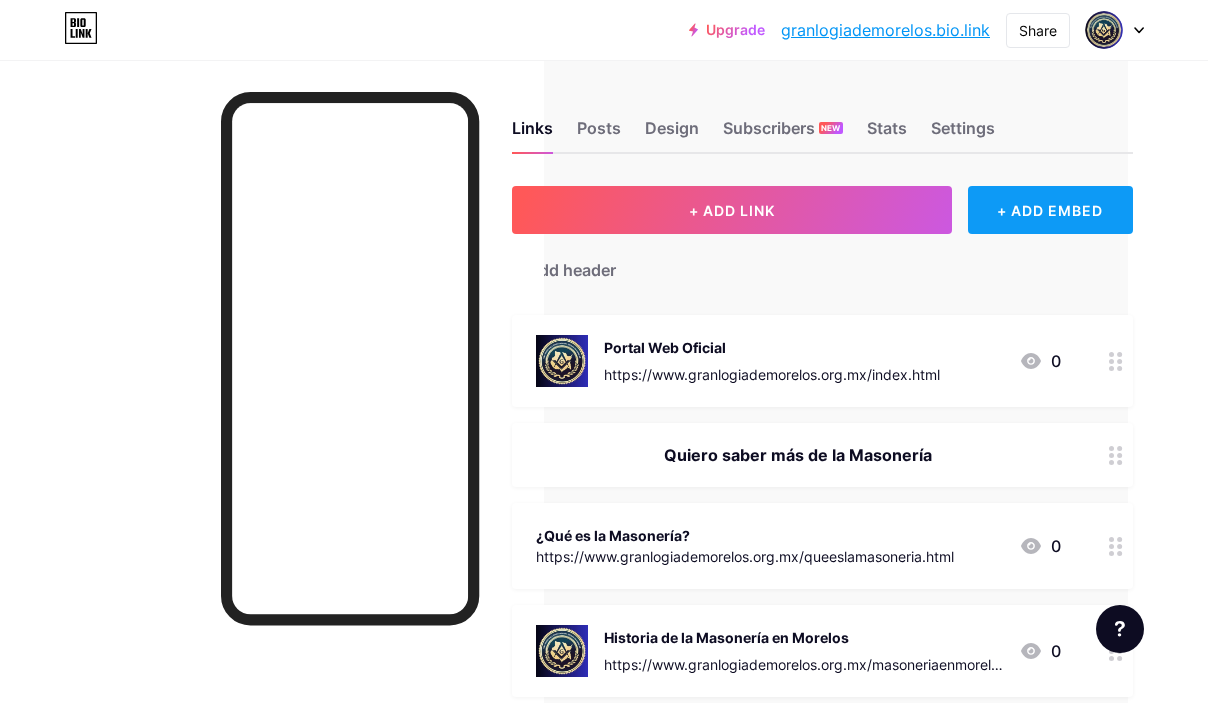 click on "+ ADD EMBED" at bounding box center [1050, 210] 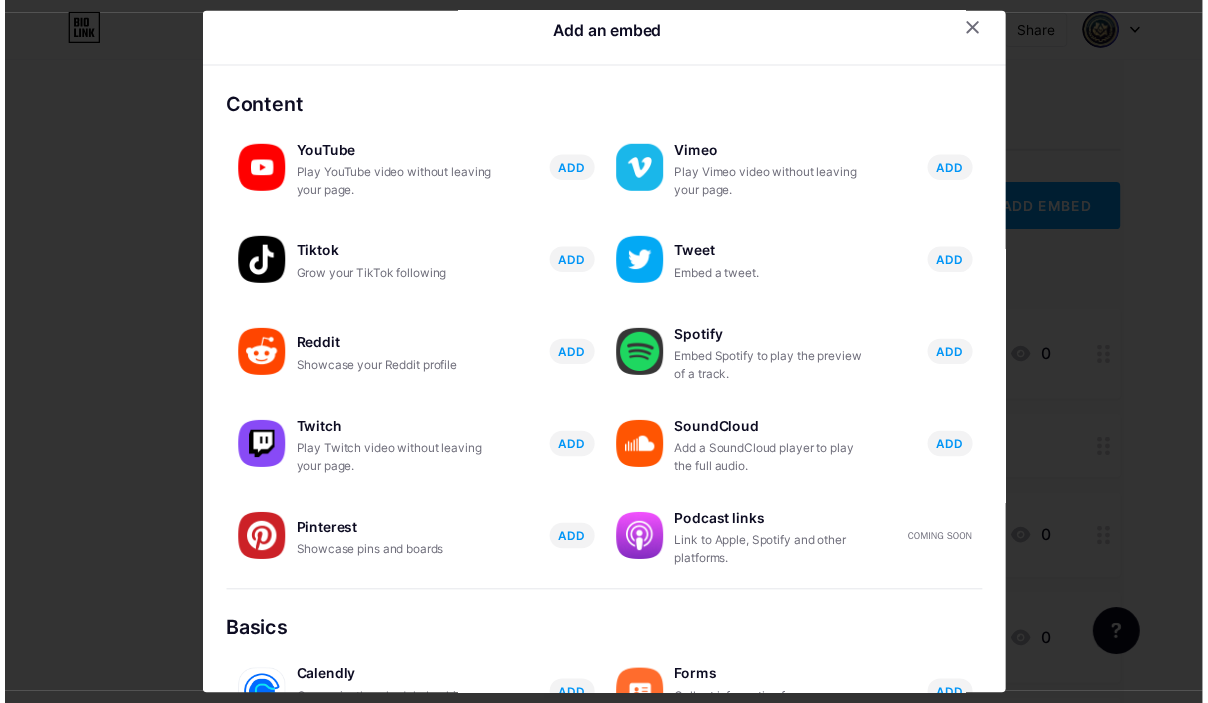 scroll, scrollTop: 0, scrollLeft: 0, axis: both 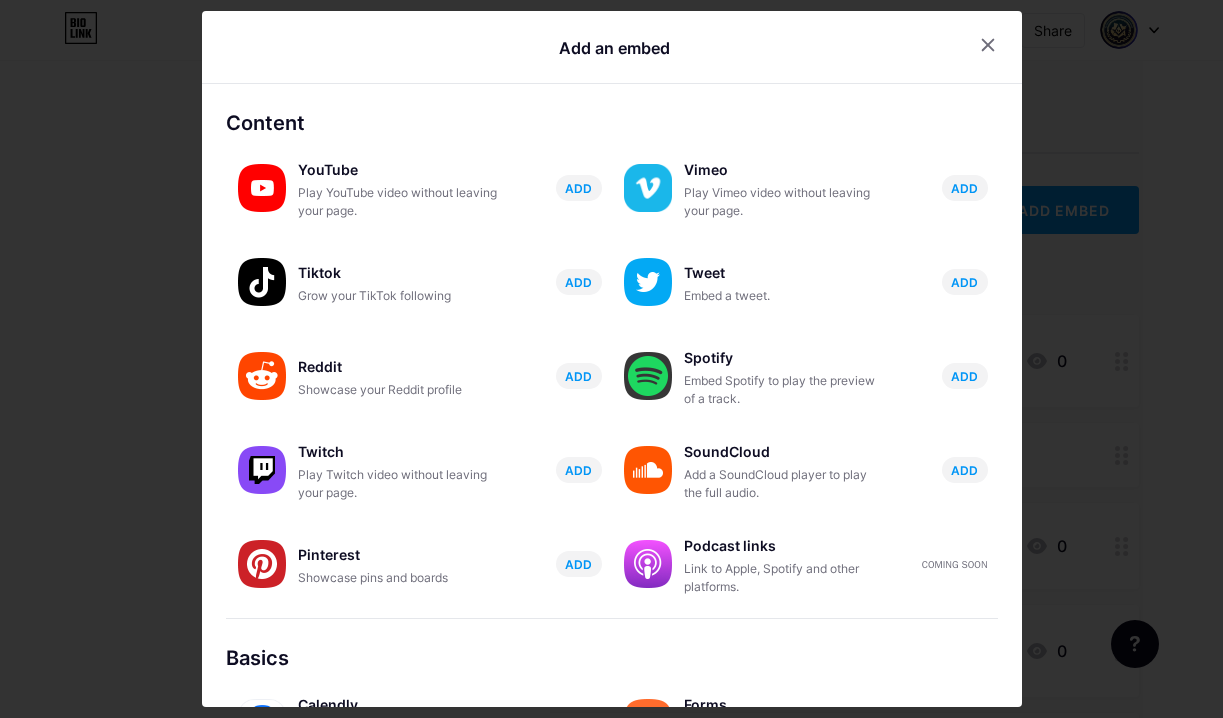 click at bounding box center (611, 359) 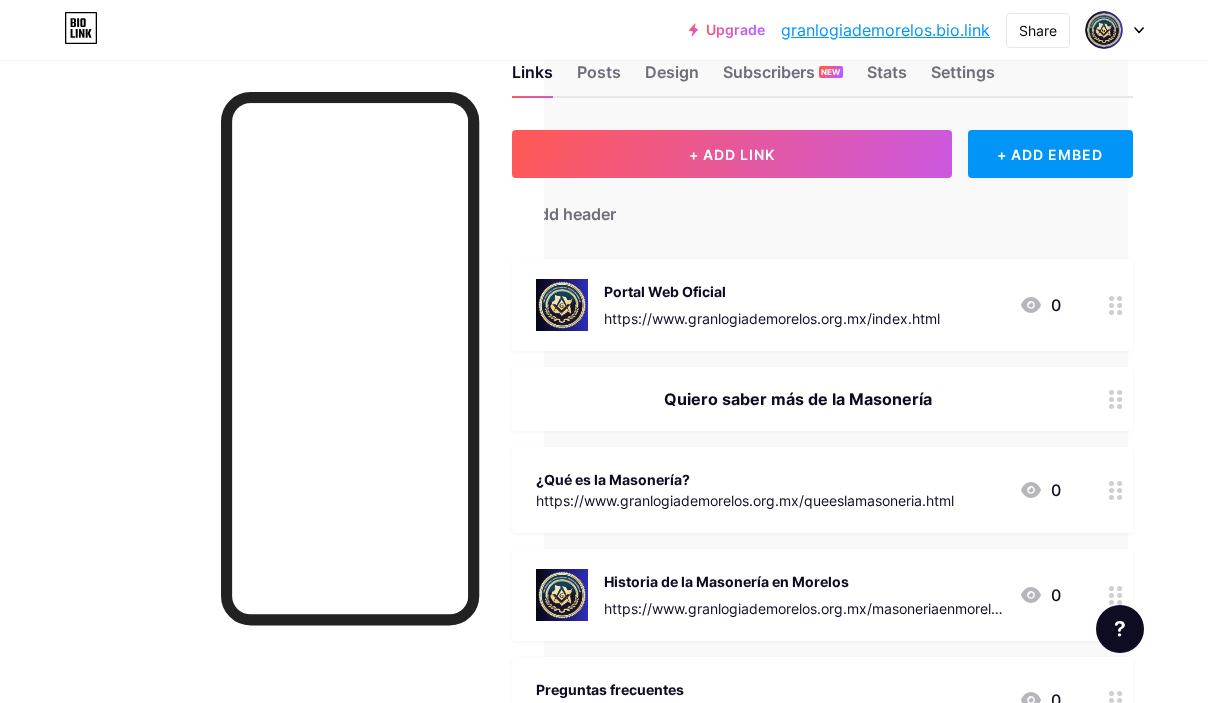 scroll, scrollTop: 109, scrollLeft: 80, axis: both 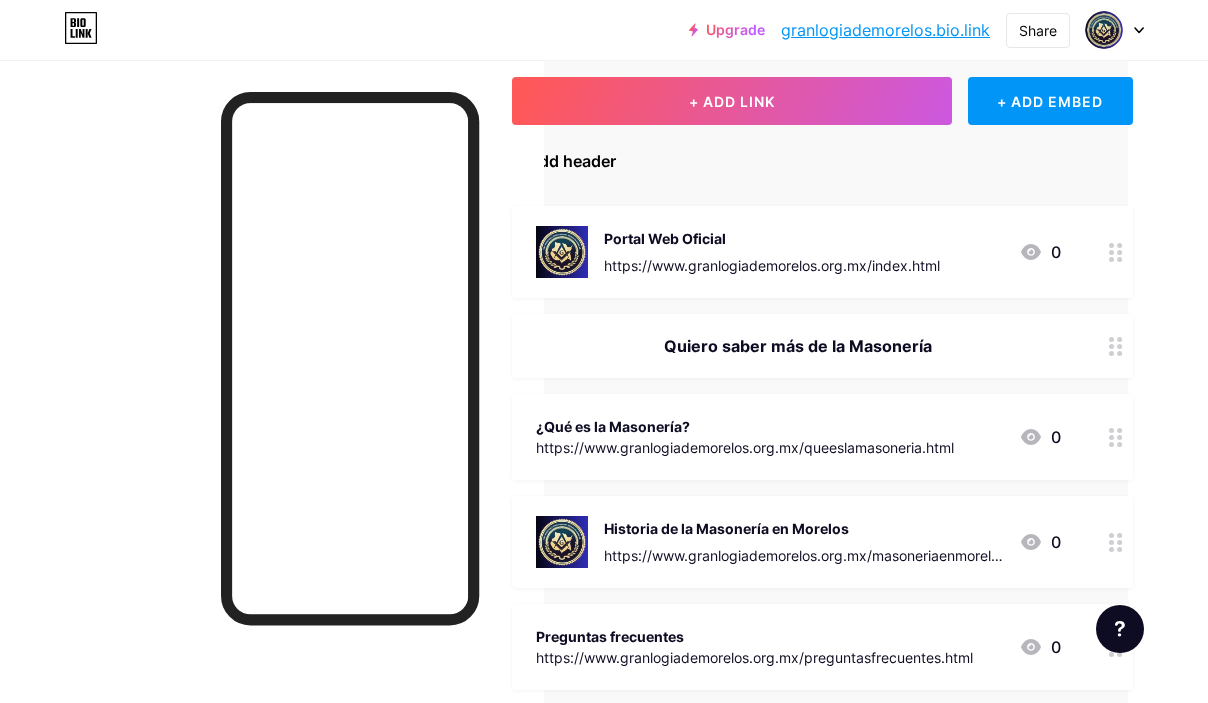 click on "+ Add header" at bounding box center [564, 161] 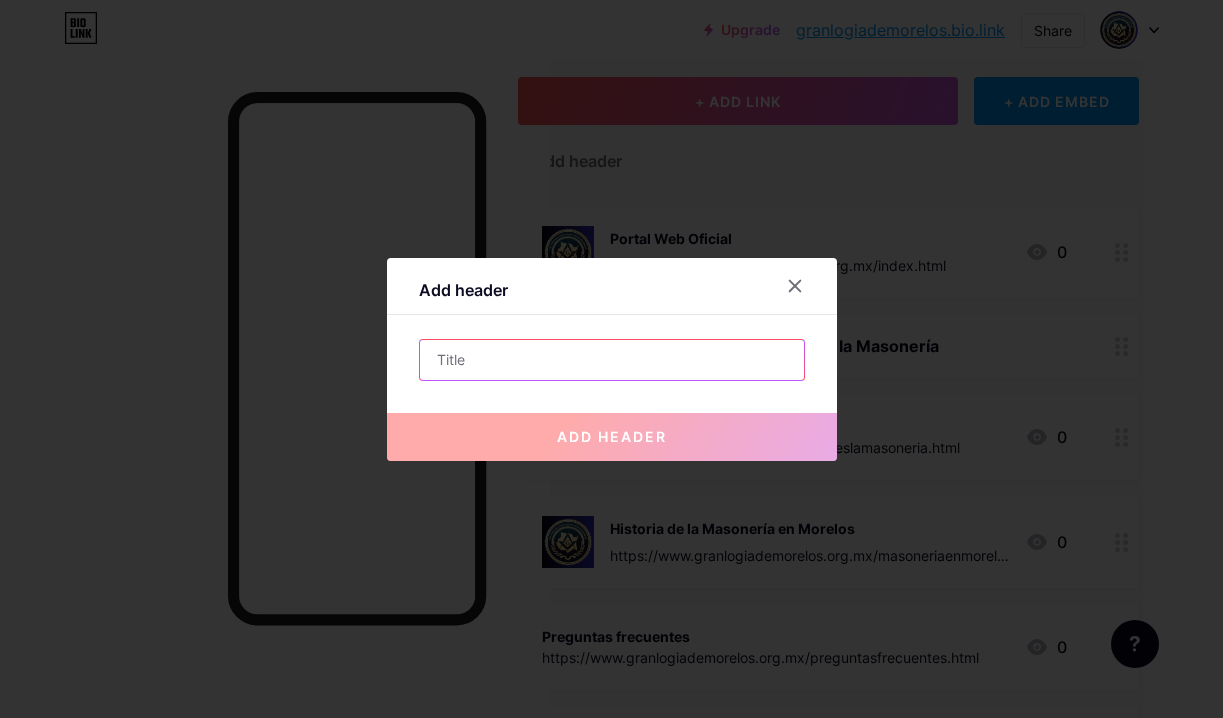 click at bounding box center [612, 360] 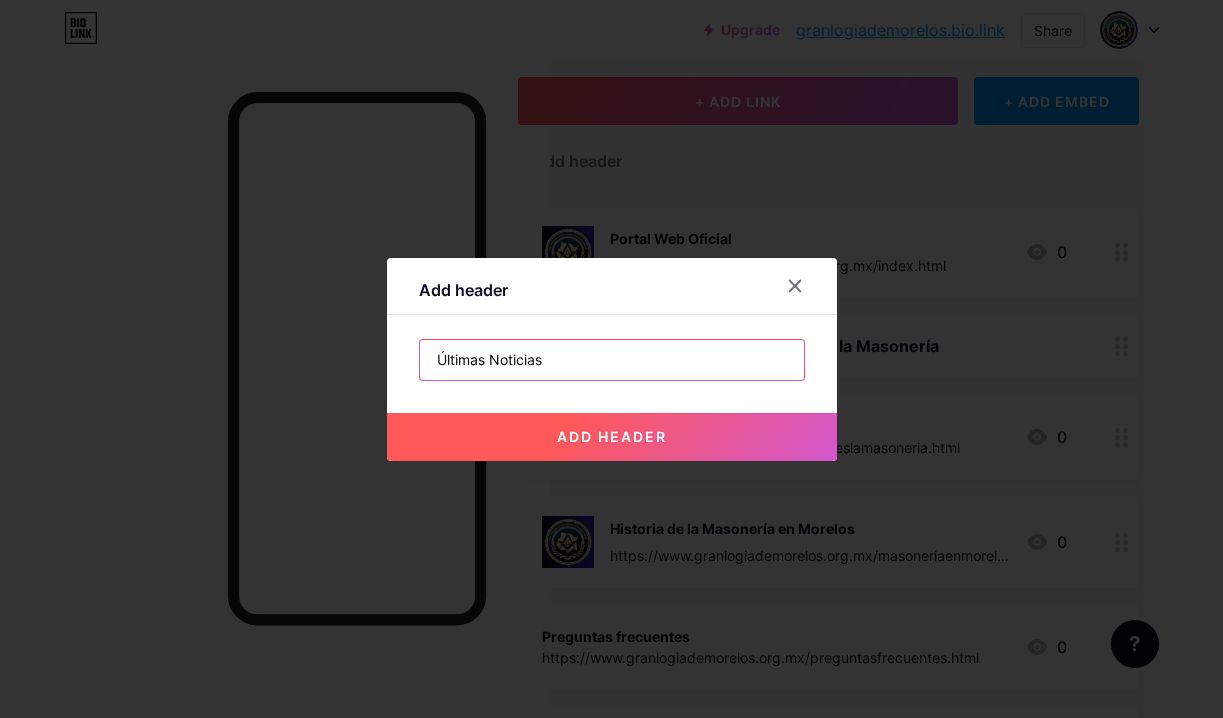 type on "Últimas Noticias" 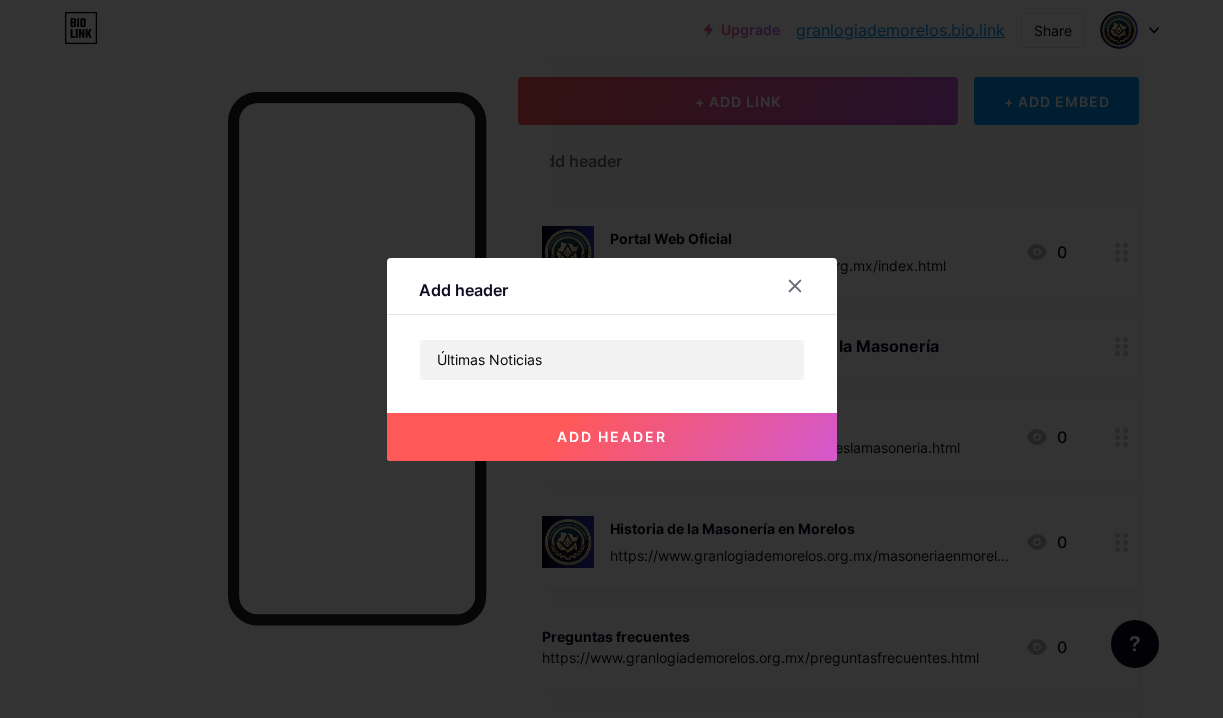 click on "add header" at bounding box center (612, 437) 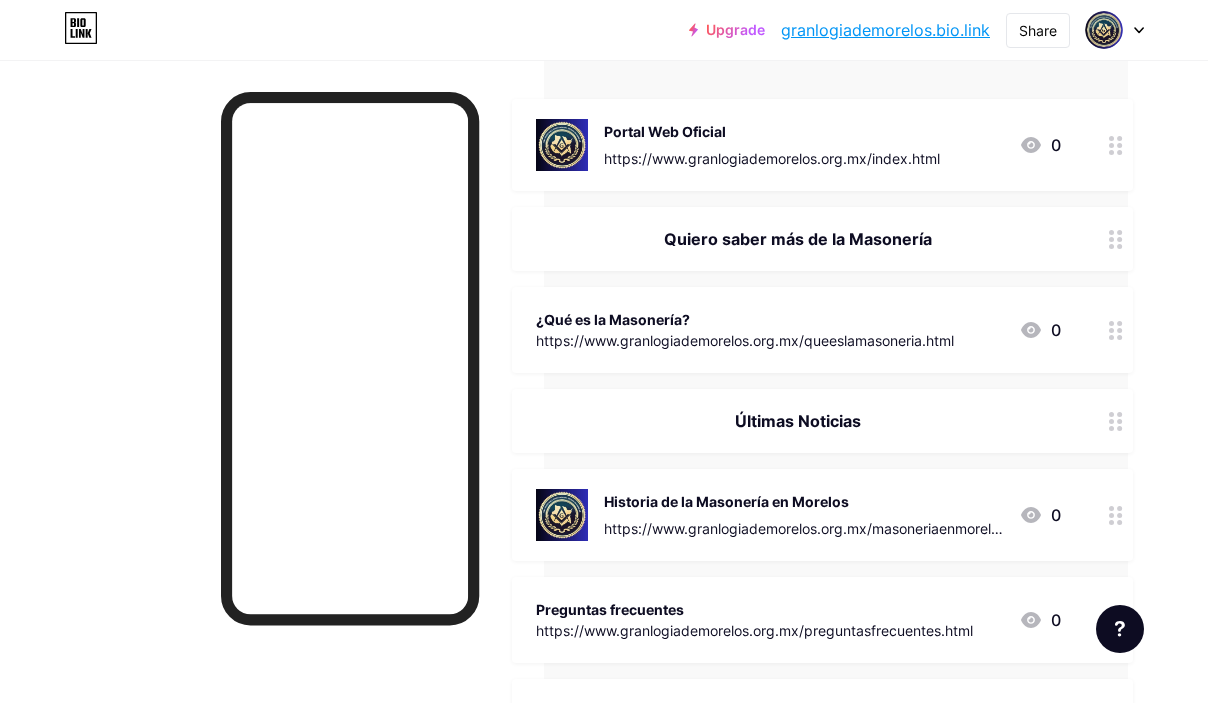 scroll, scrollTop: 256, scrollLeft: 80, axis: both 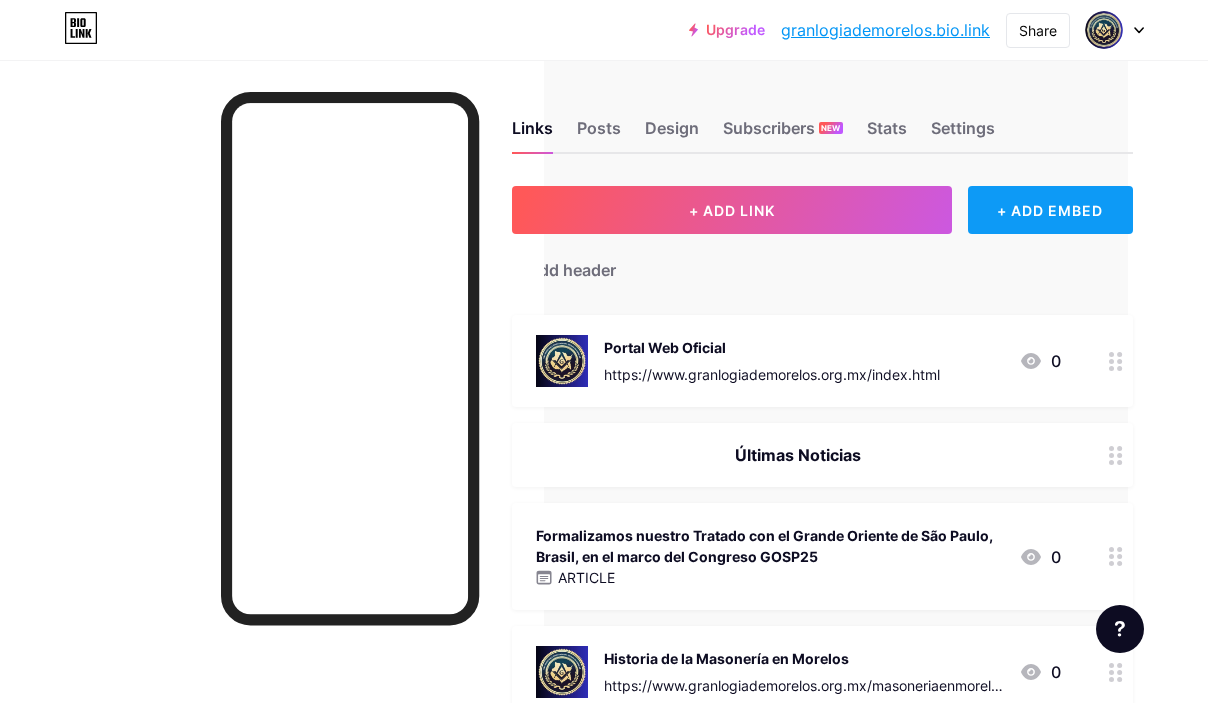 click on "+ ADD EMBED" at bounding box center (1050, 210) 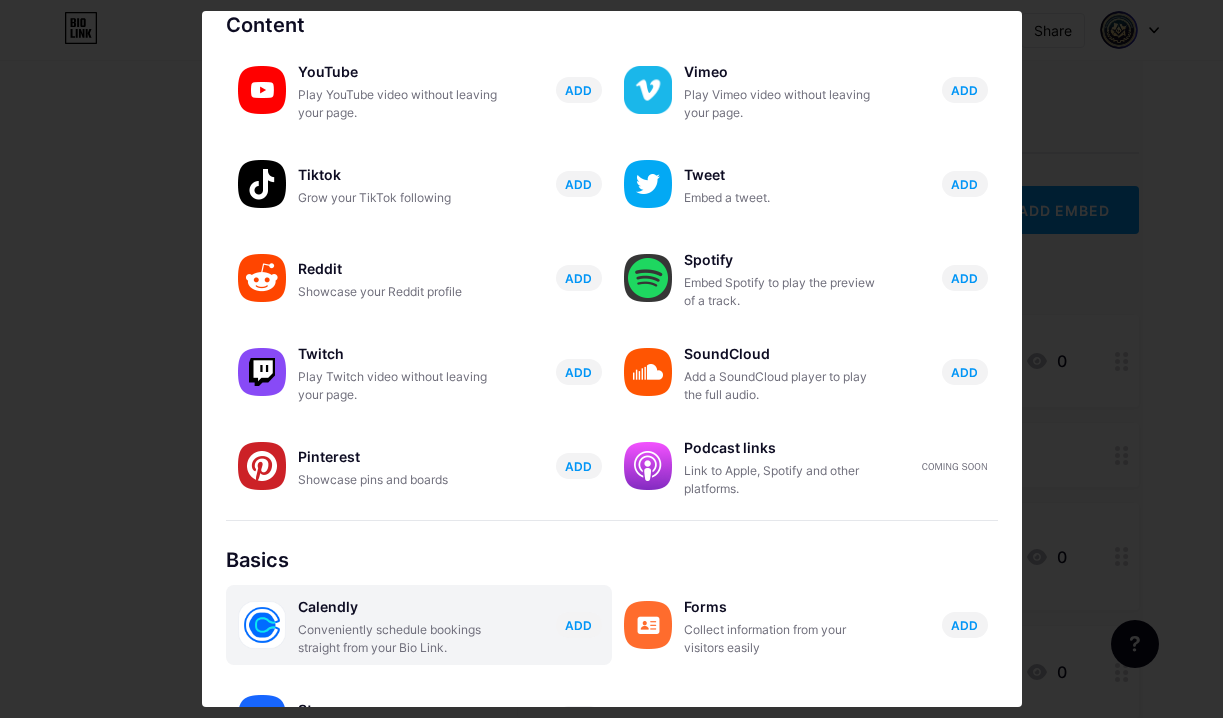 scroll, scrollTop: 0, scrollLeft: 0, axis: both 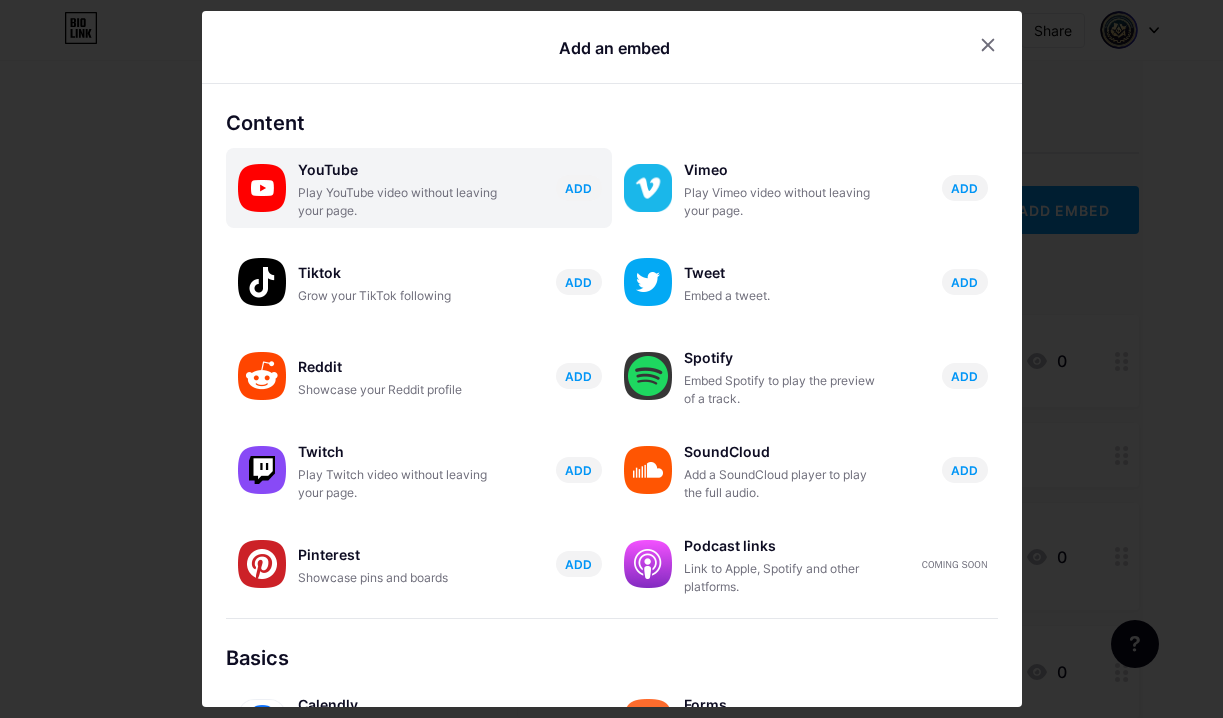 click on "Play YouTube video without leaving your page." at bounding box center (398, 202) 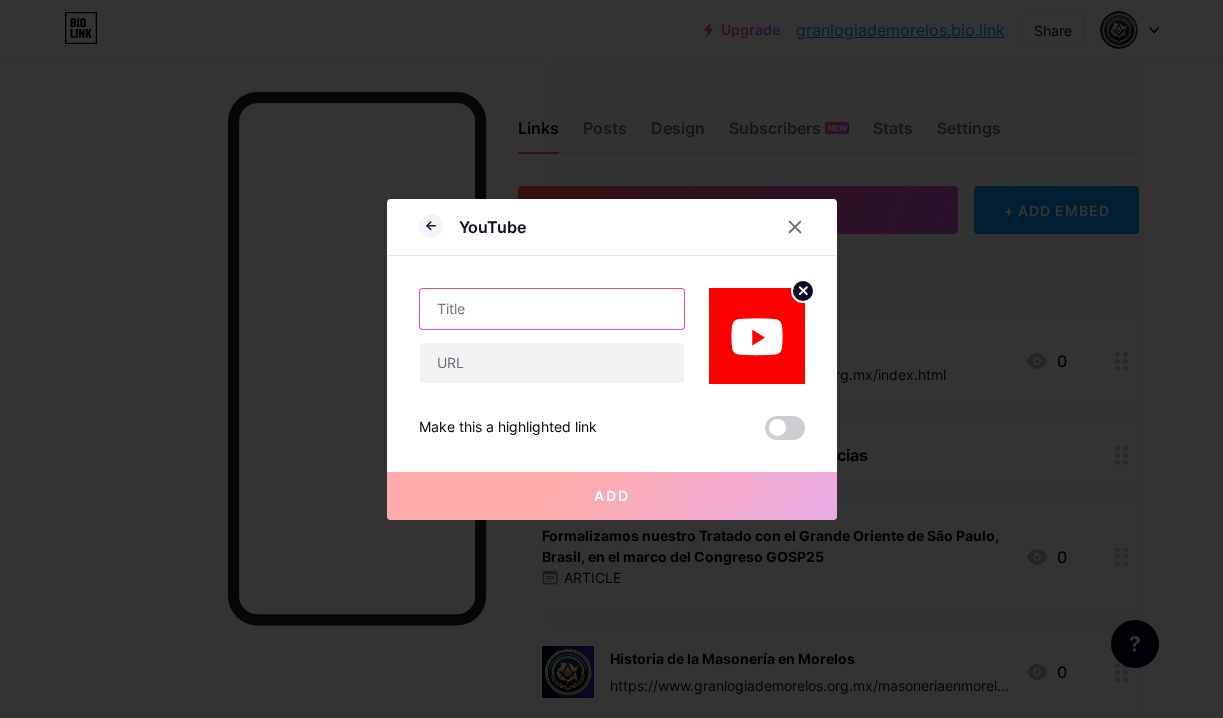 click at bounding box center [552, 309] 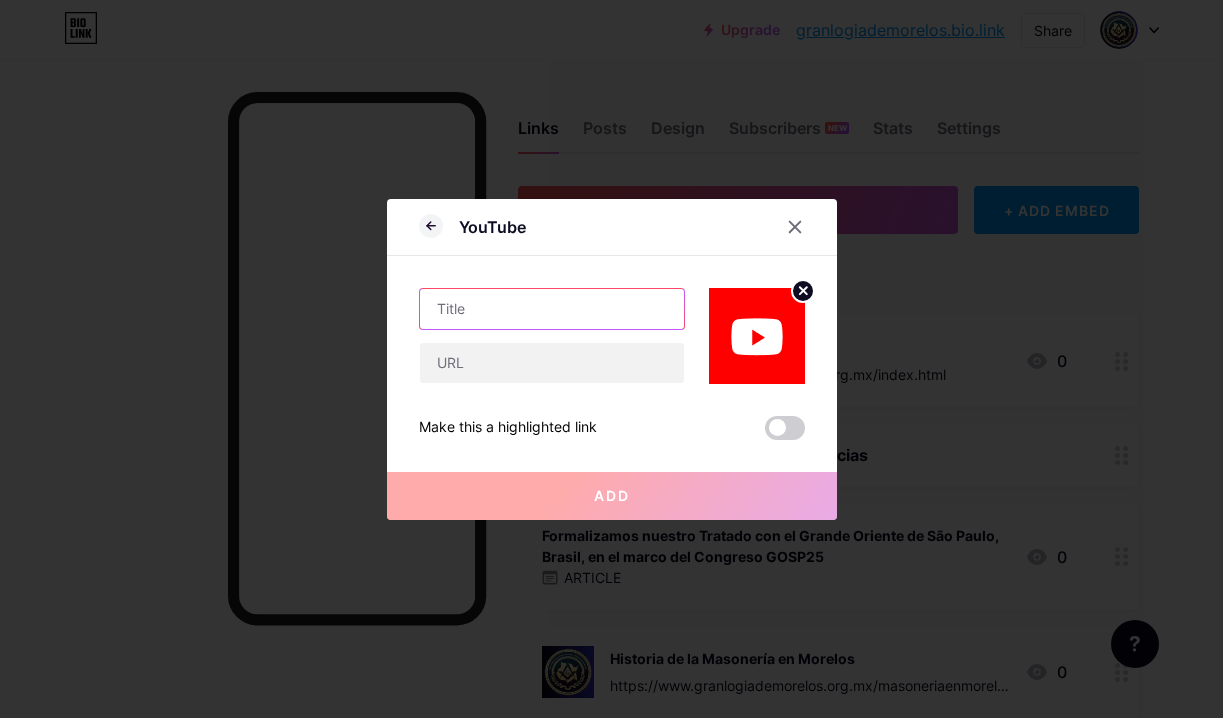 paste on "Tratado entre la ‪@granlogiademorelos‬" 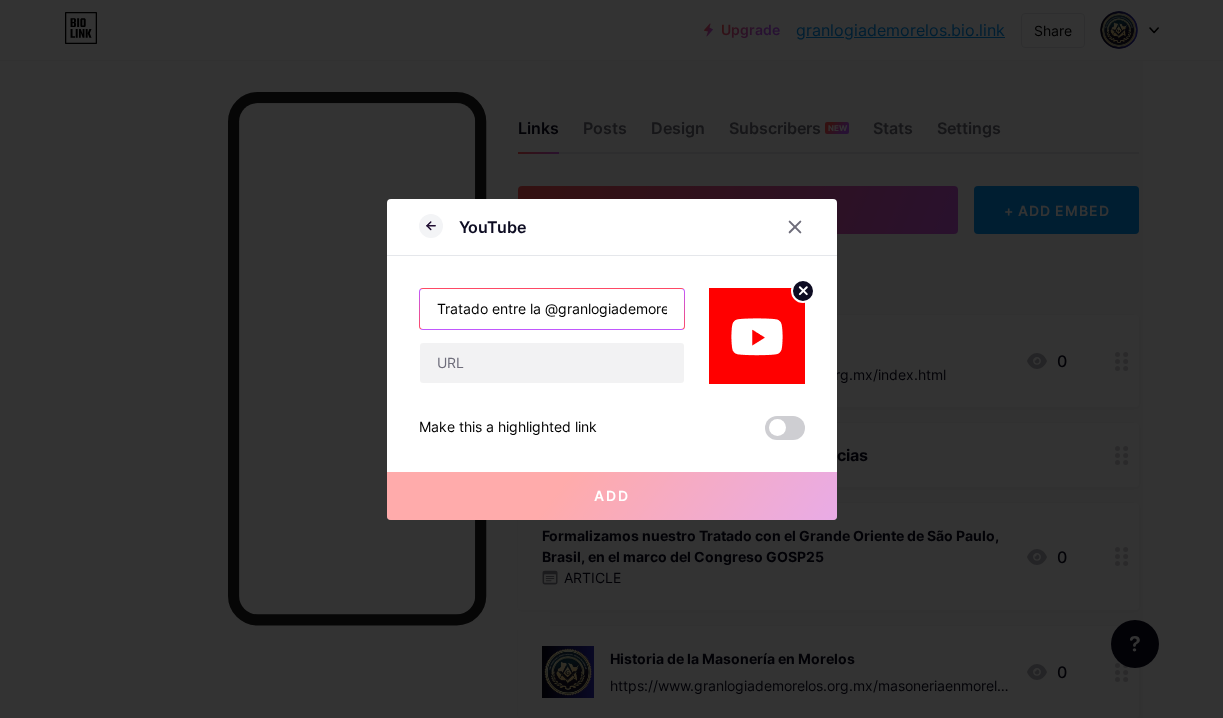 scroll, scrollTop: 0, scrollLeft: 30, axis: horizontal 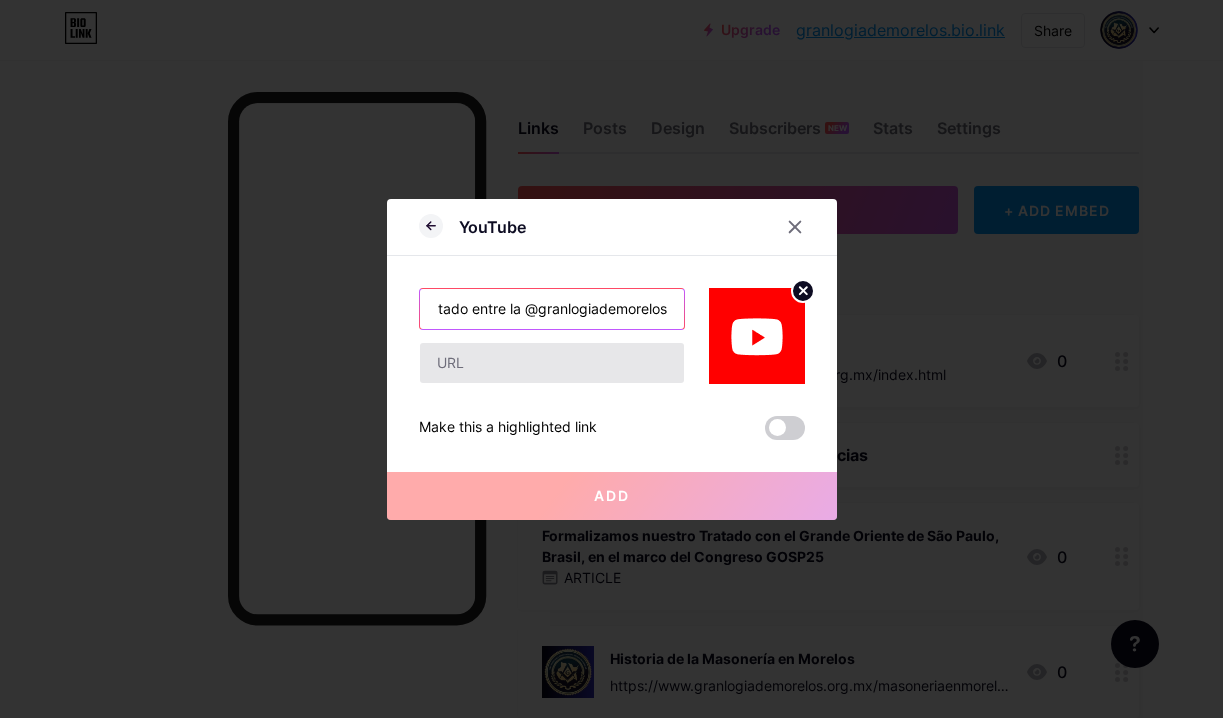 type on "Tratado entre la ‪@granlogiademorelos‬" 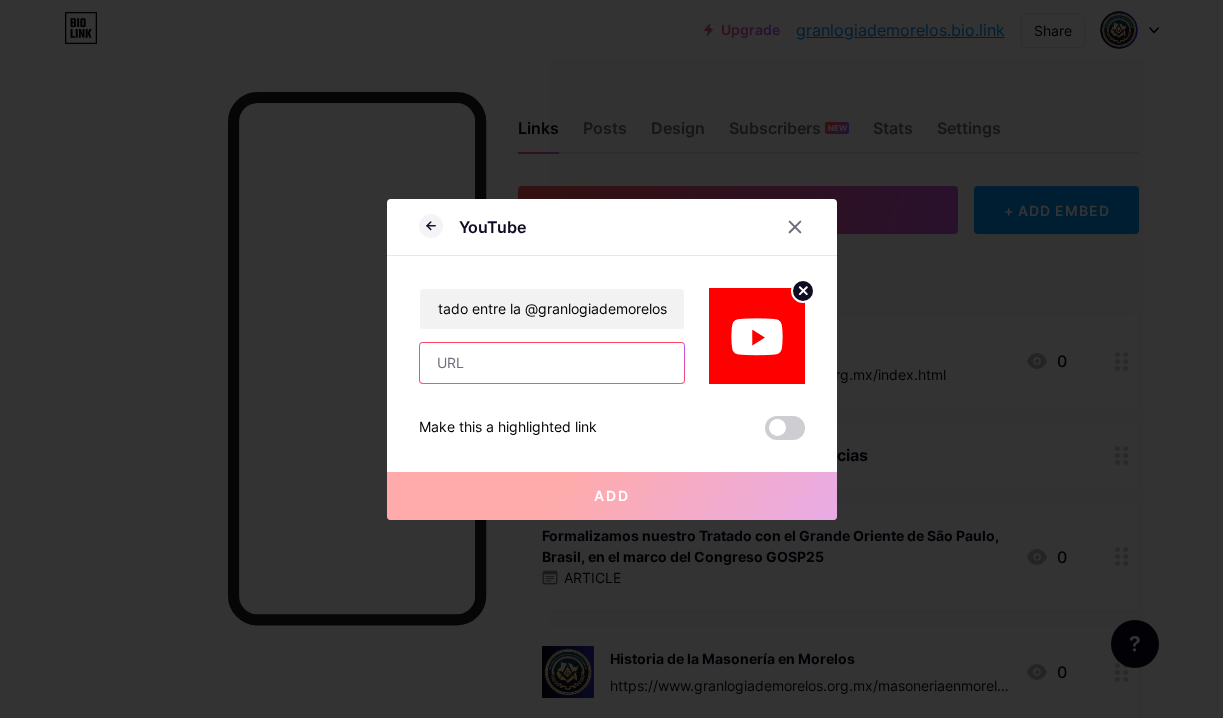 click at bounding box center [552, 363] 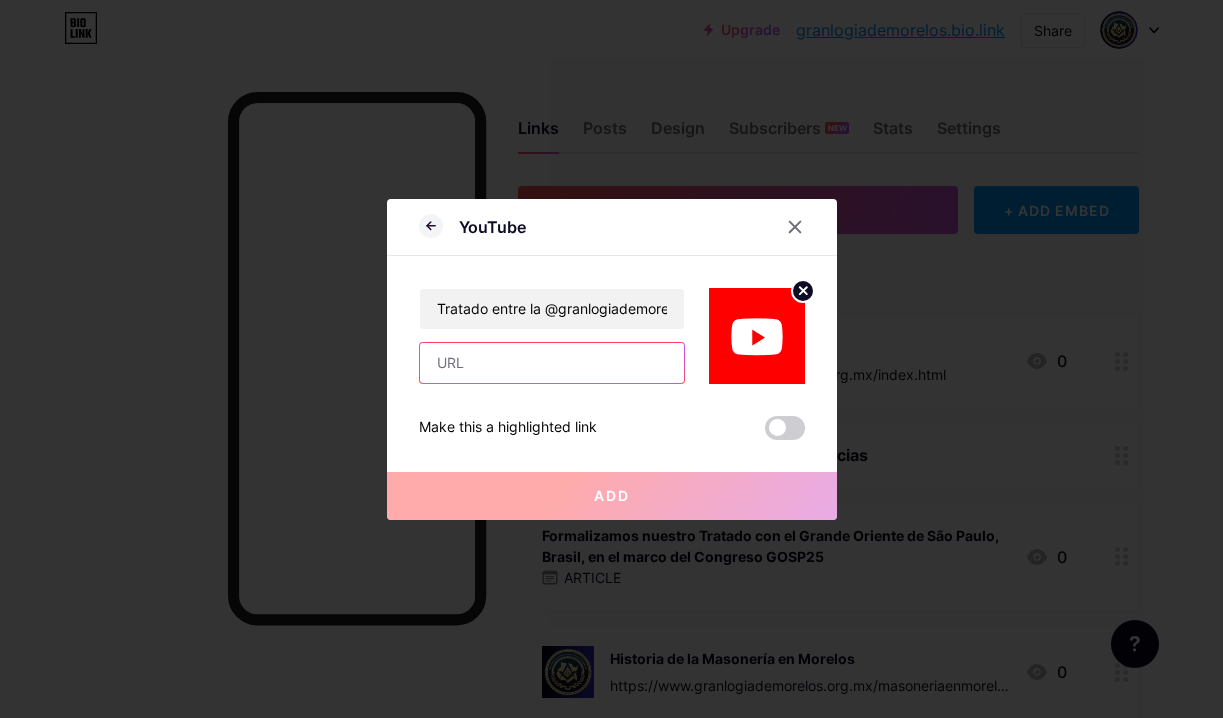 click at bounding box center (552, 363) 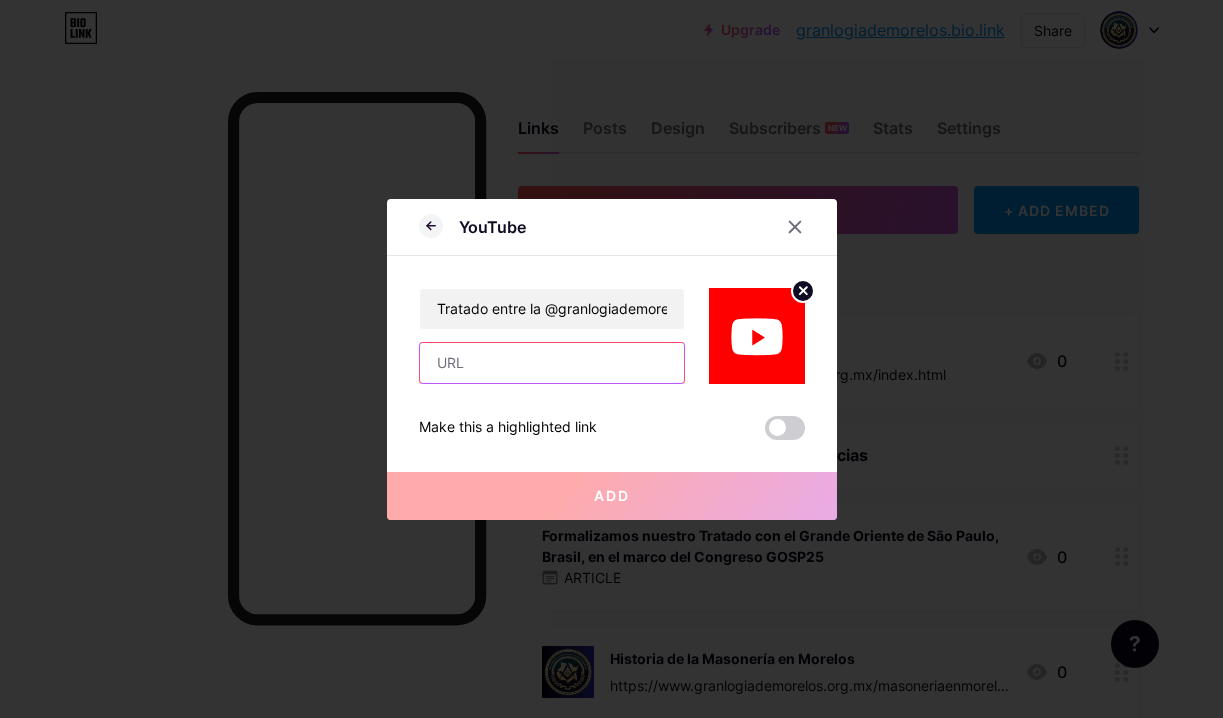 paste on "https://www.youtube.com/watch?v=gX_4IESqDo4" 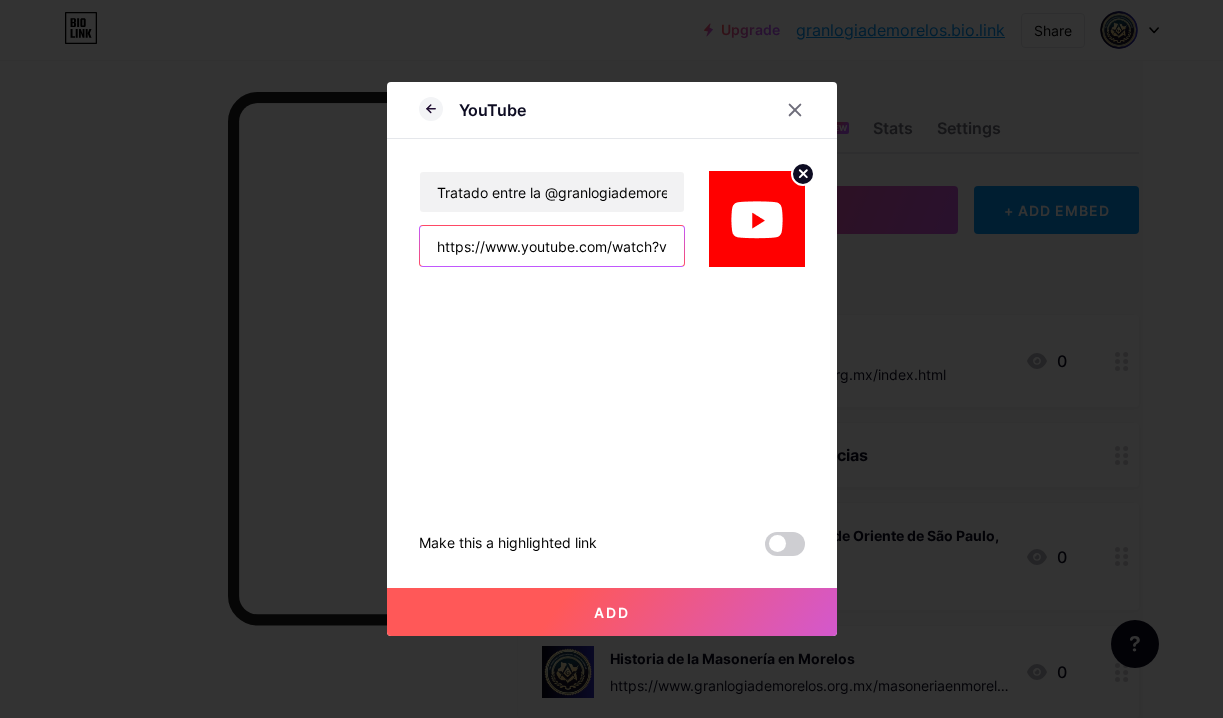 scroll, scrollTop: 0, scrollLeft: 99, axis: horizontal 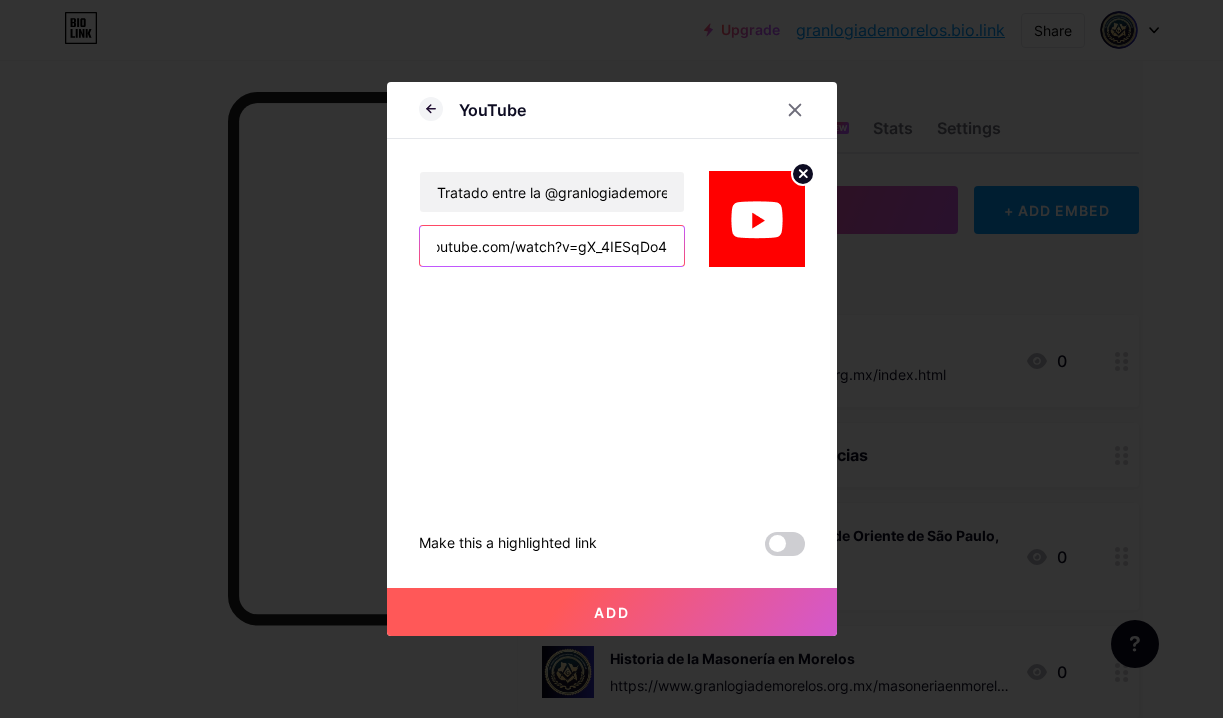 type on "https://www.youtube.com/watch?v=gX_4IESqDo4" 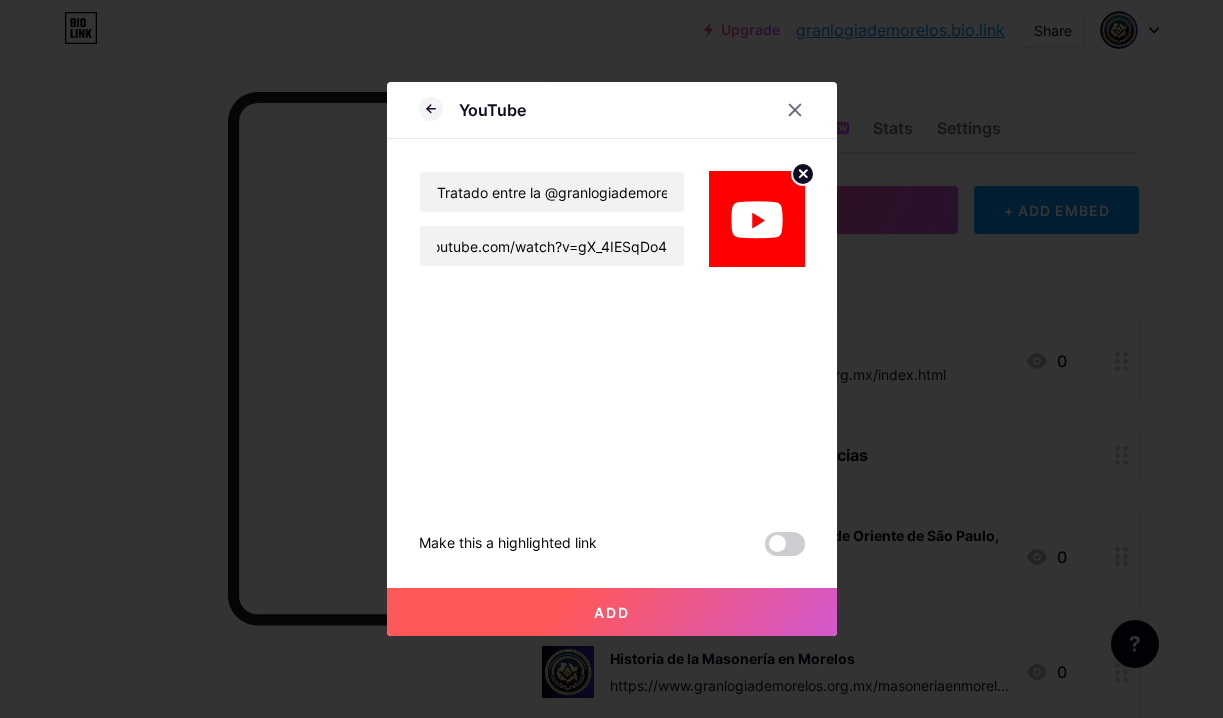 click on "Add" at bounding box center (612, 612) 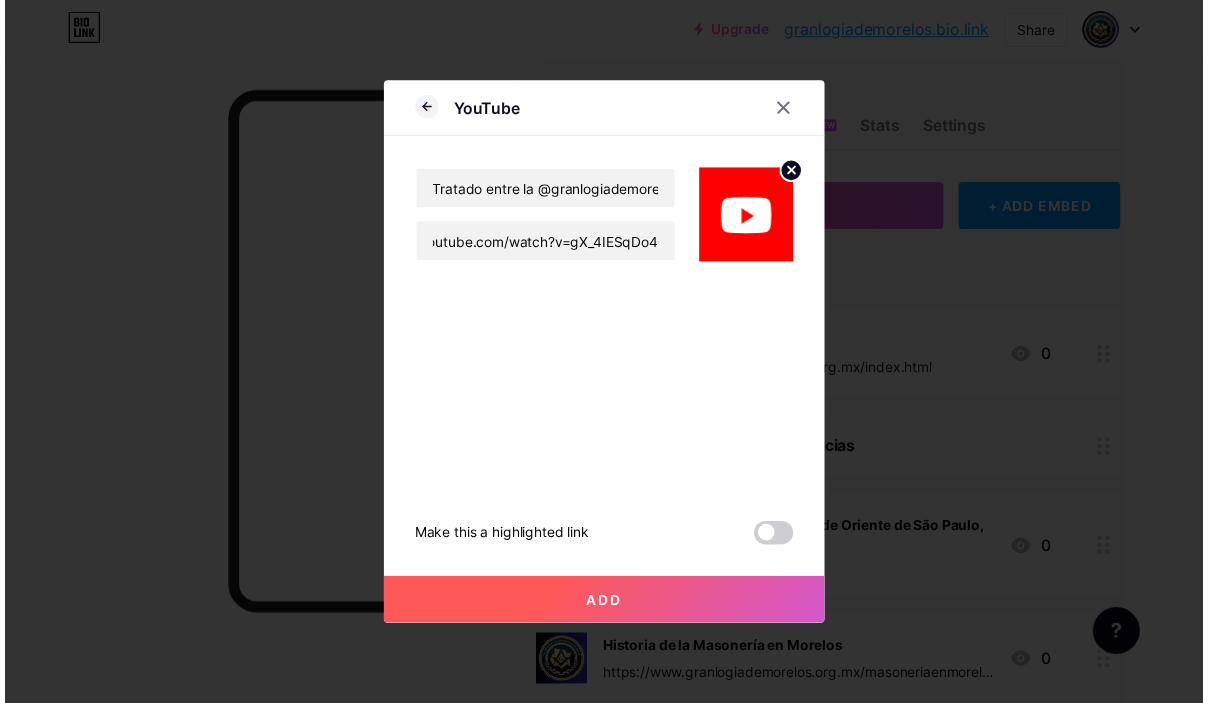 scroll, scrollTop: 0, scrollLeft: 0, axis: both 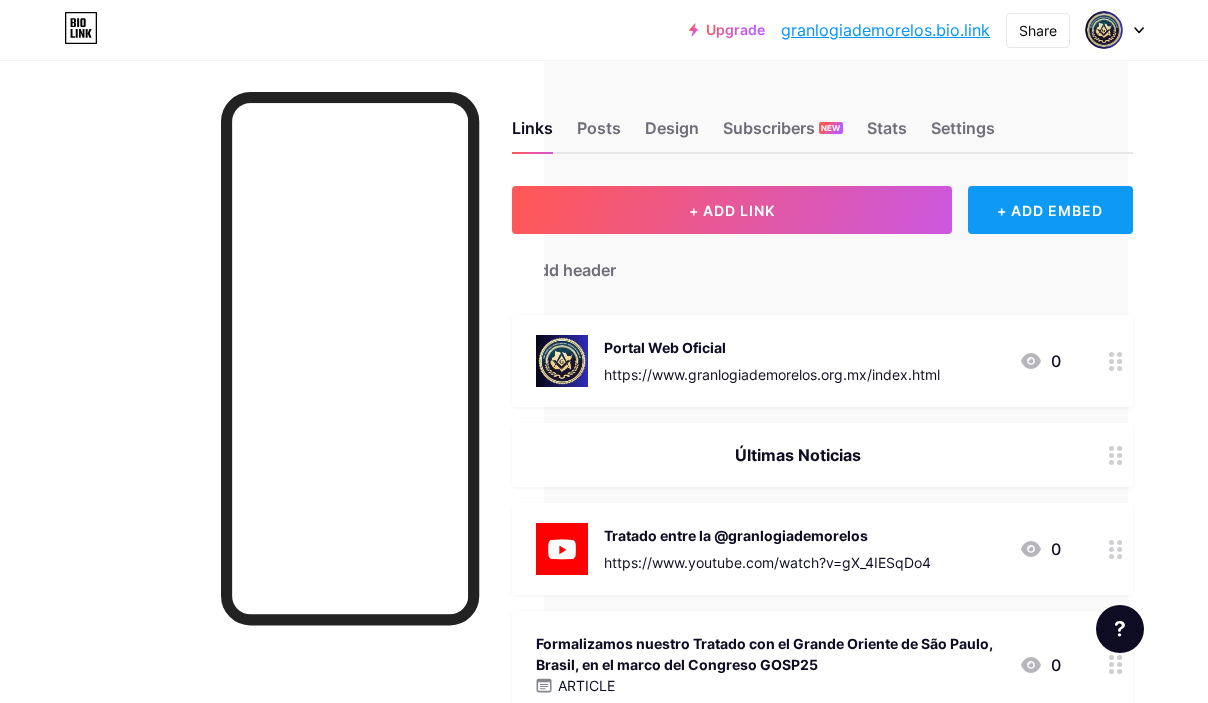 click on "+ ADD EMBED" at bounding box center [1050, 210] 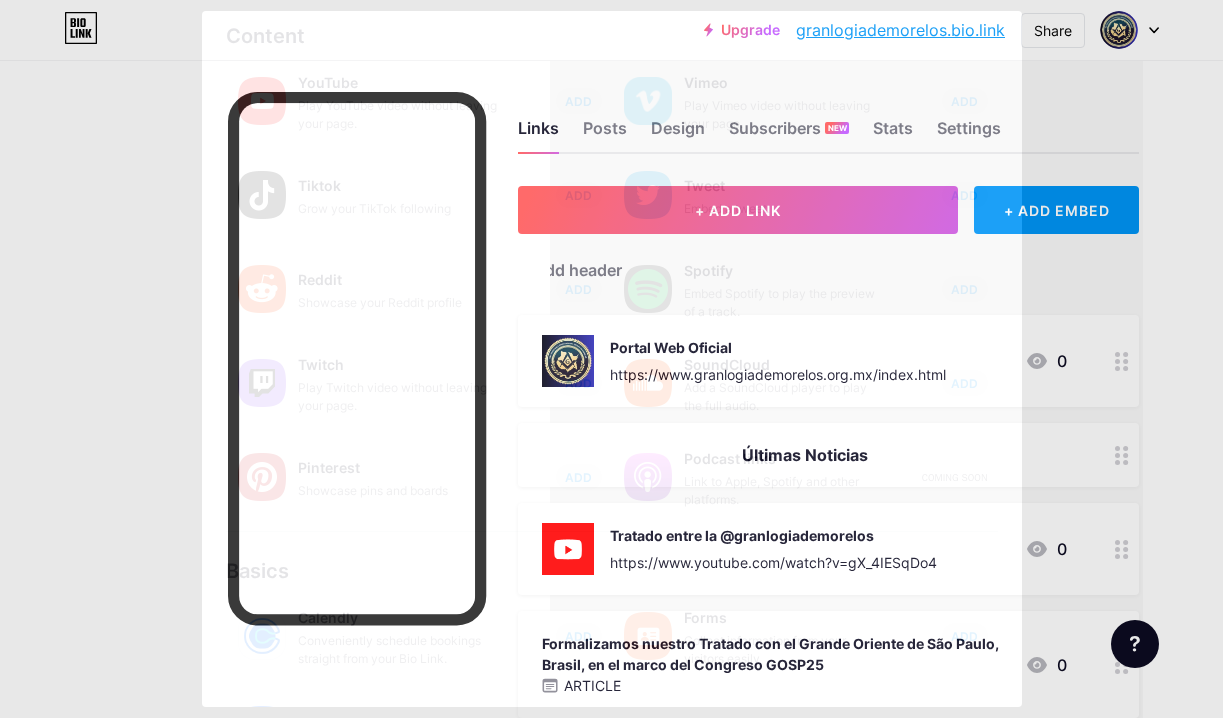 scroll, scrollTop: 323, scrollLeft: 0, axis: vertical 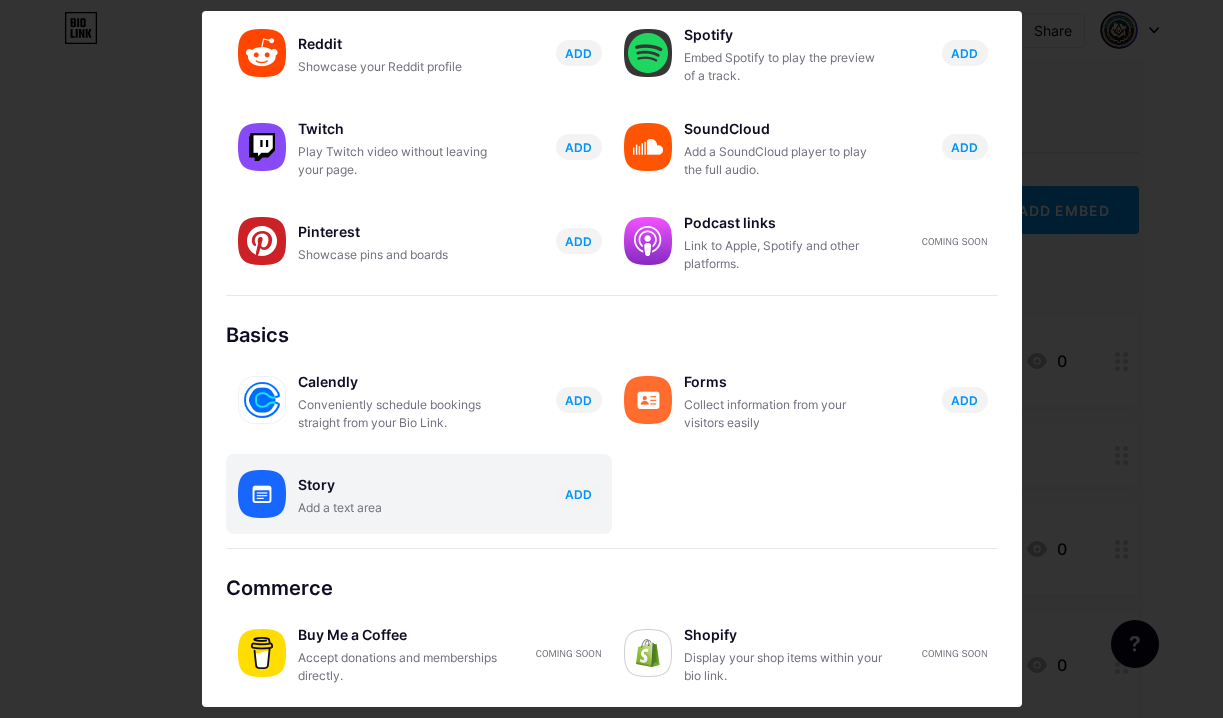 click on "Add a text area" at bounding box center [398, 508] 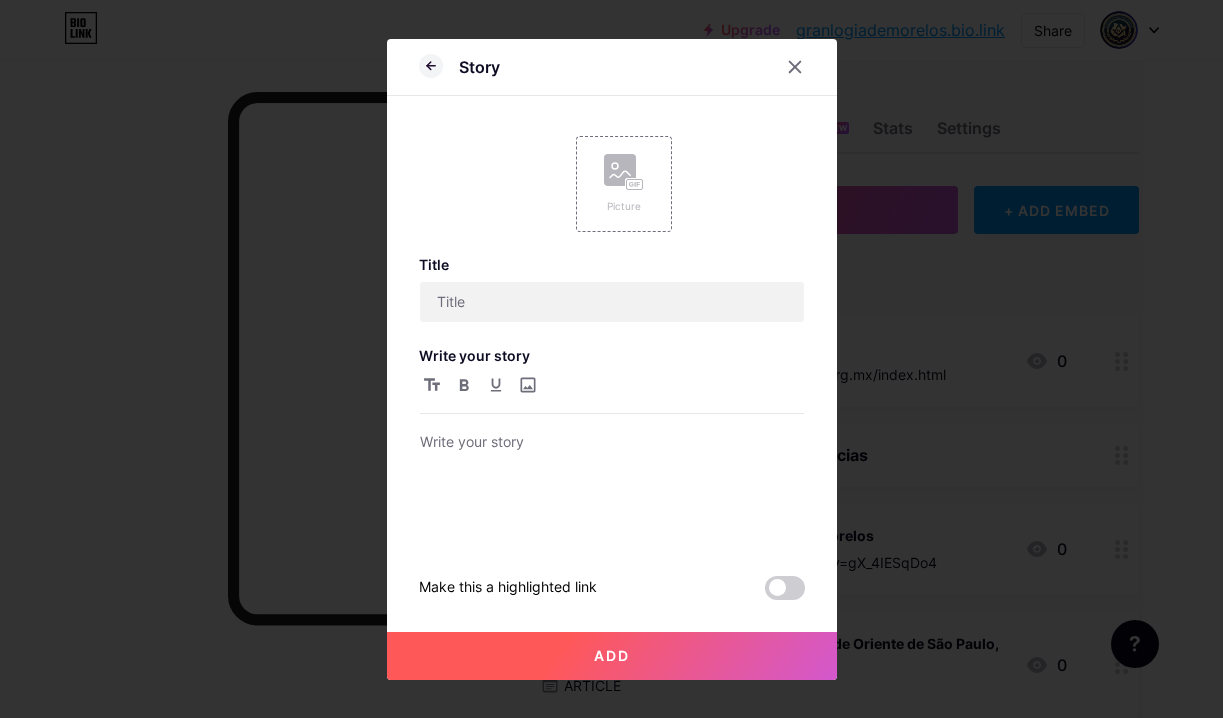 scroll, scrollTop: 0, scrollLeft: 0, axis: both 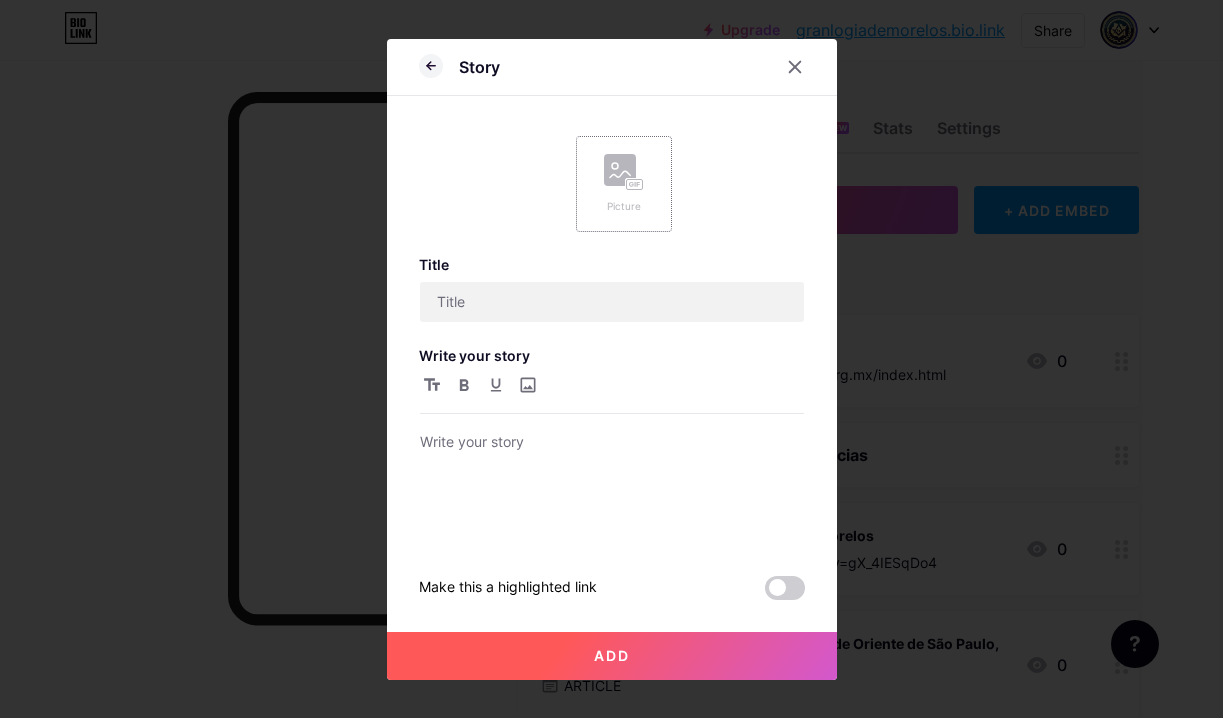 click 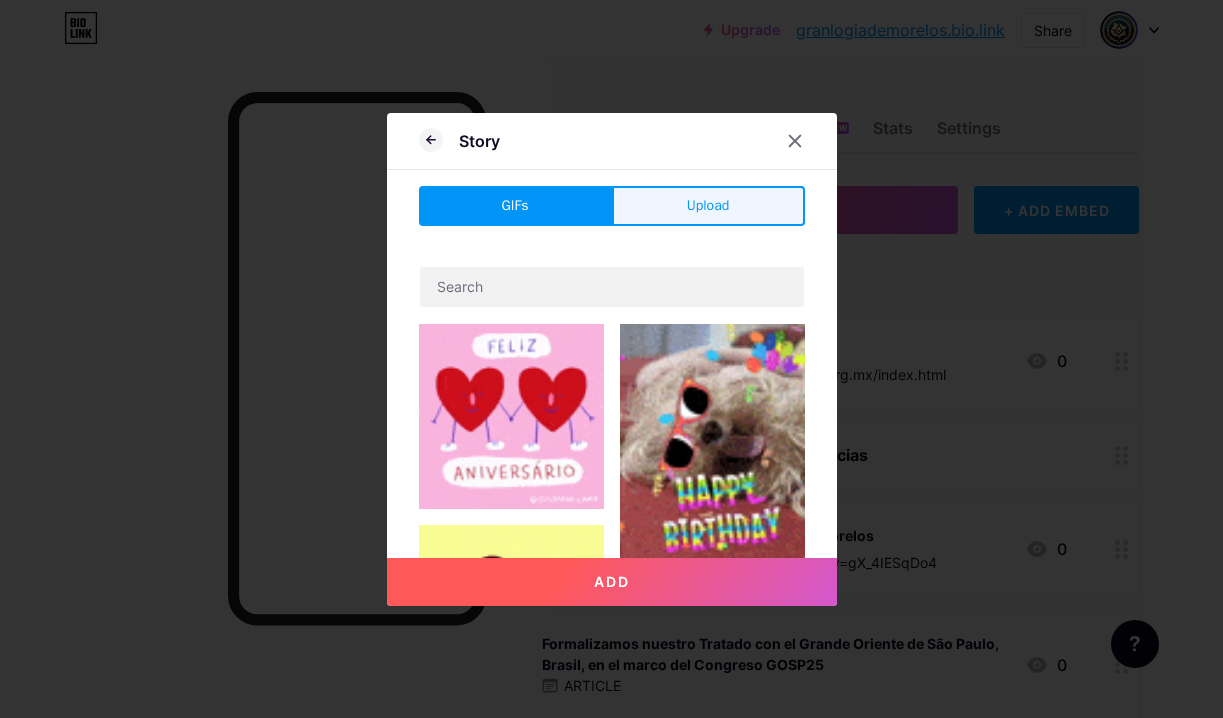 click on "Upload" at bounding box center [708, 206] 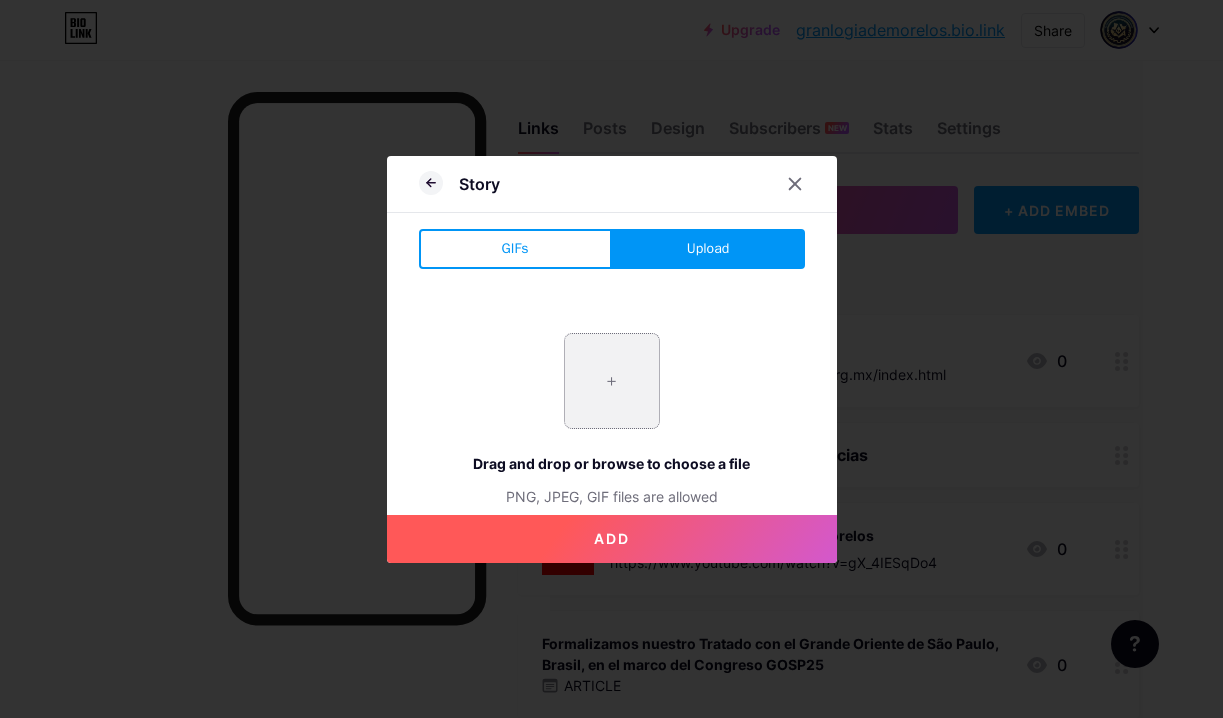 click at bounding box center [612, 381] 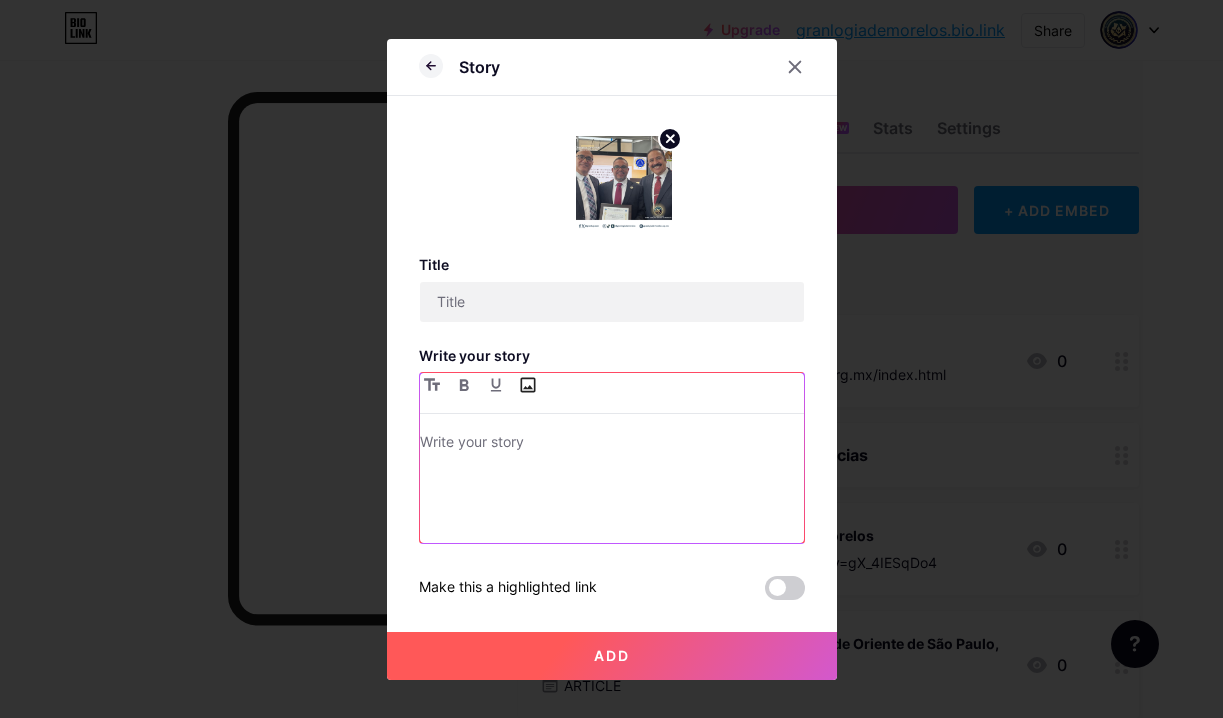 click at bounding box center [528, 385] 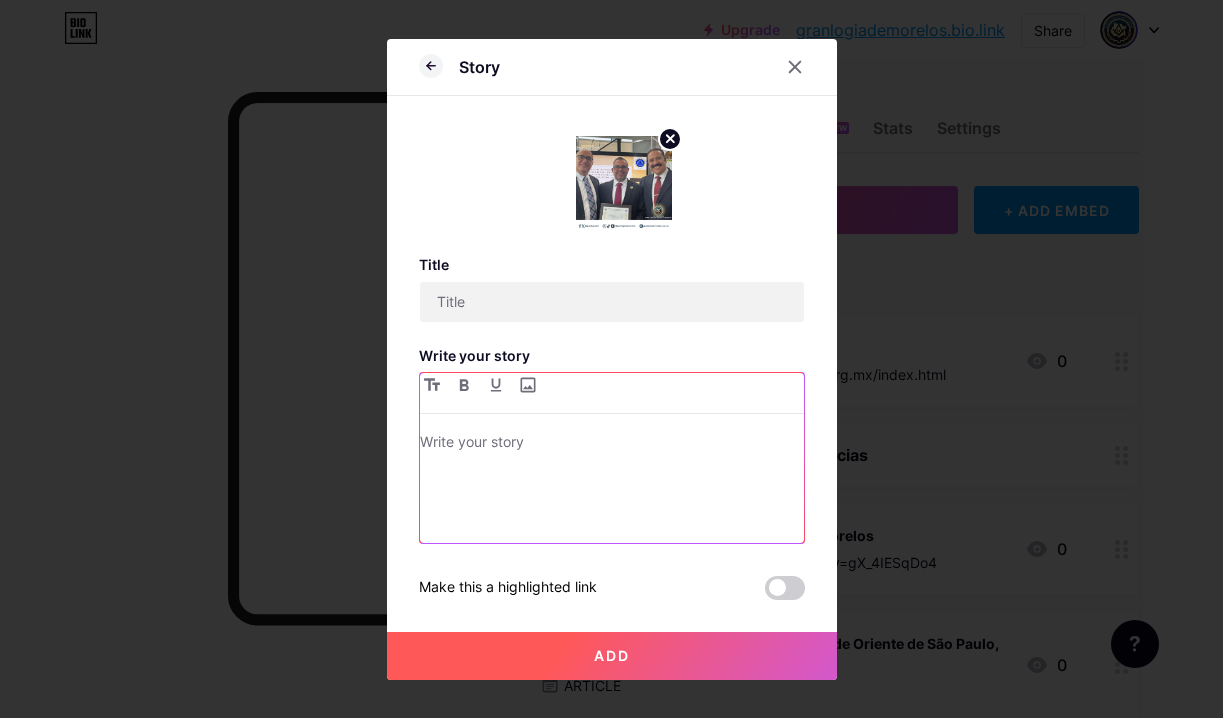 type on "C:\fakepath\VirtoRec.png" 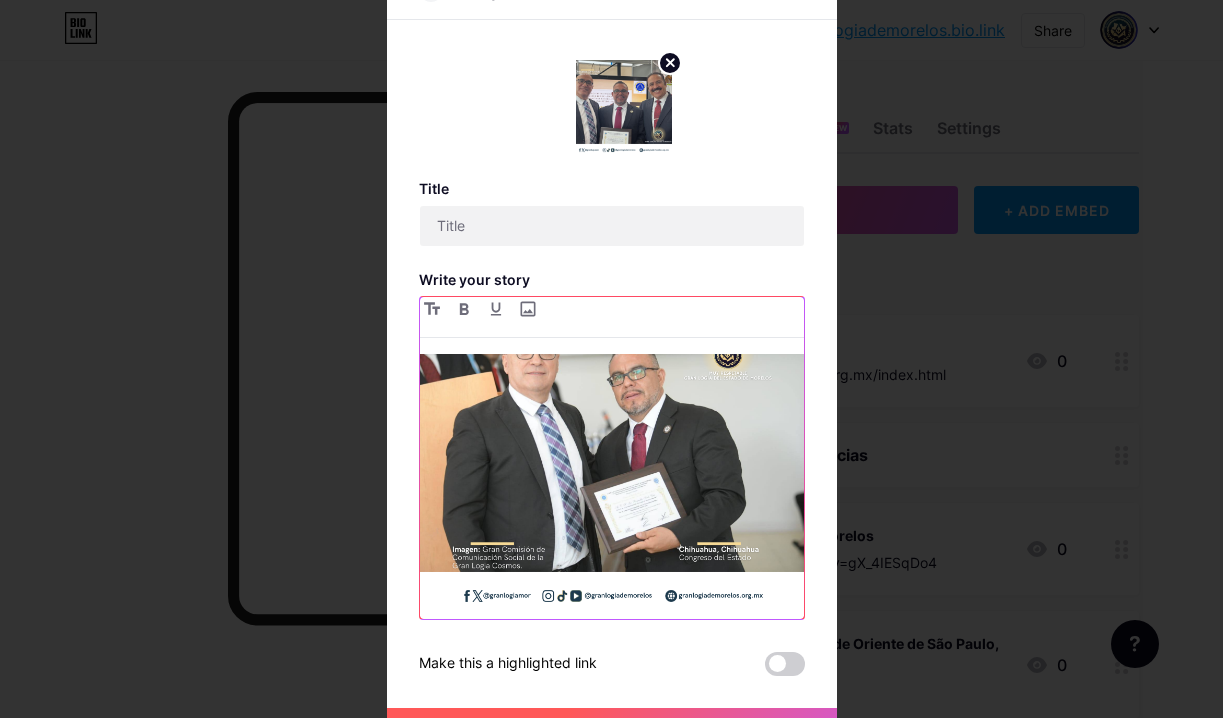 scroll, scrollTop: 68, scrollLeft: 0, axis: vertical 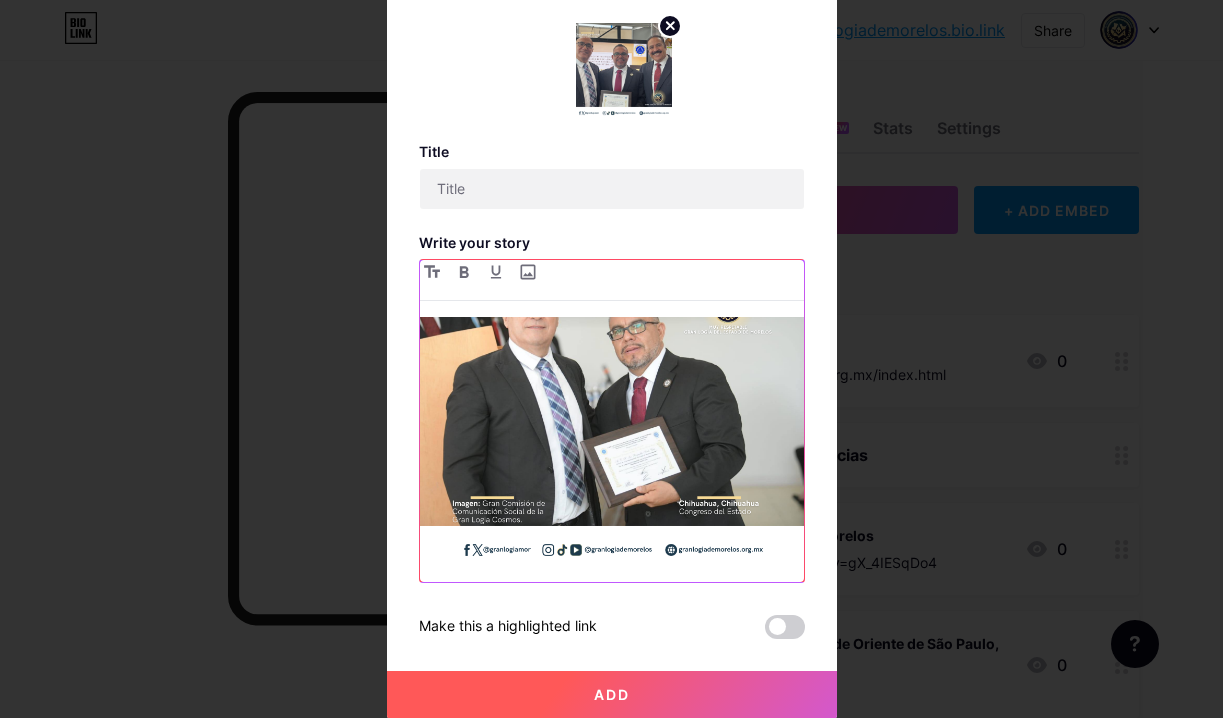 click at bounding box center (612, 410) 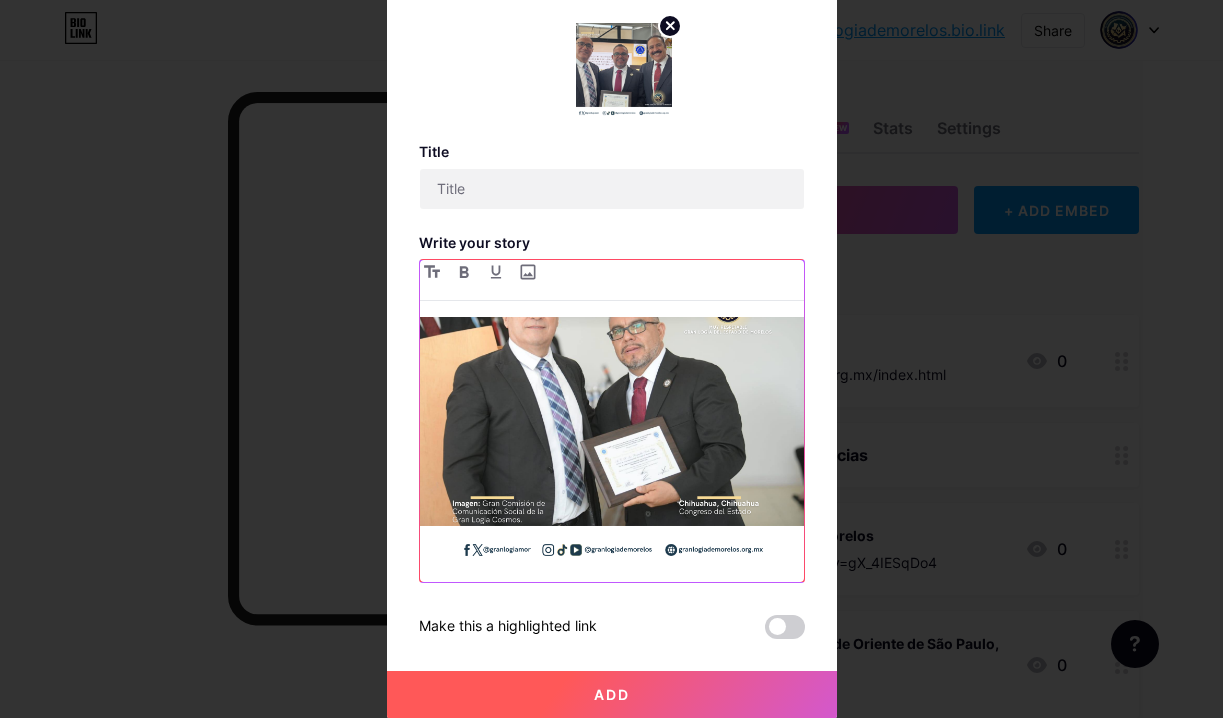 scroll, scrollTop: 97, scrollLeft: 0, axis: vertical 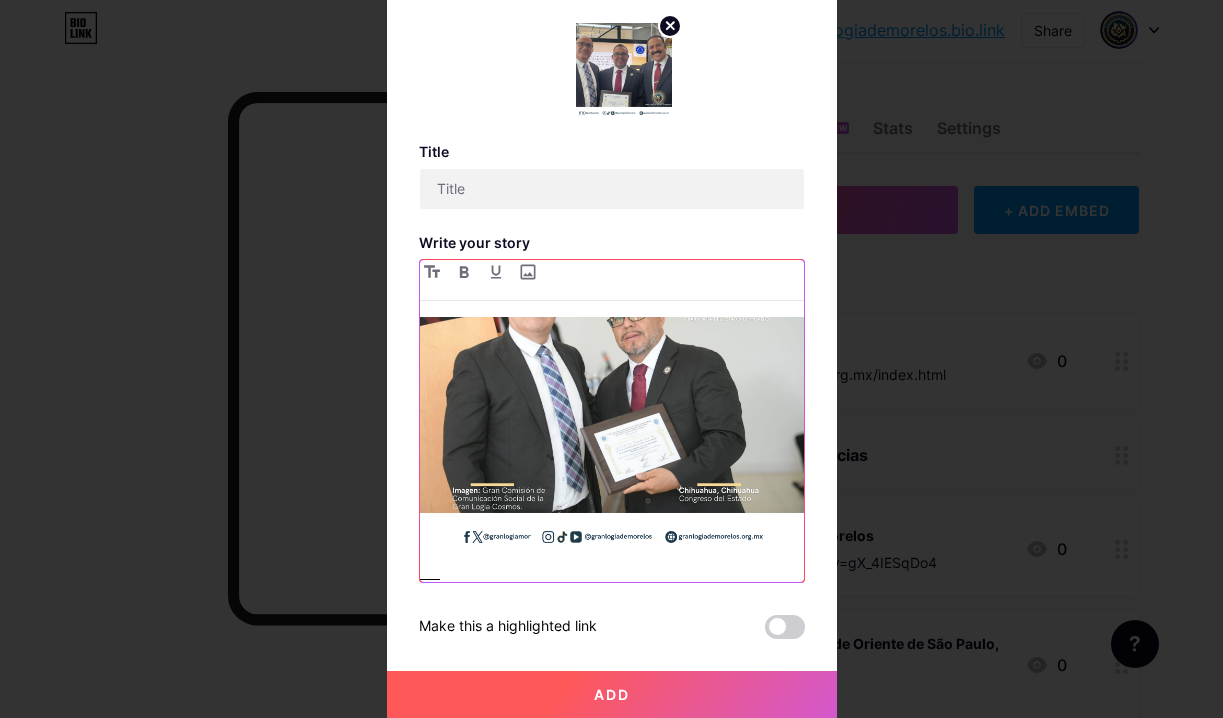 type 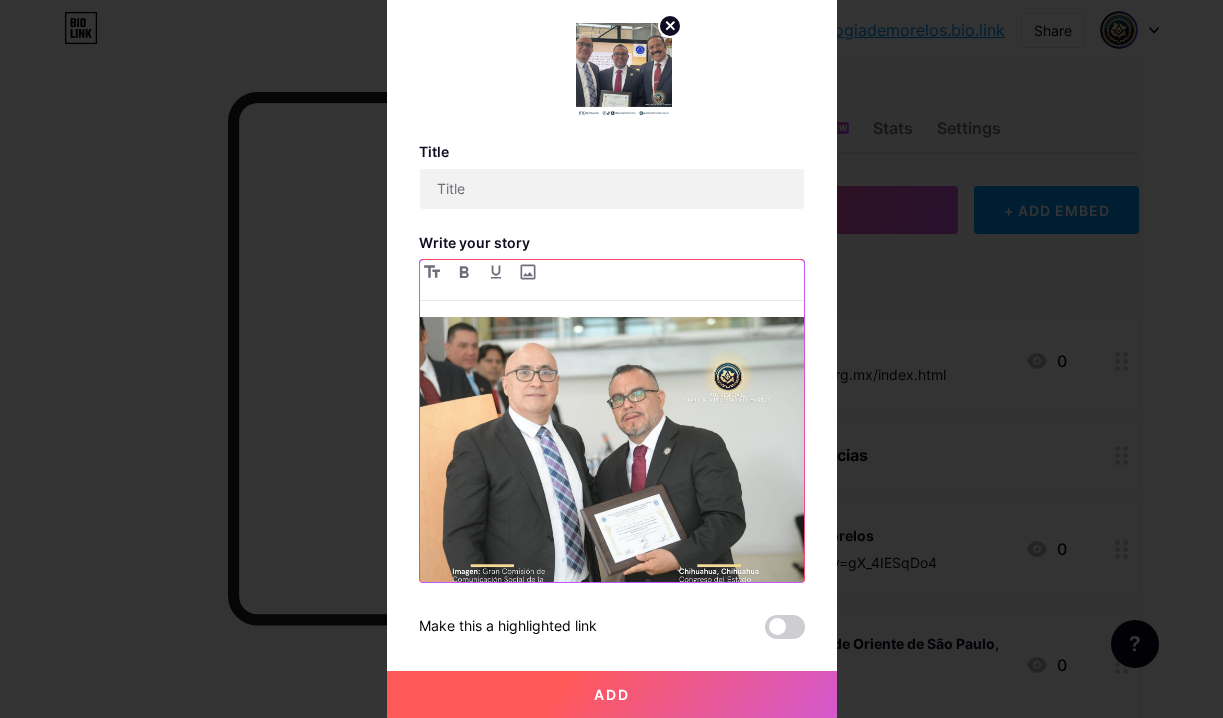 scroll, scrollTop: 97, scrollLeft: 0, axis: vertical 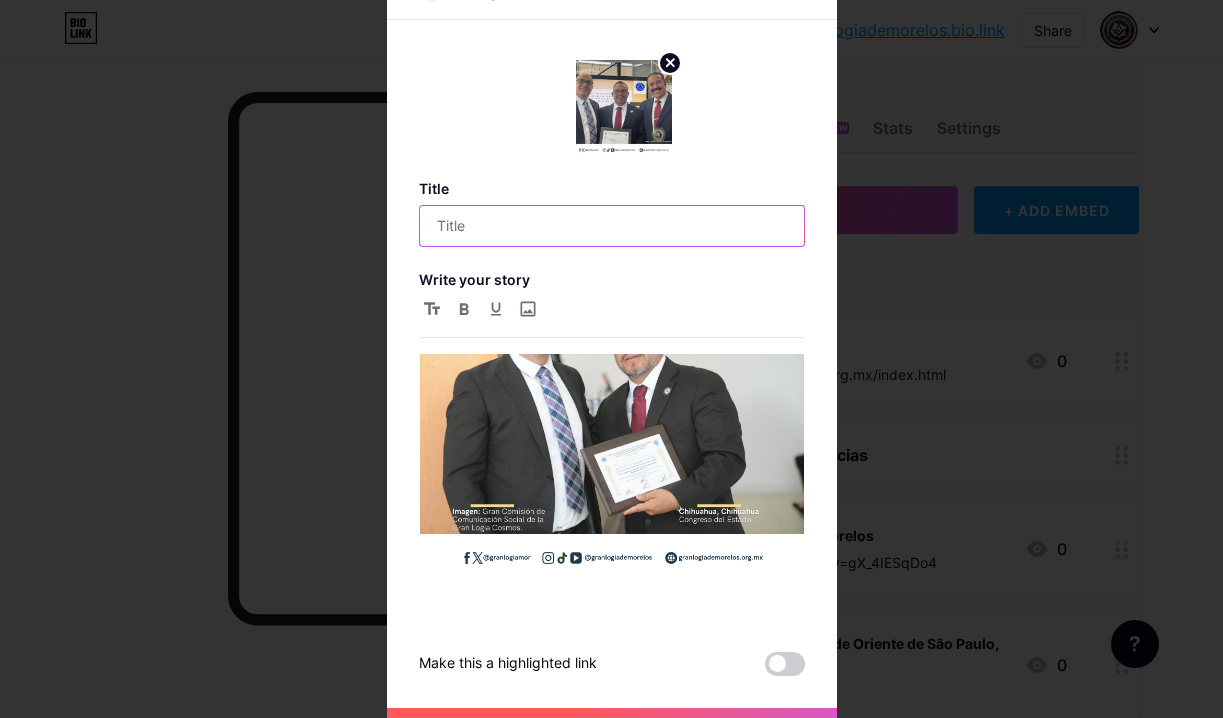 click at bounding box center [612, 226] 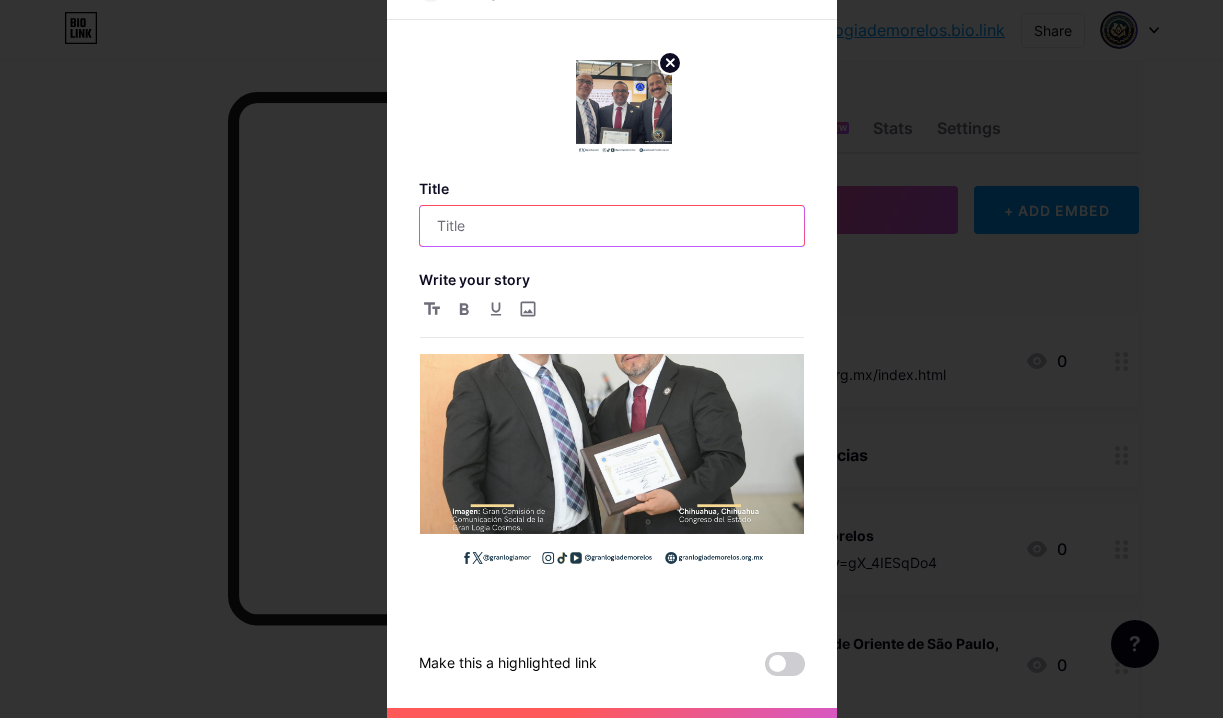 paste on "Recibe el Muy Respetable Gran Maestro Reynaldo Sotelo Virto, reconocimiento "Mariano Otero y Mestas" al mérito jurídico de la Asociación de Abogados y Profesionistas de Ciencias afines al Derecho de la Gran Logia Cosmos de Chihuahua" 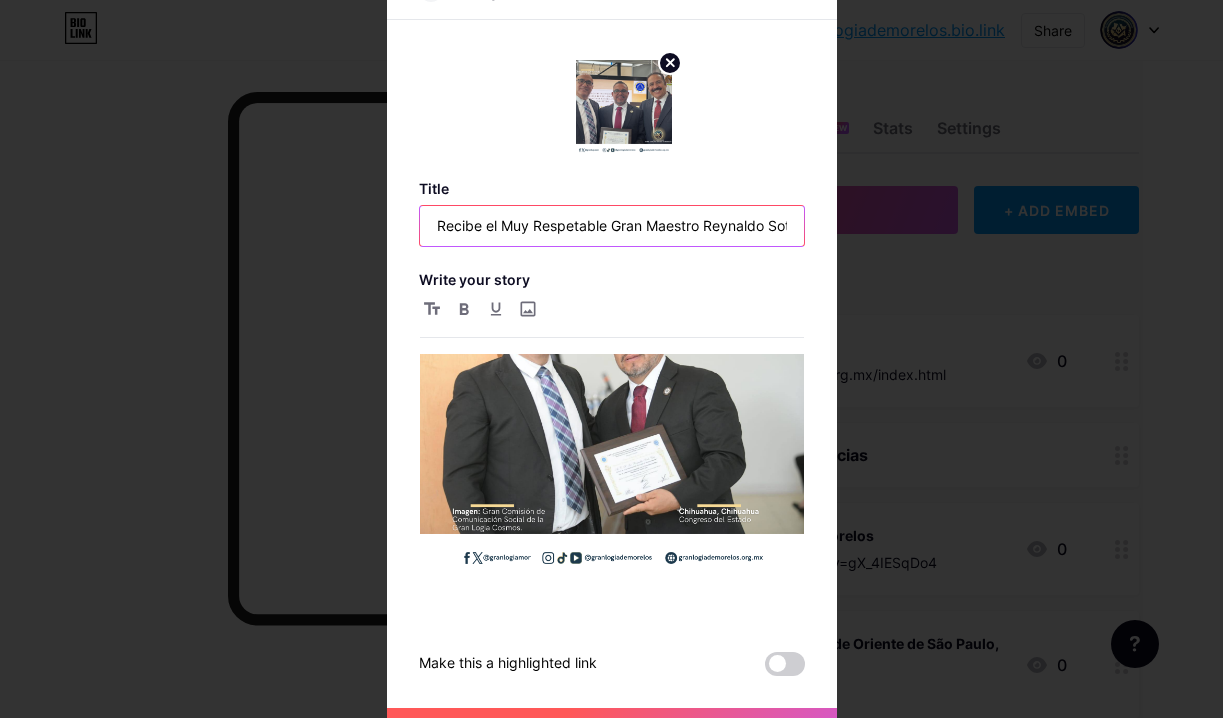 scroll, scrollTop: 0, scrollLeft: 1234, axis: horizontal 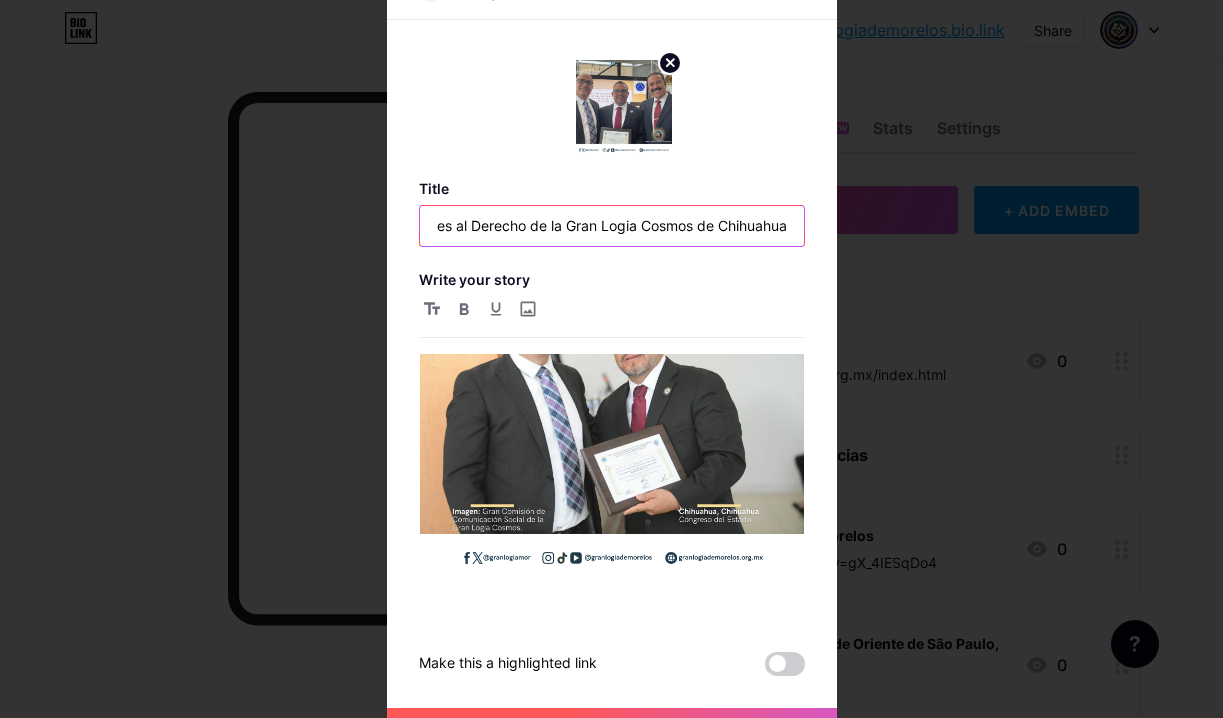 type on "Recibe el Muy Respetable Gran Maestro Reynaldo Sotelo Virto, reconocimiento "Mariano Otero y Mestas" al mérito jurídico de la Asociación de Abogados y Profesionistas de Ciencias afines al Derecho de la Gran Logia Cosmos de Chihuahua" 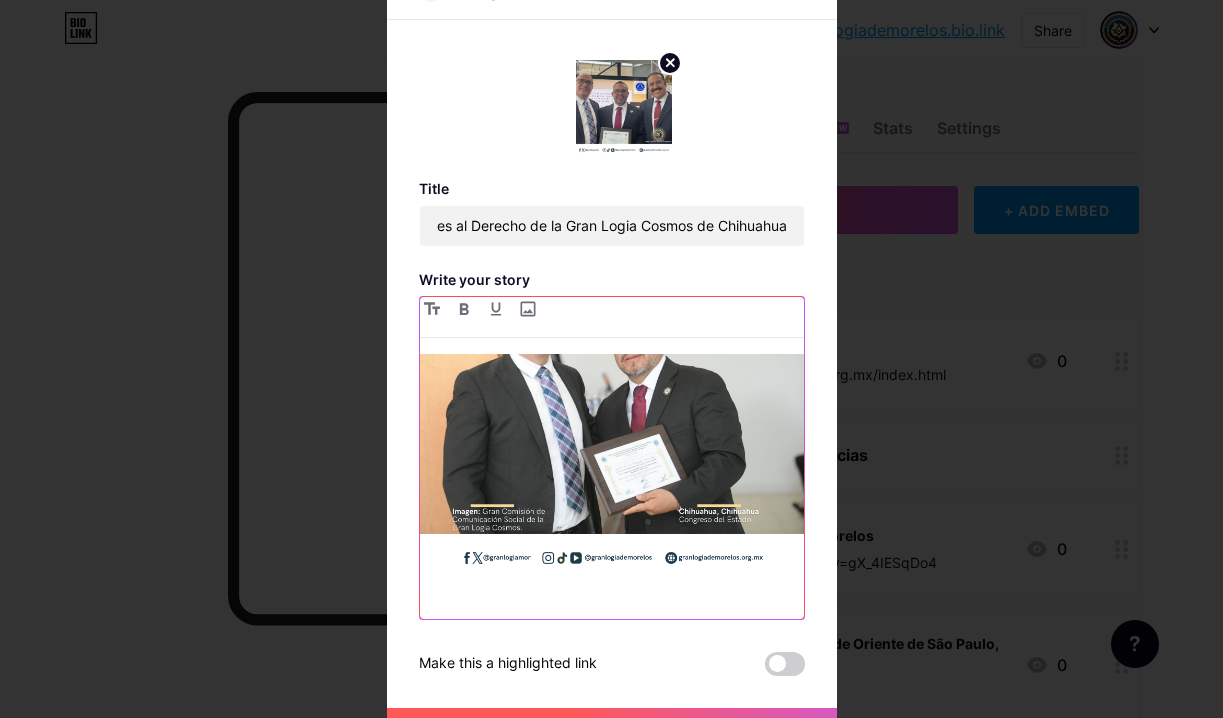 click at bounding box center [612, 616] 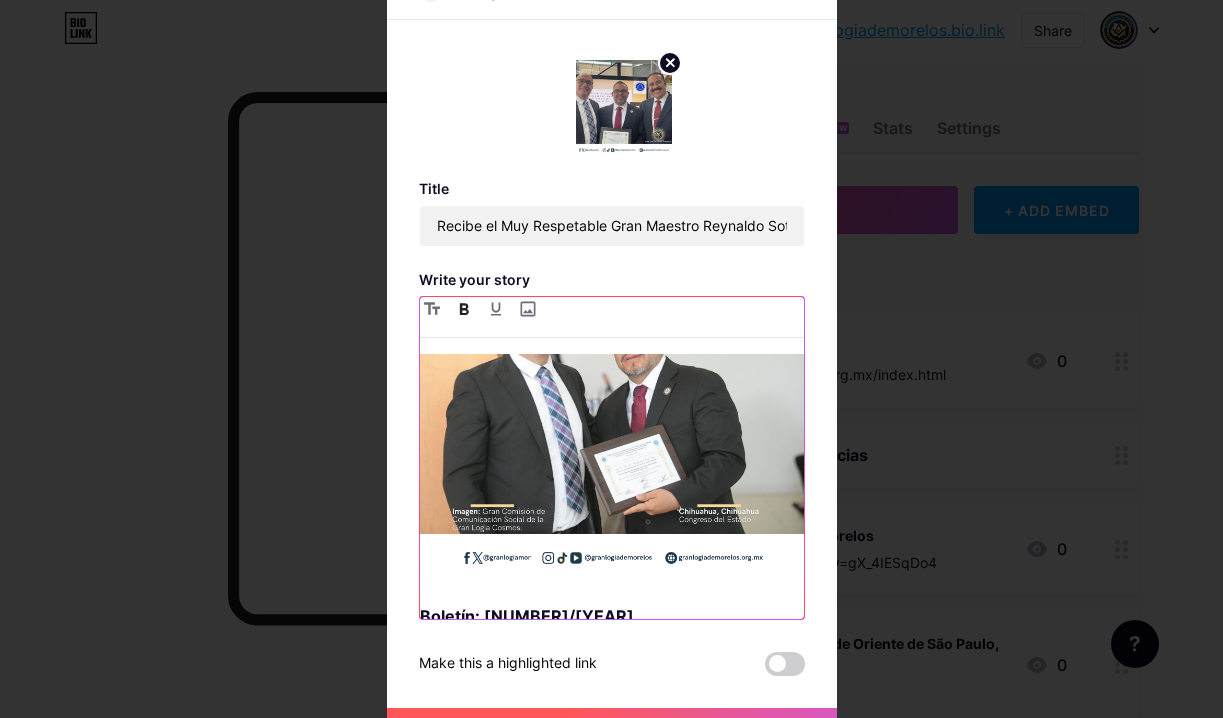 scroll, scrollTop: 1177, scrollLeft: 0, axis: vertical 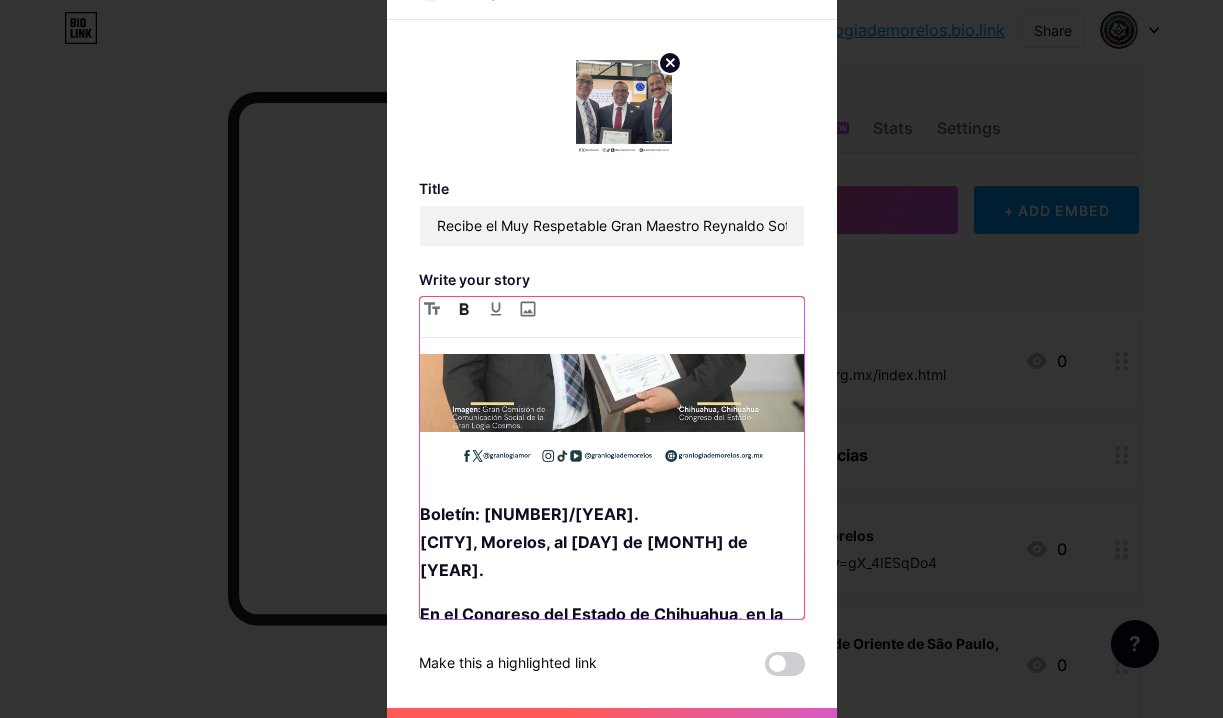drag, startPoint x: 514, startPoint y: 610, endPoint x: 414, endPoint y: 502, distance: 147.18695 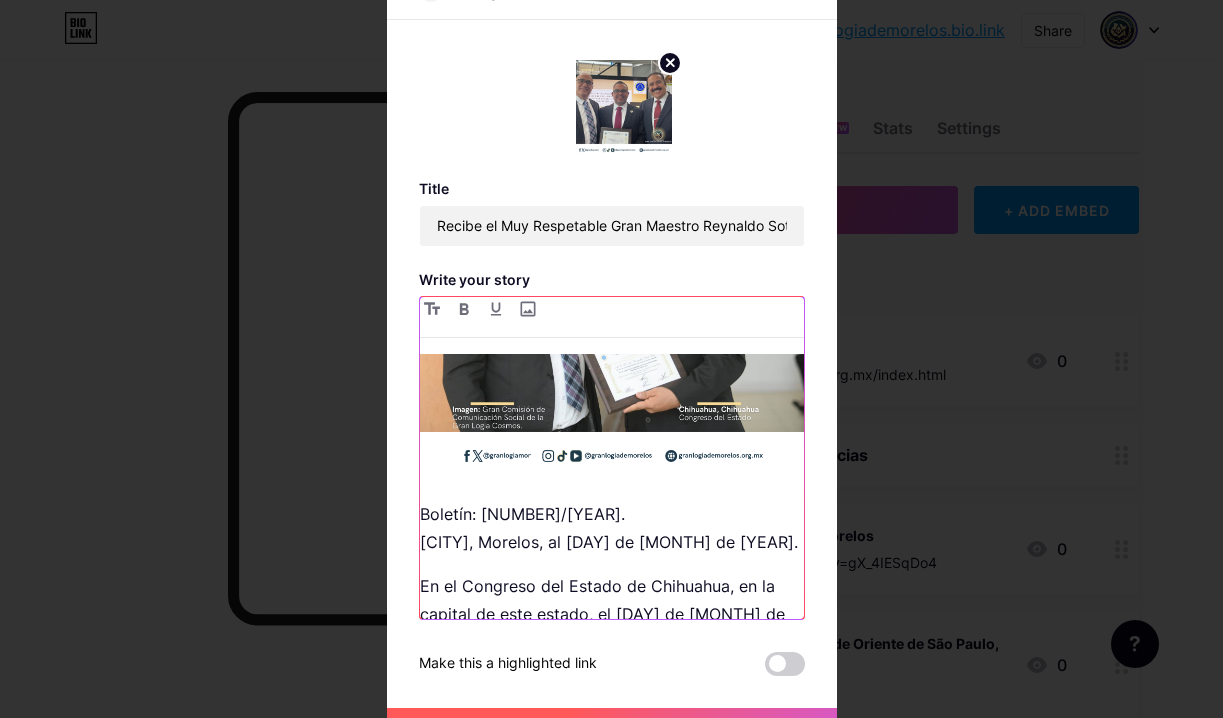 click on "Boletín: 00036/2025. Cuernavaca, Morelos, al 3 de agosto de 2025." at bounding box center [612, 528] 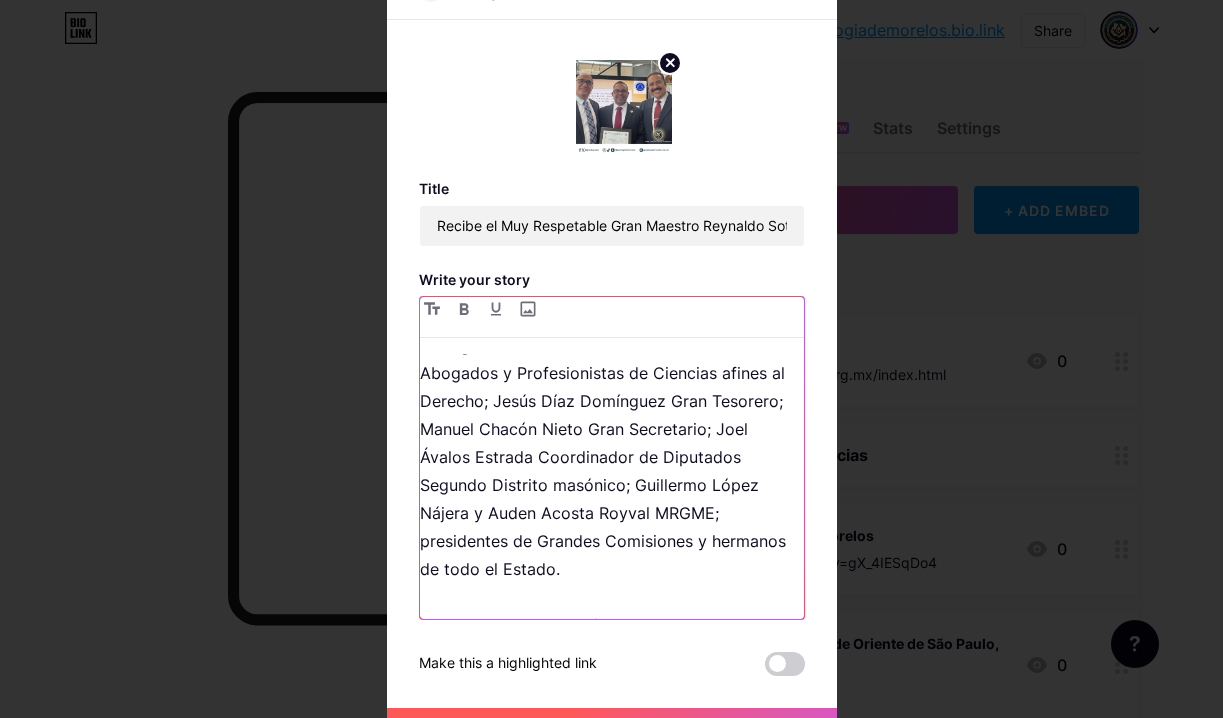 scroll, scrollTop: 1164, scrollLeft: 0, axis: vertical 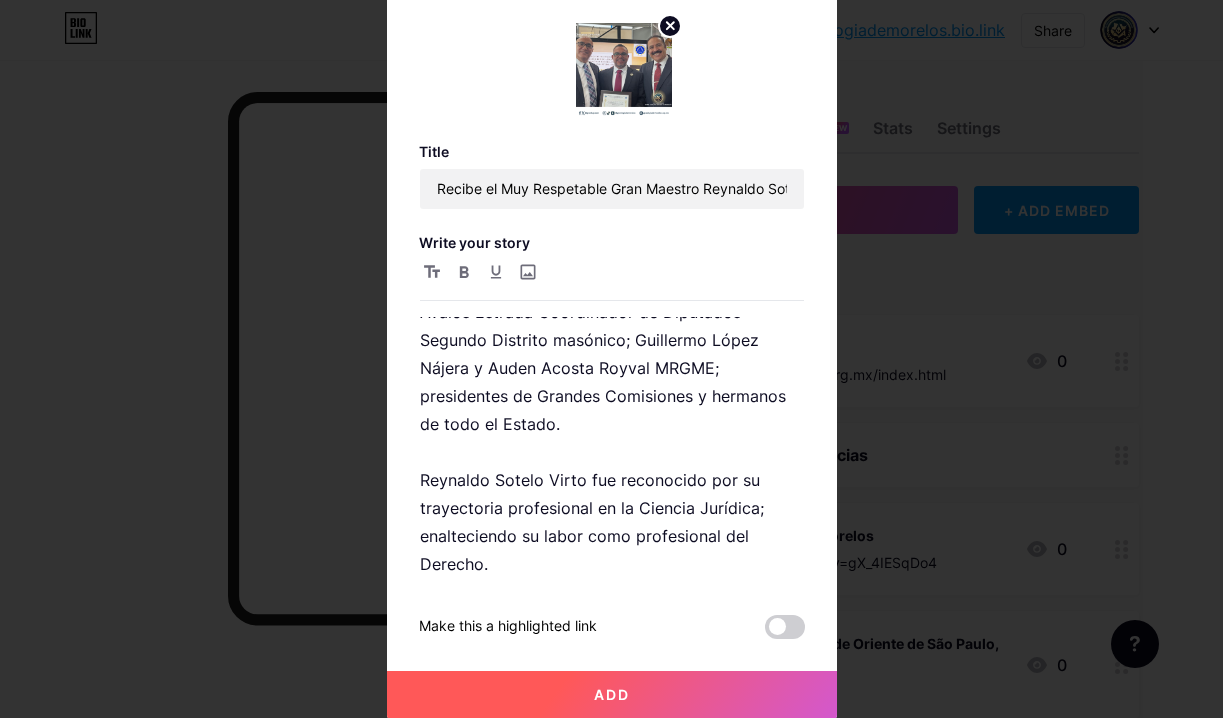 click on "Add" at bounding box center (612, 694) 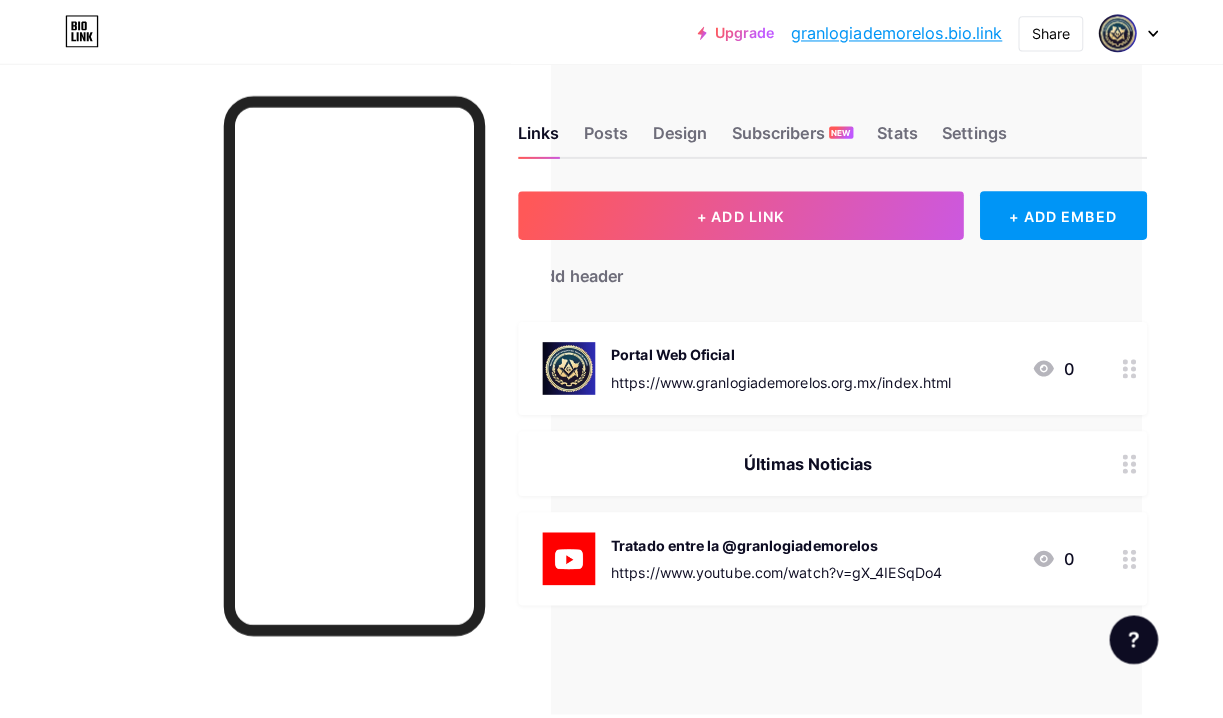 scroll, scrollTop: 21, scrollLeft: 80, axis: both 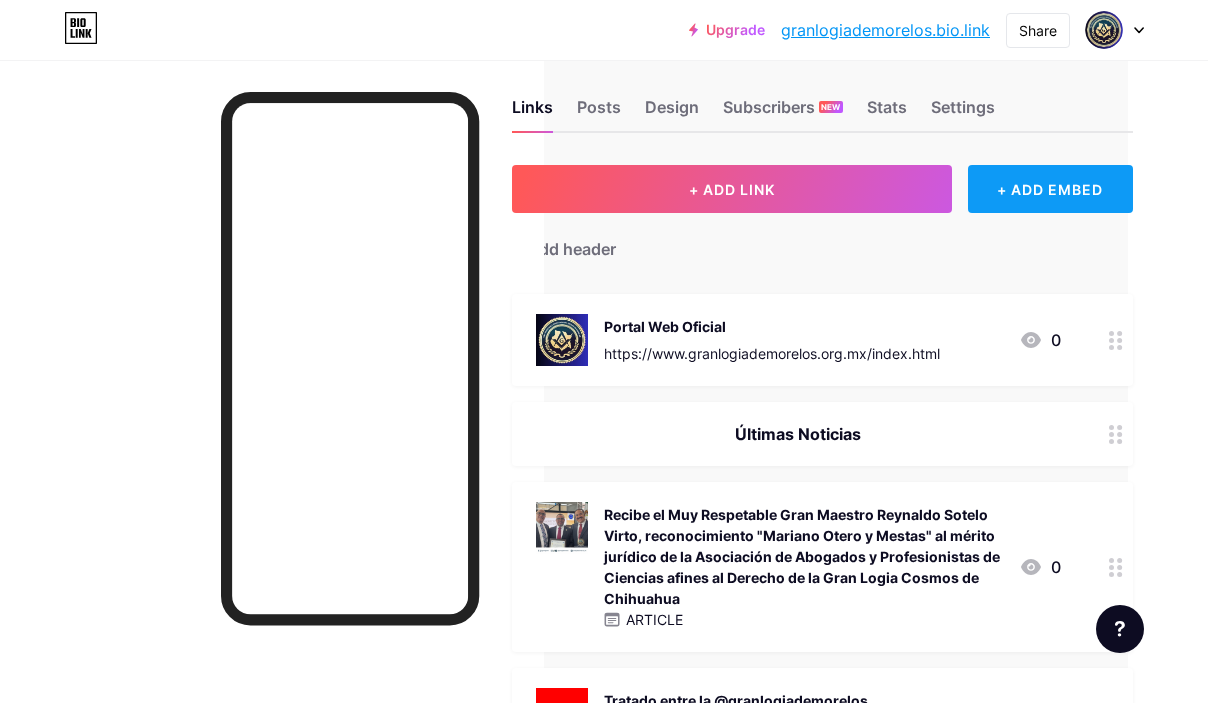 click on "+ ADD EMBED" at bounding box center (1050, 189) 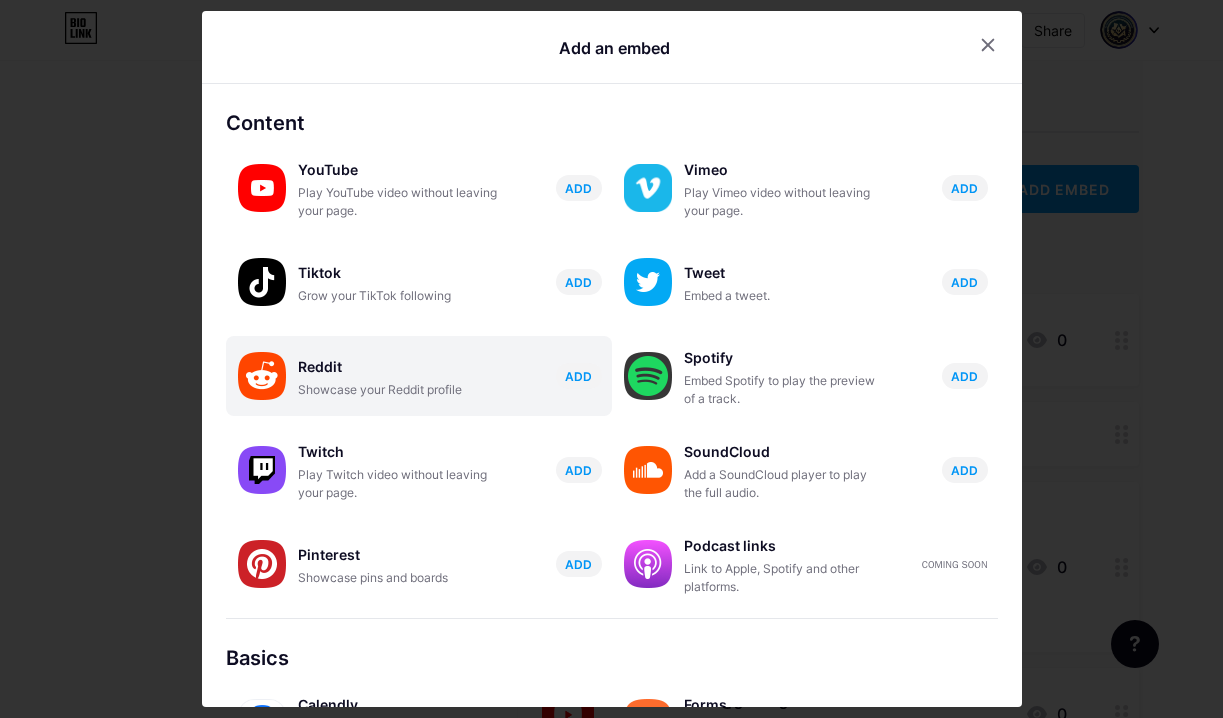 scroll, scrollTop: 323, scrollLeft: 0, axis: vertical 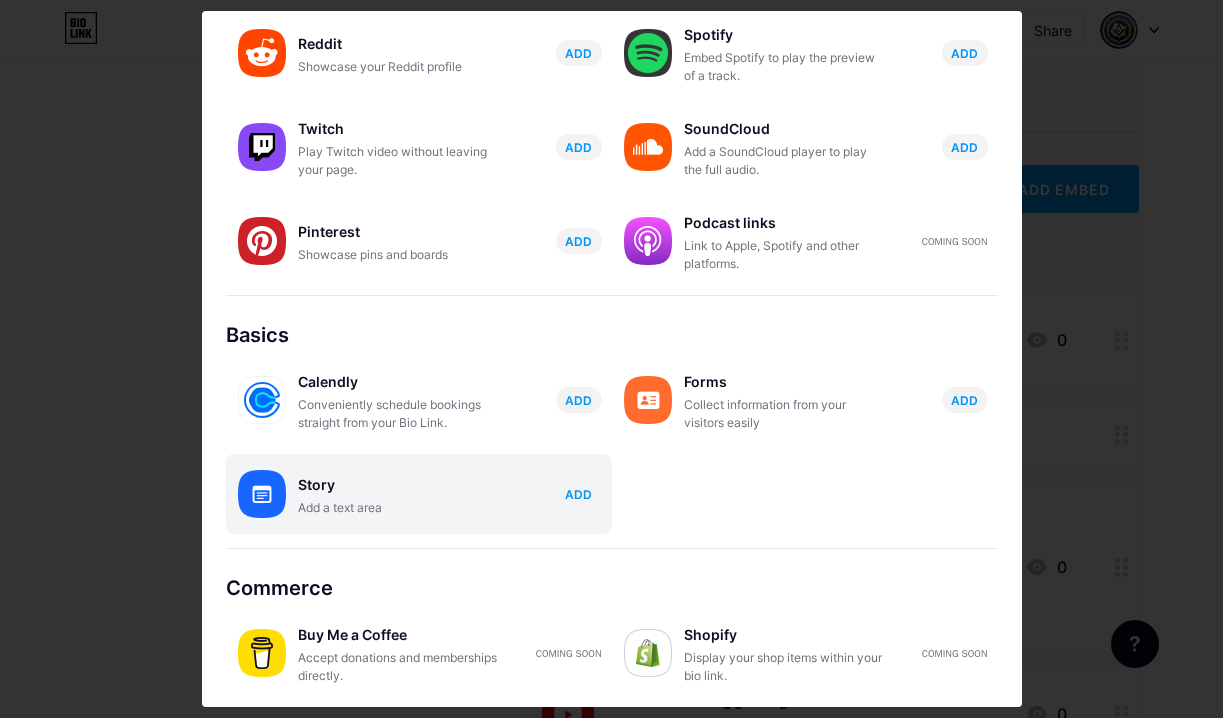 click on "Add a text area" at bounding box center (398, 508) 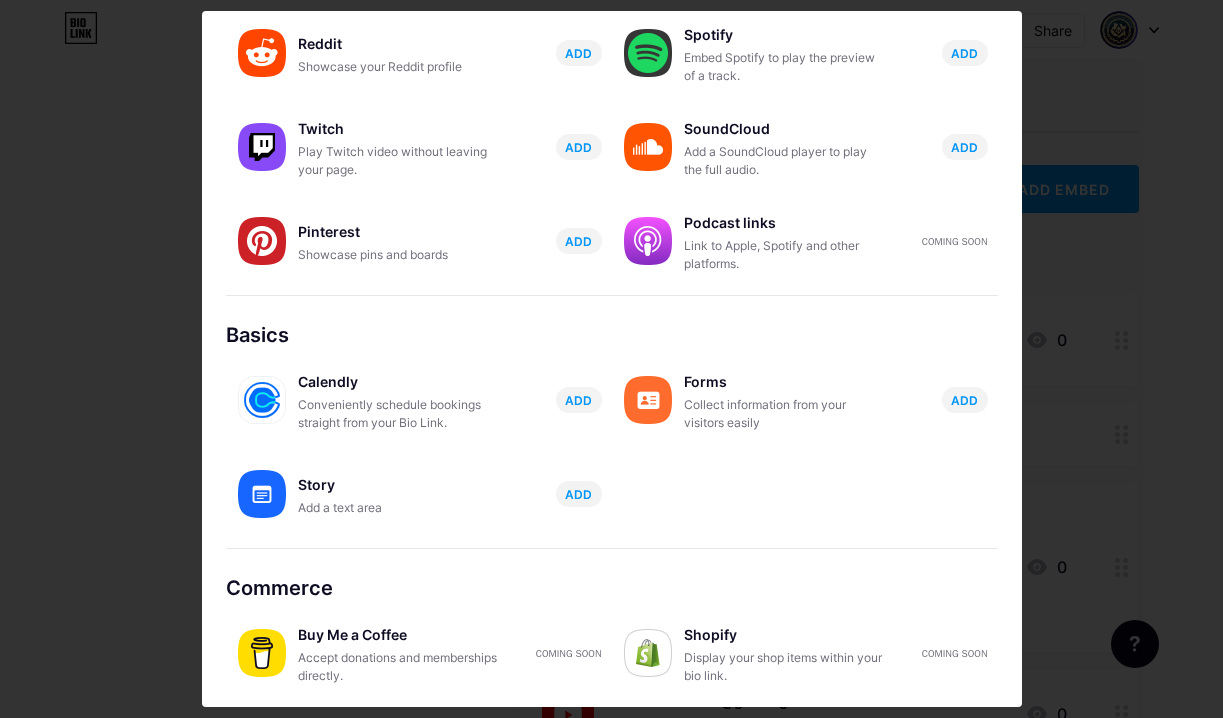 scroll, scrollTop: 0, scrollLeft: 0, axis: both 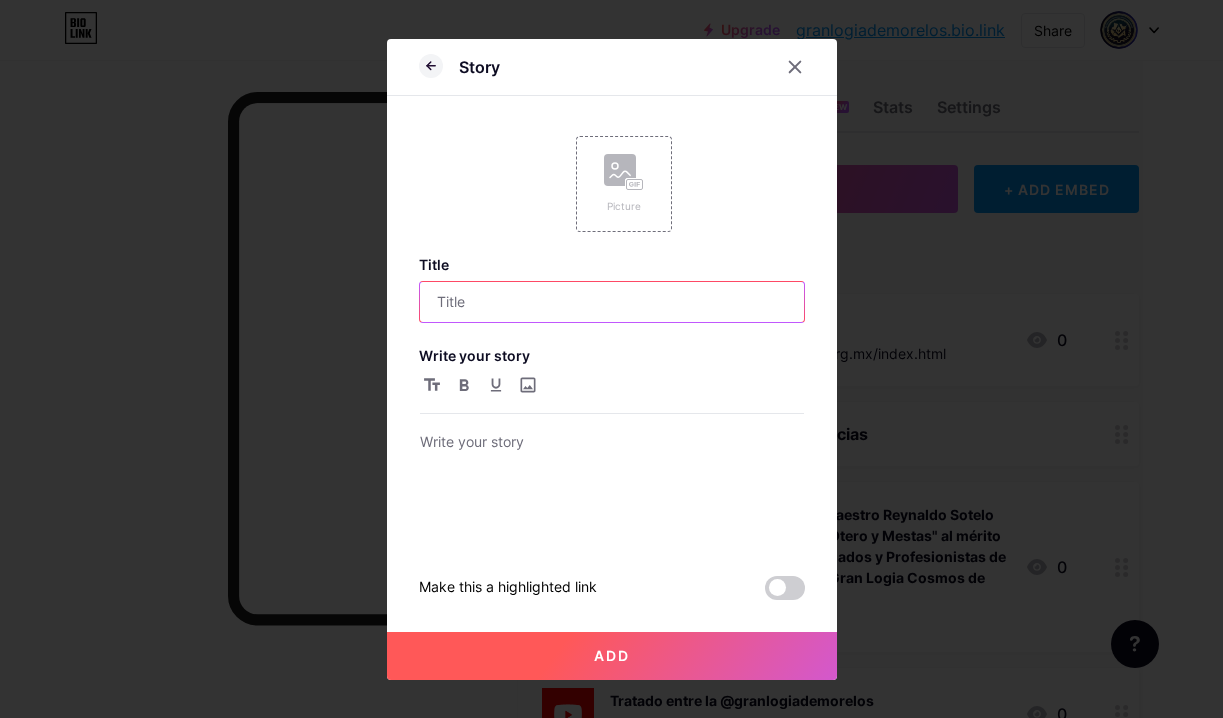 click at bounding box center (612, 302) 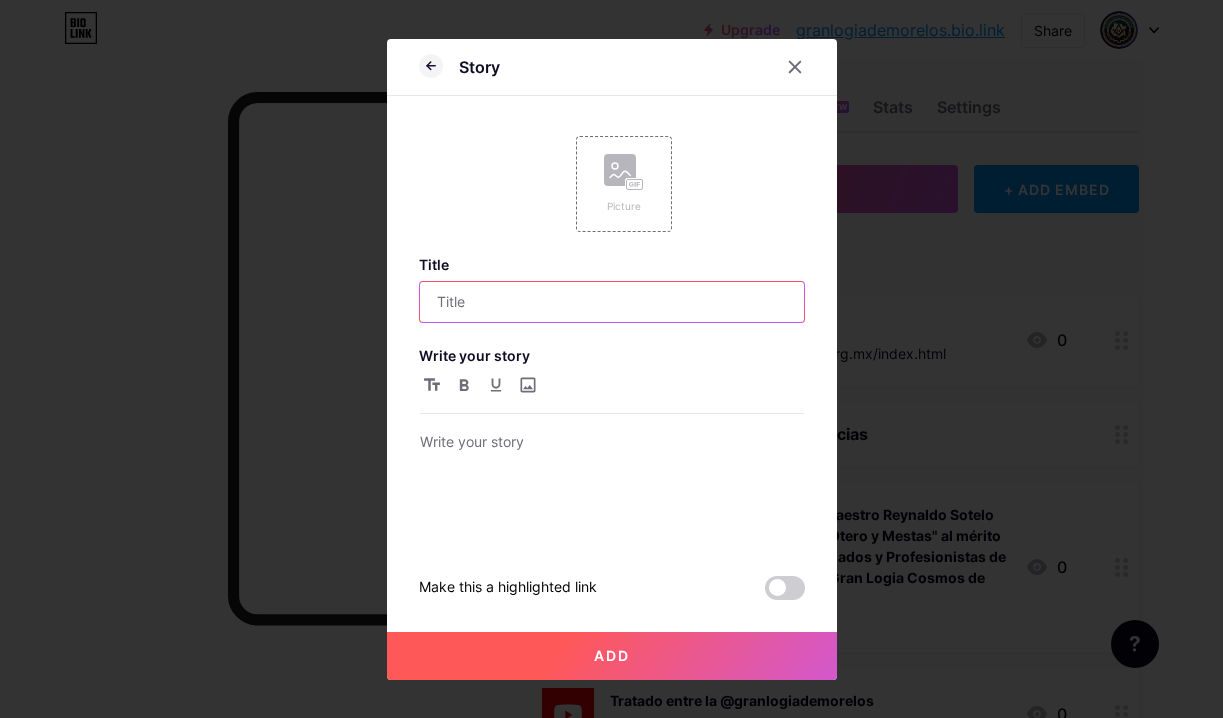 paste on "Histórico Acuerdo: Chihuahua y Morelos Firman Tratado de Amistad y Alianza Fraternal" 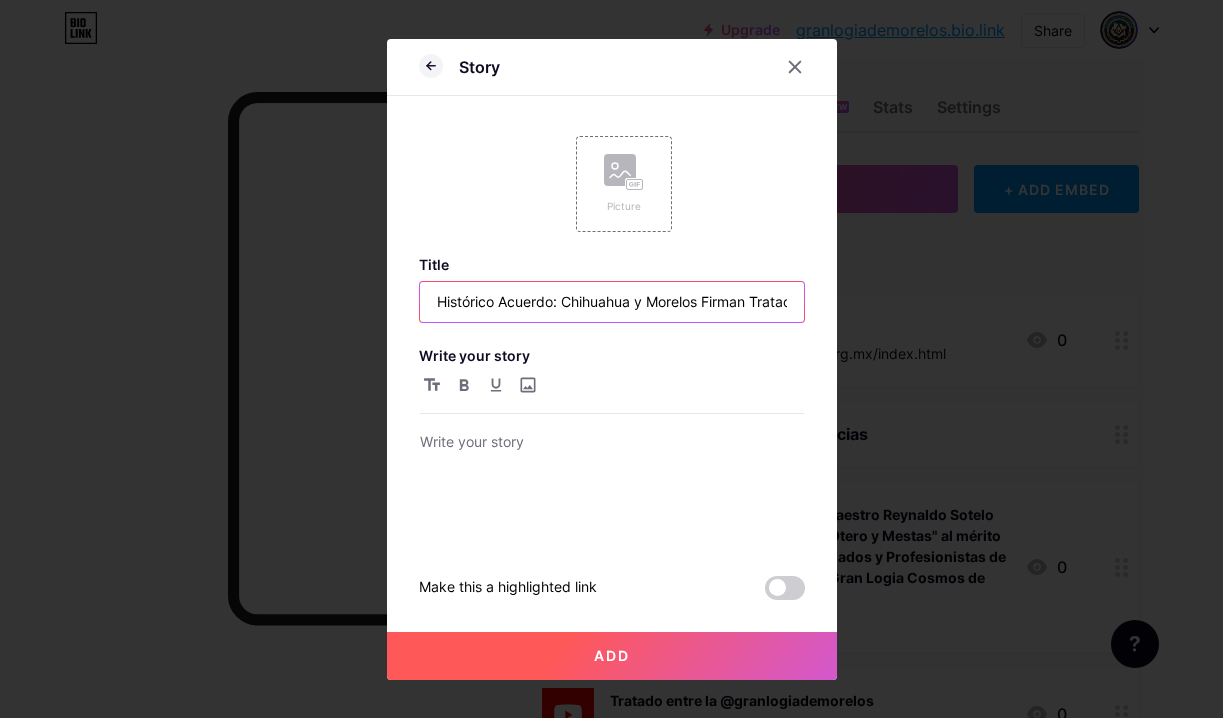 scroll, scrollTop: 0, scrollLeft: 228, axis: horizontal 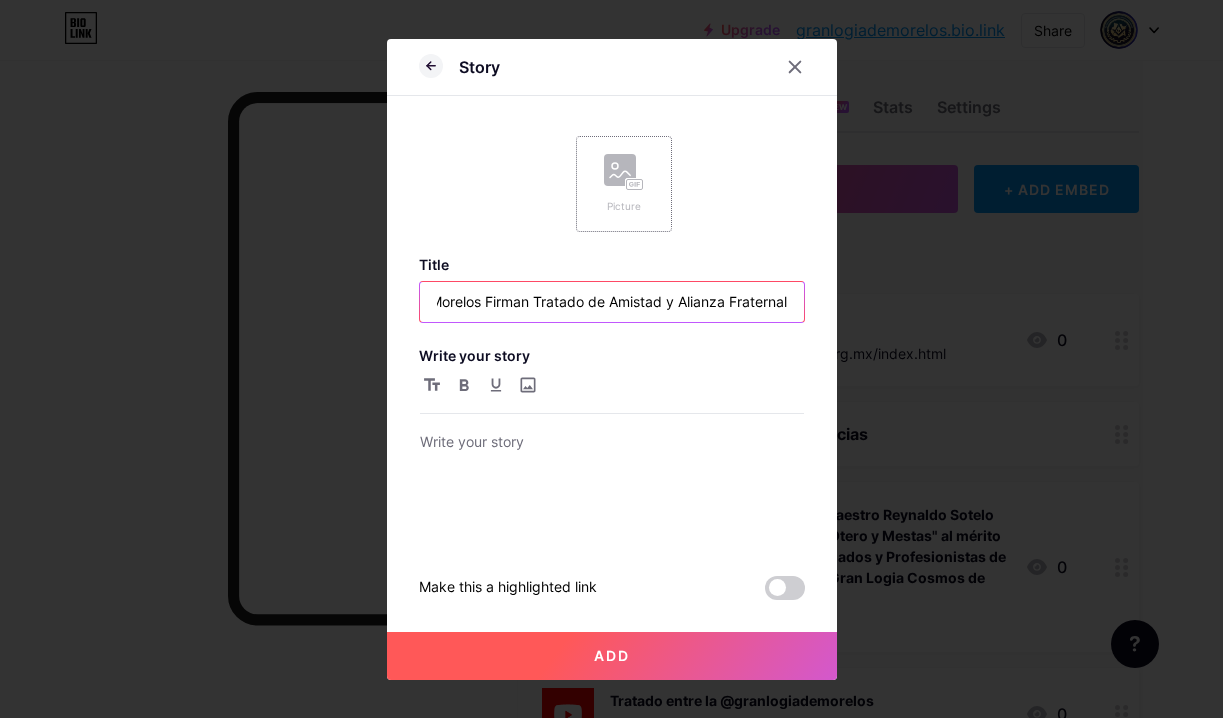 type on "Histórico Acuerdo: Chihuahua y Morelos Firman Tratado de Amistad y Alianza Fraternal" 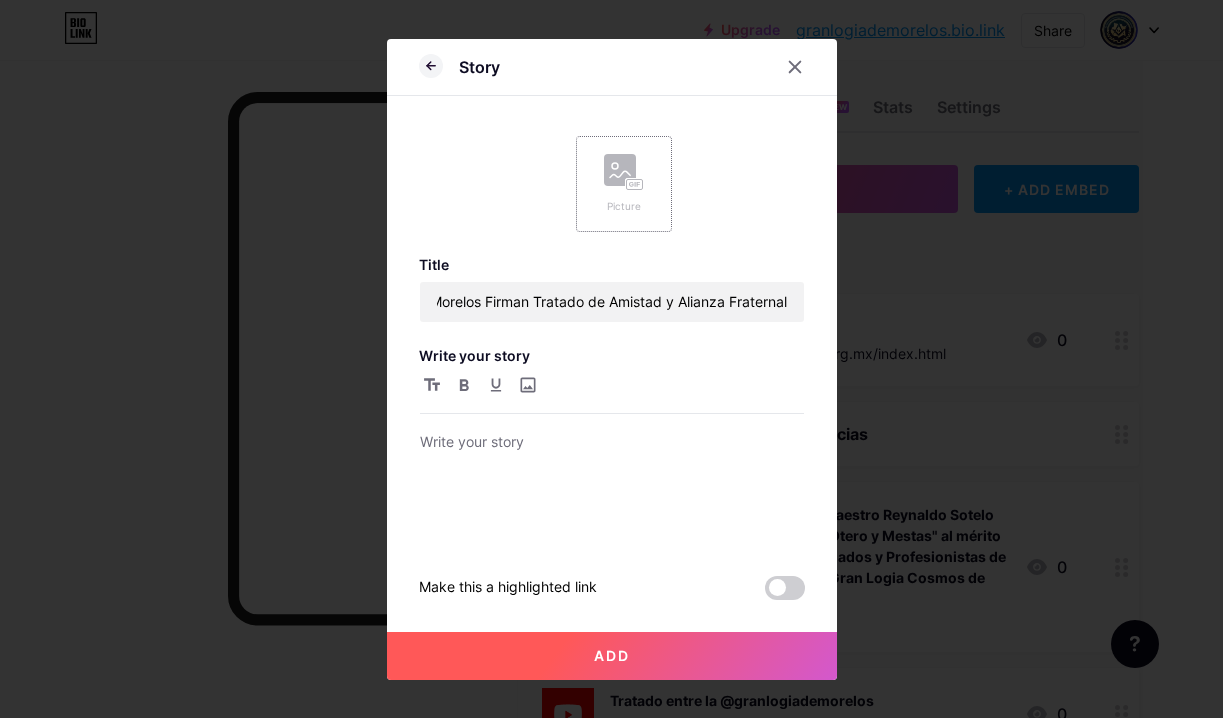 click 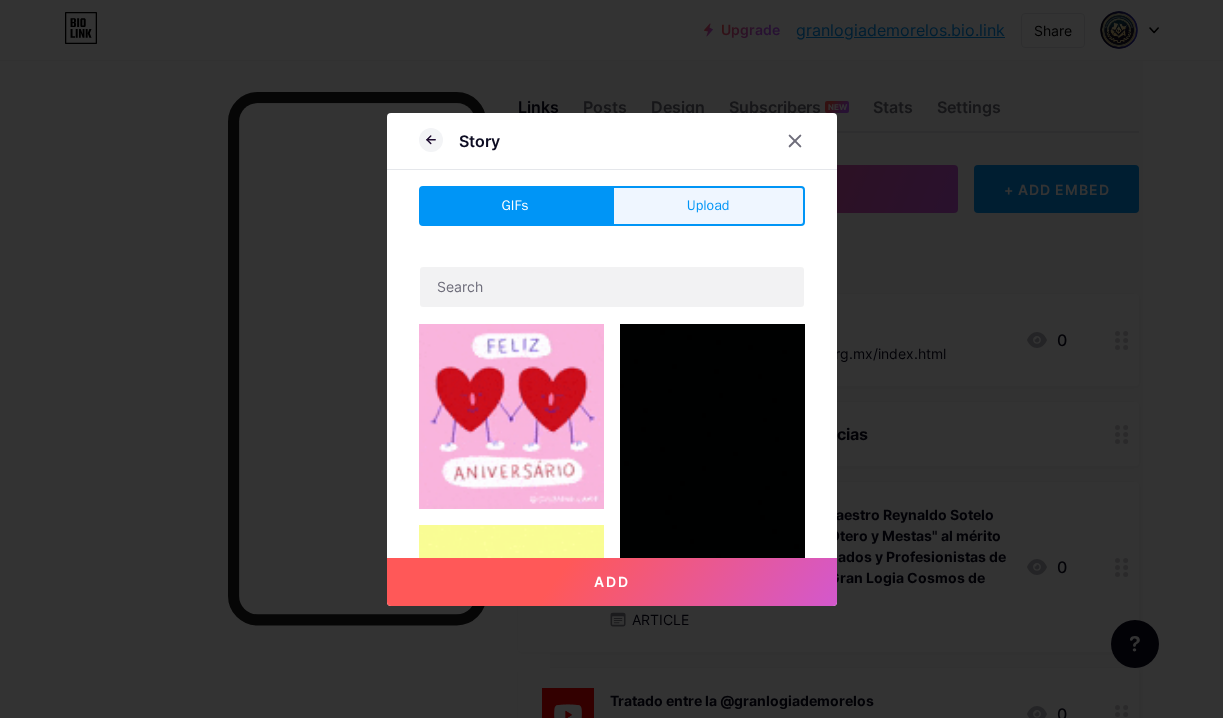 click on "Upload" at bounding box center [708, 205] 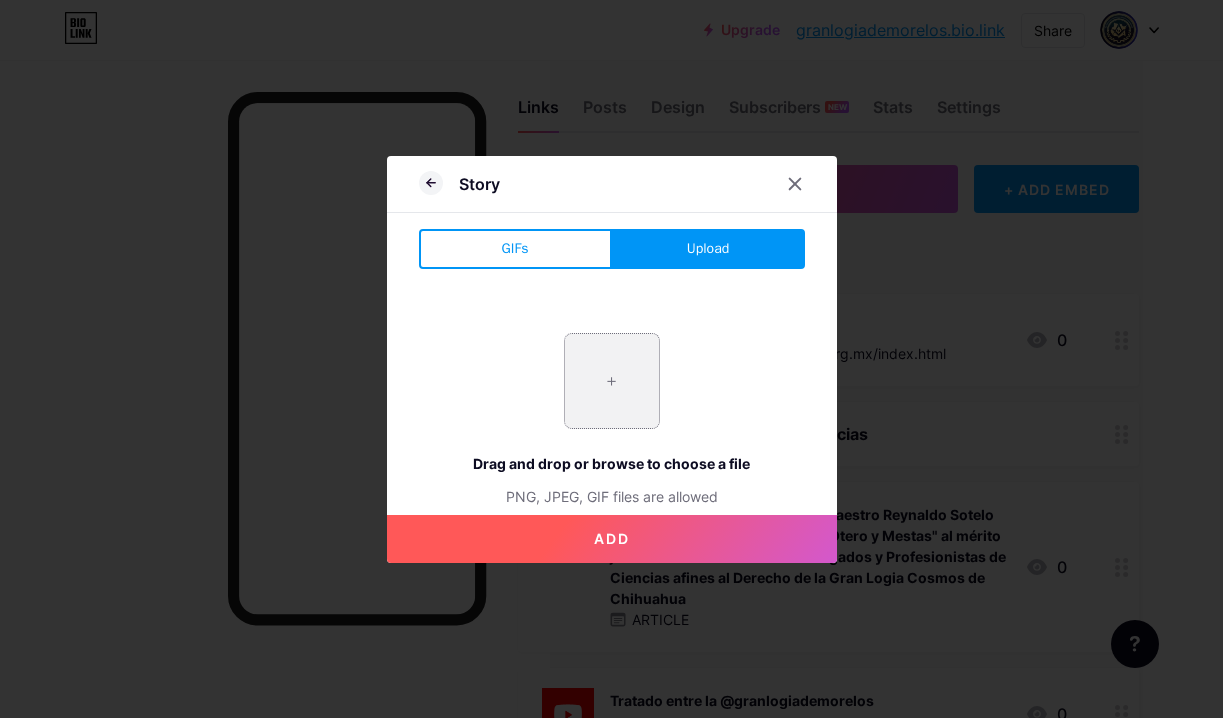 click at bounding box center [612, 381] 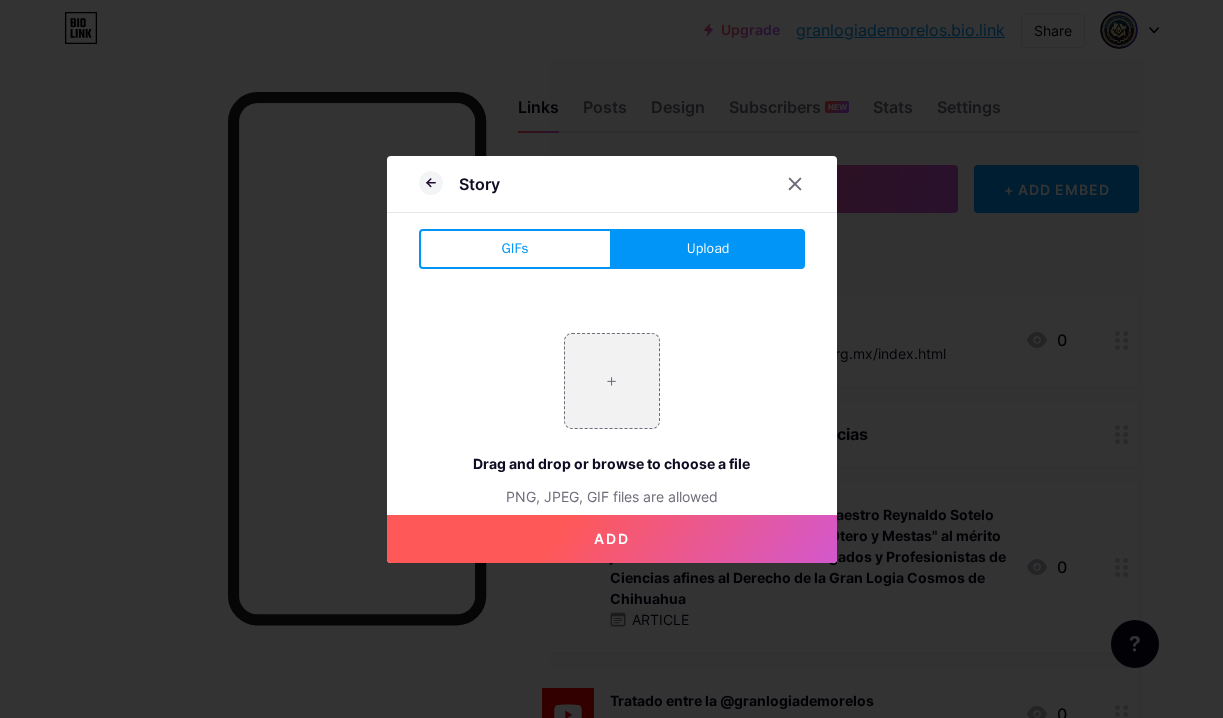 type on "C:\fakepath\Ch.png" 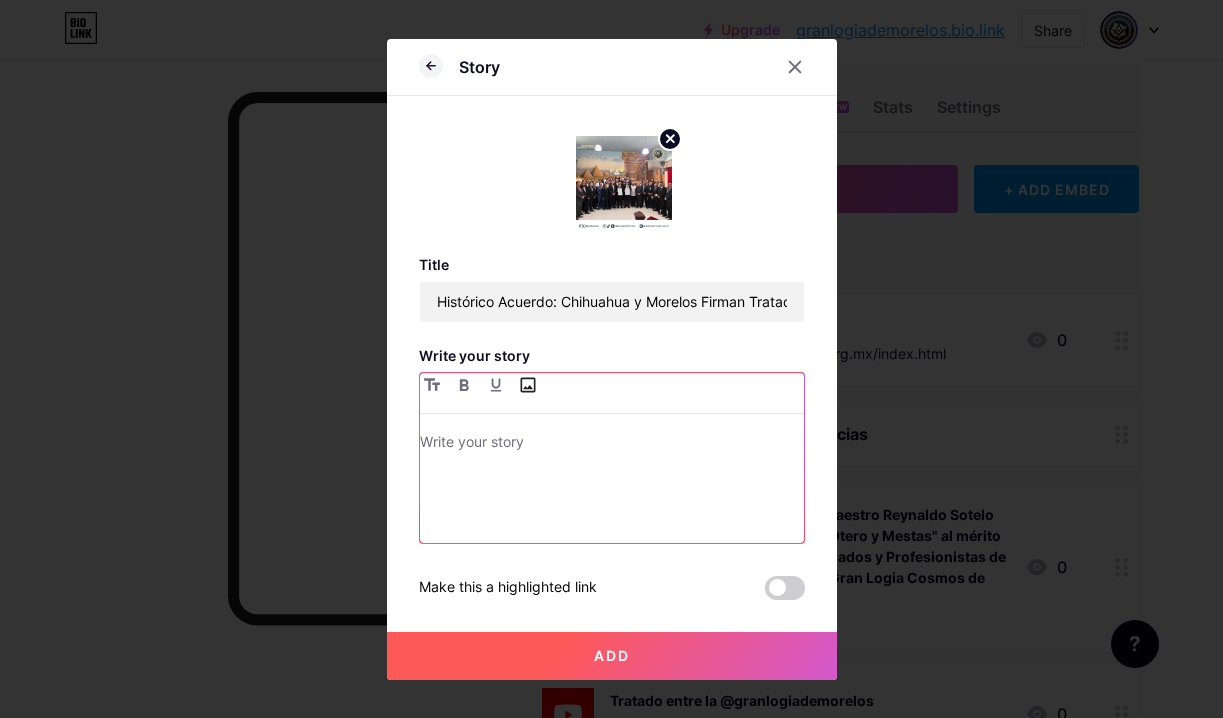 click at bounding box center [528, 385] 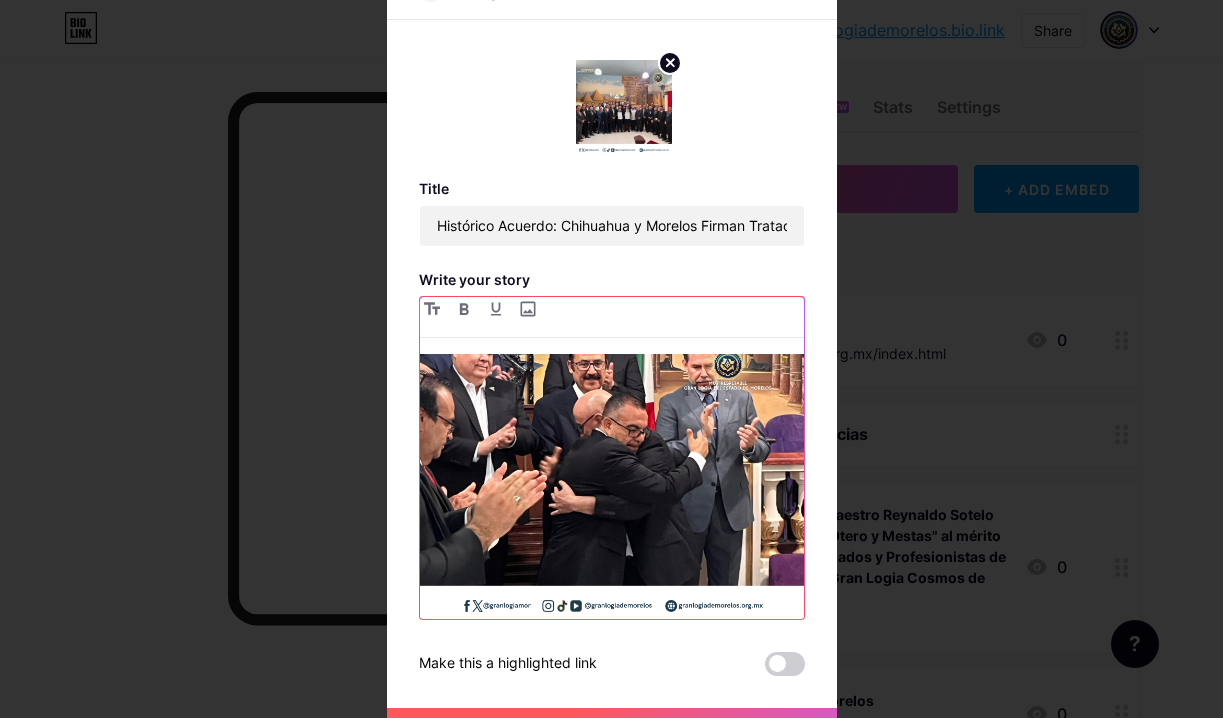 scroll, scrollTop: 68, scrollLeft: 0, axis: vertical 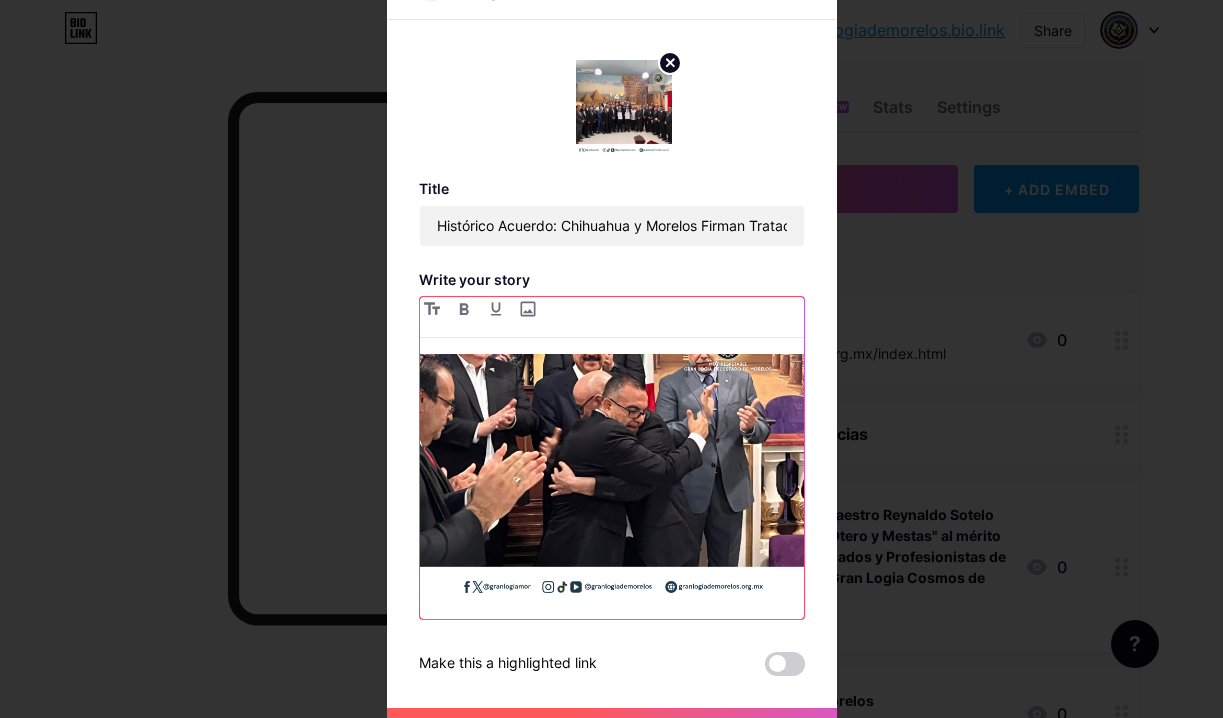 click at bounding box center [612, 447] 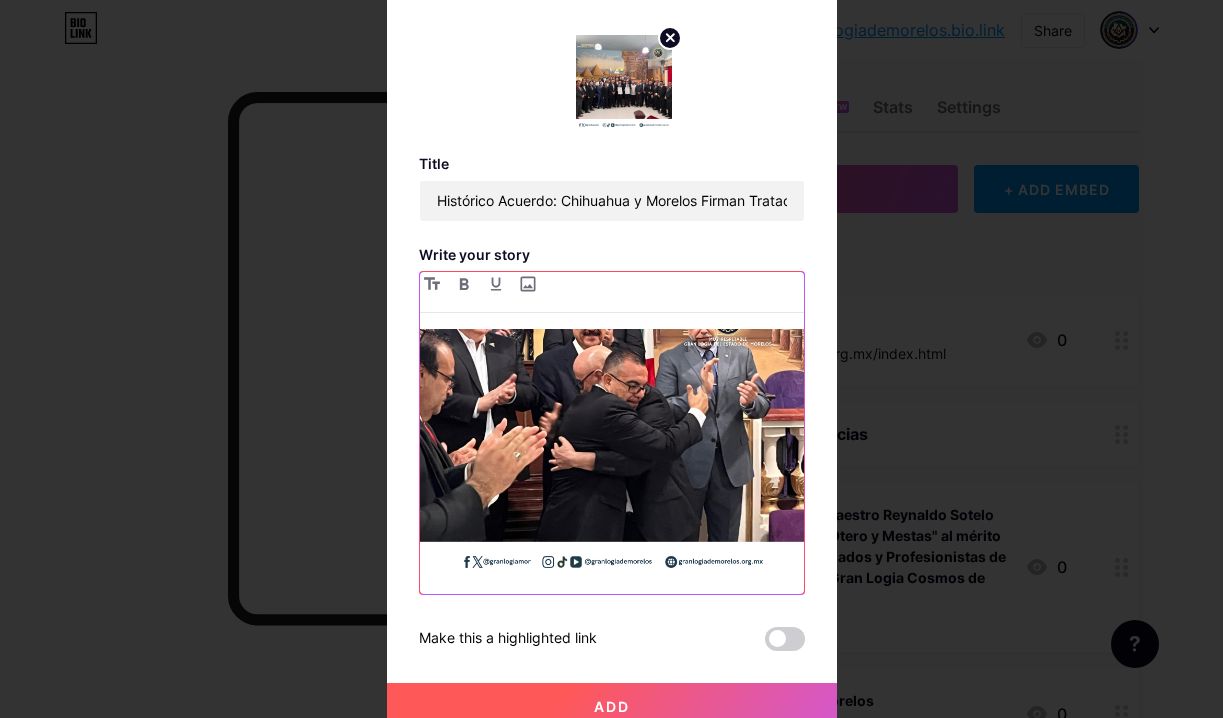 scroll, scrollTop: 37, scrollLeft: 0, axis: vertical 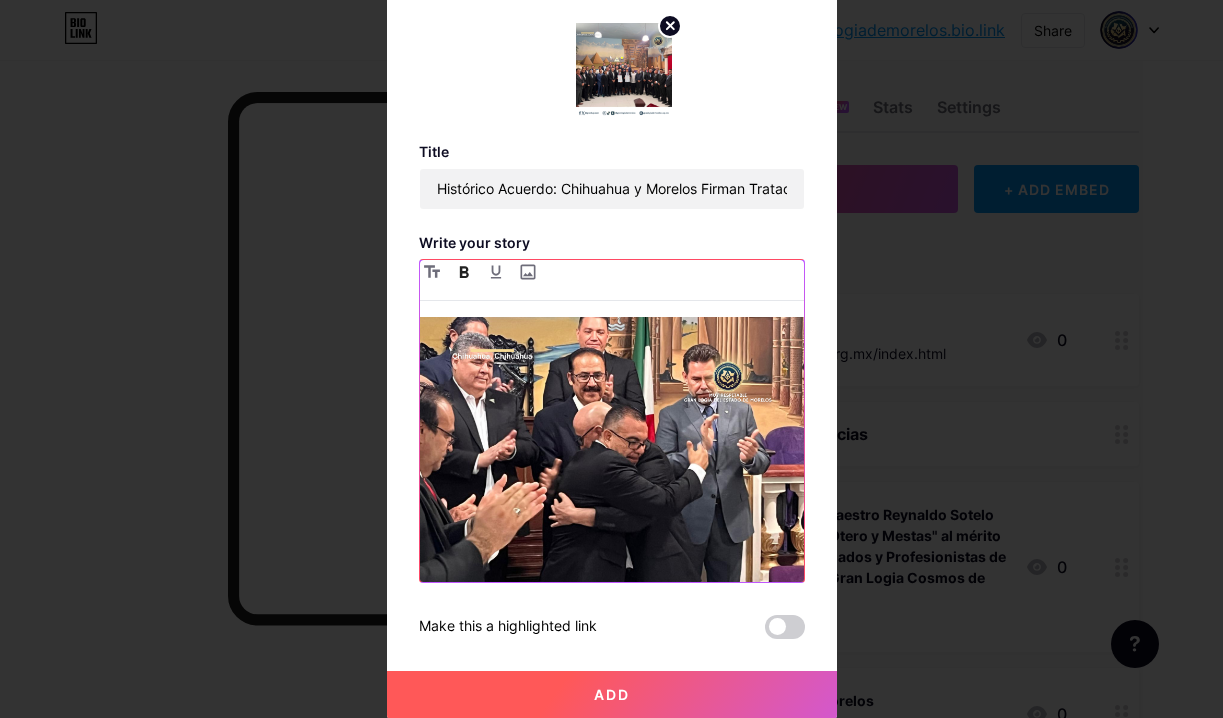 drag, startPoint x: 766, startPoint y: 564, endPoint x: 341, endPoint y: 201, distance: 558.9222 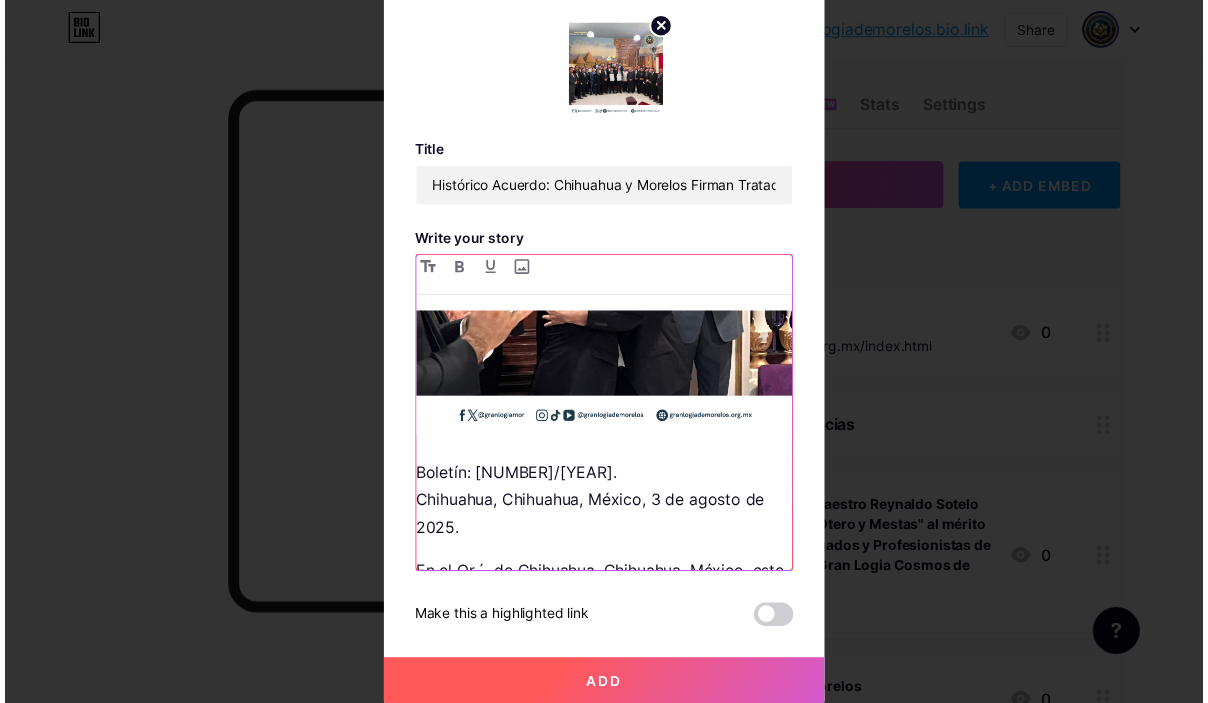 scroll, scrollTop: 215, scrollLeft: 0, axis: vertical 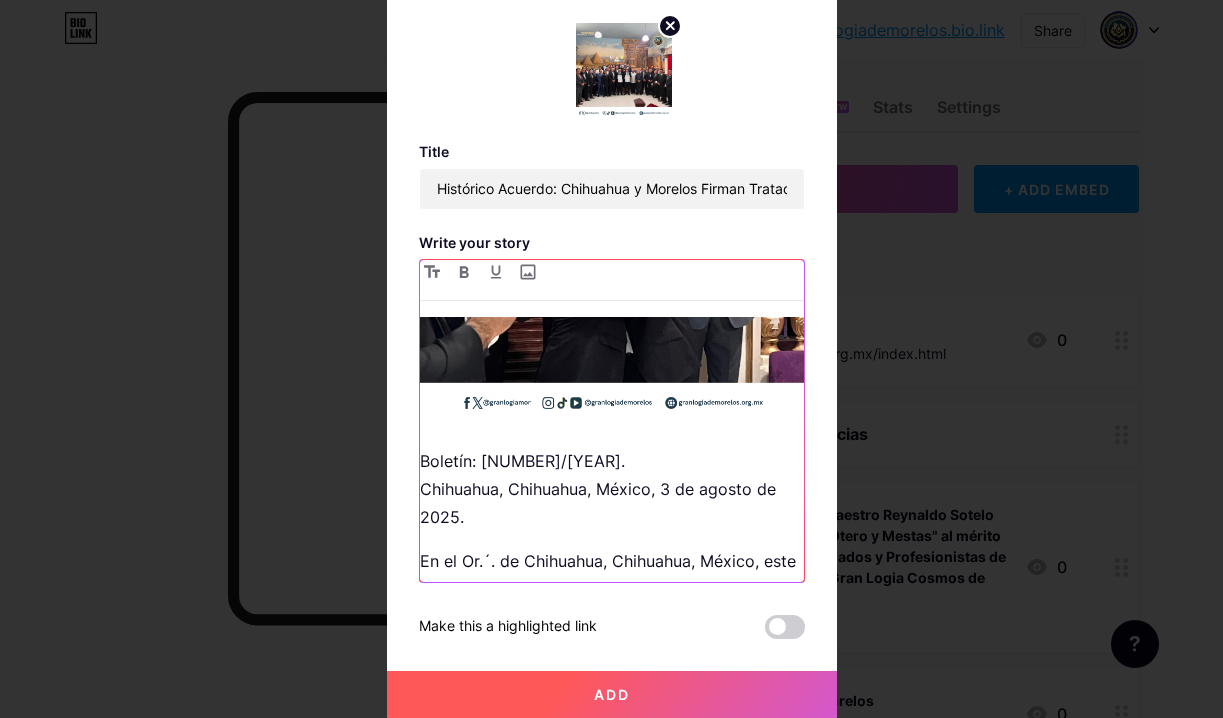click on "Boletín: 00035/2025. Chihuahua, Chihuahua, México, 3 de agosto de 2025." at bounding box center [612, 489] 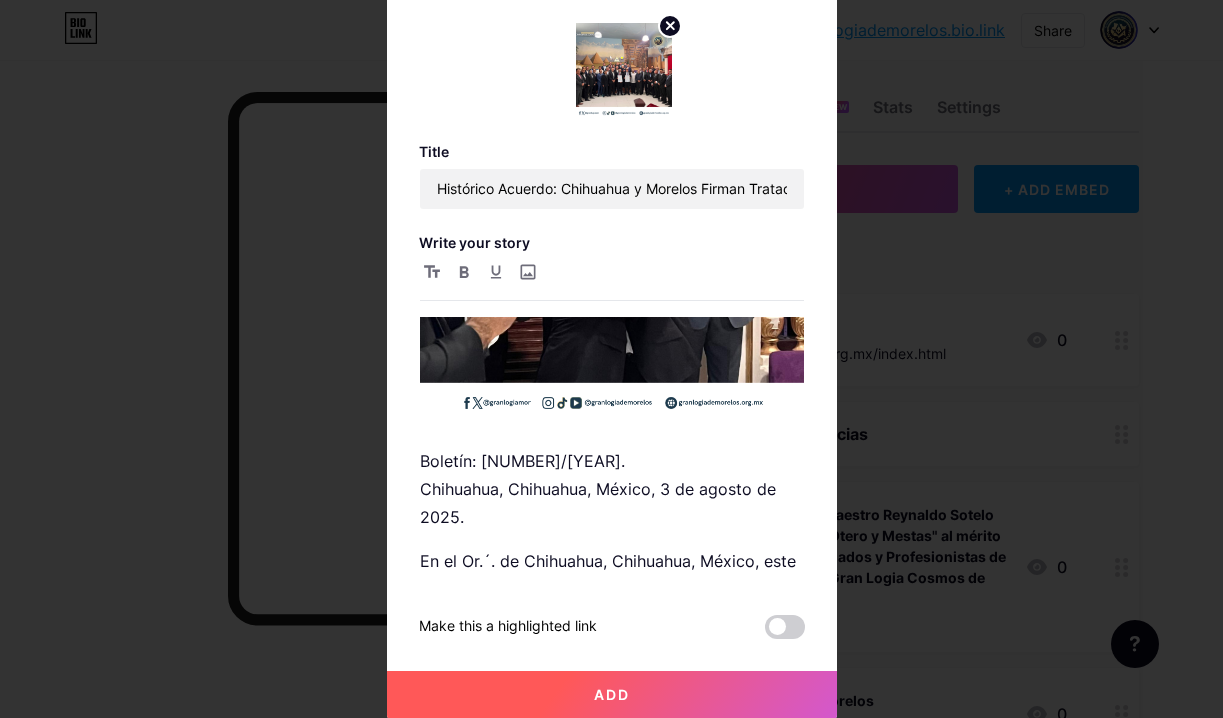 click on "Add" at bounding box center [612, 695] 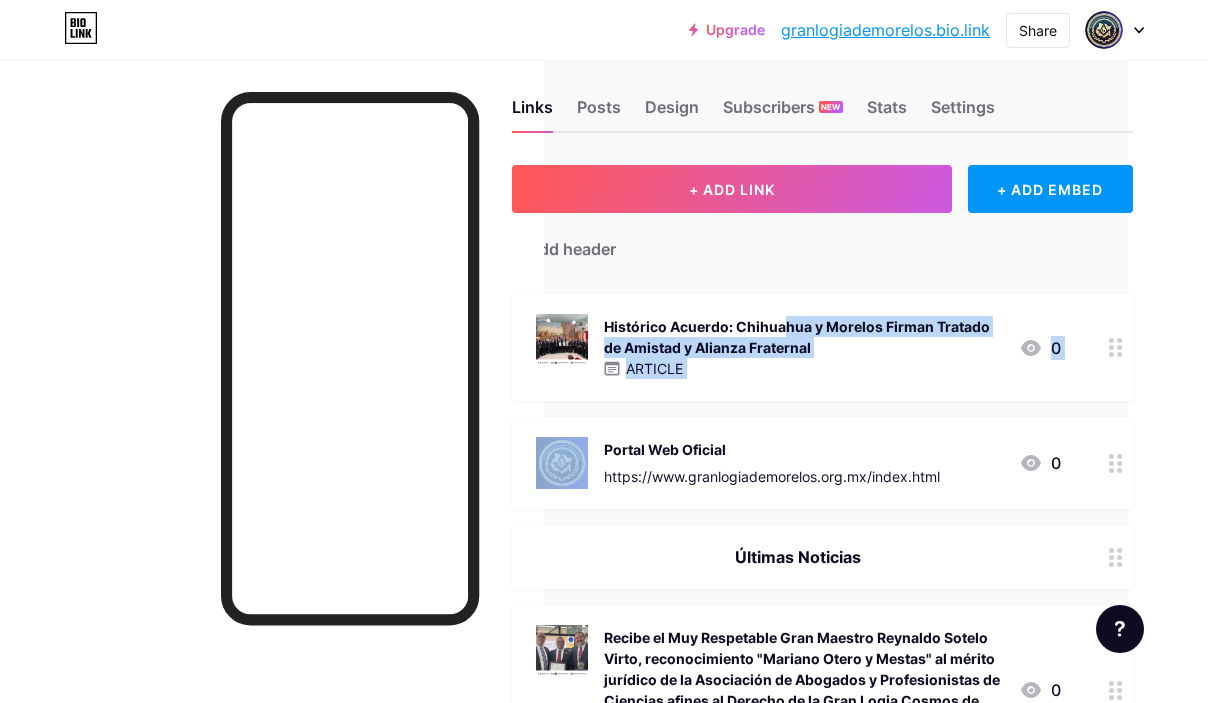 drag, startPoint x: 691, startPoint y: 331, endPoint x: 853, endPoint y: 346, distance: 162.69296 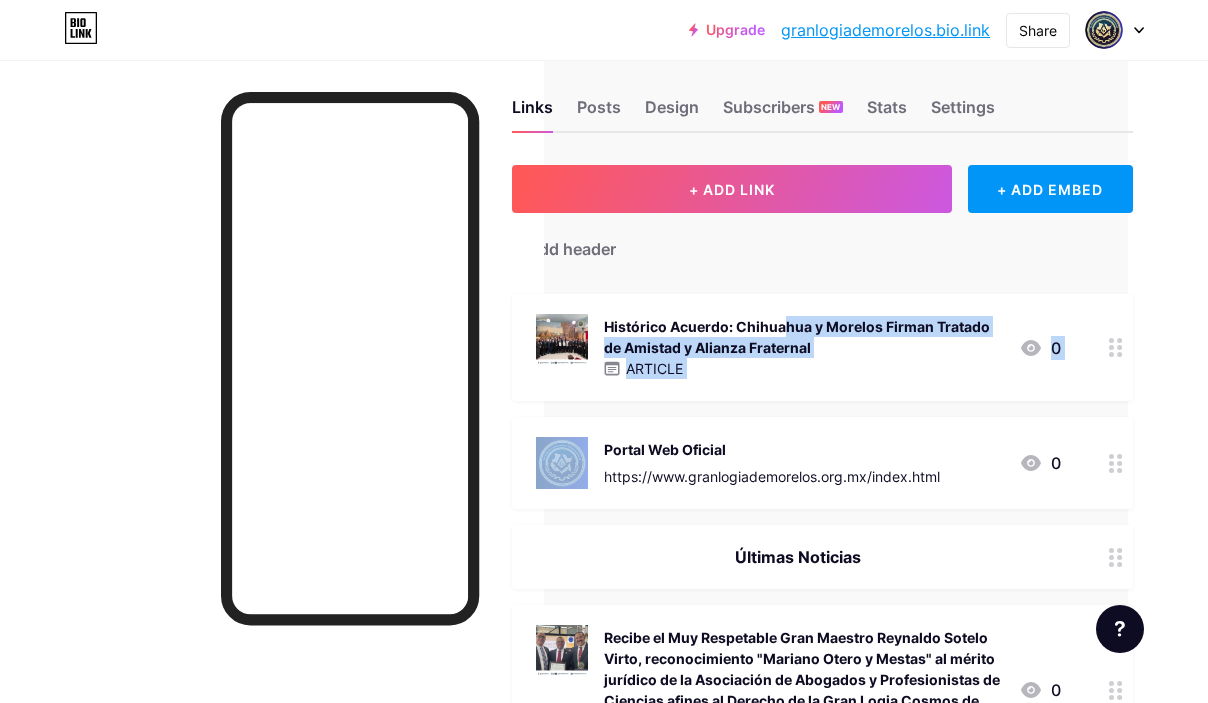 click on "Histórico Acuerdo: Chihuahua y Morelos Firman Tratado de Amistad y Alianza Fraternal
ARTICLE
0
Portal Web Oficial
https://www.granlogiademorelos.org.mx/index.html
0
Últimas Noticias
Recibe el Muy Respetable Gran Maestro Reynaldo Sotelo Virto, reconocimiento "Mariano Otero y Mestas" al mérito jurídico de la Asociación de Abogados y Profesionistas de Ciencias afines al Derecho de la Gran Logia Cosmos de Chihuahua
ARTICLE
0
Tratado entre la ‪@granlogiademorelos‬
https://www.youtube.com/watch?v=gX_4IESqDo4
0
ARTICLE
0
Quiero saber más de la Masonería" at bounding box center [822, 948] 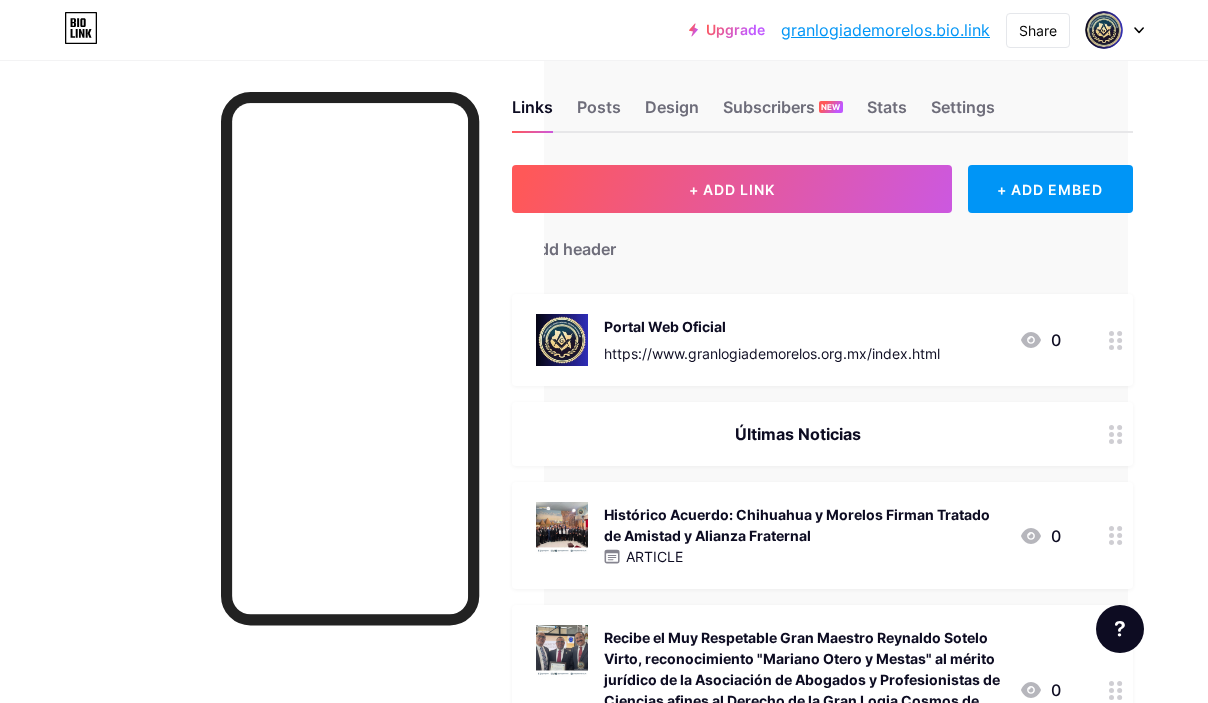 click on "granlogiademorelos.bio.link" at bounding box center (885, 30) 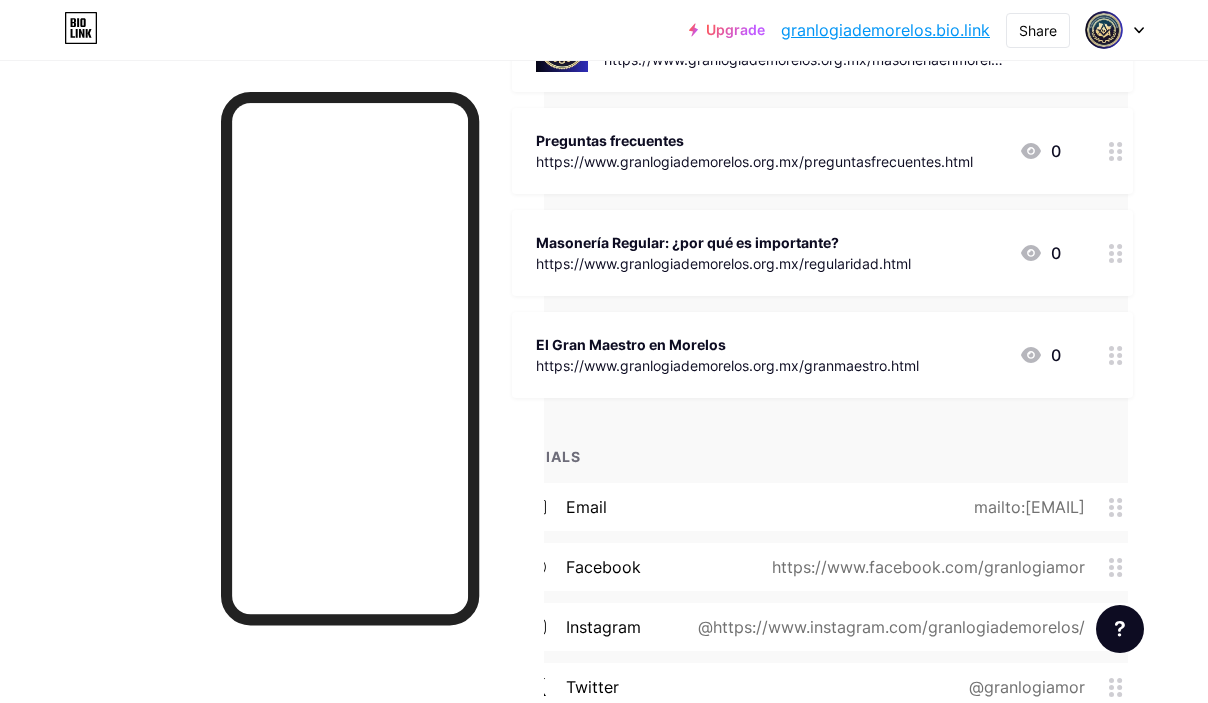 scroll, scrollTop: 1512, scrollLeft: 80, axis: both 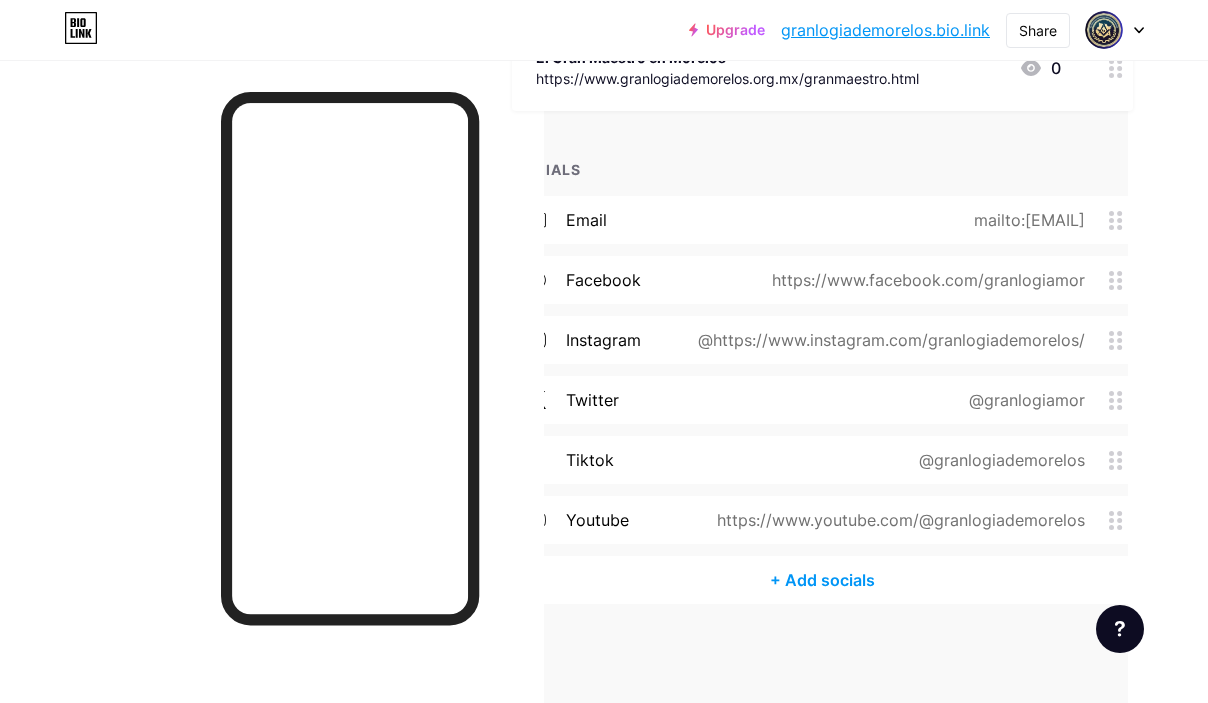 click on "+ Add socials" at bounding box center [822, 580] 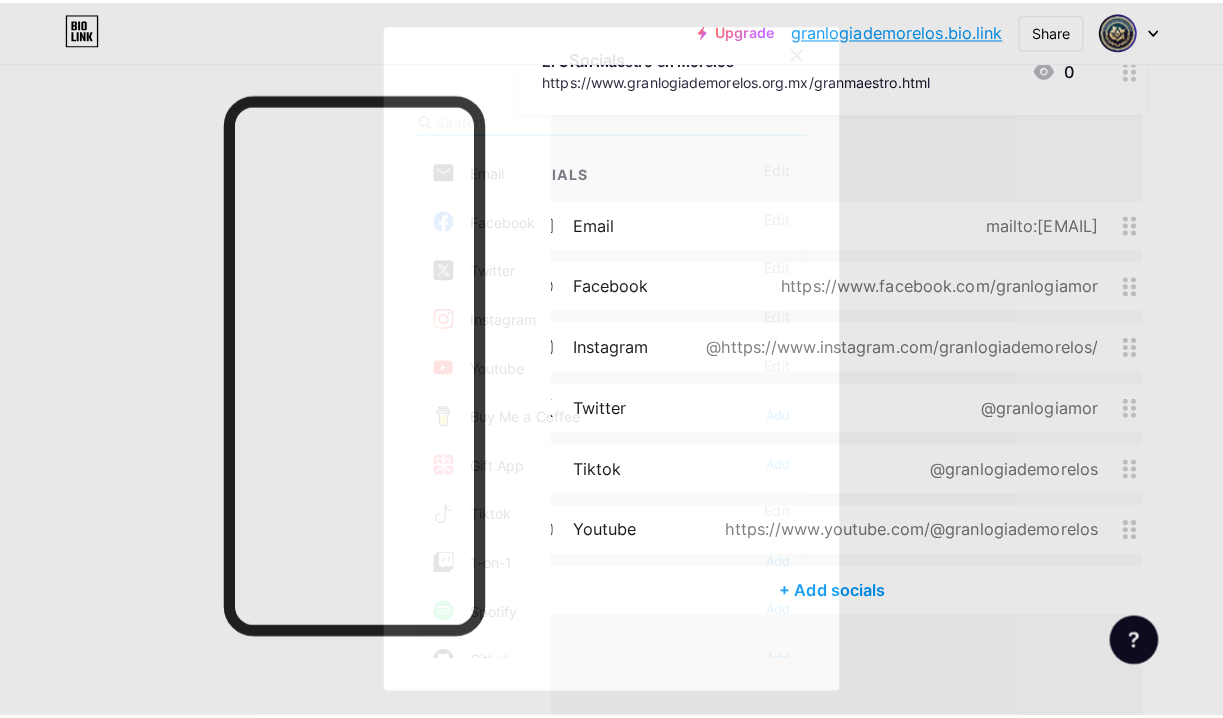 scroll, scrollTop: 1497, scrollLeft: 80, axis: both 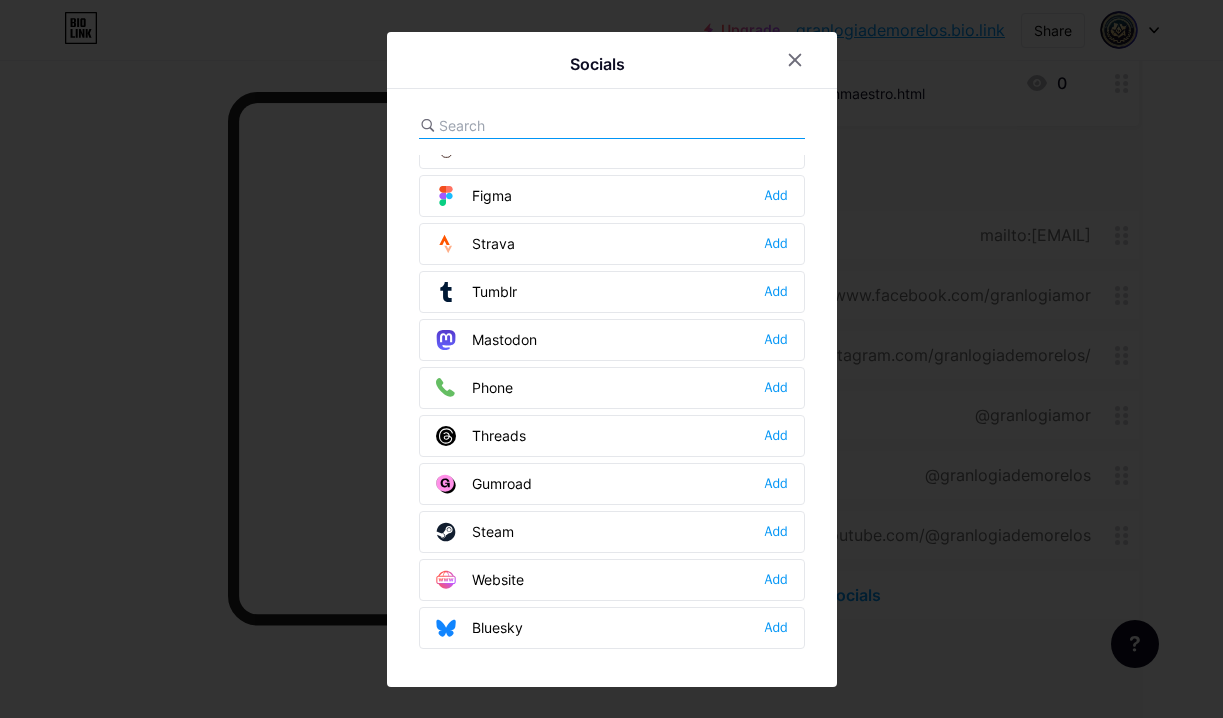 click on "Website
Add" at bounding box center [612, 580] 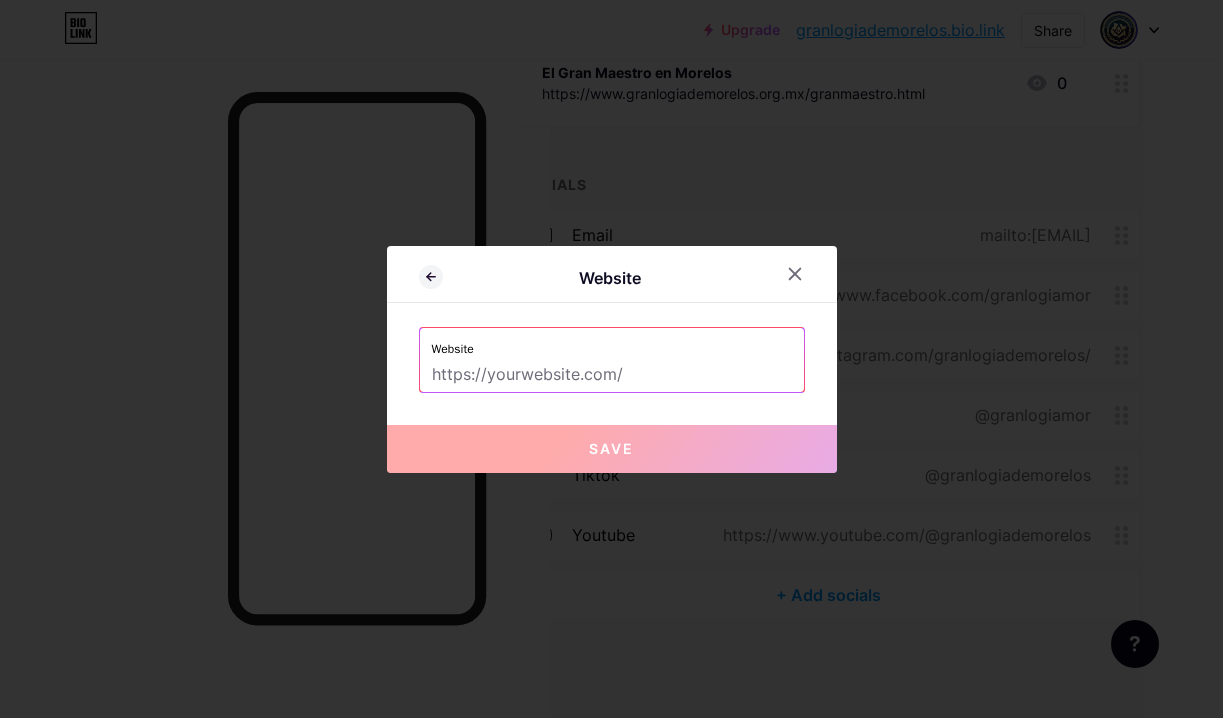 click at bounding box center [612, 375] 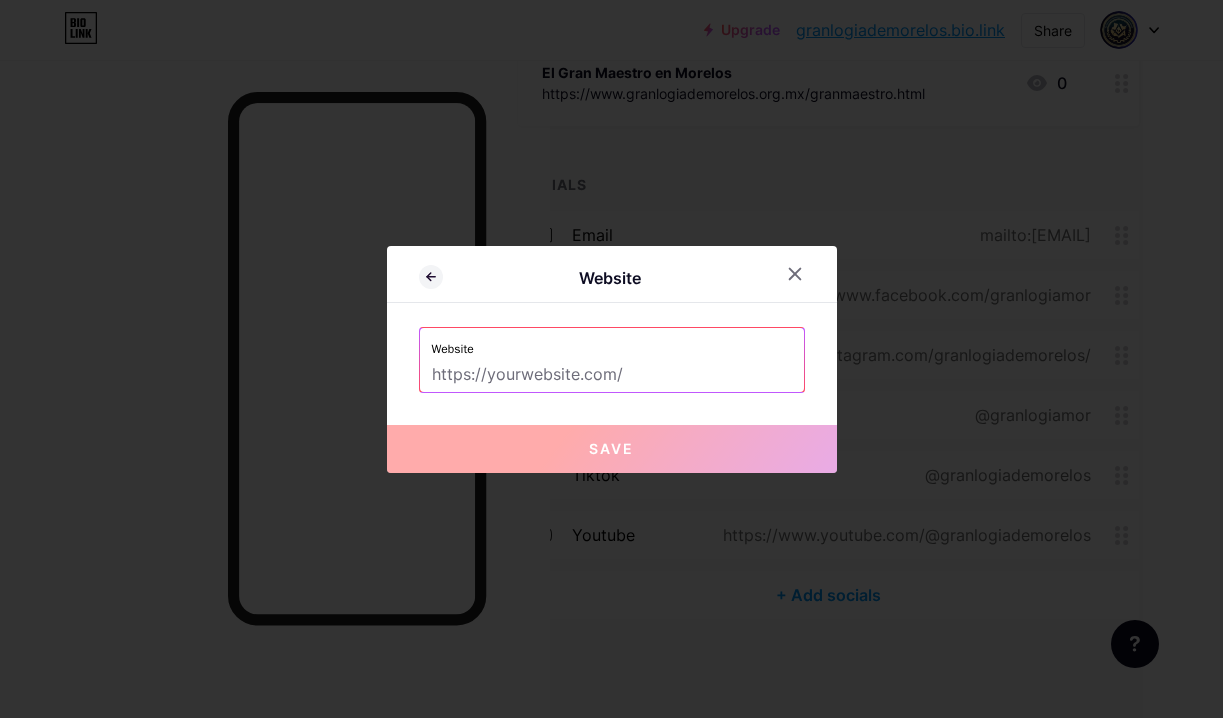 paste on "https://www.[DOMAIN]/index.html" 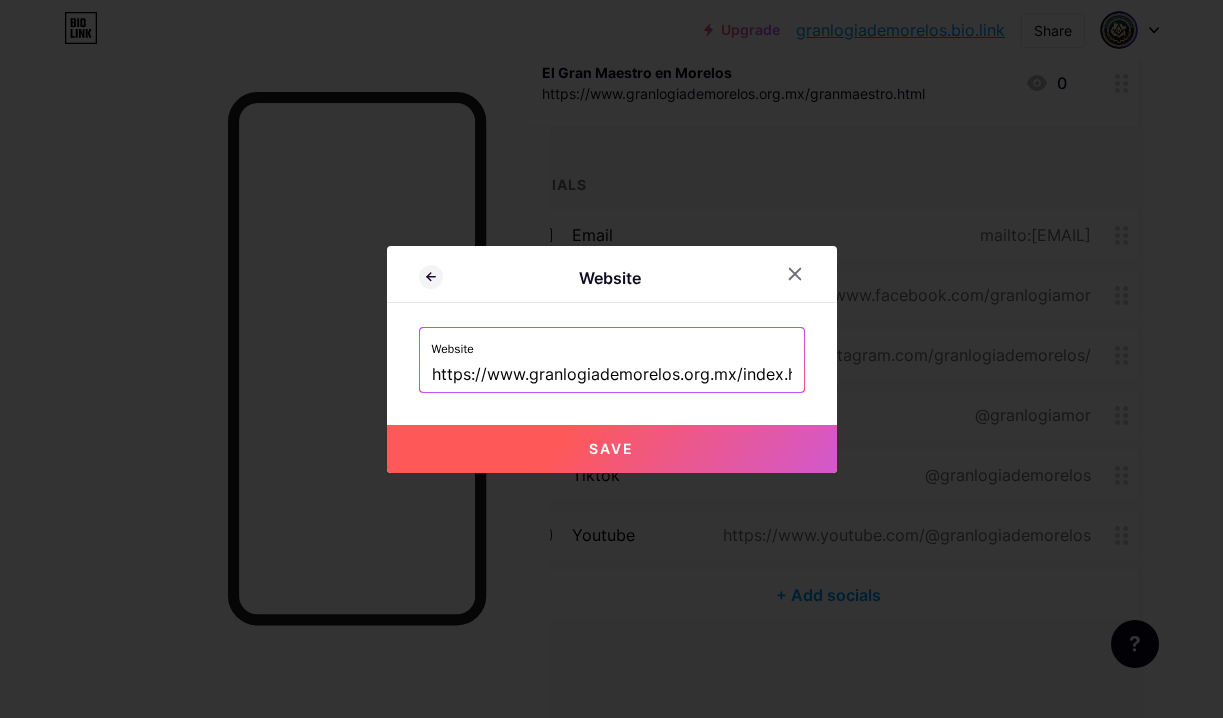scroll, scrollTop: 0, scrollLeft: 26, axis: horizontal 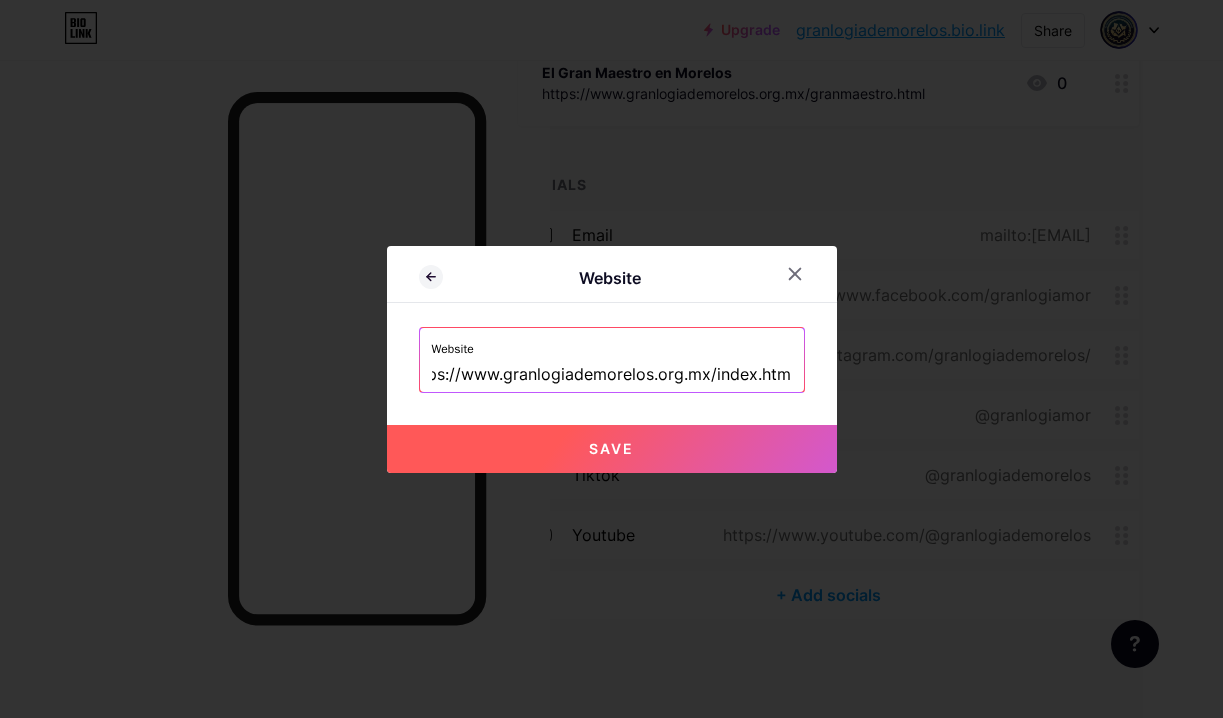 type on "https://www.[DOMAIN]/index.html" 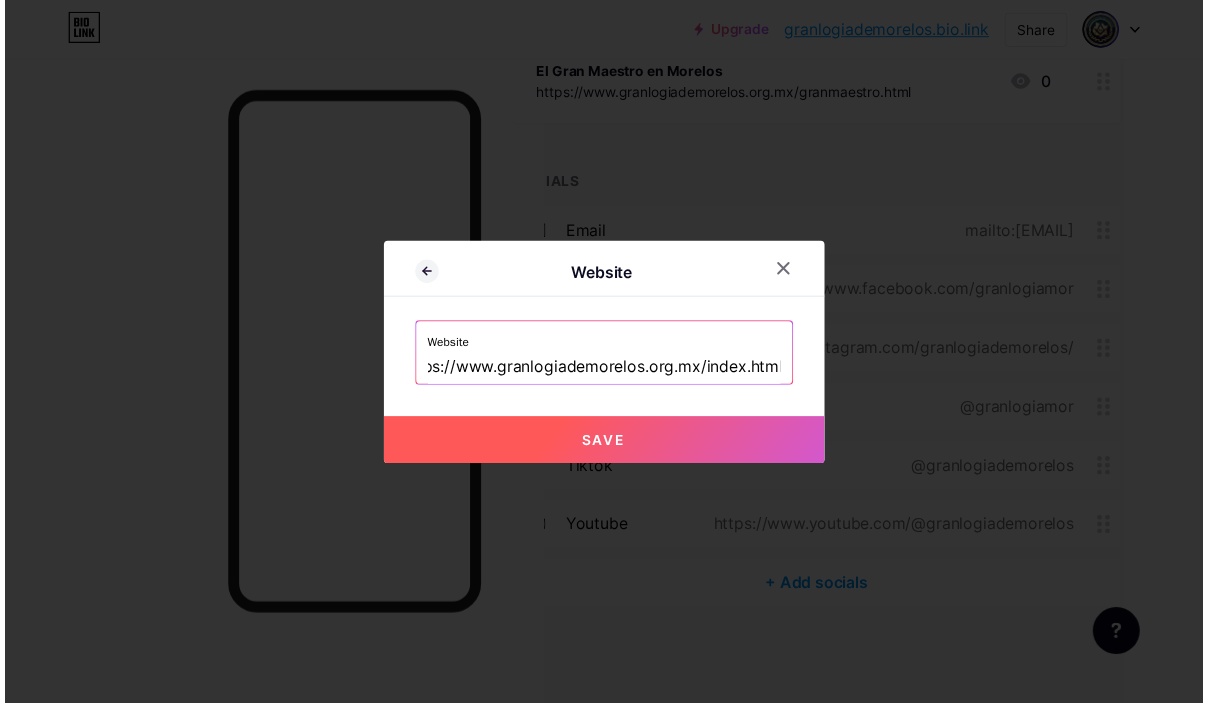scroll, scrollTop: 0, scrollLeft: 0, axis: both 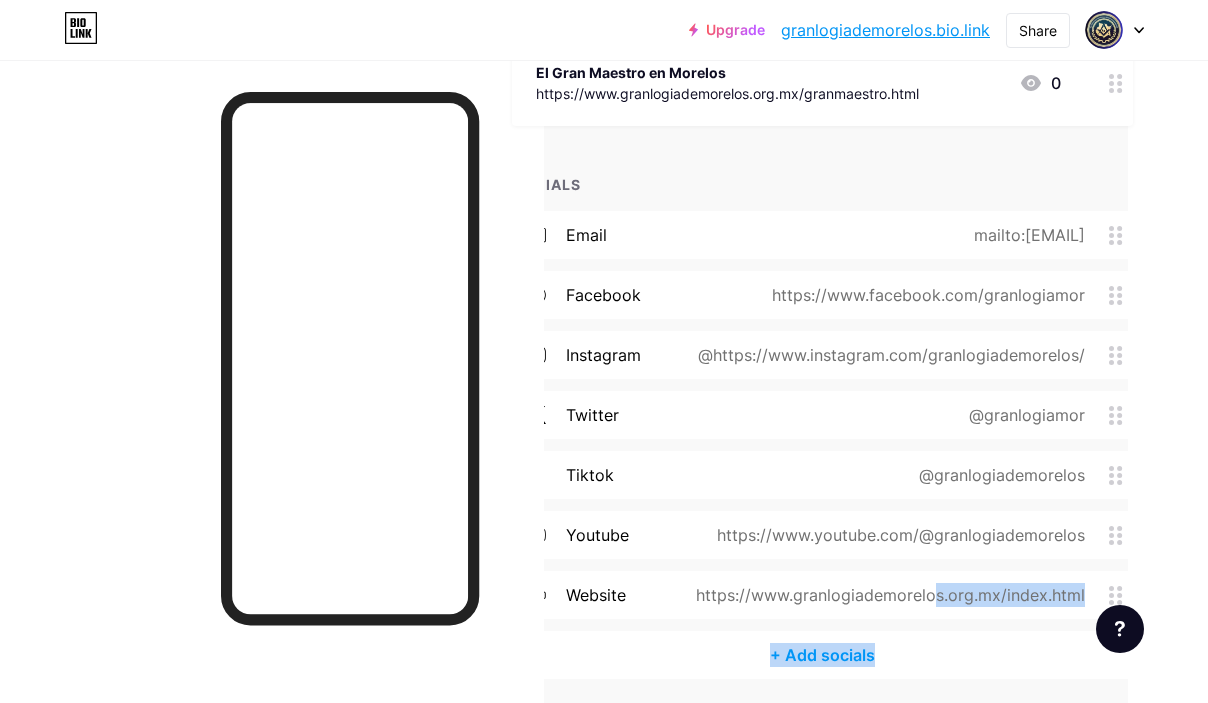 drag, startPoint x: 1117, startPoint y: 593, endPoint x: 1105, endPoint y: 564, distance: 31.38471 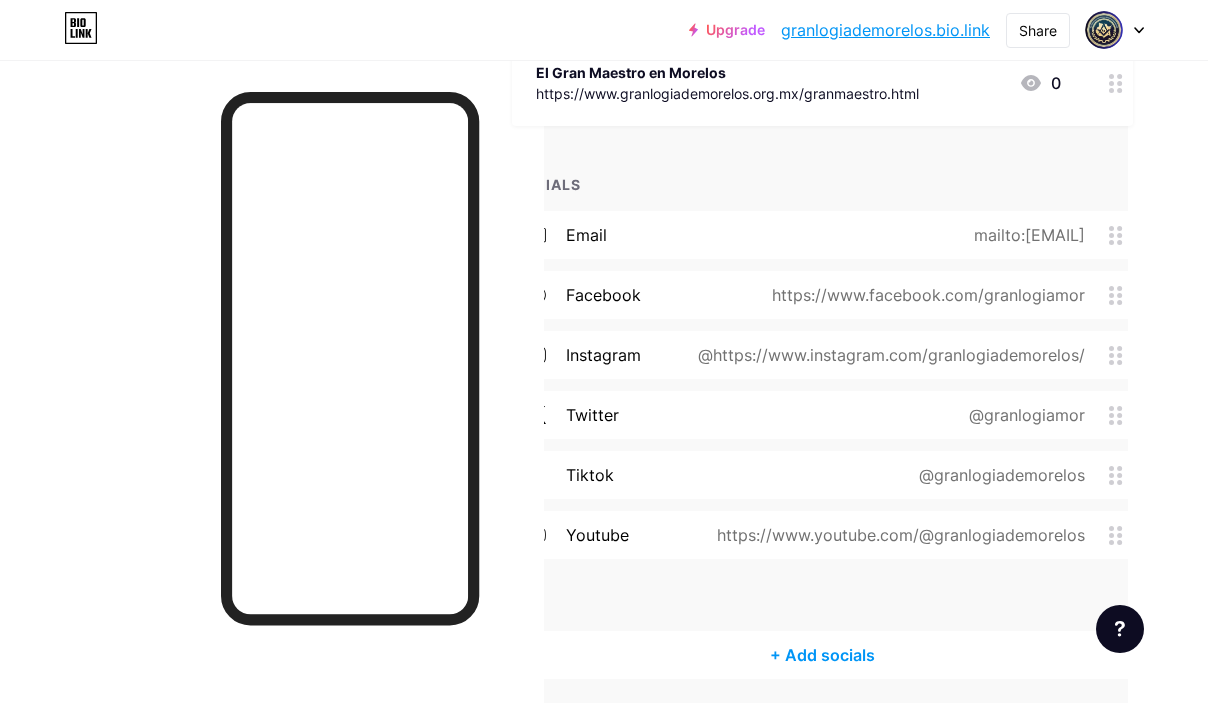type 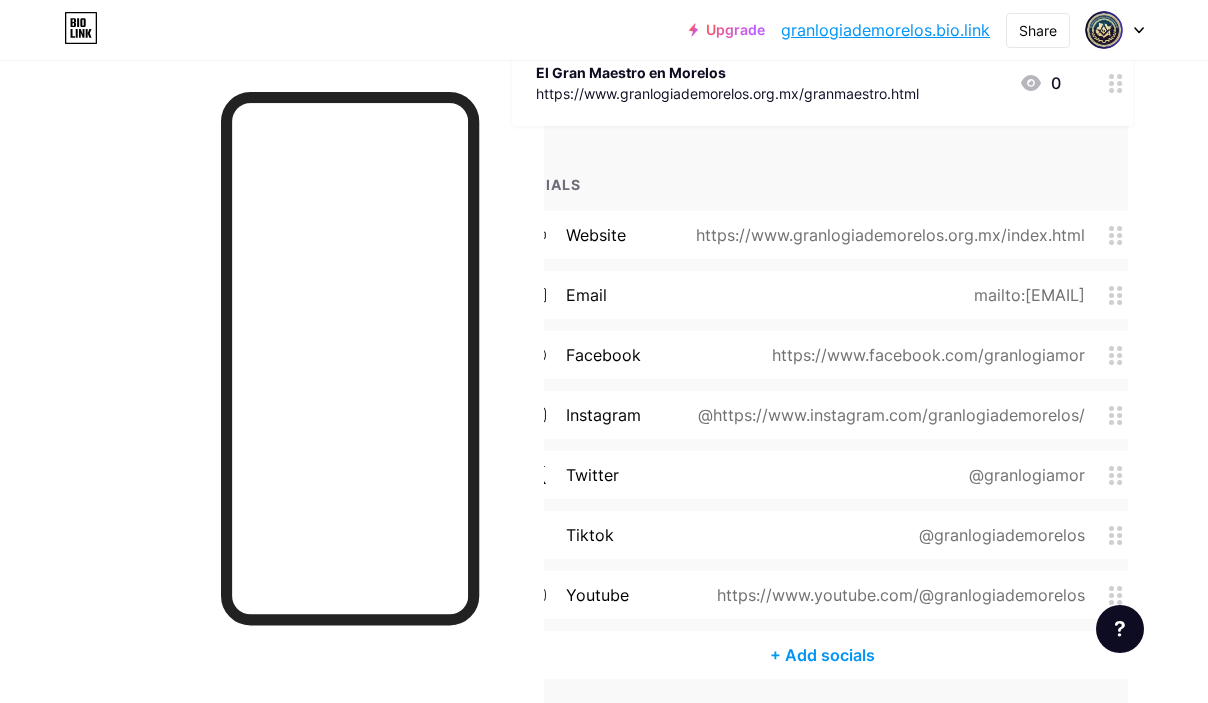 click 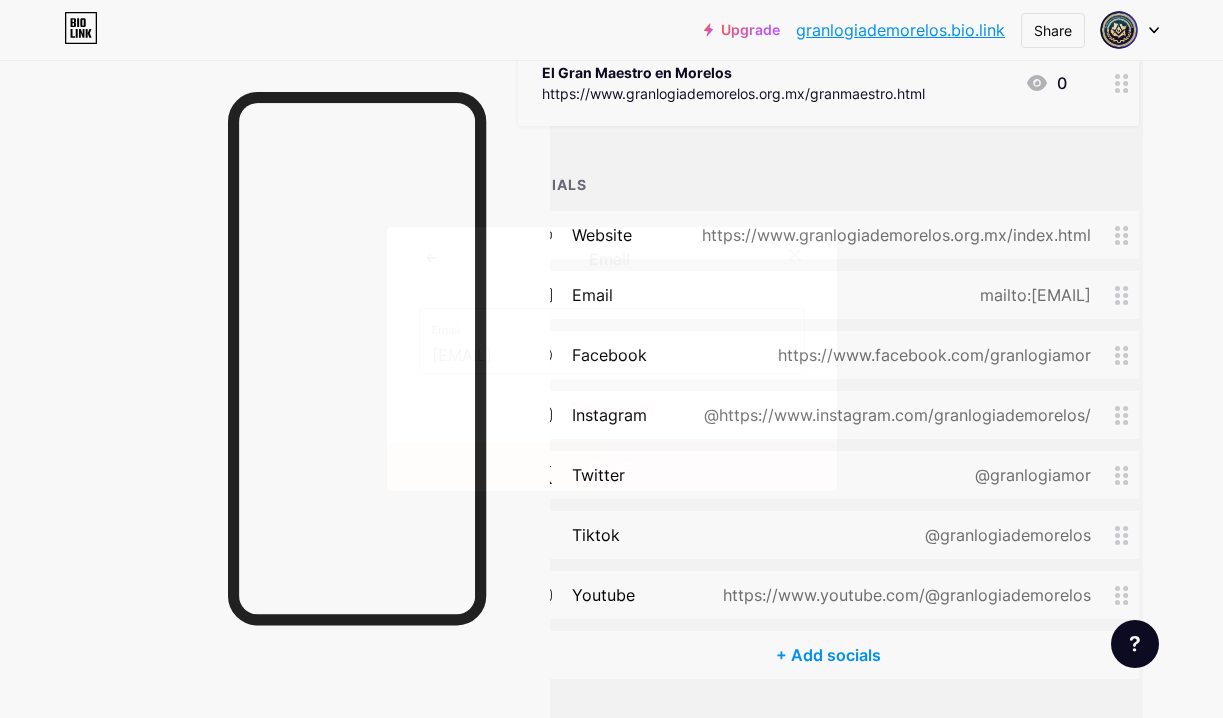 click on "Remove icon" at bounding box center (612, 408) 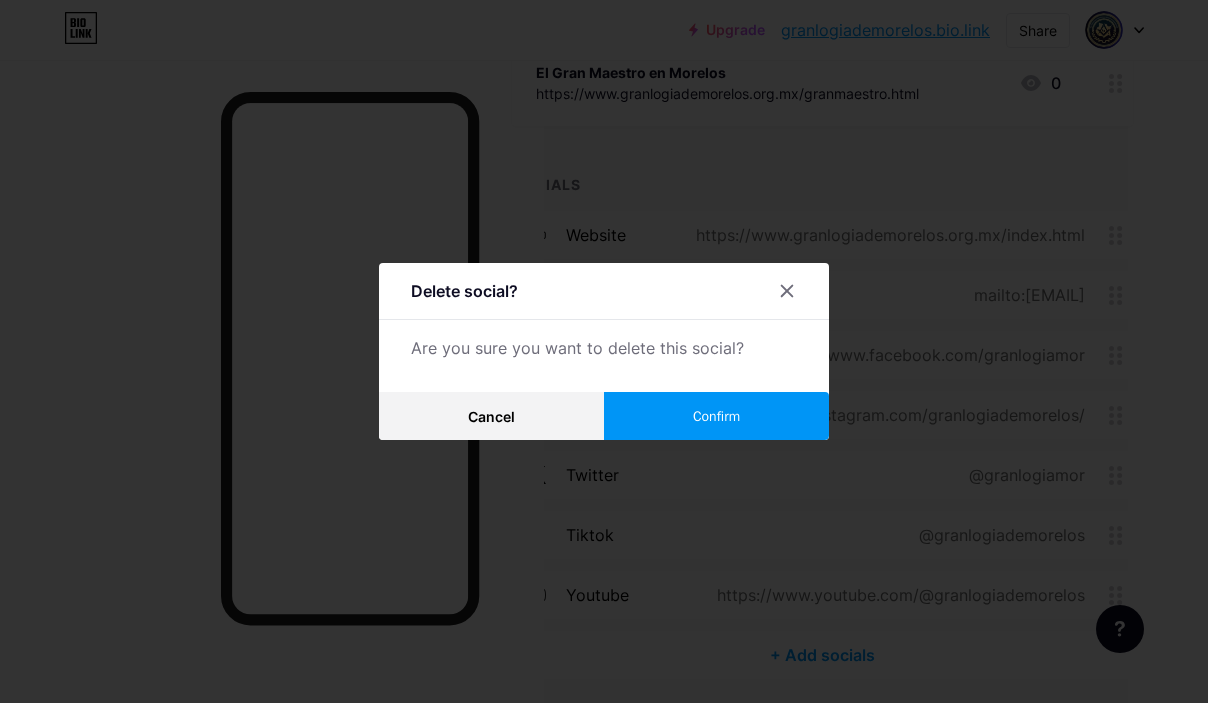 click on "Confirm" at bounding box center [716, 416] 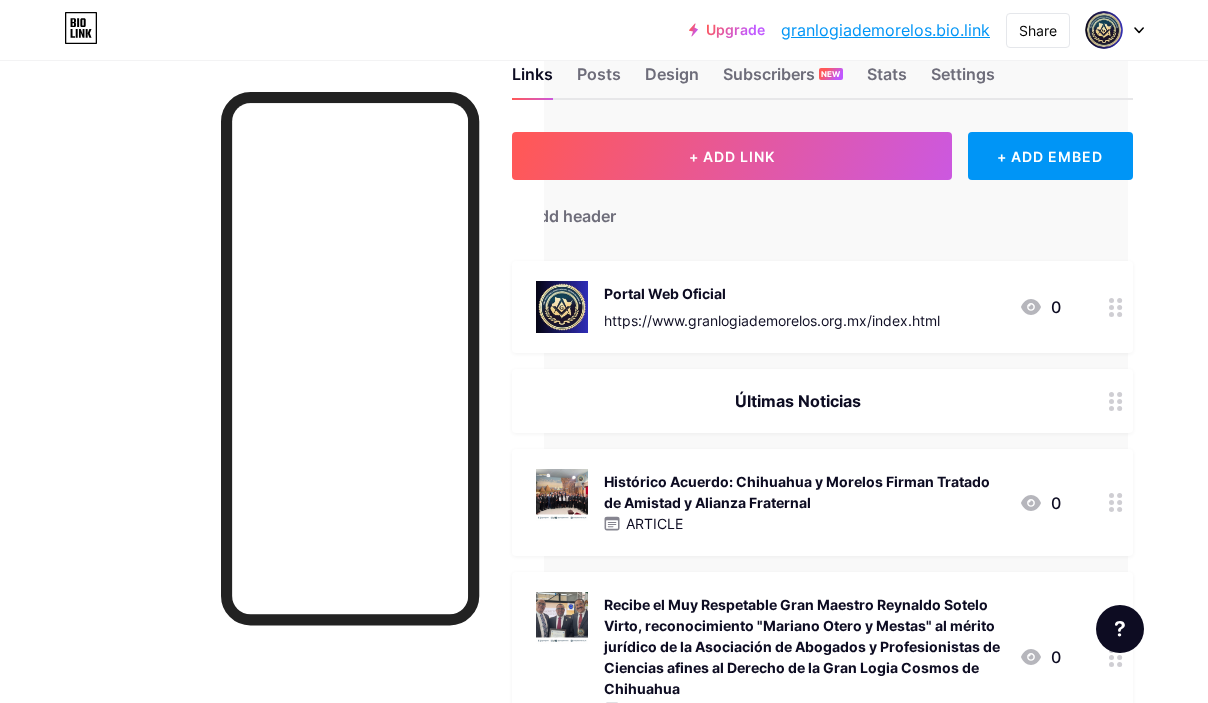 scroll, scrollTop: 0, scrollLeft: 80, axis: horizontal 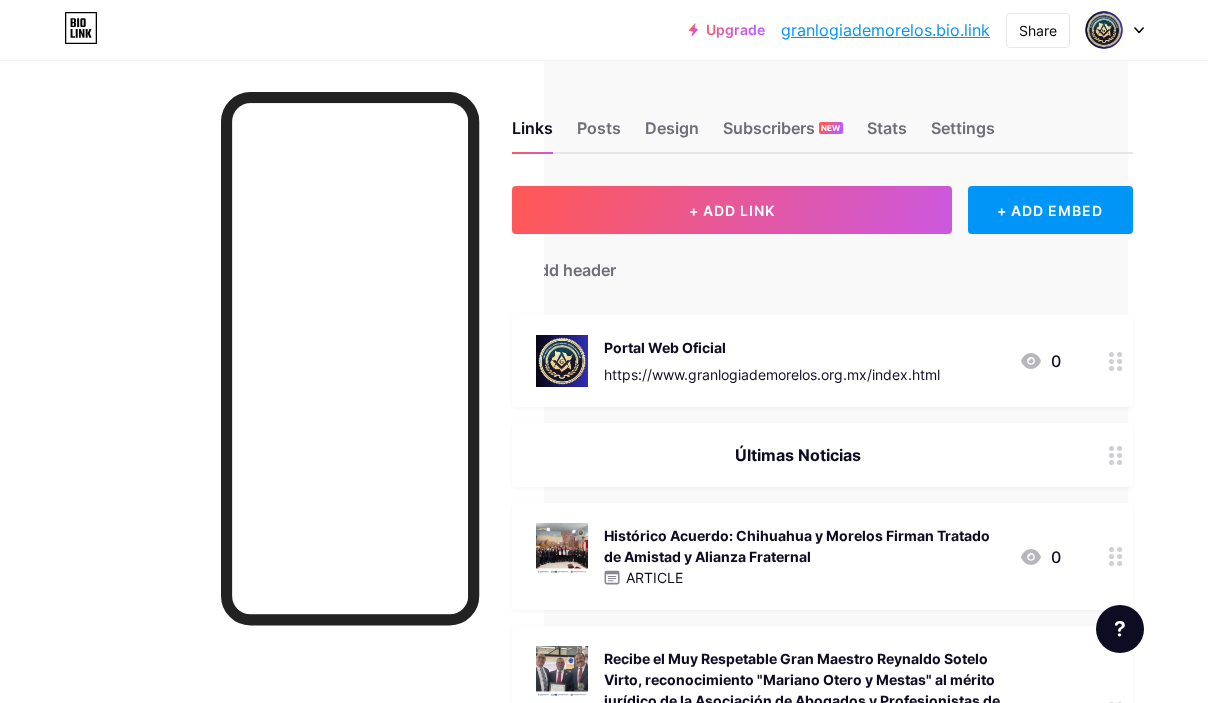 click 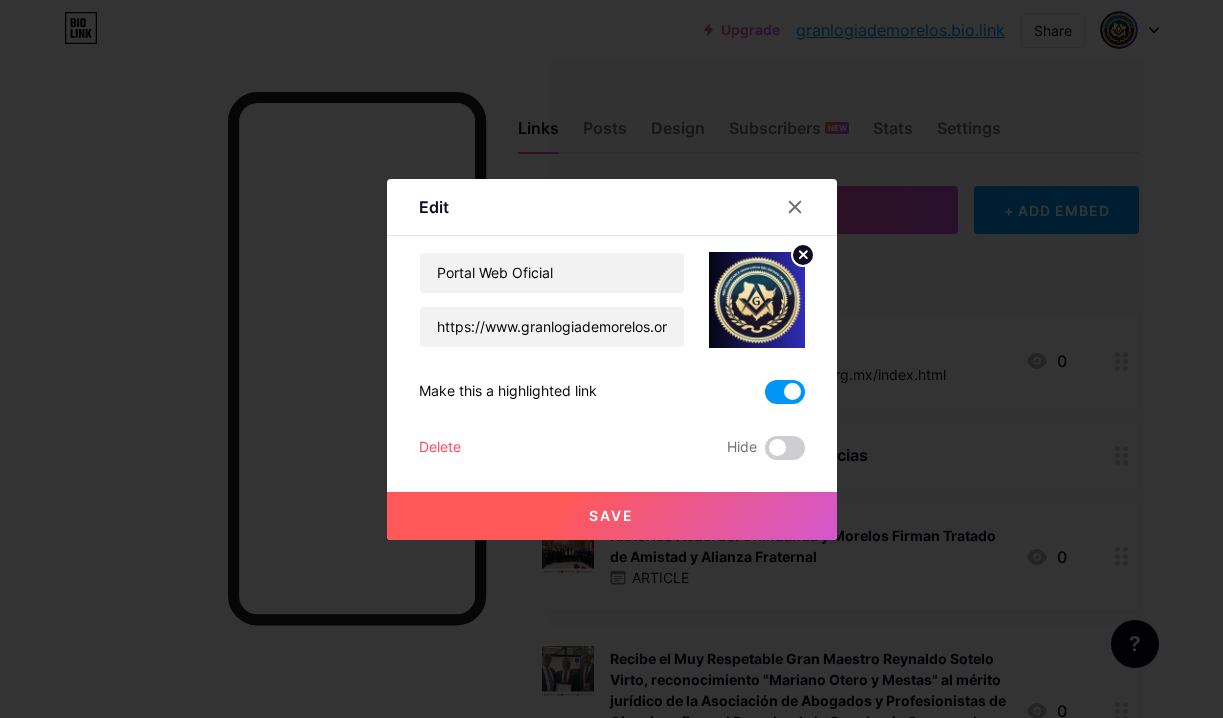 click on "Delete" at bounding box center (440, 448) 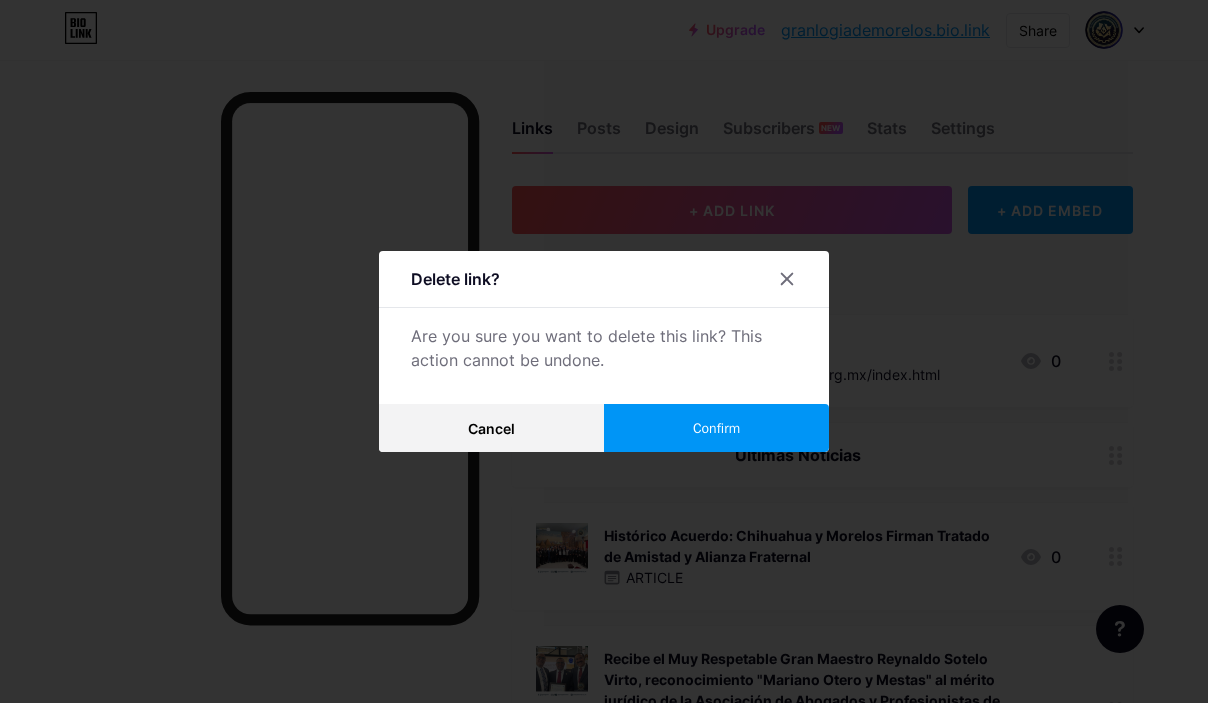 click on "Confirm" at bounding box center [716, 428] 